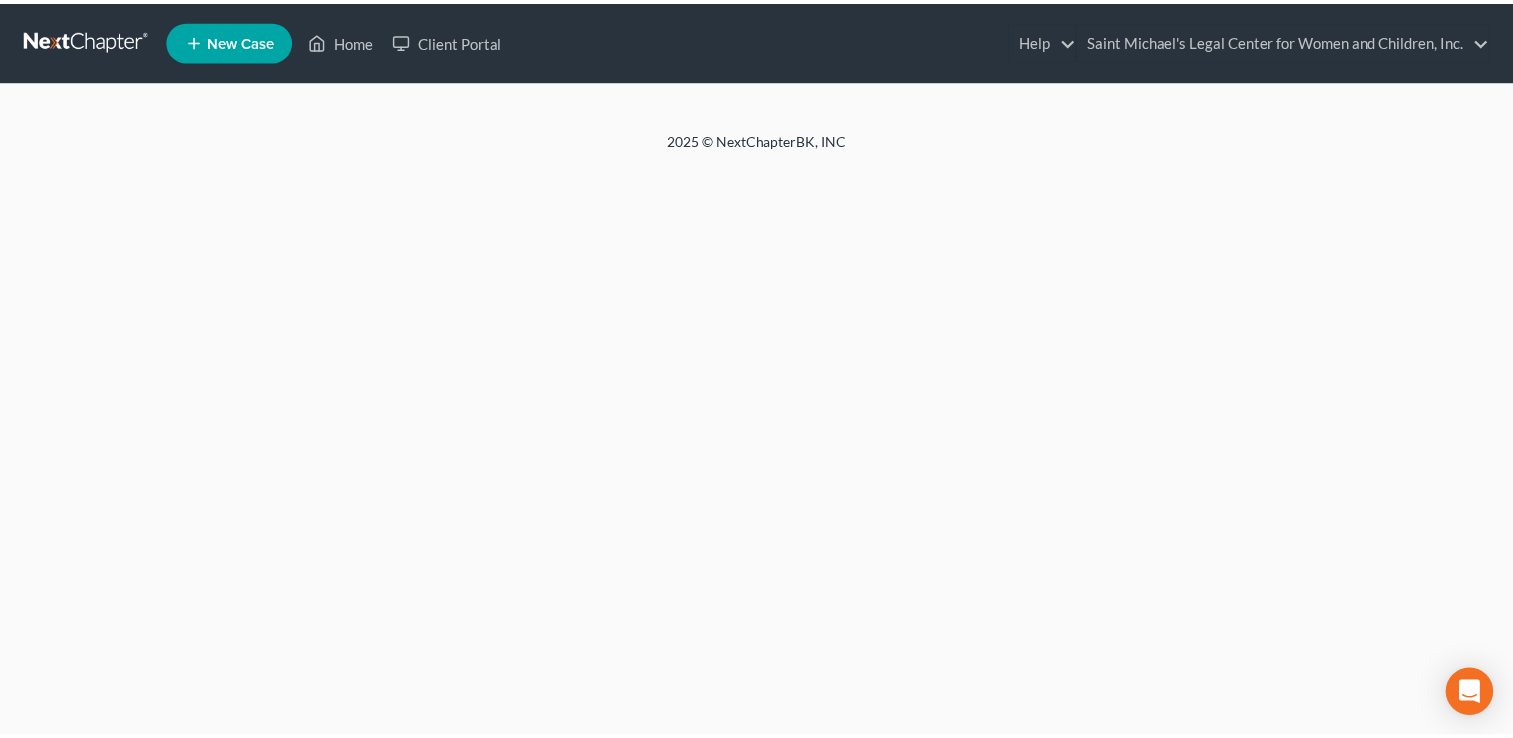 scroll, scrollTop: 0, scrollLeft: 0, axis: both 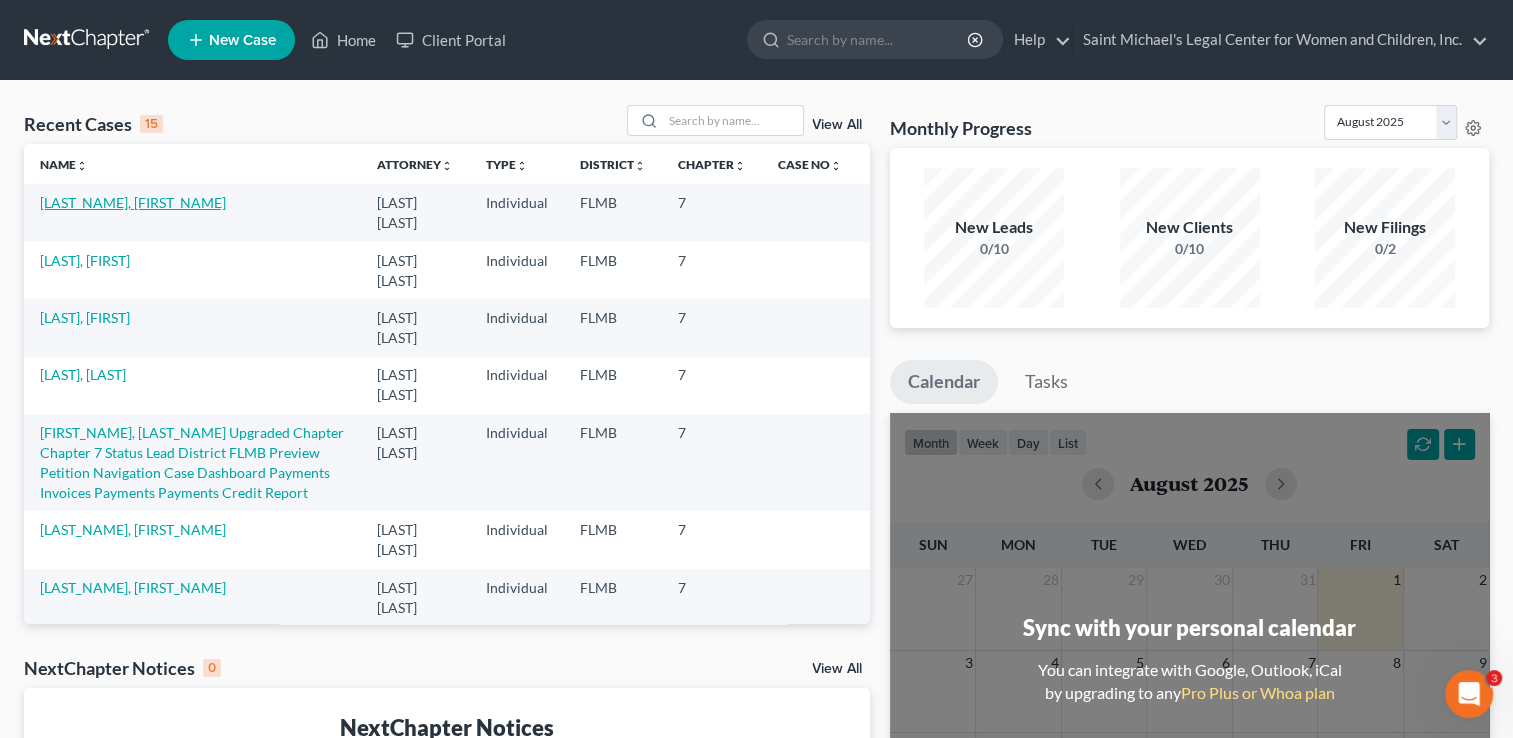 click on "[LAST_NAME], [FIRST_NAME]" at bounding box center (133, 202) 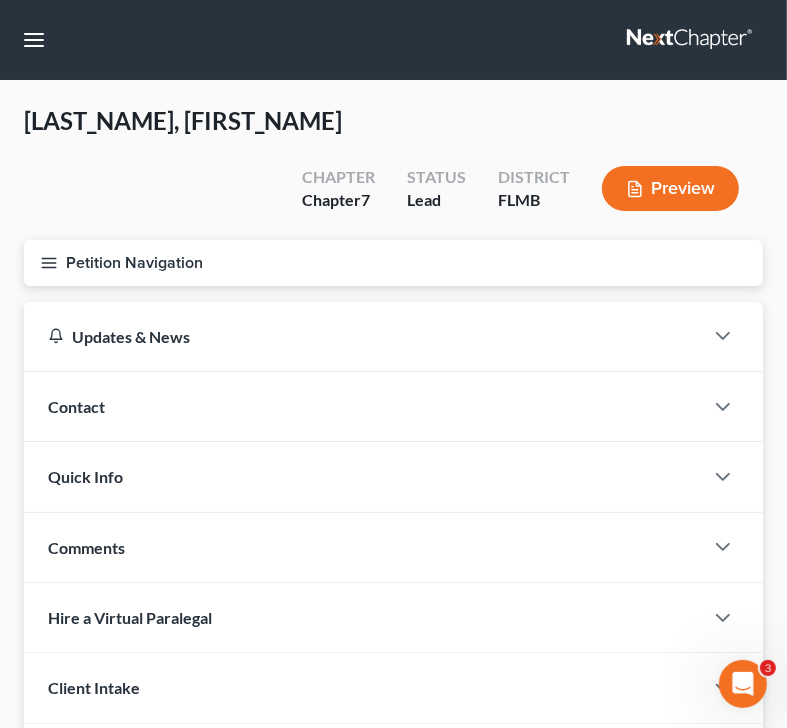 click 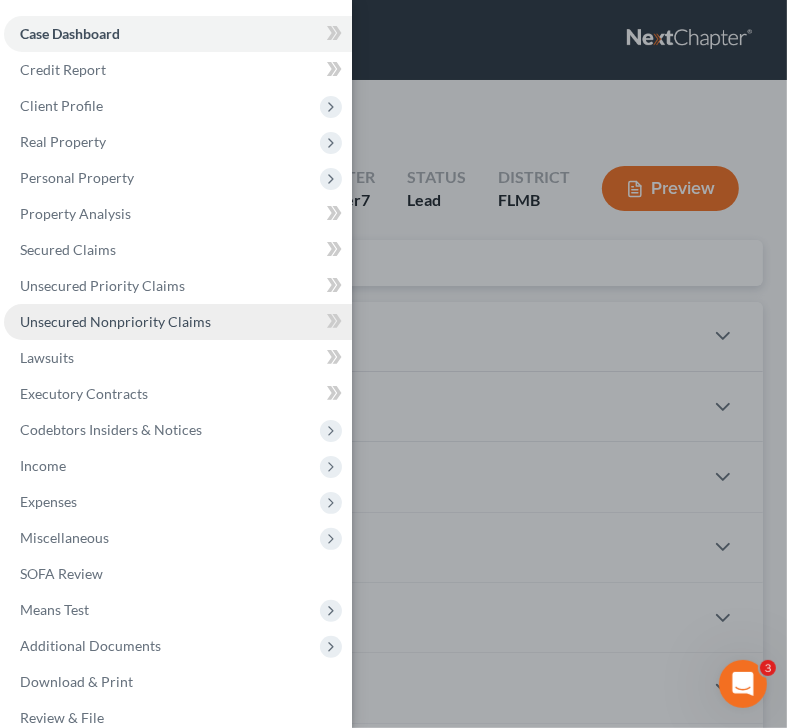 click on "Unsecured Nonpriority Claims" at bounding box center [115, 321] 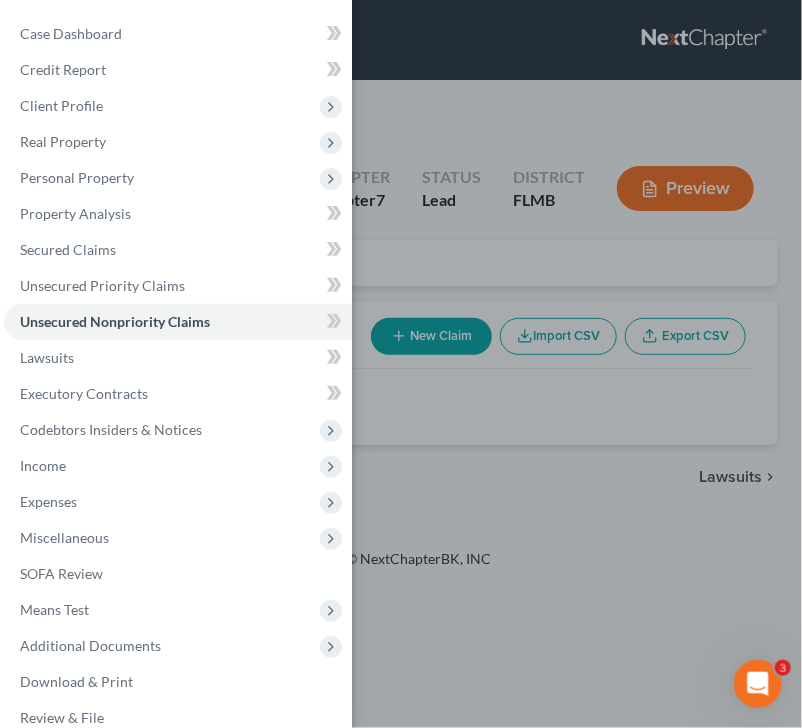 click on "Case Dashboard
Payments
Invoices
Payments
Payments
Credit Report
Client Profile" at bounding box center [401, 364] 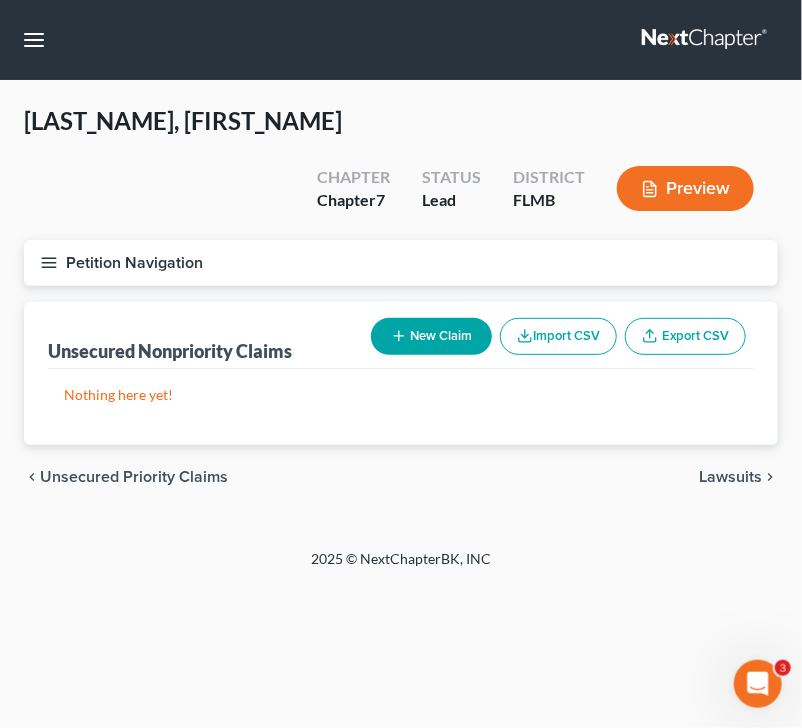 click on "New Claim" at bounding box center (431, 336) 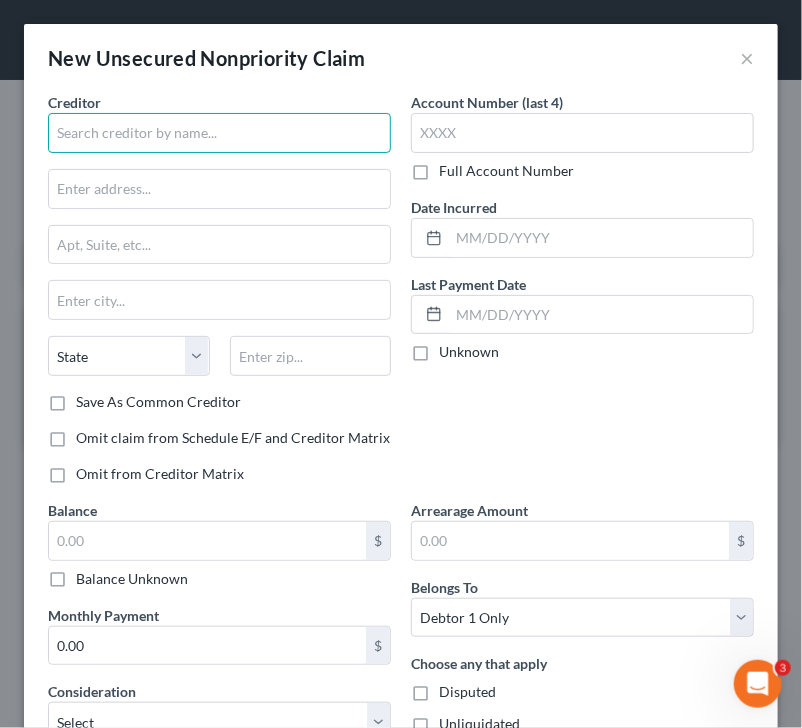 click at bounding box center (219, 133) 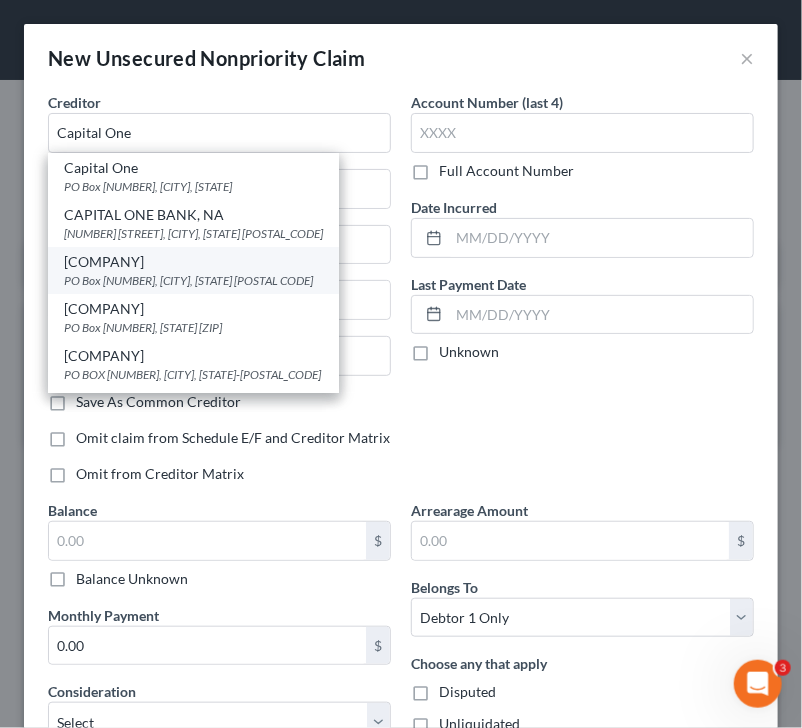 click on "[COMPANY]" at bounding box center [193, 262] 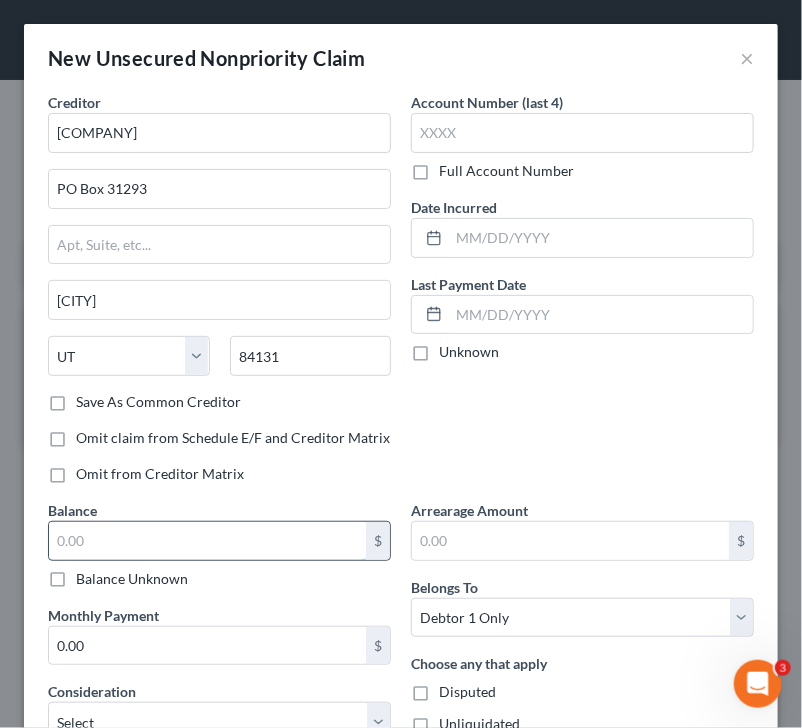 click at bounding box center (207, 541) 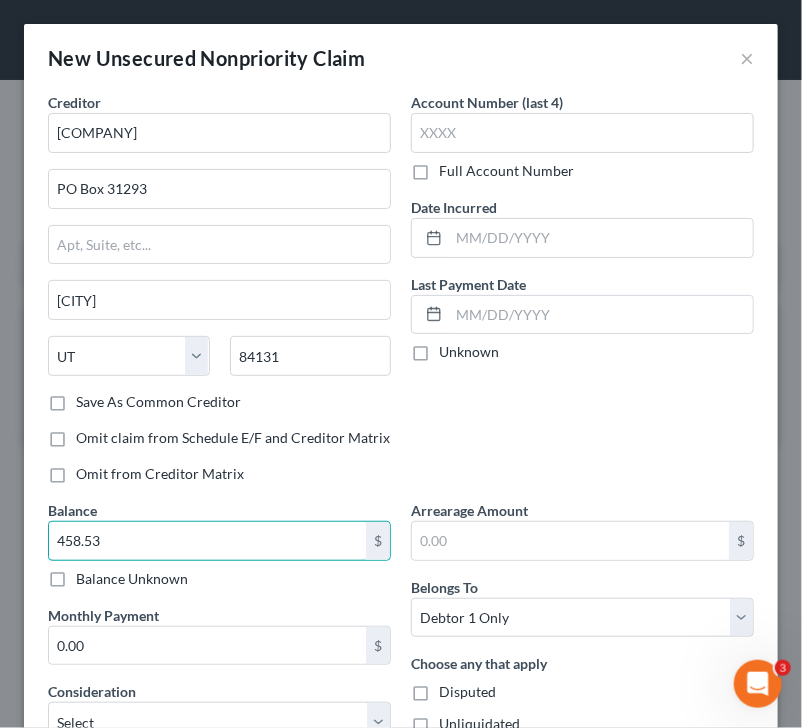 type on "458.53" 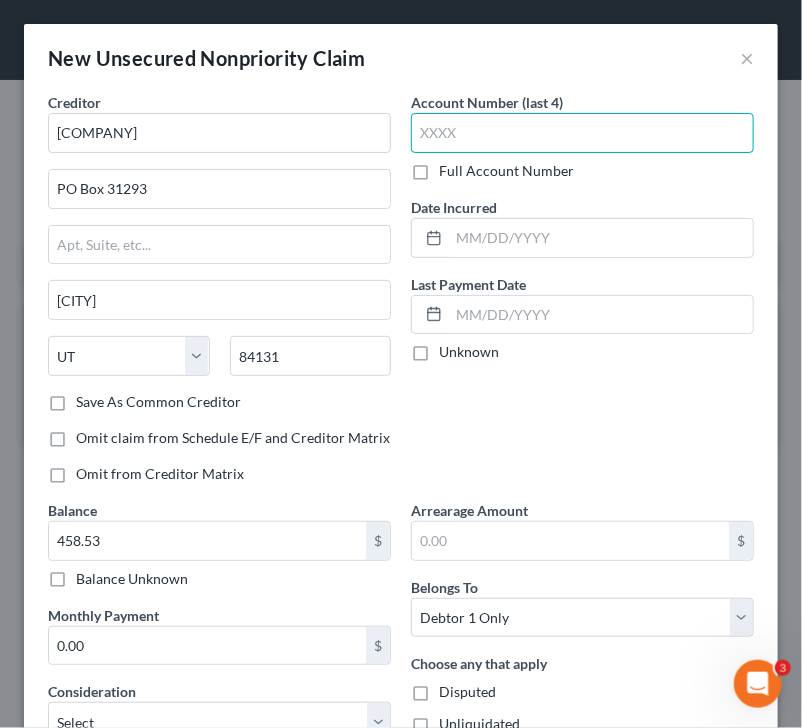 click at bounding box center [582, 133] 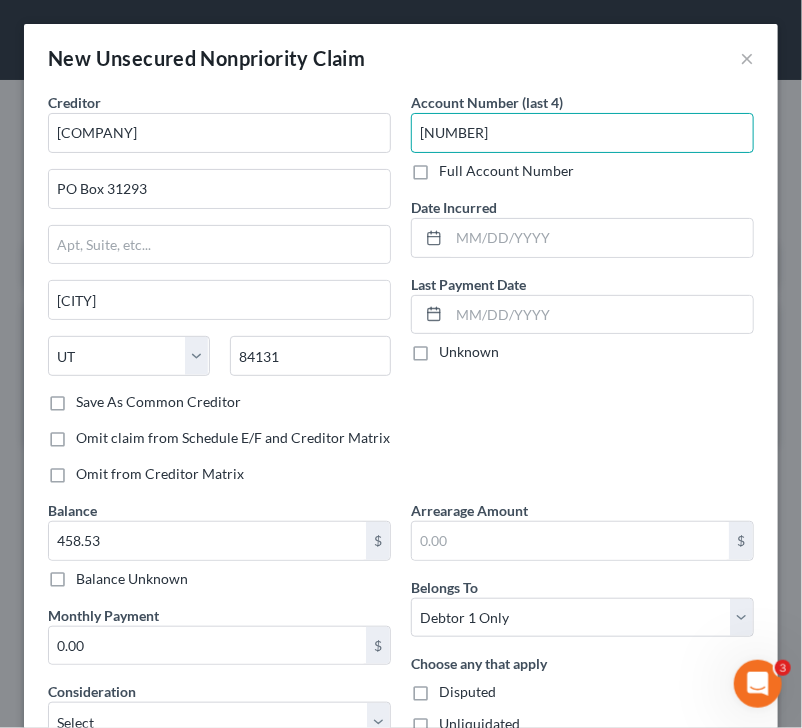 type on "[NUMBER]" 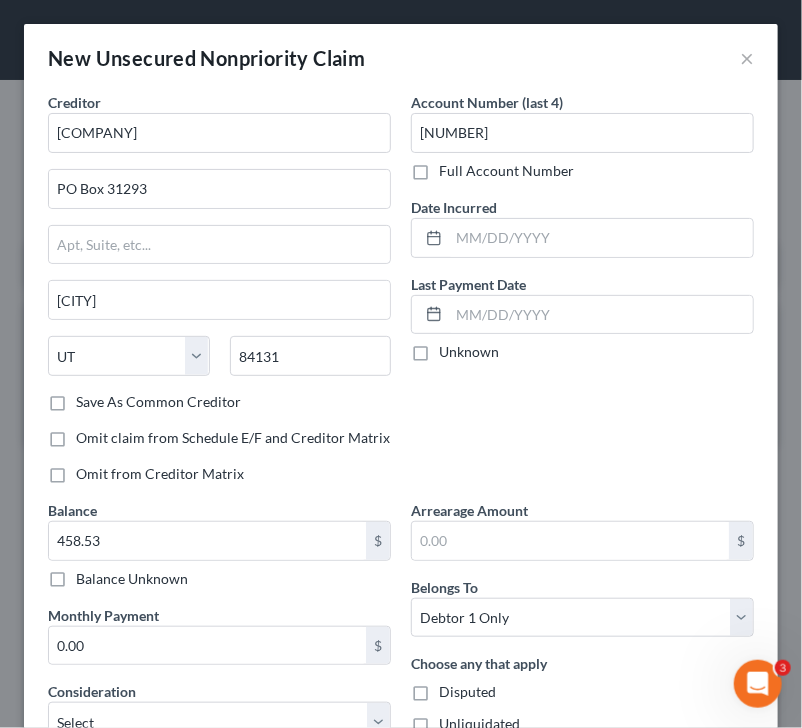 click on "Account Number (last 4)
[NUMBER]
Full Account Number
Date Incurred         Last Payment Date         Unknown" at bounding box center [582, 296] 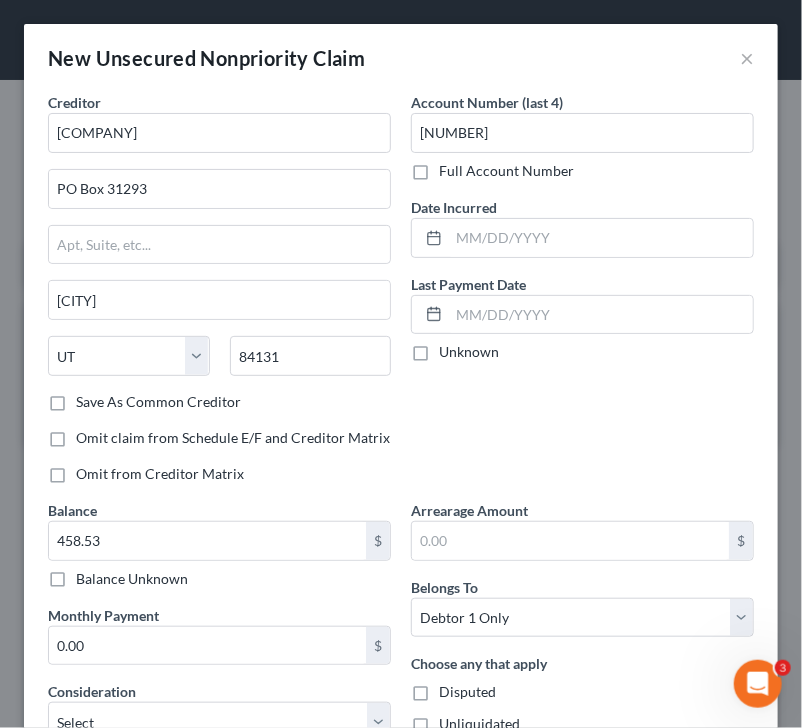 scroll, scrollTop: 188, scrollLeft: 0, axis: vertical 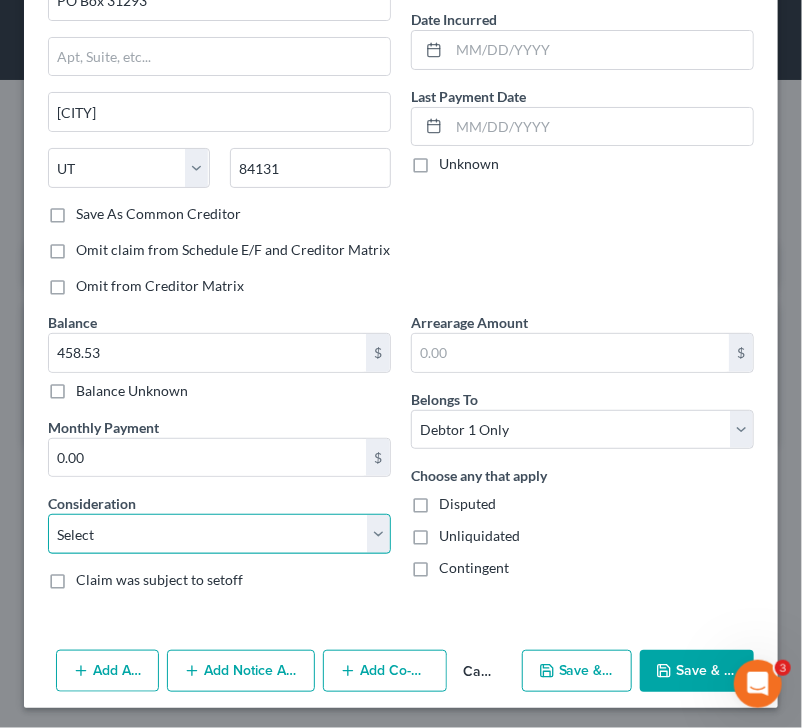 click on "Select Cable / Satellite Services Collection Agency Credit Card Debt Debt Counseling / Attorneys Deficiency Balance Domestic Support Obligations Home / Car Repairs Income Taxes Judgment Liens Medical Services Monies Loaned / Advanced Mortgage Obligation From Divorce Or Separation Obligation To Pensions Other Overdrawn Bank Account Promised To Help Pay Creditors Student Loans Suppliers And Vendors Telephone / Internet Services Utility Services" at bounding box center (219, 534) 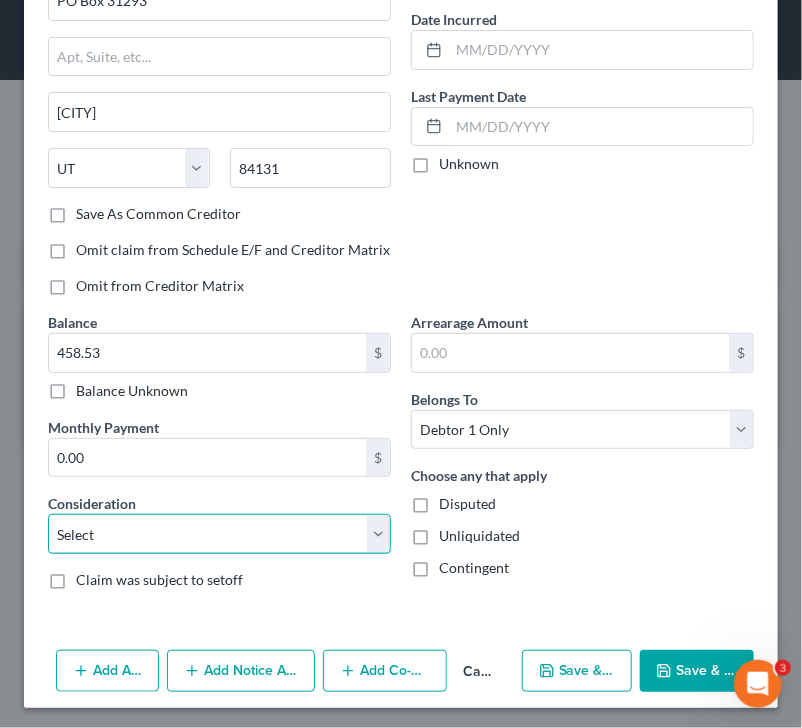 select on "2" 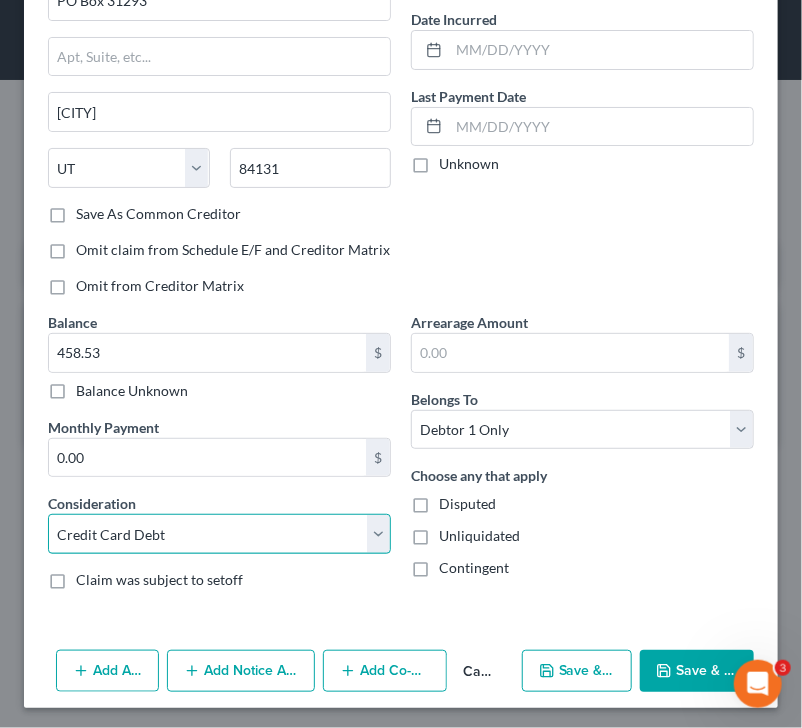 click on "Select Cable / Satellite Services Collection Agency Credit Card Debt Debt Counseling / Attorneys Deficiency Balance Domestic Support Obligations Home / Car Repairs Income Taxes Judgment Liens Medical Services Monies Loaned / Advanced Mortgage Obligation From Divorce Or Separation Obligation To Pensions Other Overdrawn Bank Account Promised To Help Pay Creditors Student Loans Suppliers And Vendors Telephone / Internet Services Utility Services" at bounding box center (219, 534) 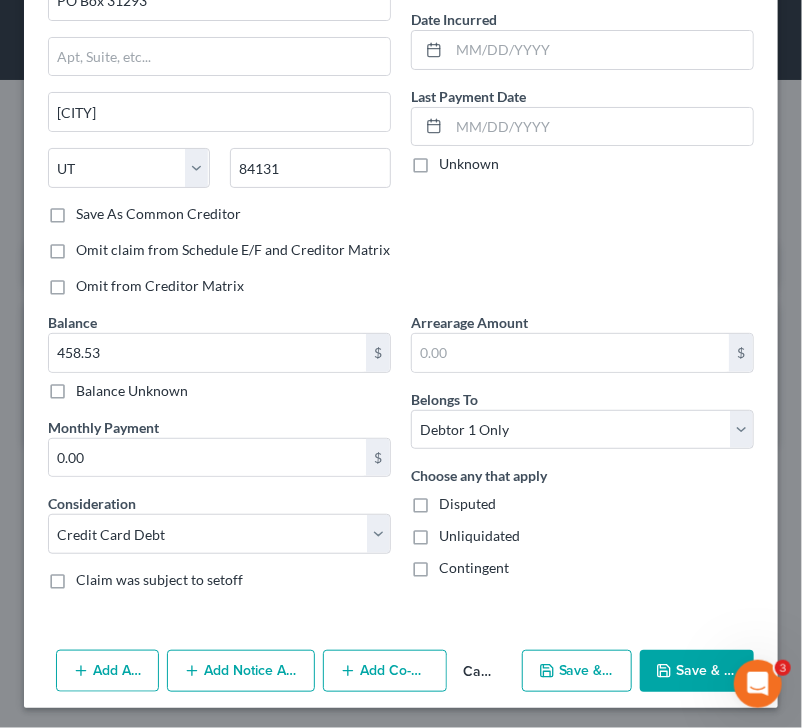 click on "Save & Close" at bounding box center [697, 671] 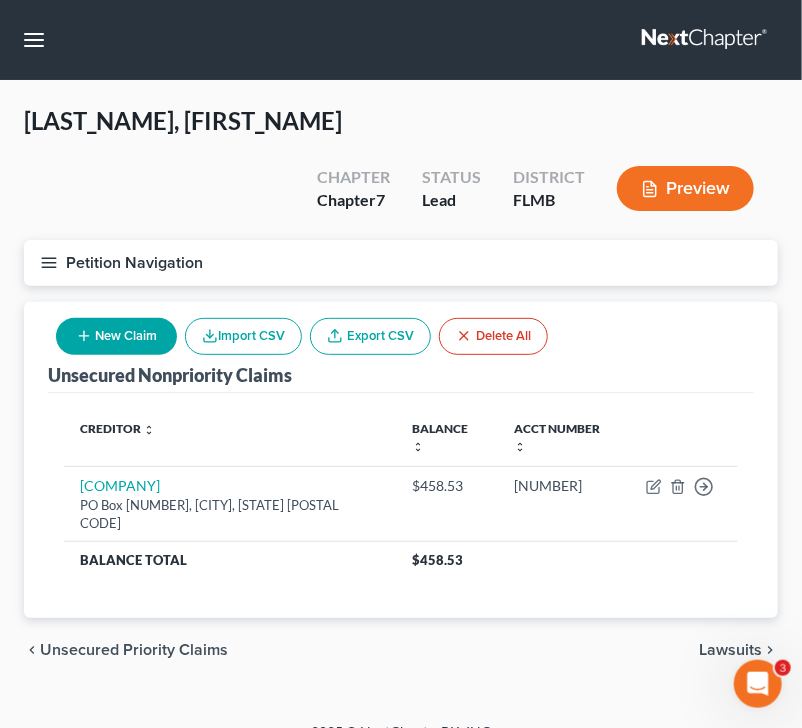 click on "Petition Navigation" at bounding box center [401, 263] 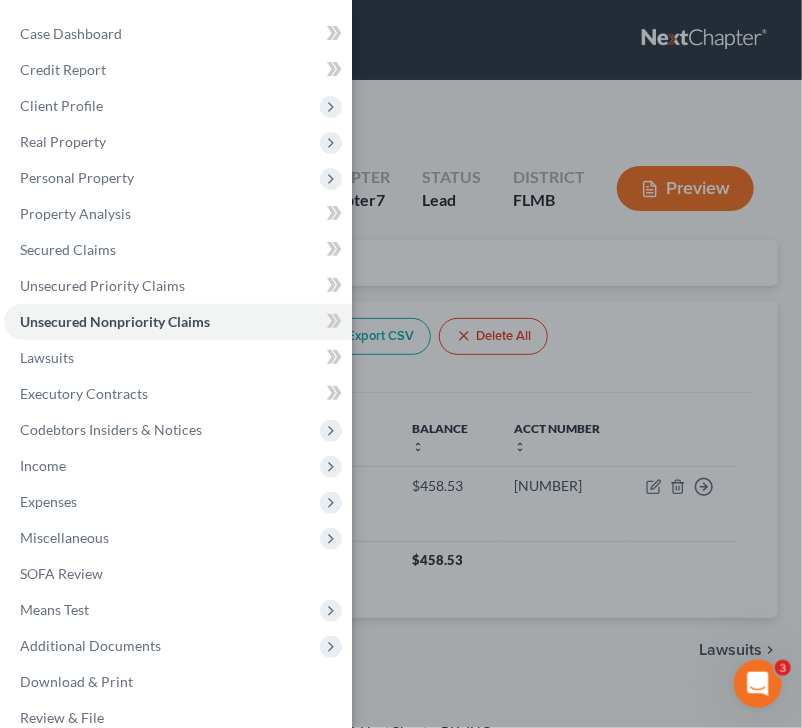 click on "Case Dashboard
Payments
Invoices
Payments
Payments
Credit Report
Client Profile" at bounding box center [401, 364] 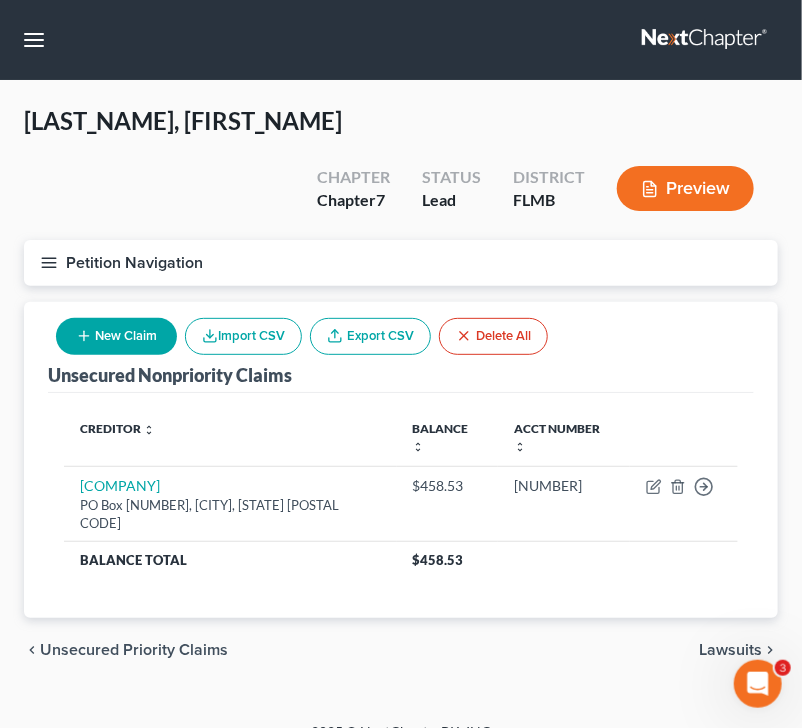 click on "New Claim" at bounding box center (116, 336) 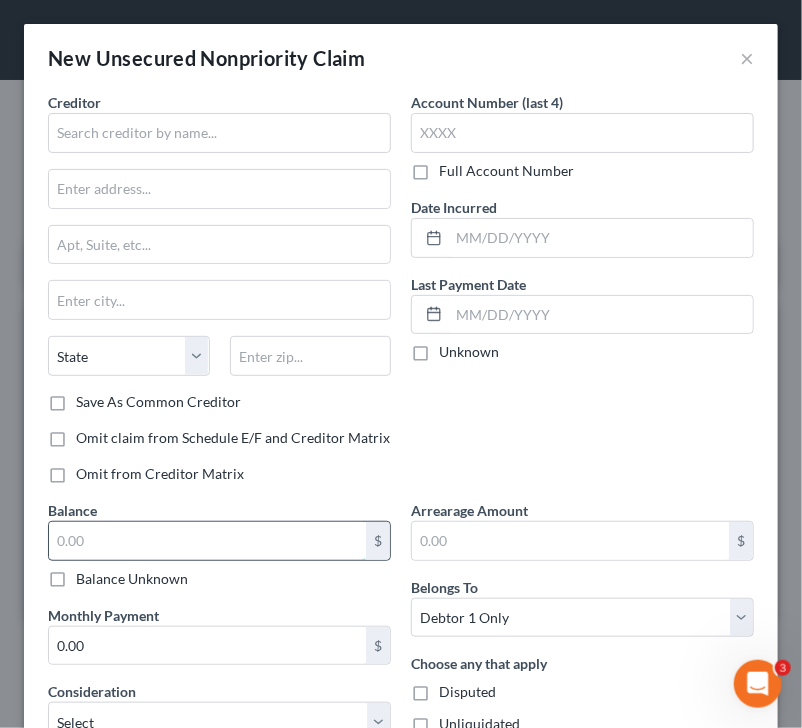 click at bounding box center (207, 541) 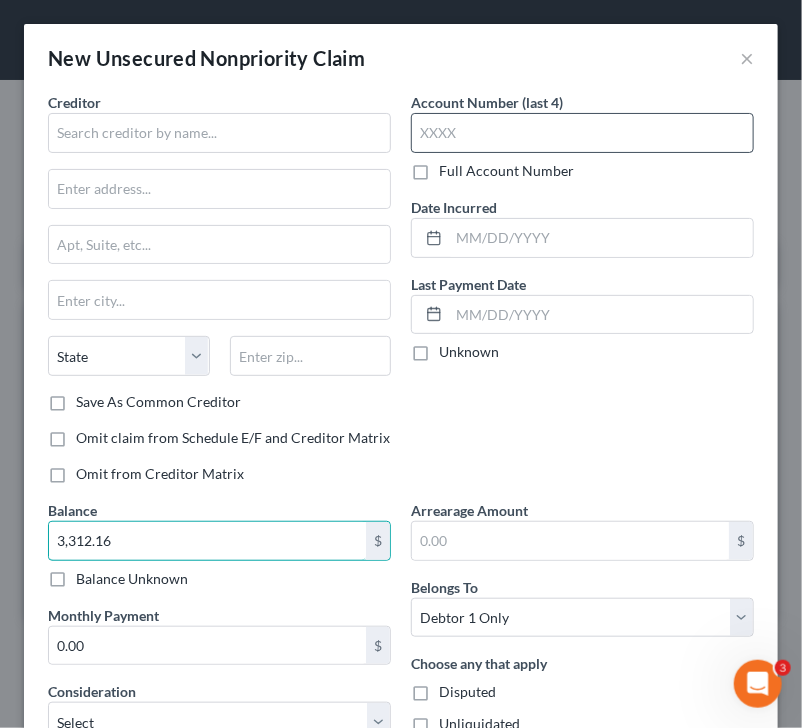 type on "3,312.16" 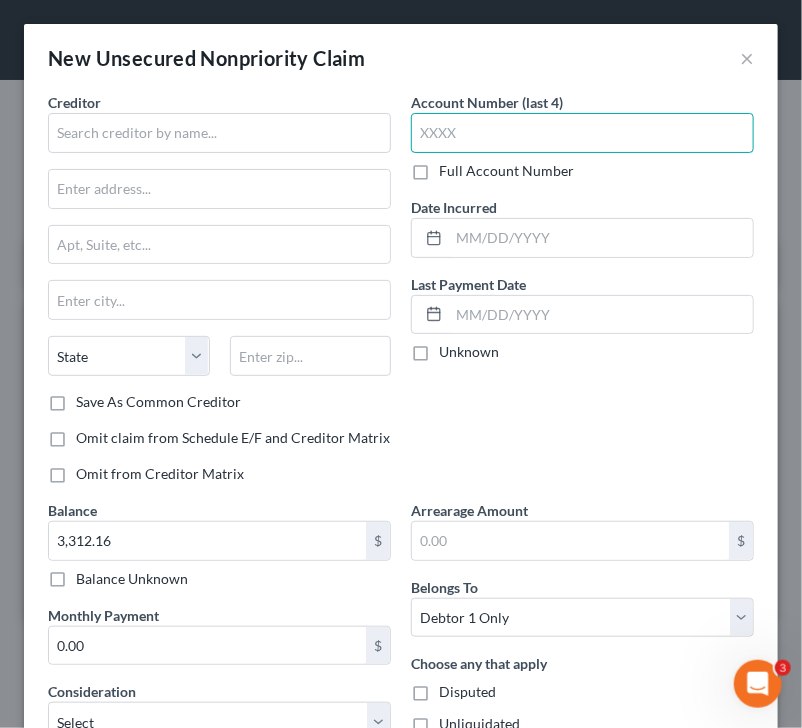 click at bounding box center [582, 133] 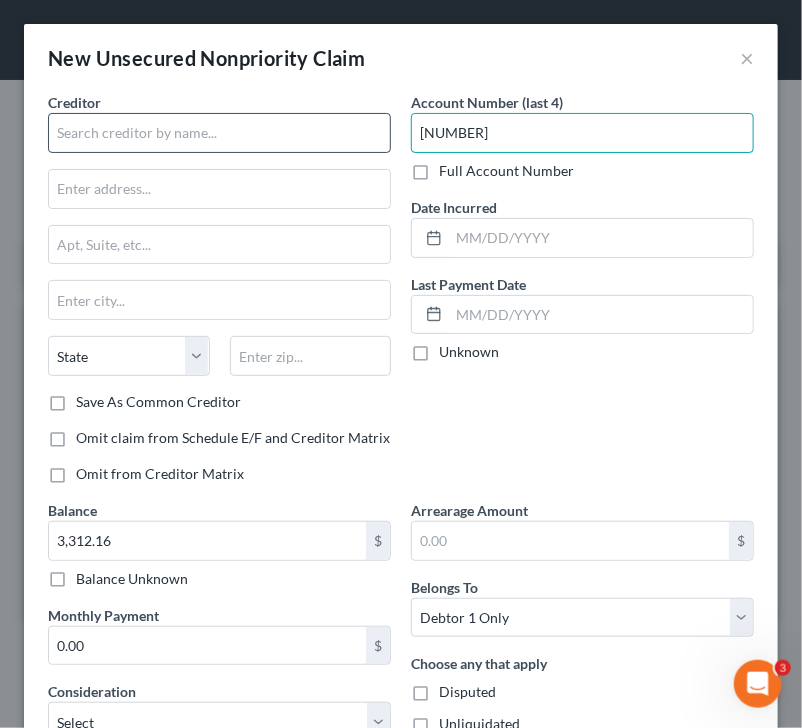 type on "[NUMBER]" 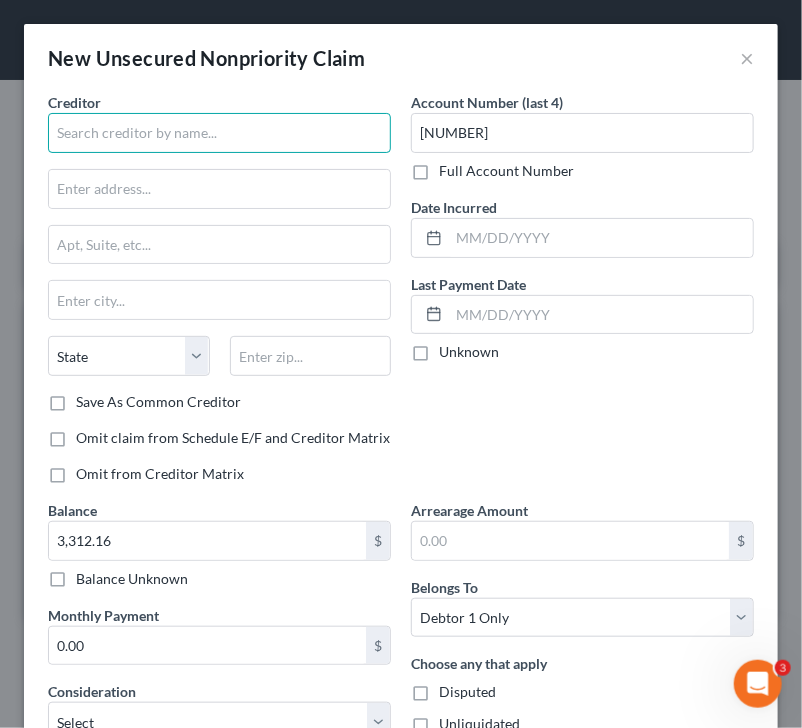 click at bounding box center [219, 133] 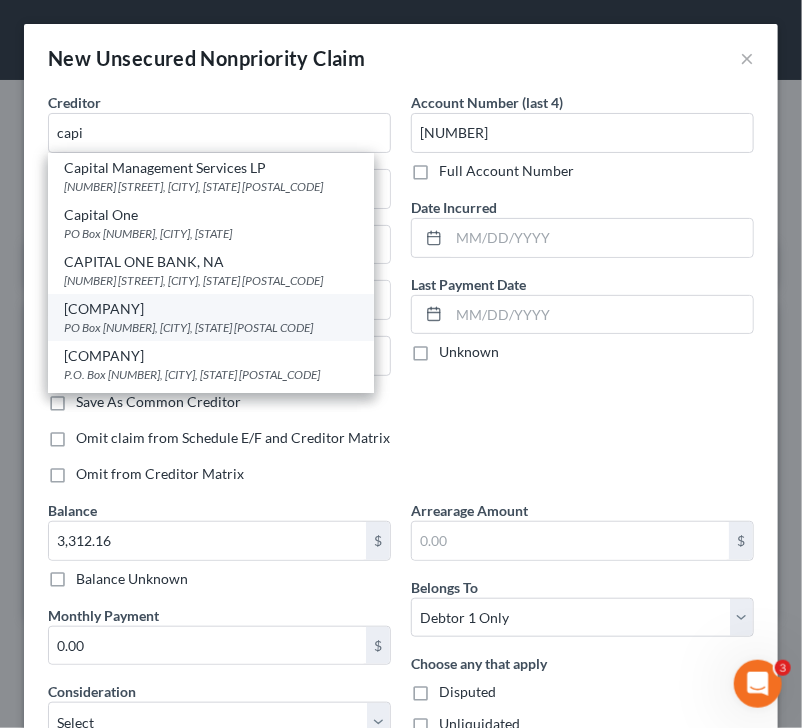 click on "PO Box [NUMBER], [CITY], [STATE] [POSTAL CODE]" at bounding box center [211, 327] 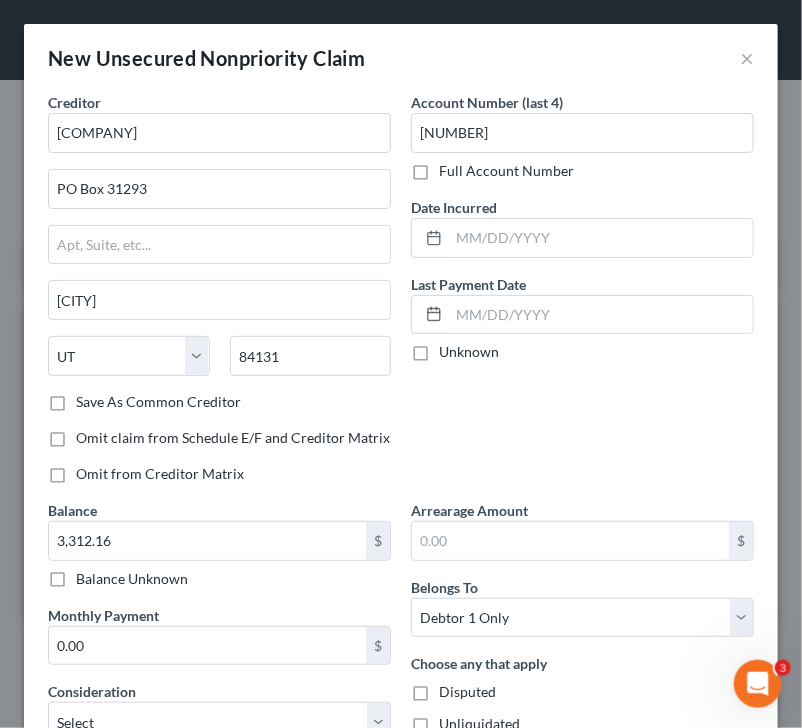 scroll, scrollTop: 188, scrollLeft: 0, axis: vertical 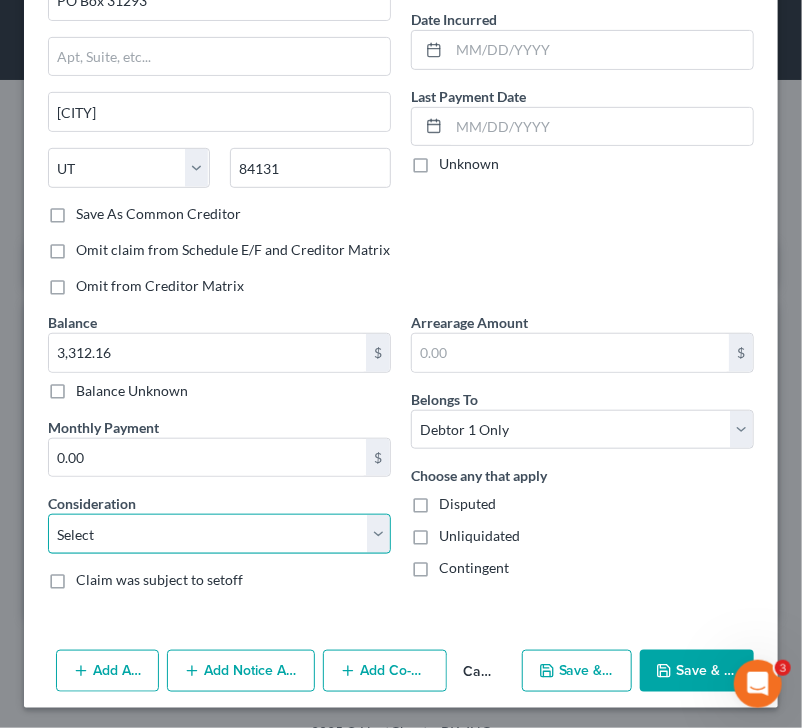 click on "Select Cable / Satellite Services Collection Agency Credit Card Debt Debt Counseling / Attorneys Deficiency Balance Domestic Support Obligations Home / Car Repairs Income Taxes Judgment Liens Medical Services Monies Loaned / Advanced Mortgage Obligation From Divorce Or Separation Obligation To Pensions Other Overdrawn Bank Account Promised To Help Pay Creditors Student Loans Suppliers And Vendors Telephone / Internet Services Utility Services" at bounding box center [219, 534] 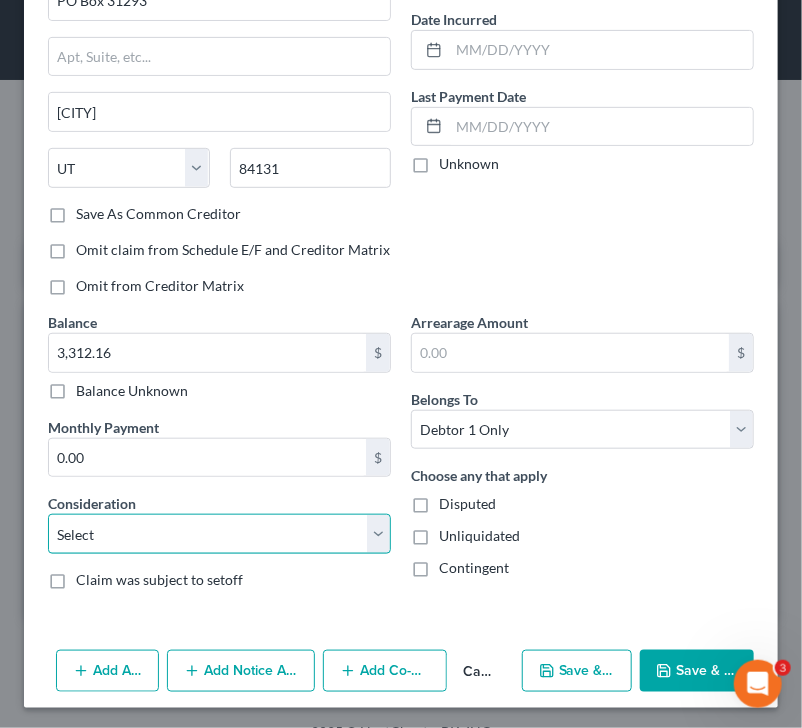select on "2" 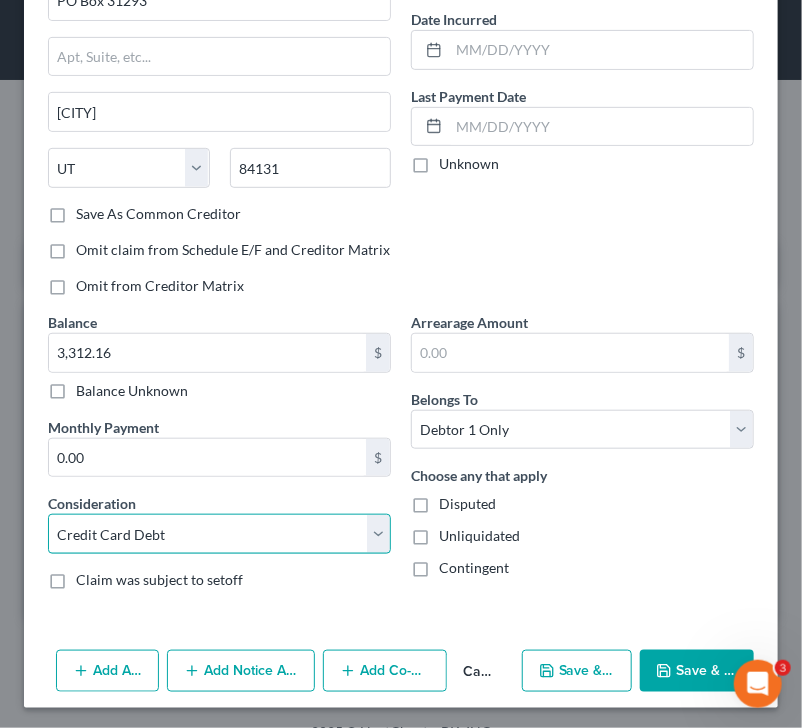 click on "Select Cable / Satellite Services Collection Agency Credit Card Debt Debt Counseling / Attorneys Deficiency Balance Domestic Support Obligations Home / Car Repairs Income Taxes Judgment Liens Medical Services Monies Loaned / Advanced Mortgage Obligation From Divorce Or Separation Obligation To Pensions Other Overdrawn Bank Account Promised To Help Pay Creditors Student Loans Suppliers And Vendors Telephone / Internet Services Utility Services" at bounding box center (219, 534) 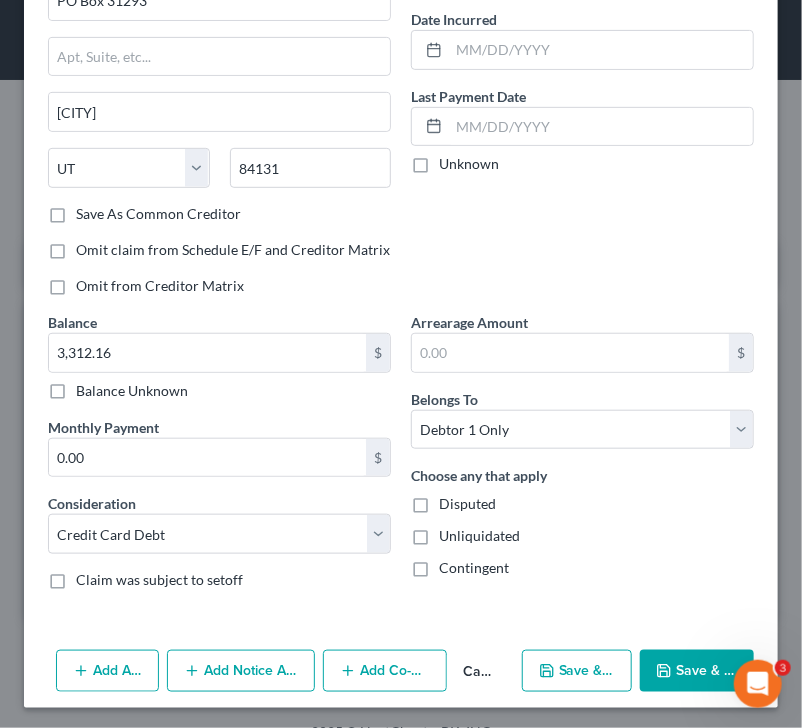 click on "Save & Close" at bounding box center (697, 671) 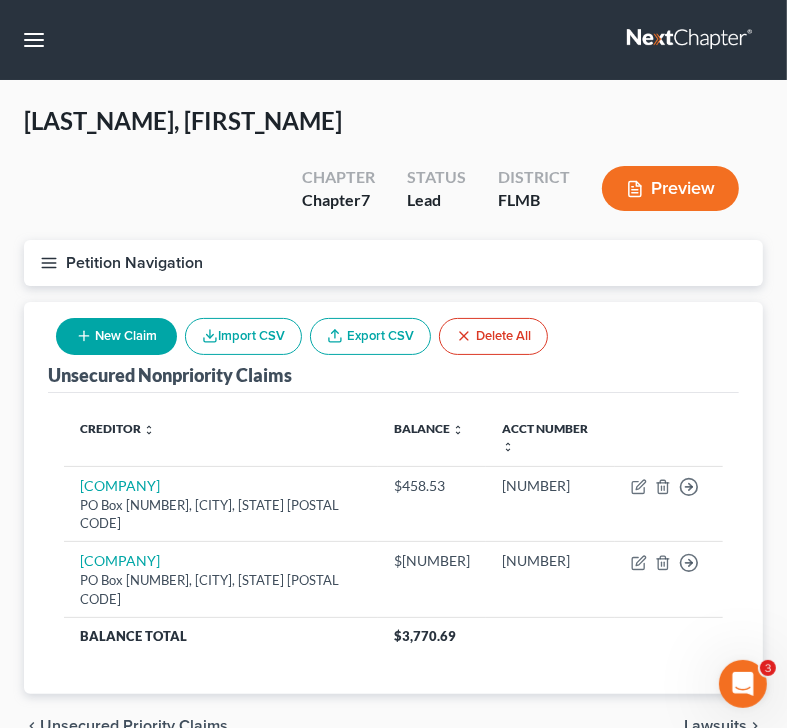 click on "Creditor  expand_more   expand_less   unfold_more Balance  expand_more   expand_less   unfold_more Acct Number  expand_more   expand_less   unfold_more Capital One Bank USA NA PO Box [NUMBER], [STATE] [POSTAL_CODE] [PRICE] 4629 Move to D Move to E Move to G Move to Notice Only Capital One Bank USA NA PO Box [NUMBER], [STATE] [POSTAL_CODE] [PRICE] 1131 Move to D Move to E Move to G Move to Notice Only Balance Total [PRICE]" at bounding box center [393, 543] 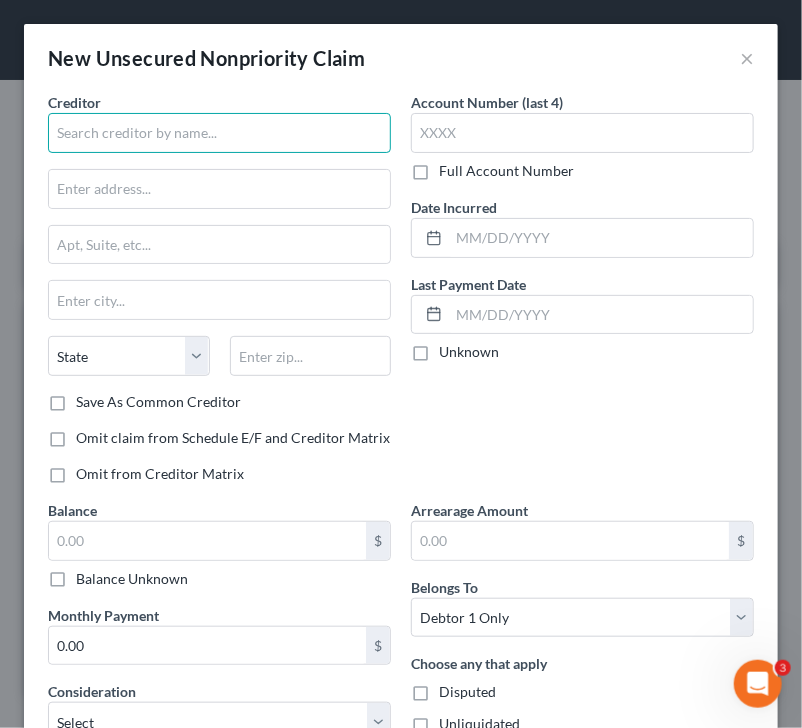 click at bounding box center (219, 133) 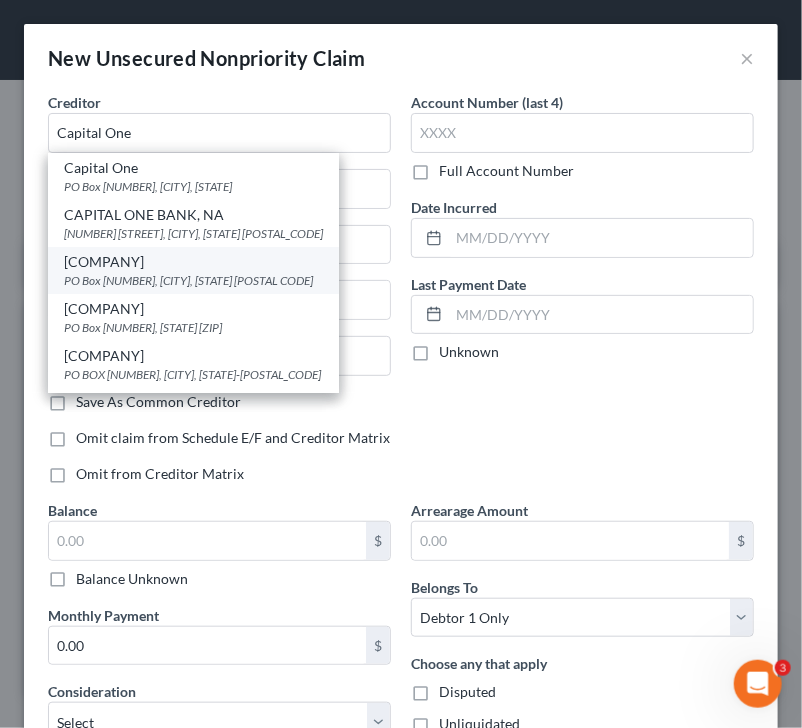 click on "[COMPANY]               PO Box [NUMBER], [CITY], [STATE] [POSTAL_CODE]" at bounding box center [193, 270] 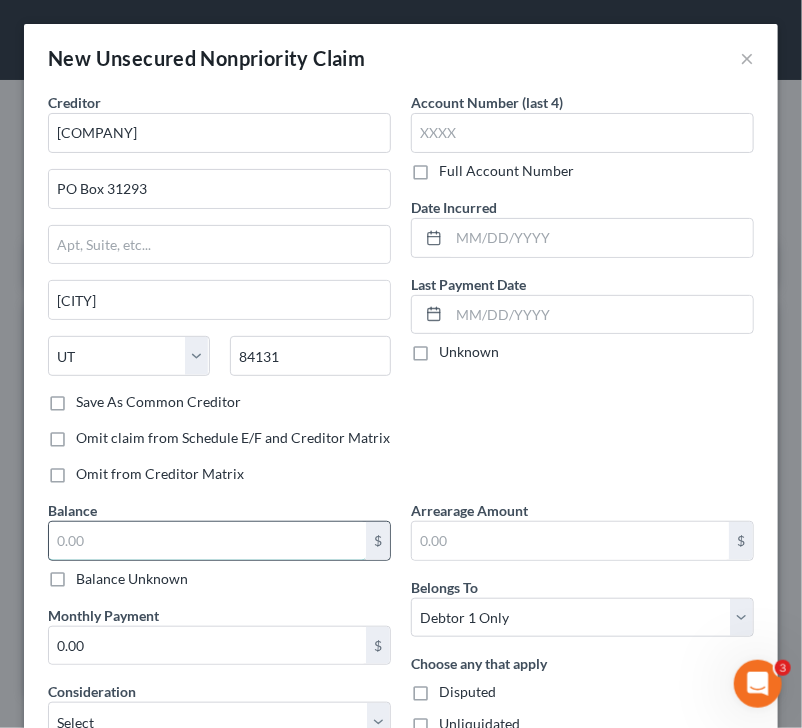 click at bounding box center (207, 541) 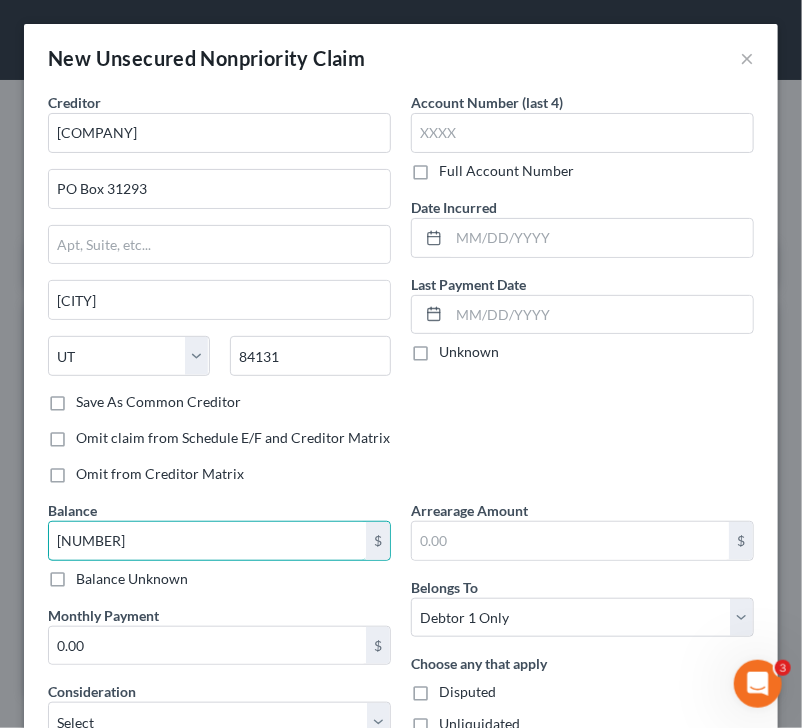 type on "[NUMBER]" 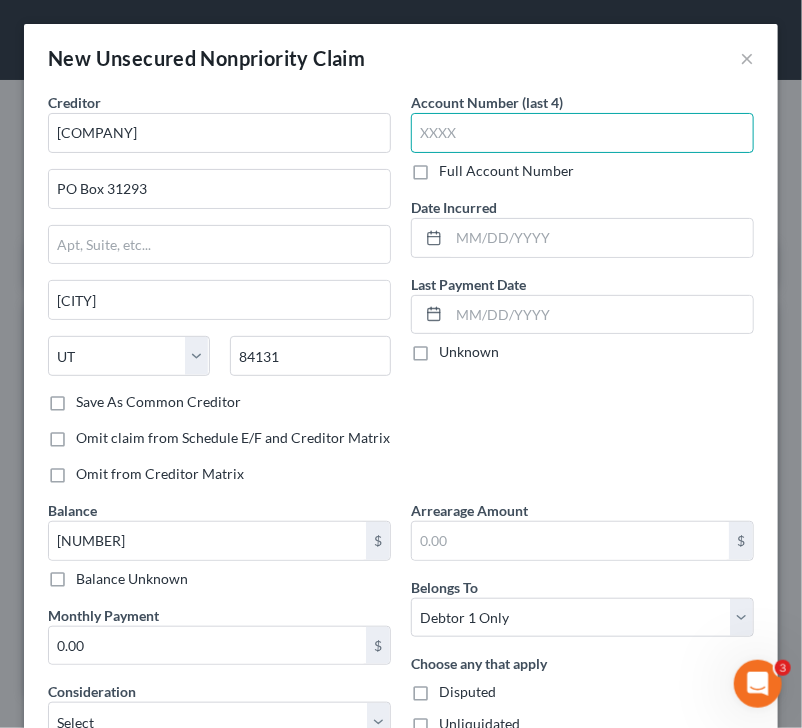 click at bounding box center (582, 133) 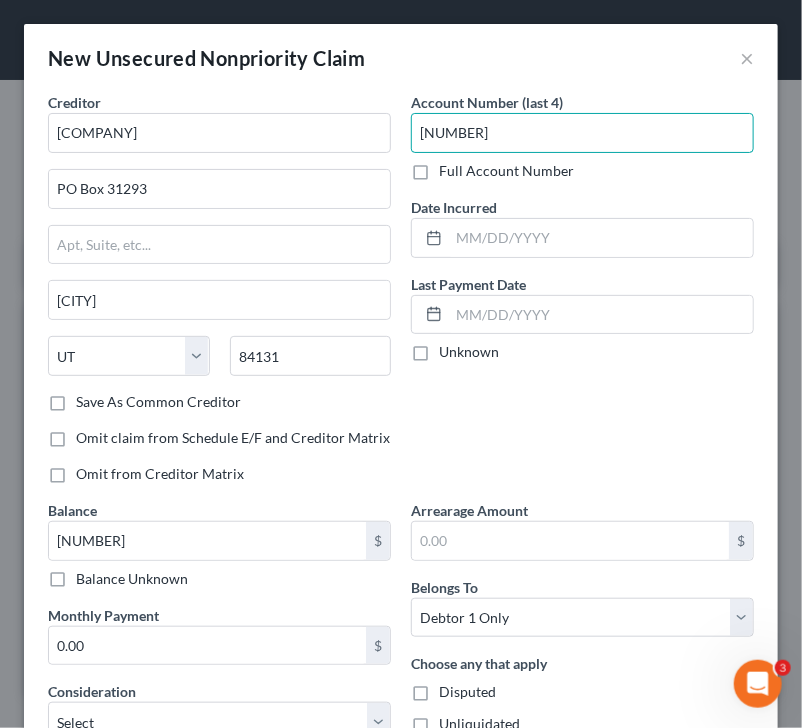 type on "[NUMBER]" 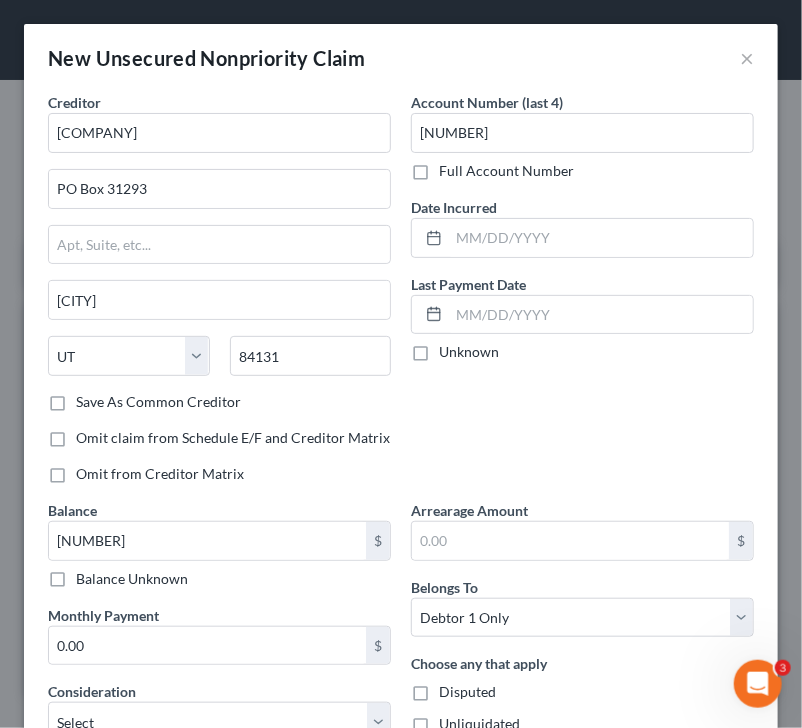 scroll, scrollTop: 188, scrollLeft: 0, axis: vertical 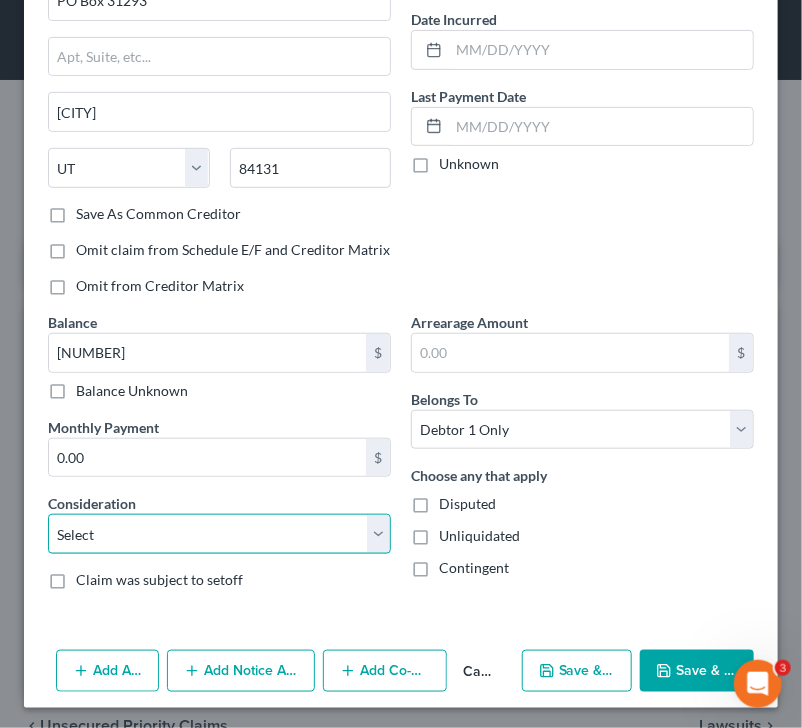 click on "Select Cable / Satellite Services Collection Agency Credit Card Debt Debt Counseling / Attorneys Deficiency Balance Domestic Support Obligations Home / Car Repairs Income Taxes Judgment Liens Medical Services Monies Loaned / Advanced Mortgage Obligation From Divorce Or Separation Obligation To Pensions Other Overdrawn Bank Account Promised To Help Pay Creditors Student Loans Suppliers And Vendors Telephone / Internet Services Utility Services" at bounding box center [219, 534] 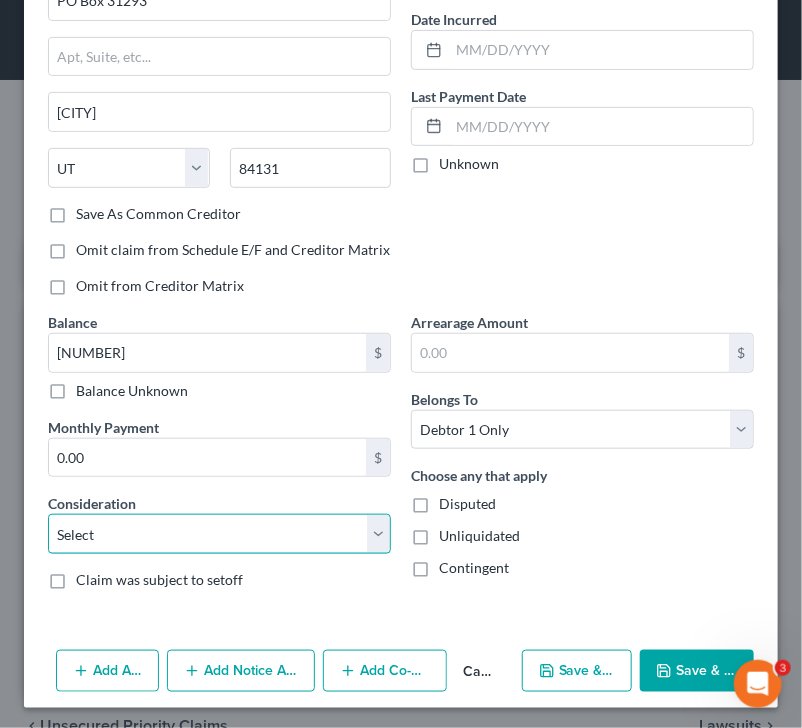 select on "2" 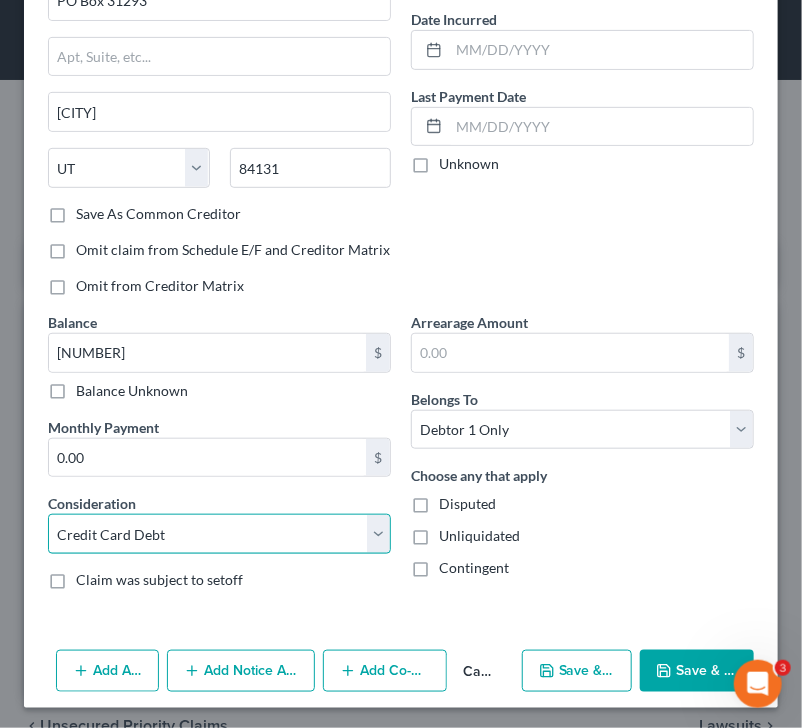 click on "Select Cable / Satellite Services Collection Agency Credit Card Debt Debt Counseling / Attorneys Deficiency Balance Domestic Support Obligations Home / Car Repairs Income Taxes Judgment Liens Medical Services Monies Loaned / Advanced Mortgage Obligation From Divorce Or Separation Obligation To Pensions Other Overdrawn Bank Account Promised To Help Pay Creditors Student Loans Suppliers And Vendors Telephone / Internet Services Utility Services" at bounding box center [219, 534] 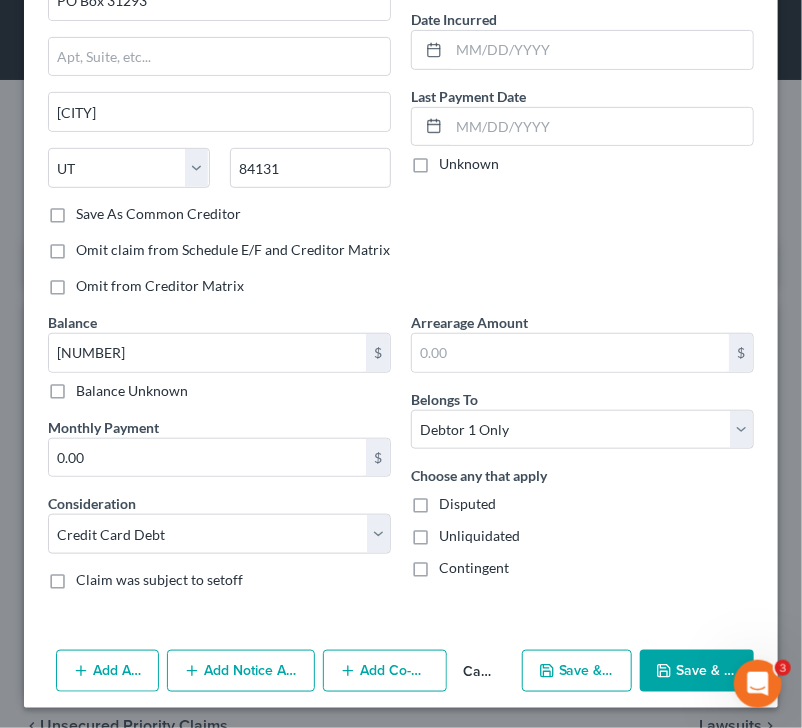 scroll, scrollTop: 95, scrollLeft: 0, axis: vertical 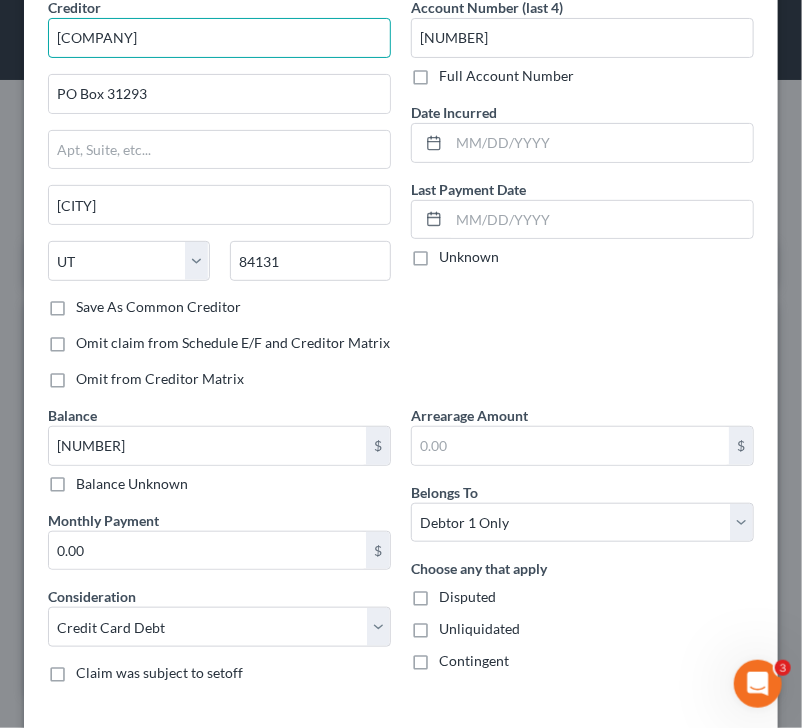 click on "[COMPANY]" at bounding box center [219, 38] 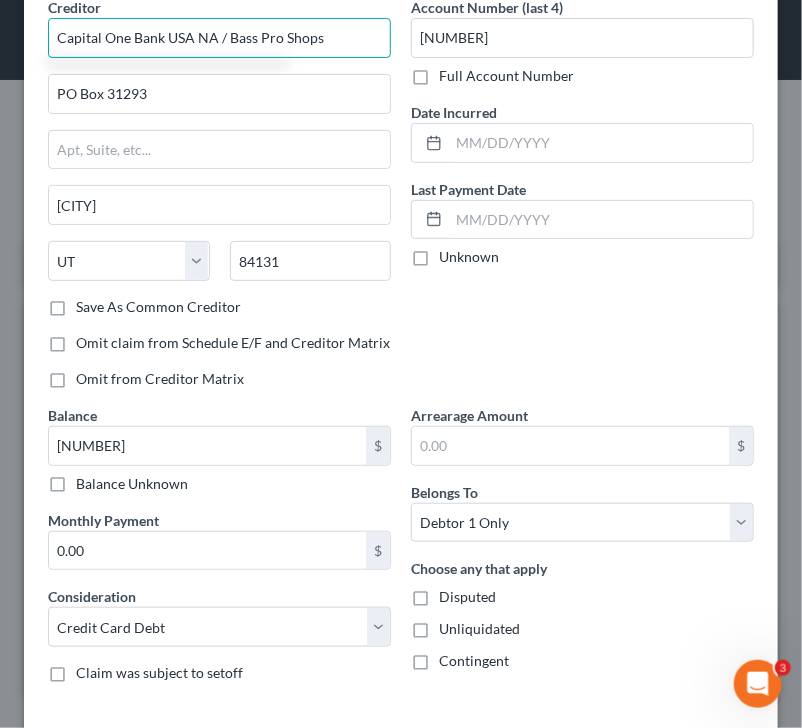 type on "Capital One Bank USA NA / Bass Pro Shops" 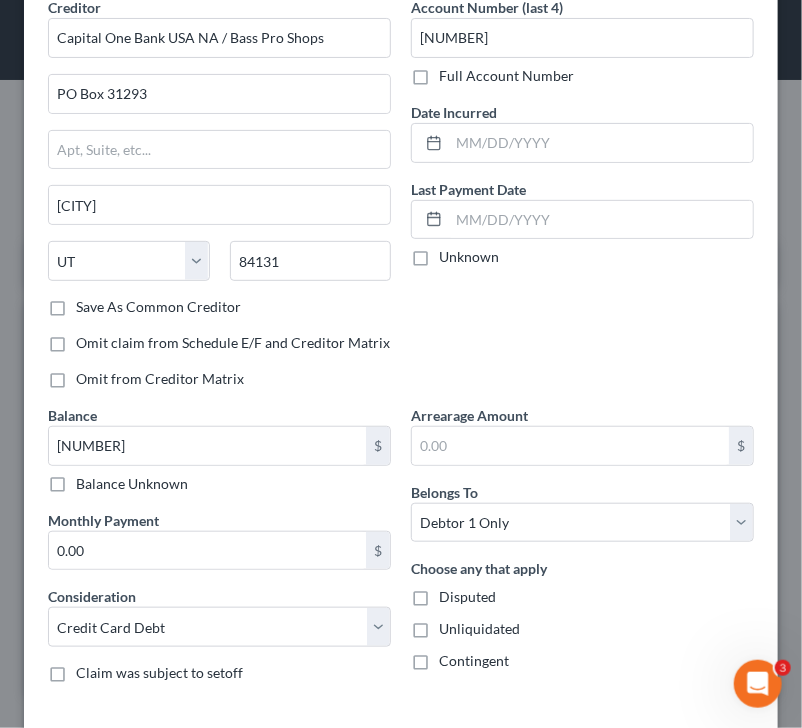 scroll, scrollTop: 188, scrollLeft: 0, axis: vertical 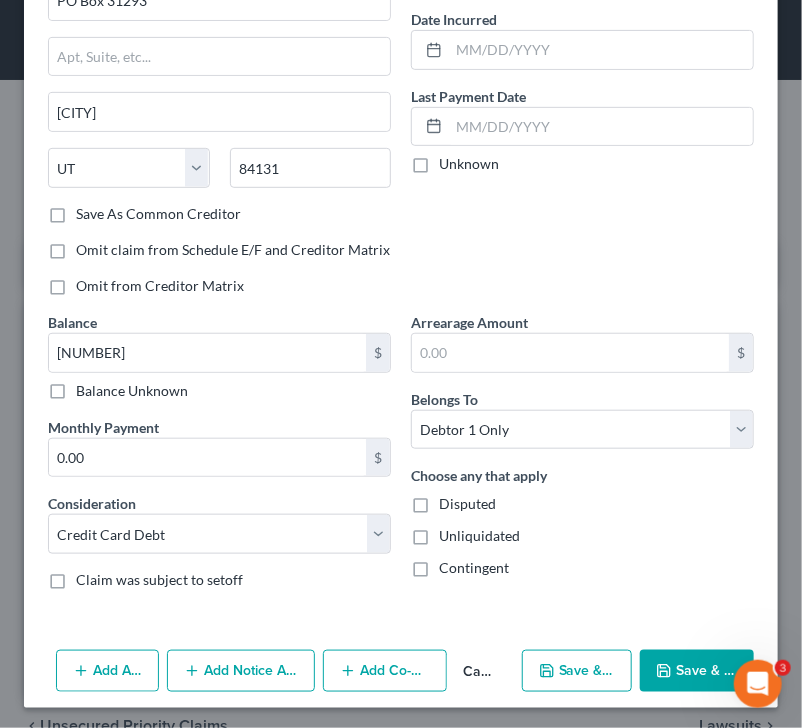 click on "Save & Close" at bounding box center [697, 671] 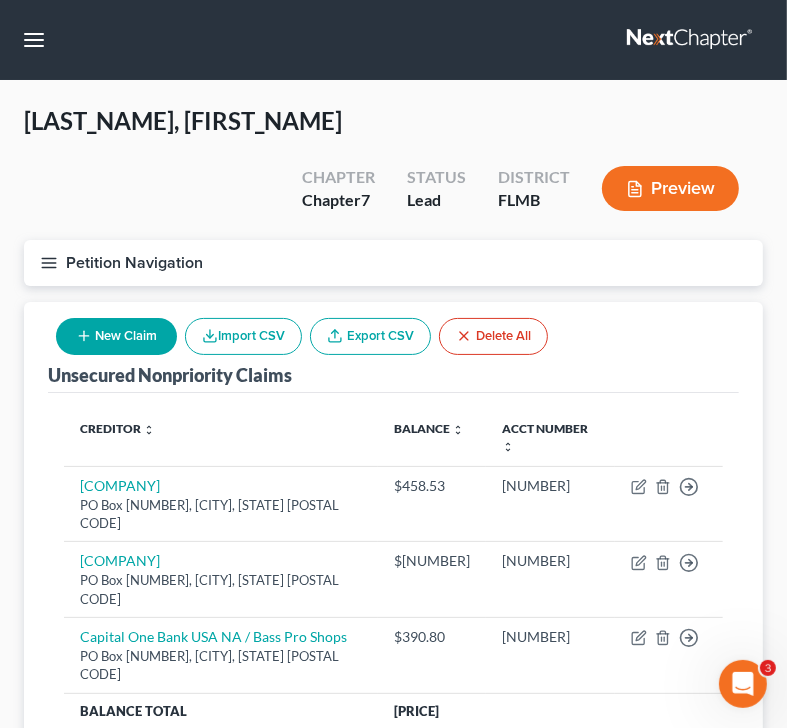 click on "Petition Navigation" at bounding box center [393, 263] 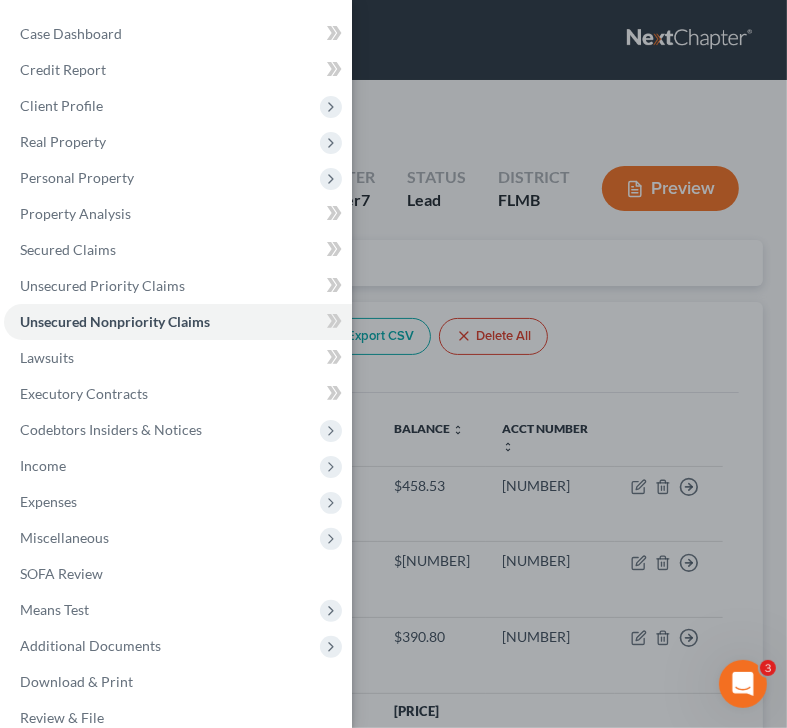 click on "Case Dashboard
Payments
Invoices
Payments
Payments
Credit Report
Client Profile" at bounding box center (393, 364) 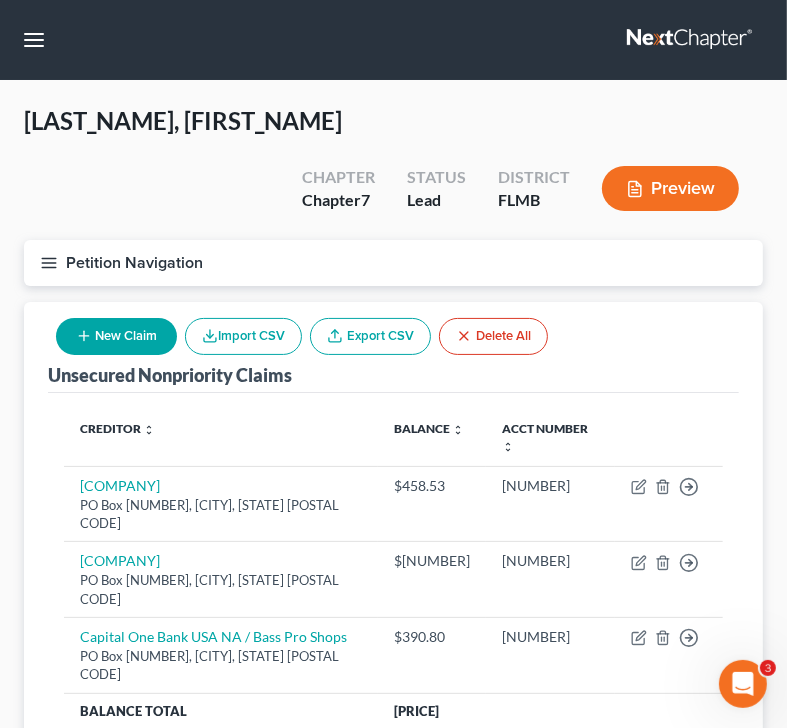 click 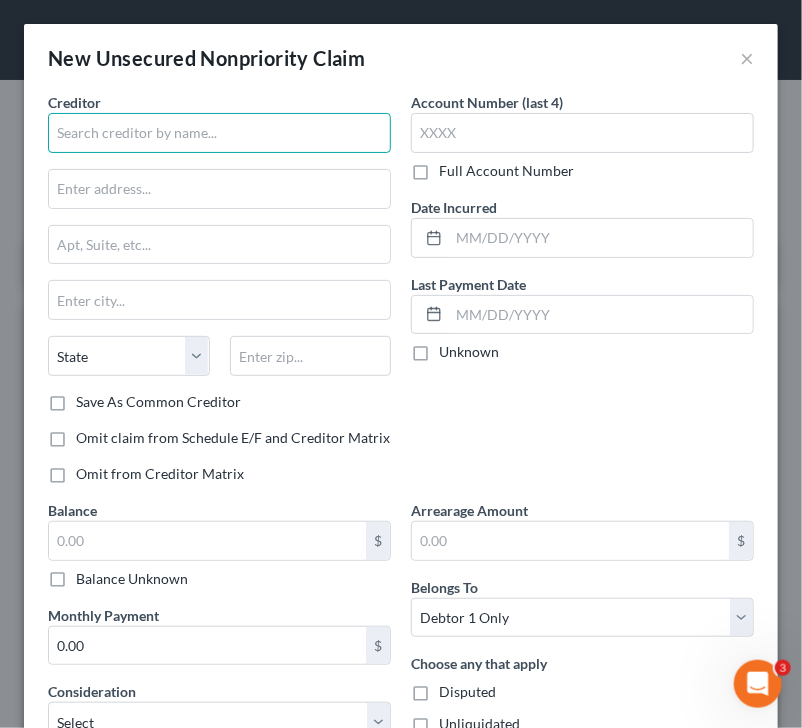click at bounding box center [219, 133] 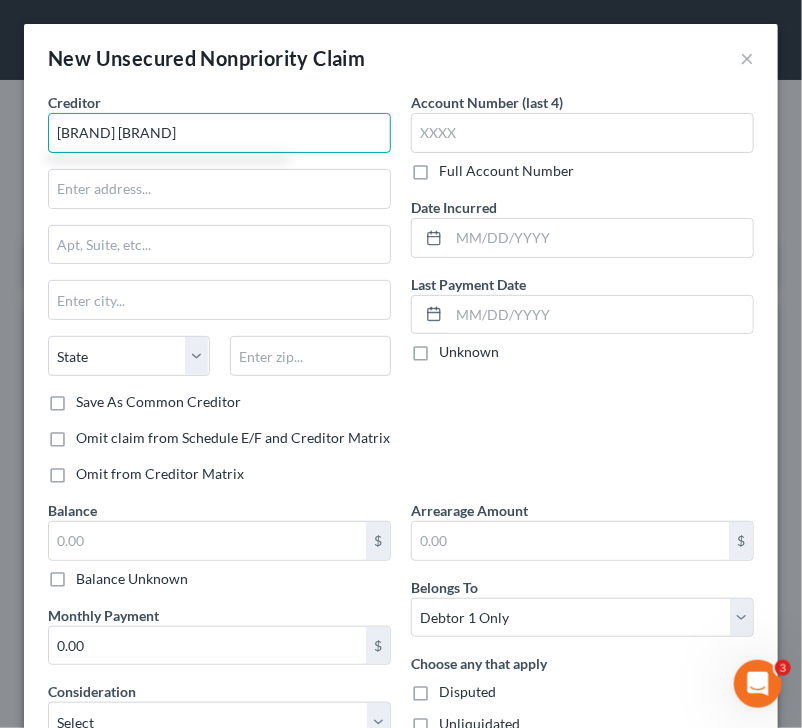 type on "[BRAND] [BRAND]" 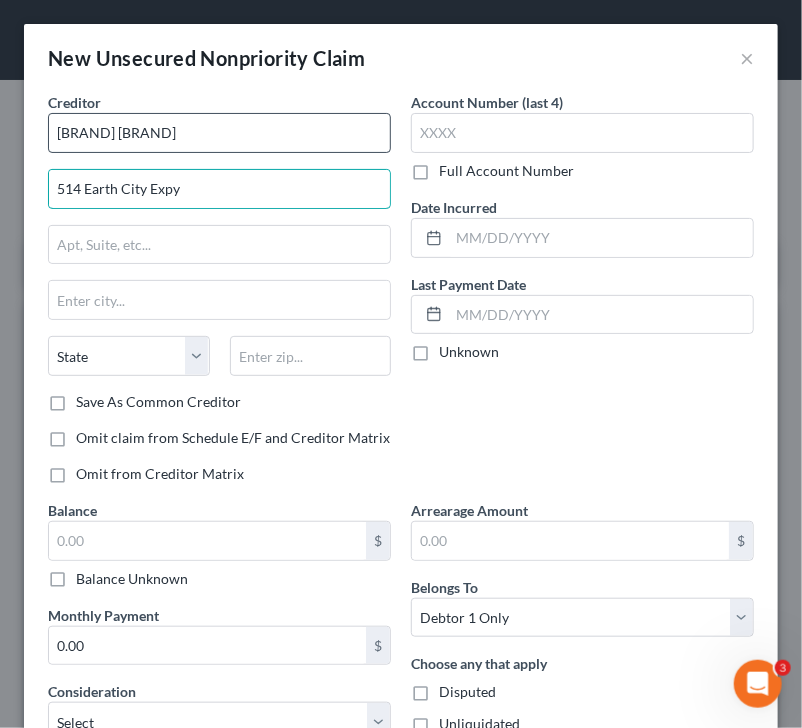 type on "514 Earth City Expy" 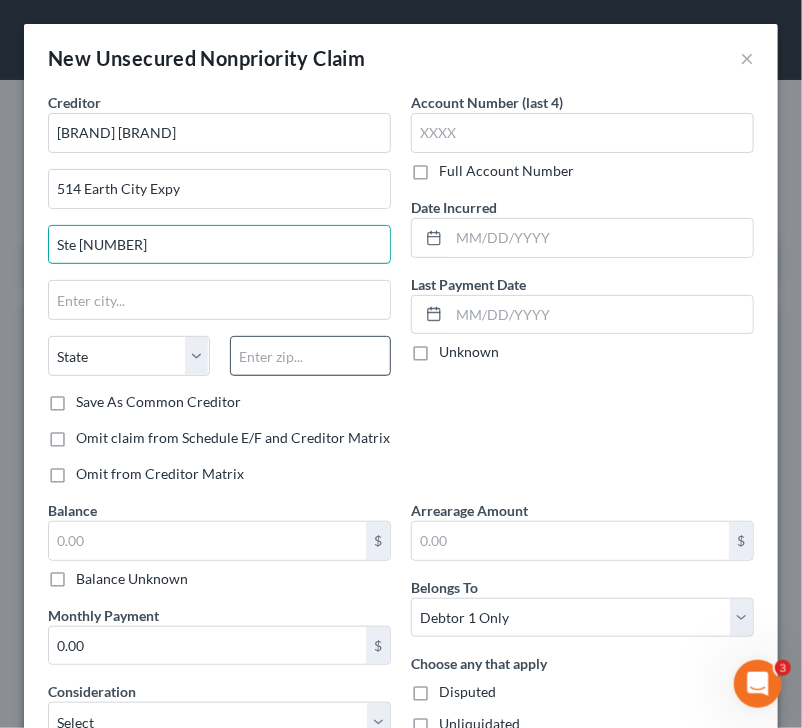 type on "Ste [NUMBER]" 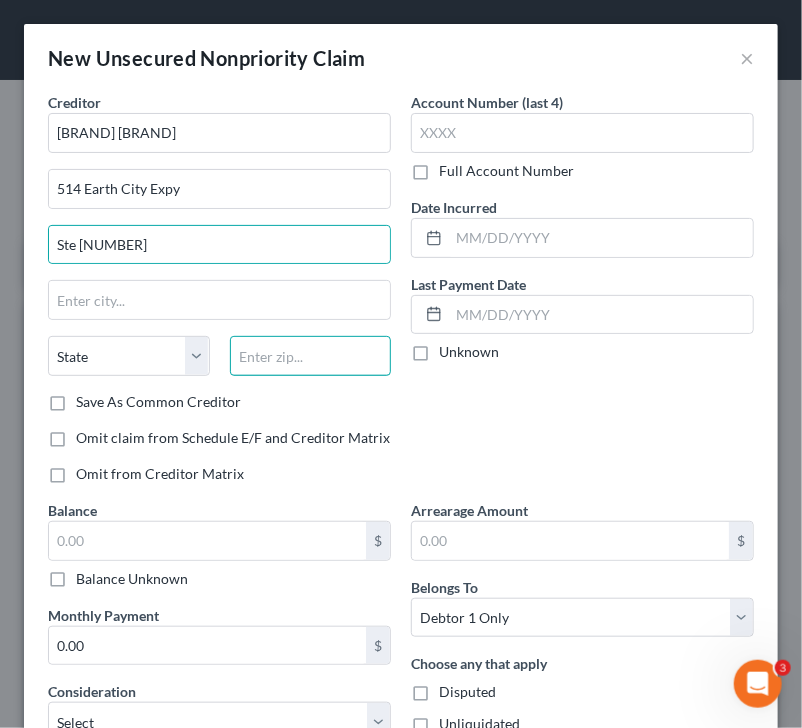 click at bounding box center [311, 356] 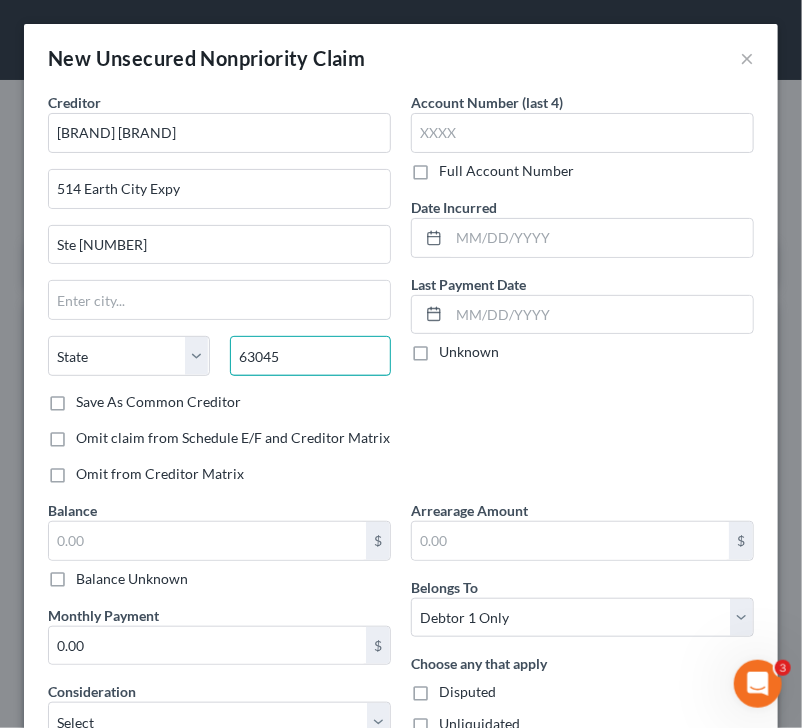 type on "63045" 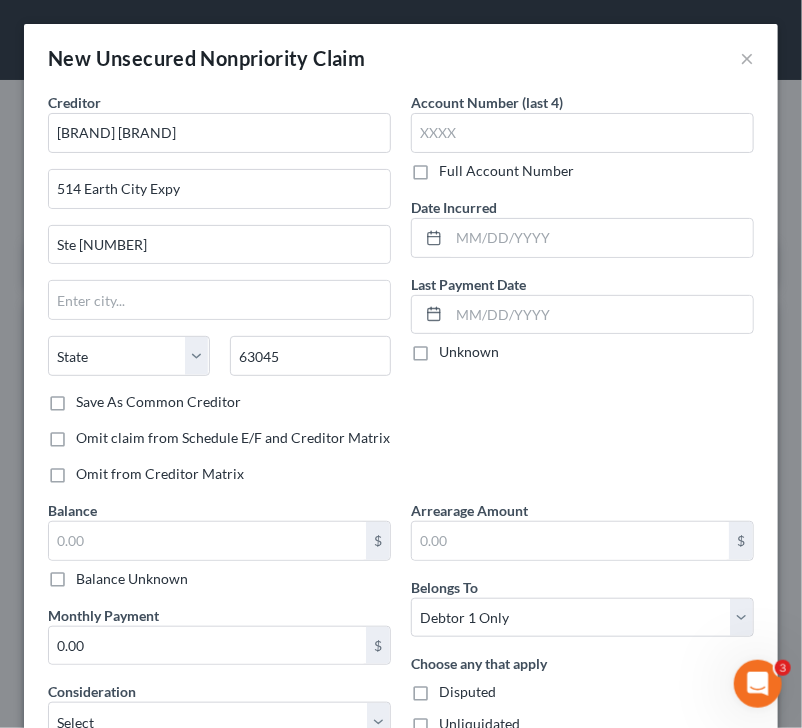 type on "Earth City" 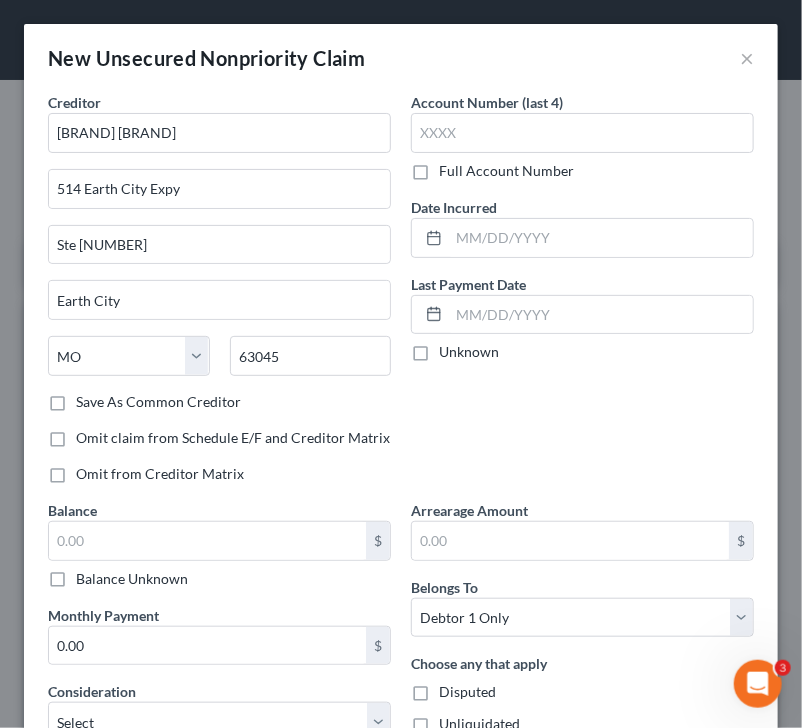 click on "Account Number (last 4)
Full Account Number
Date Incurred         Last Payment Date         Unknown" at bounding box center [582, 296] 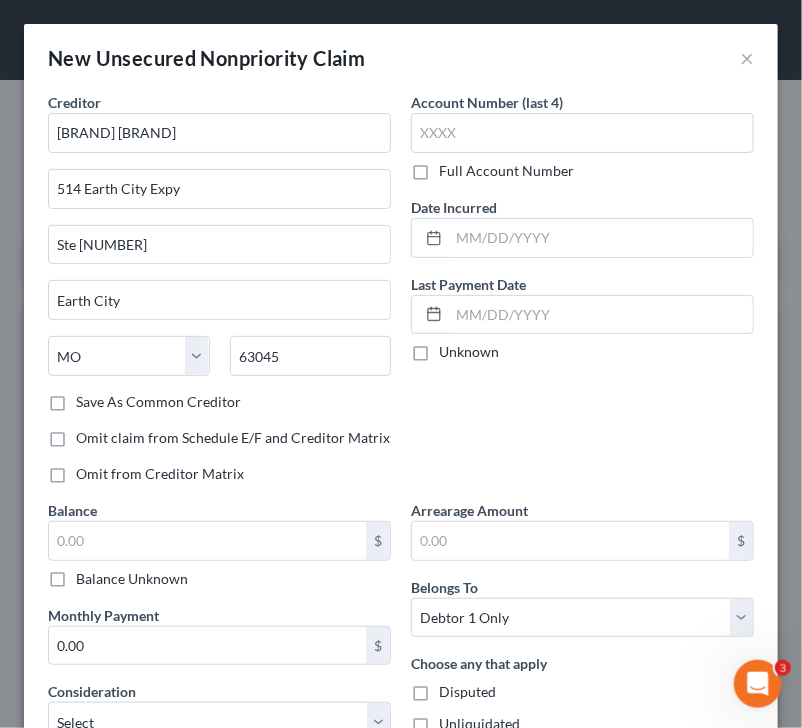click on "Save As Common Creditor" at bounding box center [158, 402] 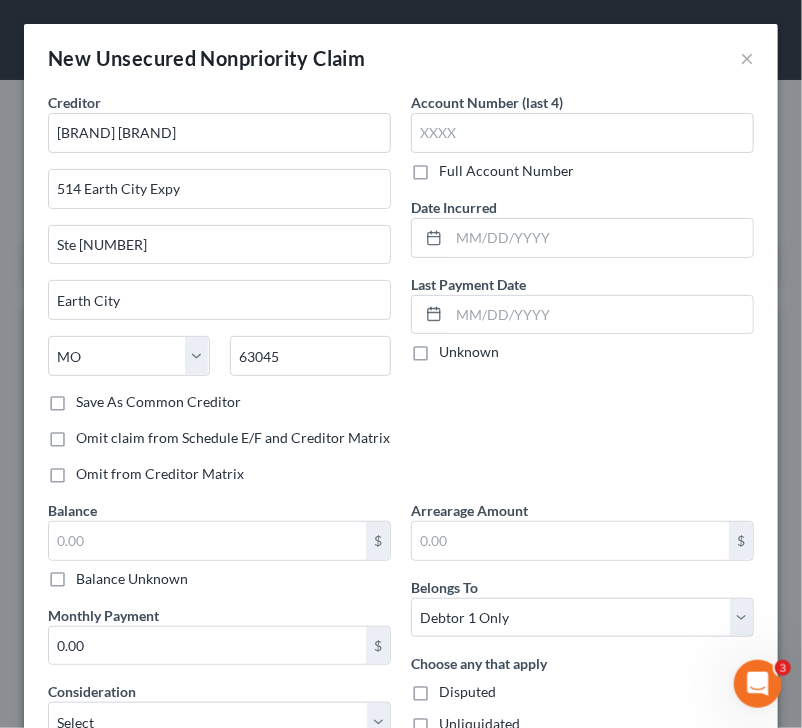 click on "Save As Common Creditor" at bounding box center [90, 398] 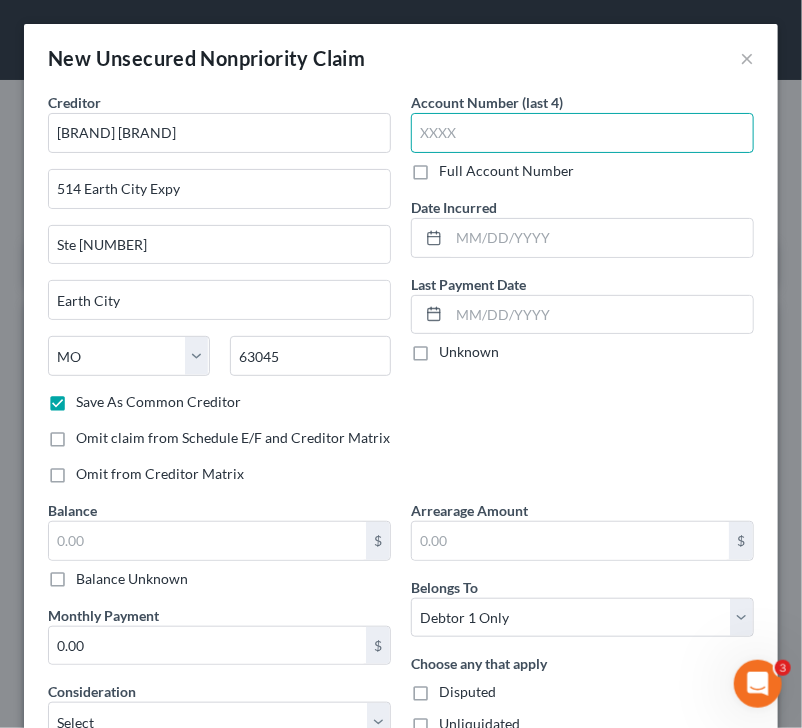 click at bounding box center [582, 133] 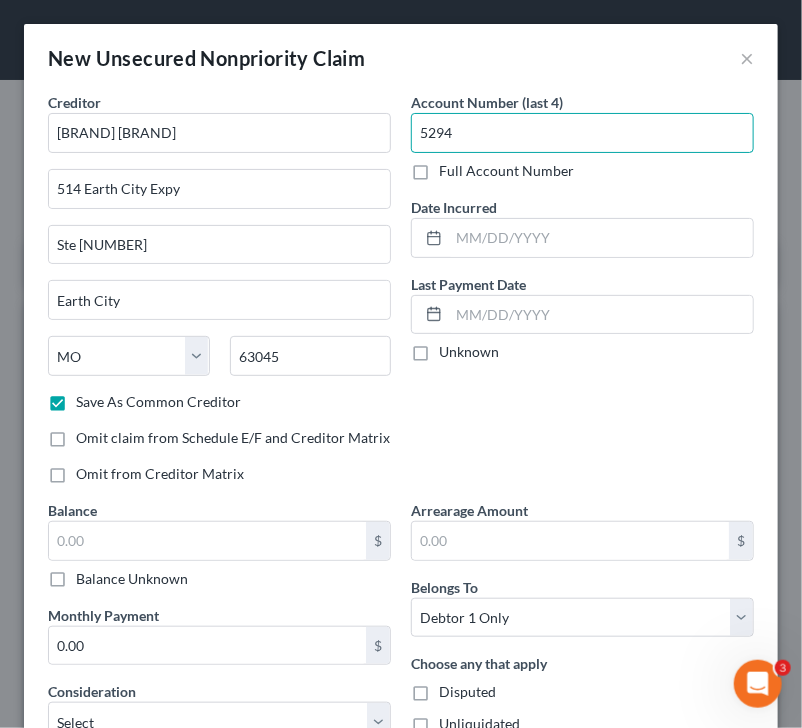 type on "5294" 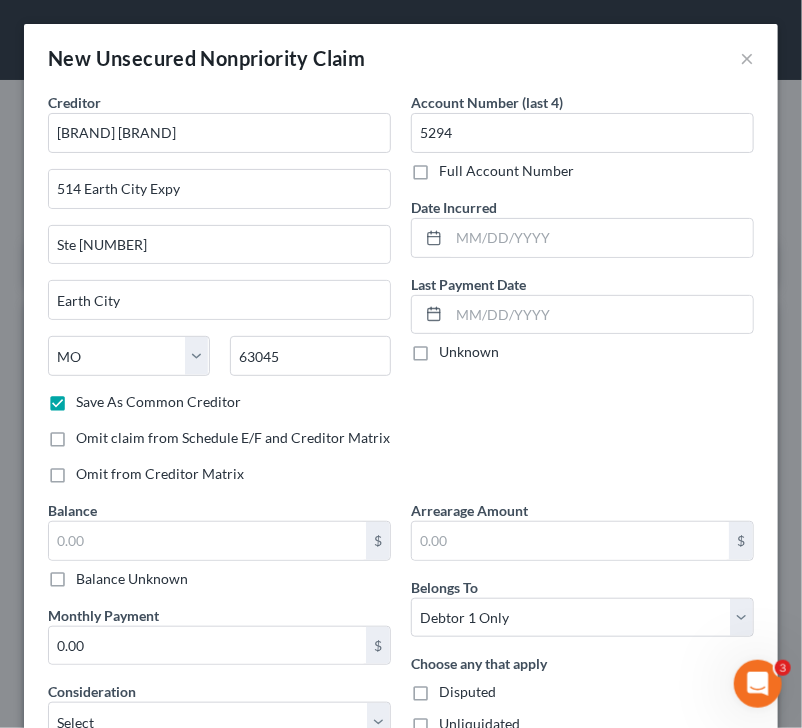 click on "Account Number (last 4)
[NUMBER]
Full Account Number
Date Incurred         Last Payment Date         Unknown" at bounding box center [582, 296] 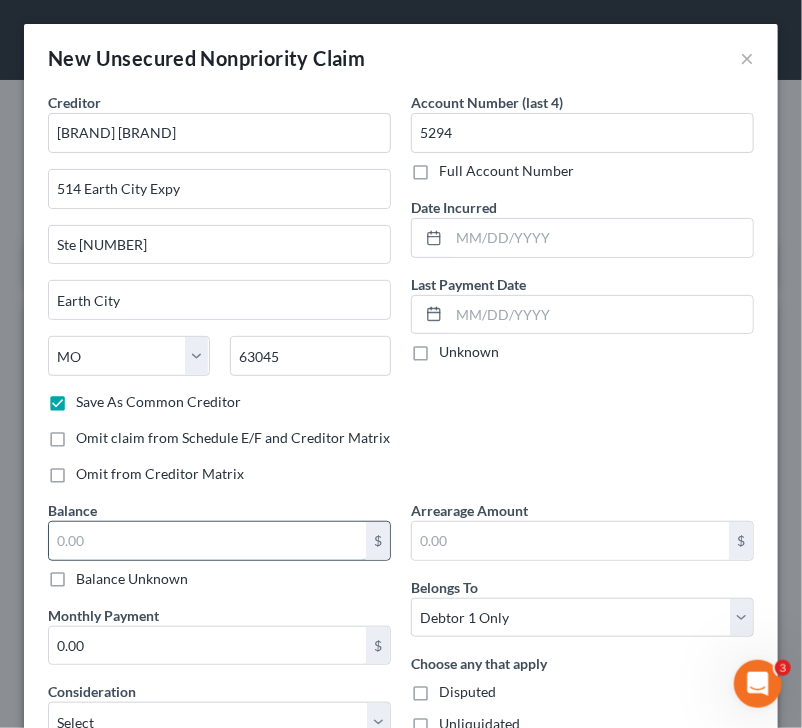 click at bounding box center (207, 541) 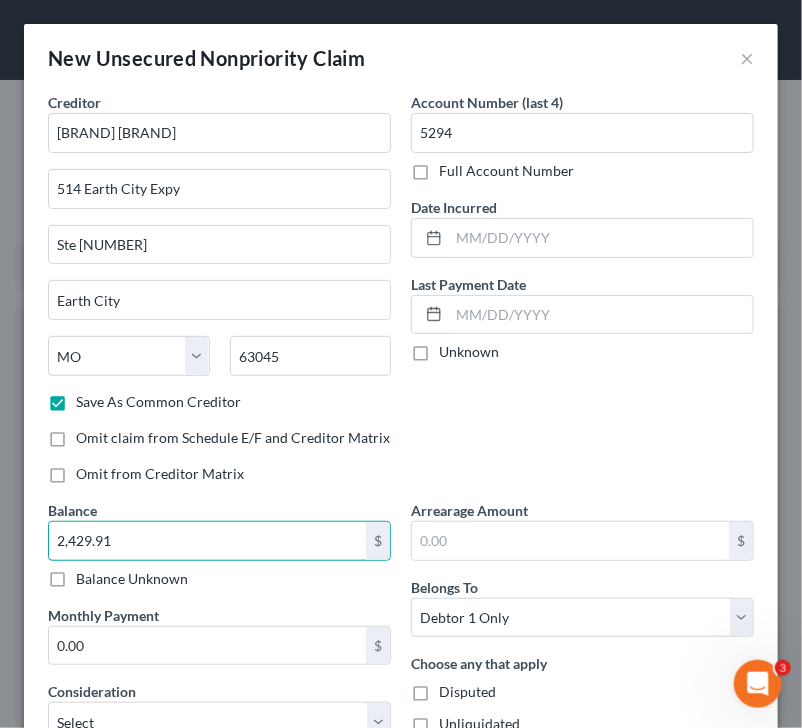 type on "2,429.91" 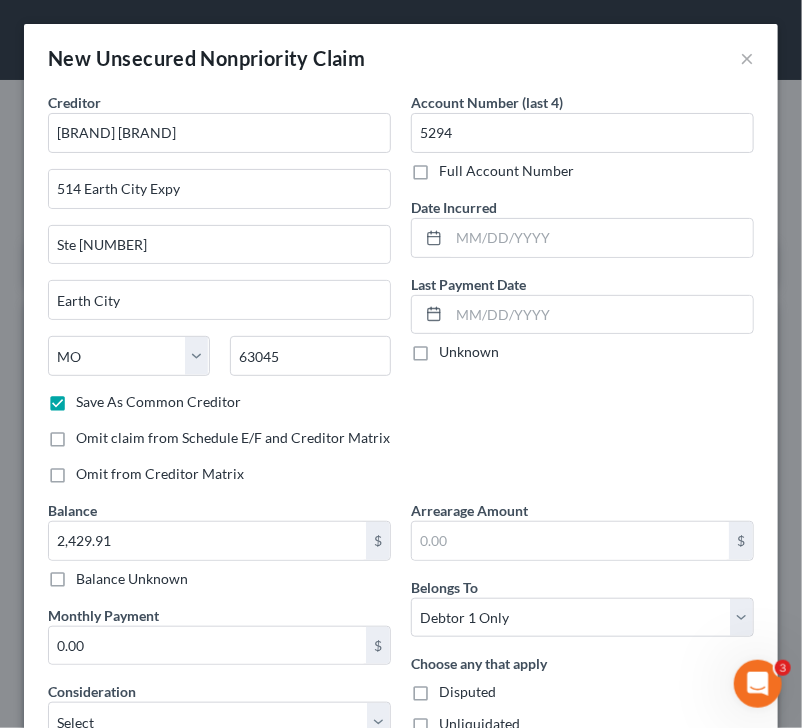 scroll, scrollTop: 188, scrollLeft: 0, axis: vertical 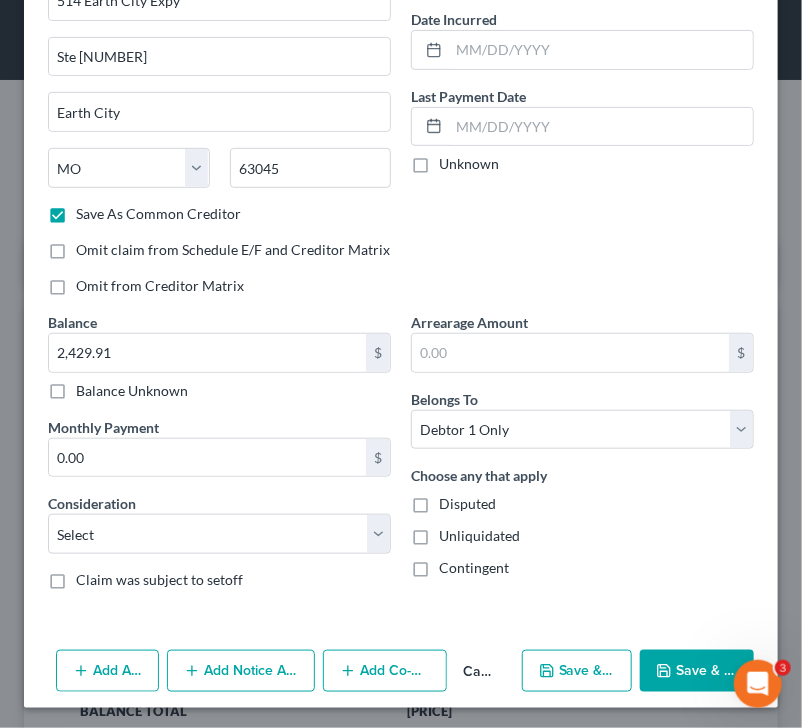 click on "Balance
[NUMBER] $
Balance Unknown
Balance Undetermined
[NUMBER] $
Balance Unknown
Monthly Payment 0.00 $ Consideration Select Cable / Satellite Services Collection Agency Credit Card Debt Debt Counseling / Attorneys Deficiency Balance Domestic Support Obligations Home / Car Repairs Income Taxes Judgment Liens Medical Services Monies Loaned / Advanced Mortgage Obligation From Divorce Or Separation Obligation To Pensions Other Overdrawn Bank Account Promised To Help Pay Creditors Student Loans Suppliers And Vendors Telephone / Internet Services Utility Services Claim was subject to setoff" at bounding box center (219, 459) 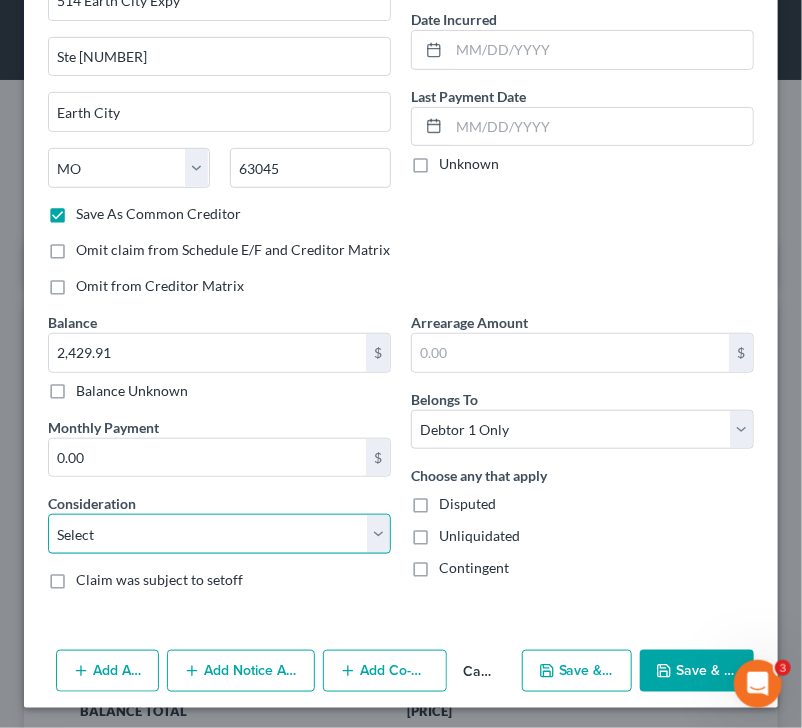click on "Select Cable / Satellite Services Collection Agency Credit Card Debt Debt Counseling / Attorneys Deficiency Balance Domestic Support Obligations Home / Car Repairs Income Taxes Judgment Liens Medical Services Monies Loaned / Advanced Mortgage Obligation From Divorce Or Separation Obligation To Pensions Other Overdrawn Bank Account Promised To Help Pay Creditors Student Loans Suppliers And Vendors Telephone / Internet Services Utility Services" at bounding box center [219, 534] 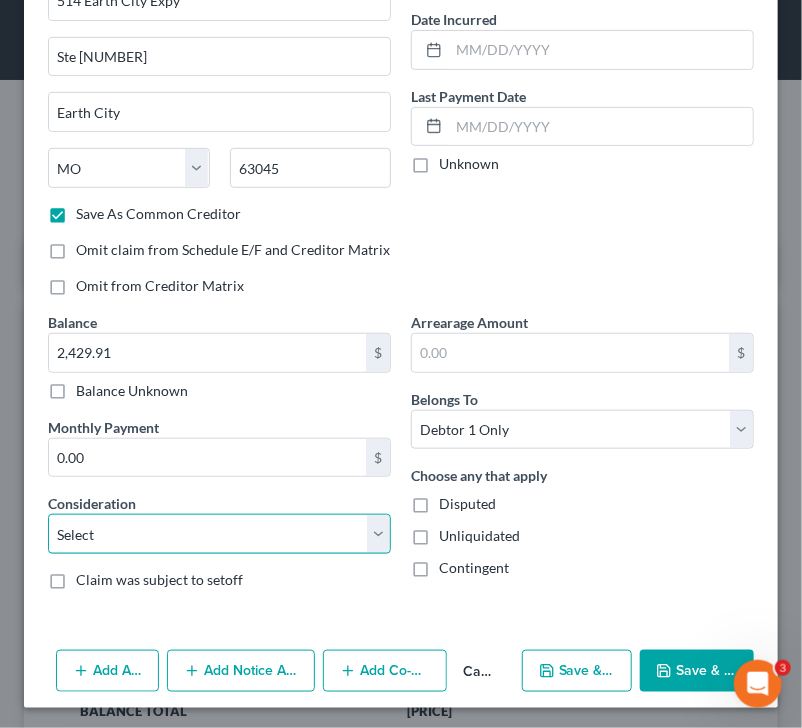 select on "1" 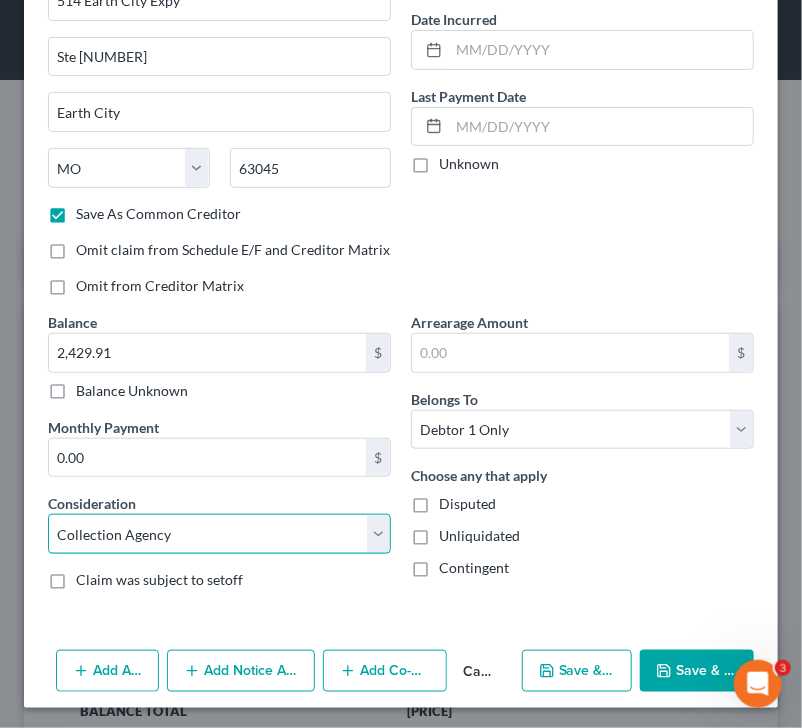 click on "Select Cable / Satellite Services Collection Agency Credit Card Debt Debt Counseling / Attorneys Deficiency Balance Domestic Support Obligations Home / Car Repairs Income Taxes Judgment Liens Medical Services Monies Loaned / Advanced Mortgage Obligation From Divorce Or Separation Obligation To Pensions Other Overdrawn Bank Account Promised To Help Pay Creditors Student Loans Suppliers And Vendors Telephone / Internet Services Utility Services" at bounding box center (219, 534) 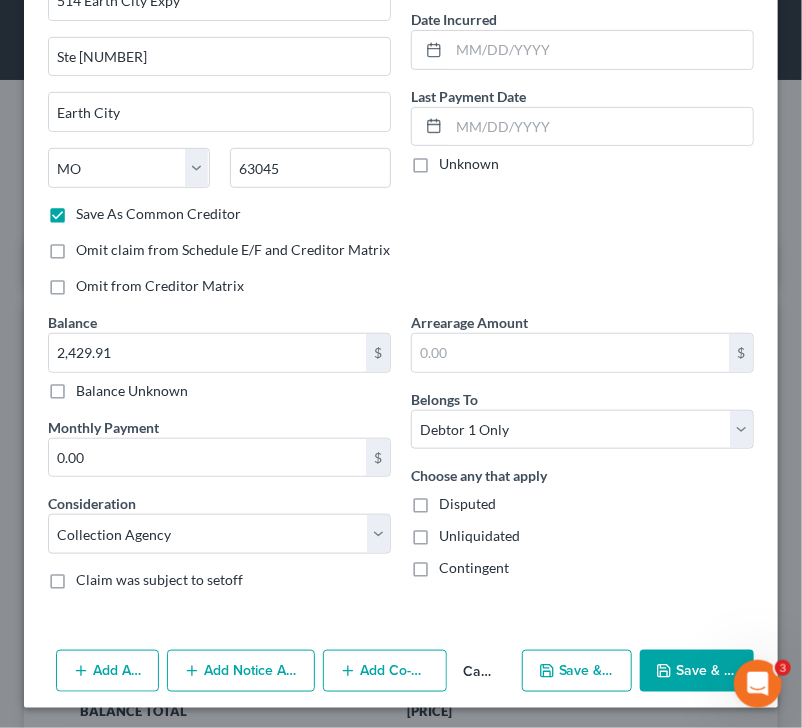 click on "Account Number (last 4)
[NUMBER]
Full Account Number
Date Incurred         Last Payment Date         Unknown" at bounding box center [582, 108] 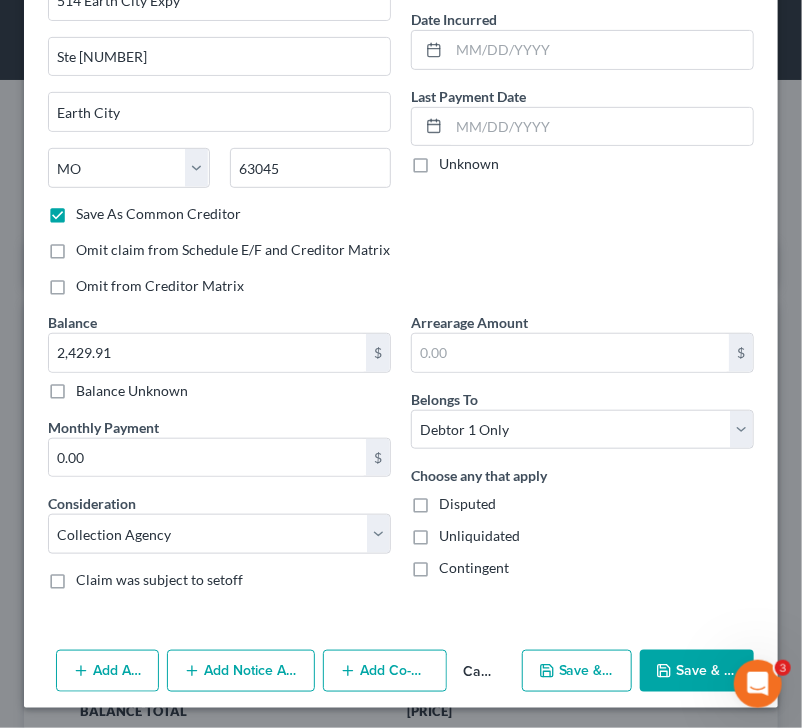 click on "Save & Close" at bounding box center (697, 671) 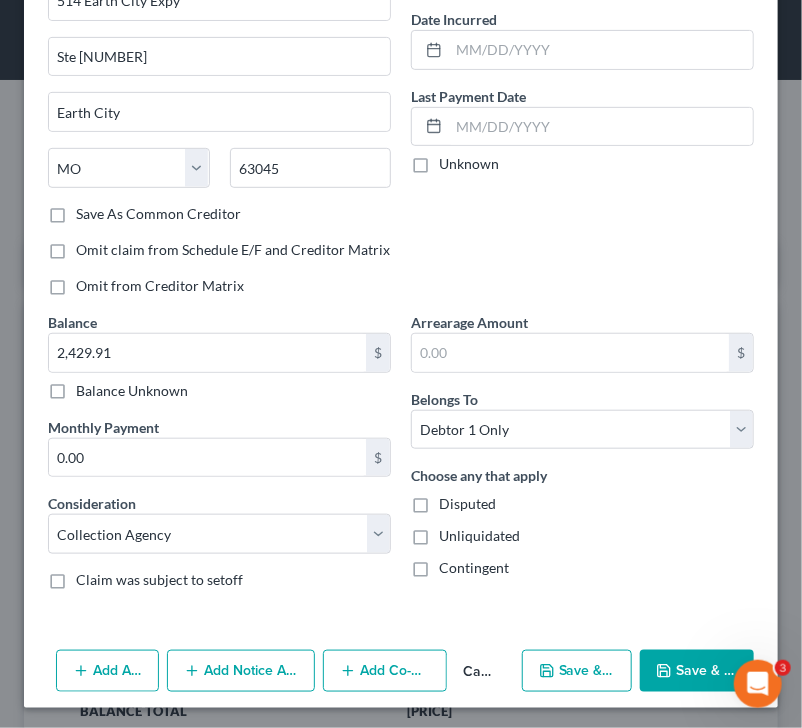 checkbox on "false" 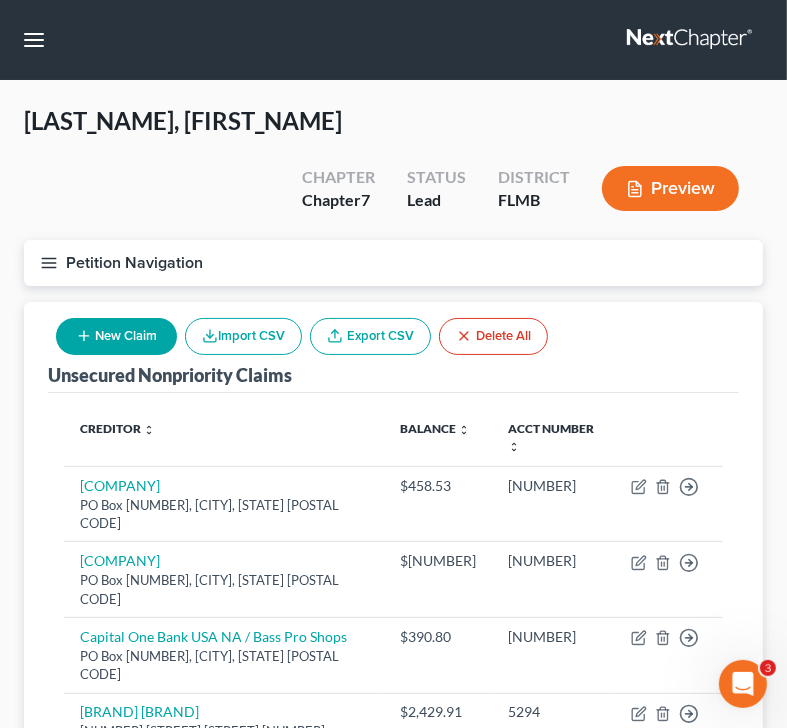 click on "Creditor  expand_more   expand_less   unfold_more Balance  expand_more   expand_less   unfold_more Acct Number  expand_more   expand_less   unfold_more Capital One Bank USA NA PO Box [POSTAL_CODE], [CITY], [STATE] $[PRICE] [NUMBER] Move to D Move to E Move to G Move to Notice Only Capital One Bank USA NA PO Box [POSTAL_CODE], [CITY], [STATE] $[PRICE] [NUMBER] Move to D Move to E Move to G Move to Notice Only Capital One Bank USA NA / Bass Pro Shops PO Box [POSTAL_CODE], [CITY], [STATE] $[PRICE] [NUMBER] Move to D Move to E Move to G Move to Notice Only Client Services Incorporated [NUMBER] [STREET] [SUITE], [CITY], [STATE] $[PRICE] [NUMBER] Move to D Move to E Move to G Move to Notice Only Balance Total $[PRICE]" at bounding box center [393, 619] 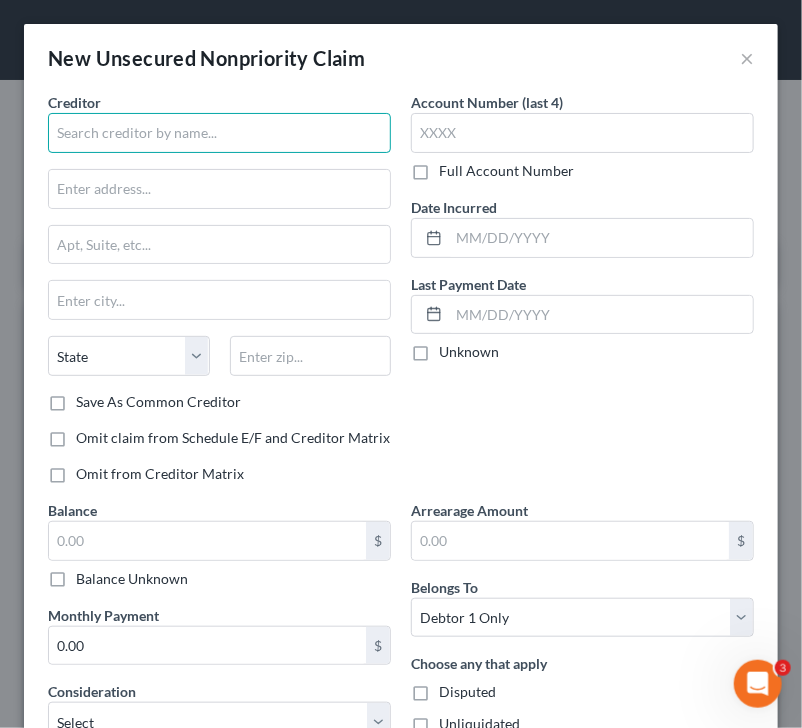 click at bounding box center [219, 133] 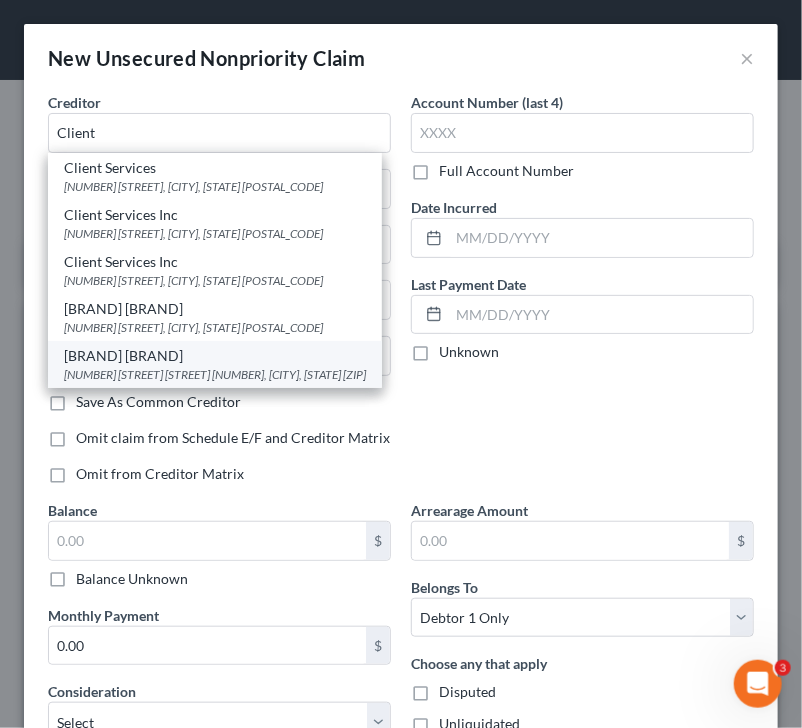 click on "[BRAND] [BRAND]" at bounding box center [215, 356] 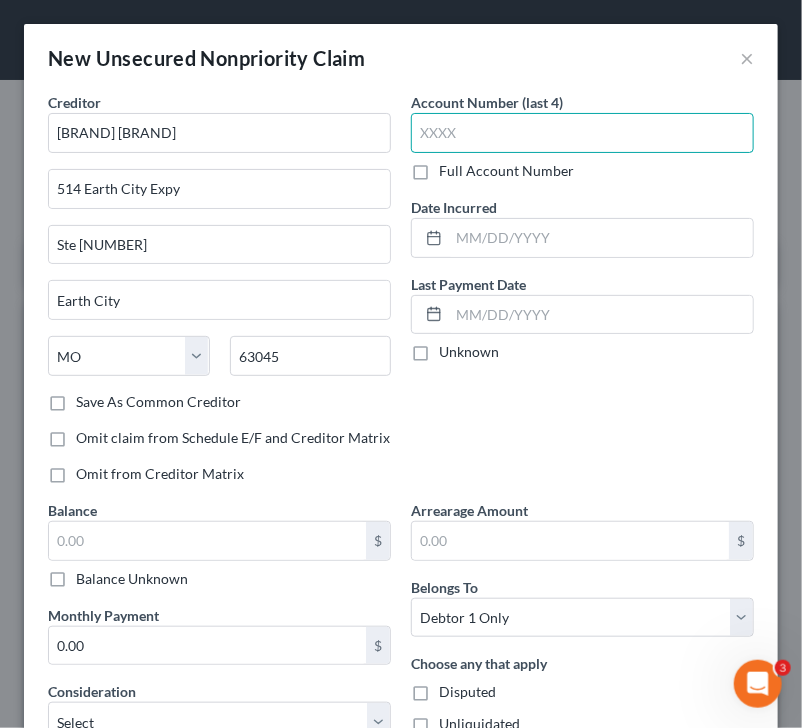 click at bounding box center (582, 133) 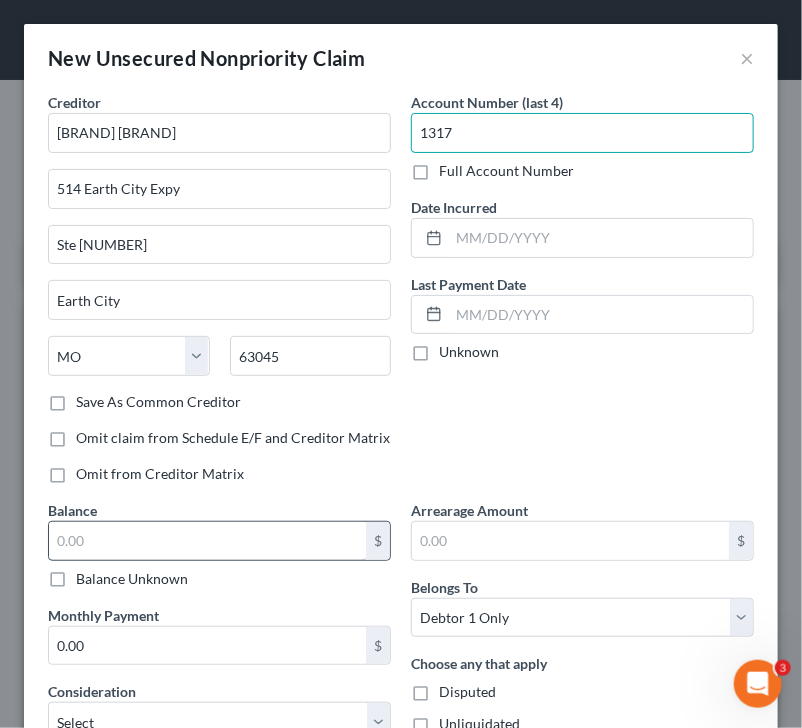 type on "1317" 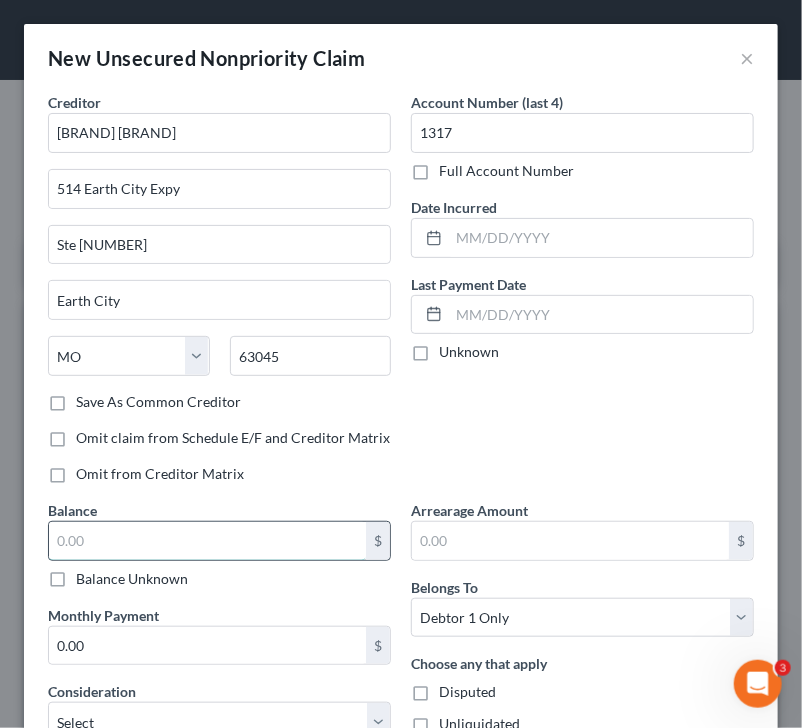 drag, startPoint x: 181, startPoint y: 544, endPoint x: 120, endPoint y: 539, distance: 61.204575 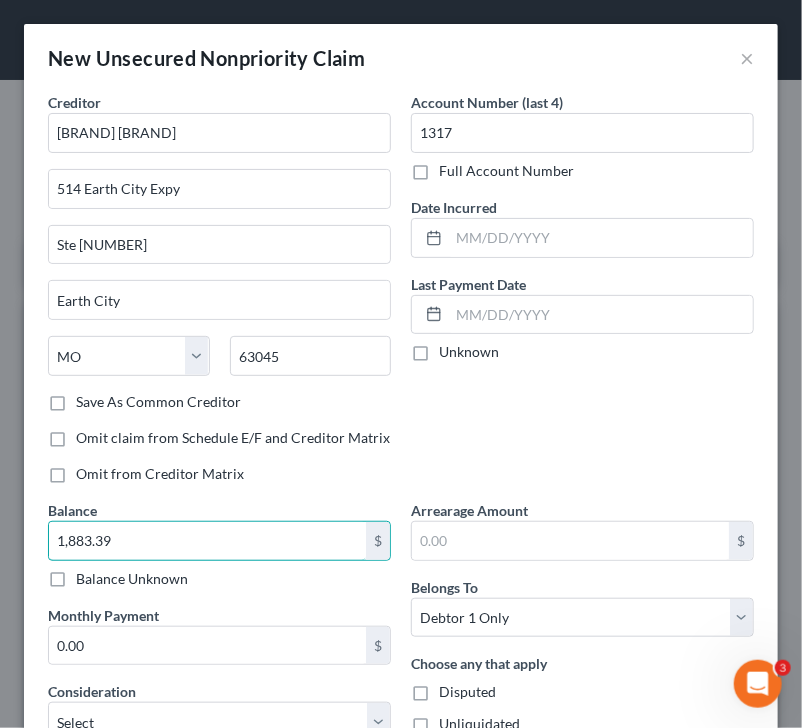 type on "1,883.39" 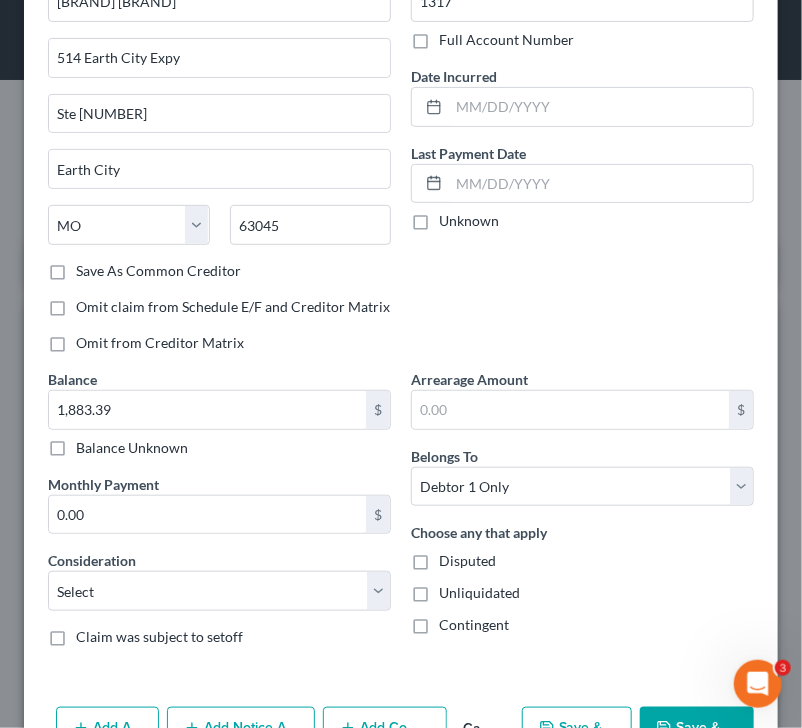 scroll, scrollTop: 188, scrollLeft: 0, axis: vertical 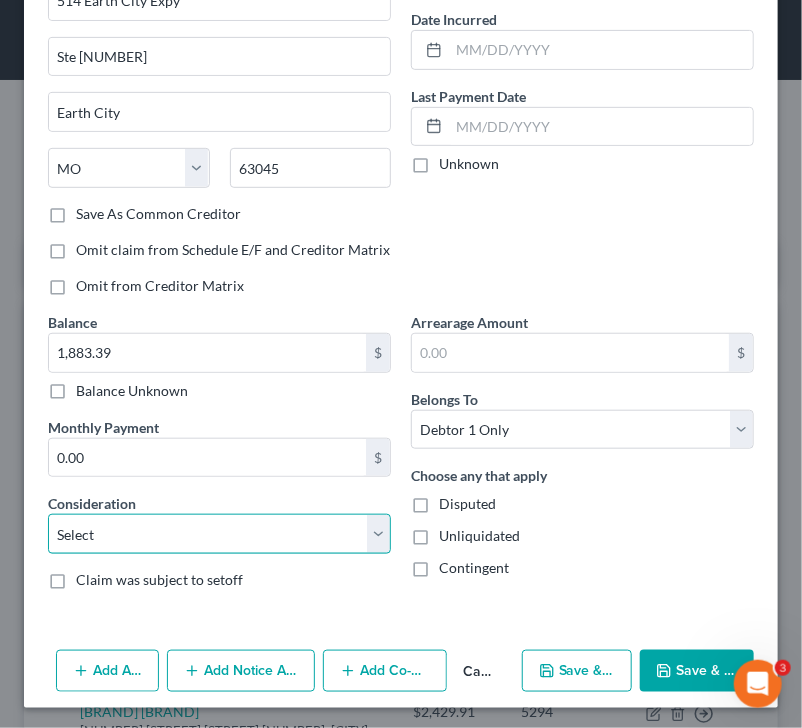 click on "Select Cable / Satellite Services Collection Agency Credit Card Debt Debt Counseling / Attorneys Deficiency Balance Domestic Support Obligations Home / Car Repairs Income Taxes Judgment Liens Medical Services Monies Loaned / Advanced Mortgage Obligation From Divorce Or Separation Obligation To Pensions Other Overdrawn Bank Account Promised To Help Pay Creditors Student Loans Suppliers And Vendors Telephone / Internet Services Utility Services" at bounding box center [219, 534] 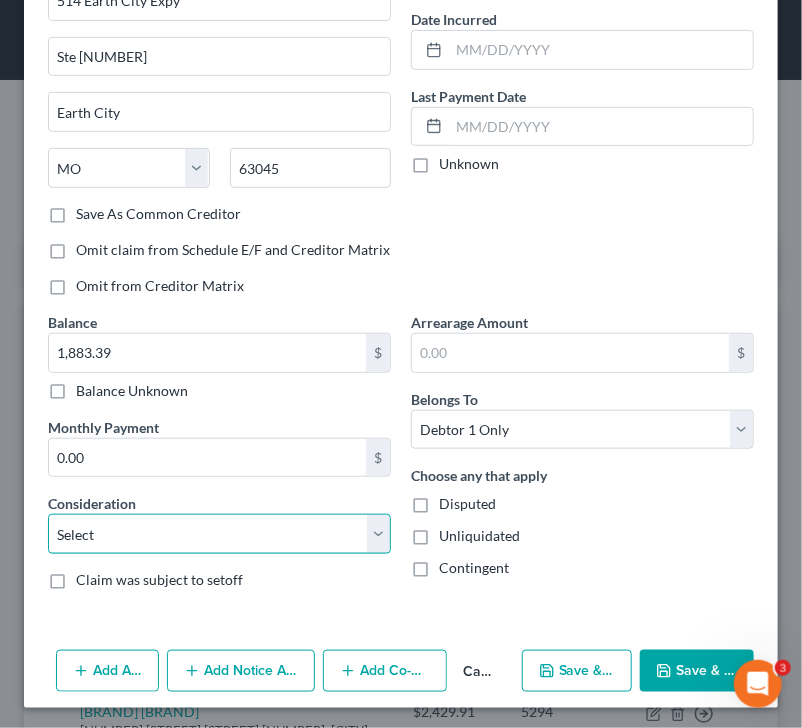 select on "1" 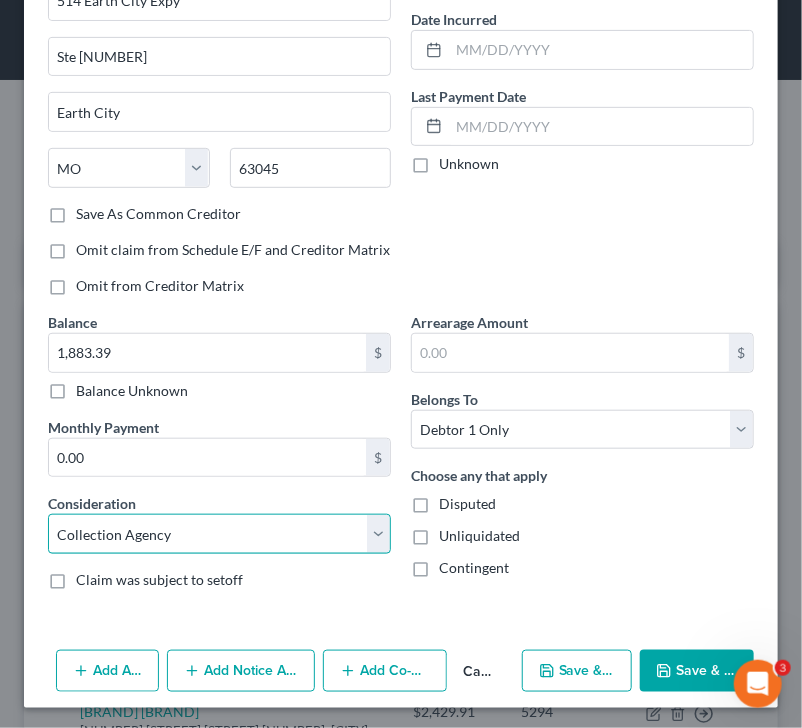 click on "Select Cable / Satellite Services Collection Agency Credit Card Debt Debt Counseling / Attorneys Deficiency Balance Domestic Support Obligations Home / Car Repairs Income Taxes Judgment Liens Medical Services Monies Loaned / Advanced Mortgage Obligation From Divorce Or Separation Obligation To Pensions Other Overdrawn Bank Account Promised To Help Pay Creditors Student Loans Suppliers And Vendors Telephone / Internet Services Utility Services" at bounding box center (219, 534) 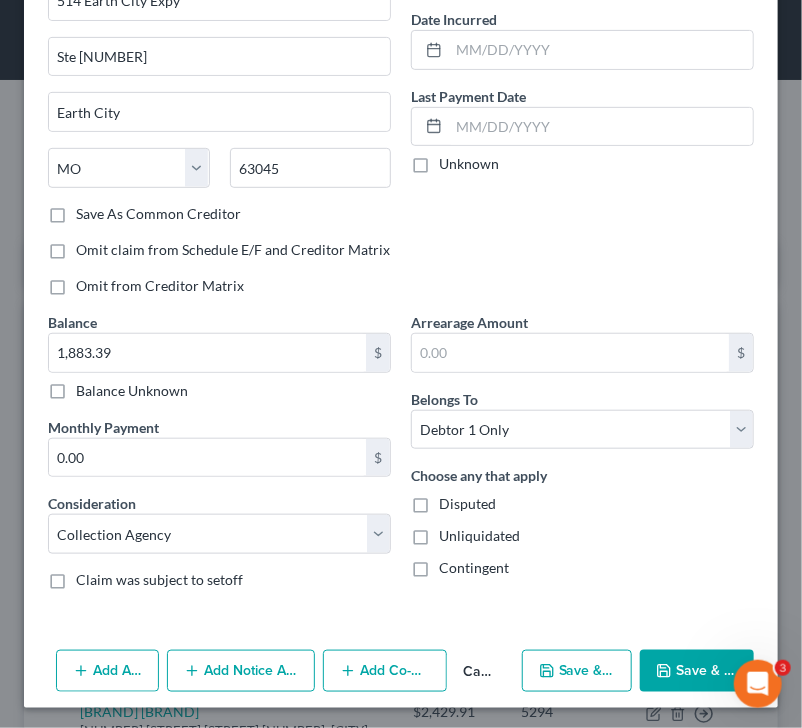 click on "Save & Close" at bounding box center (697, 671) 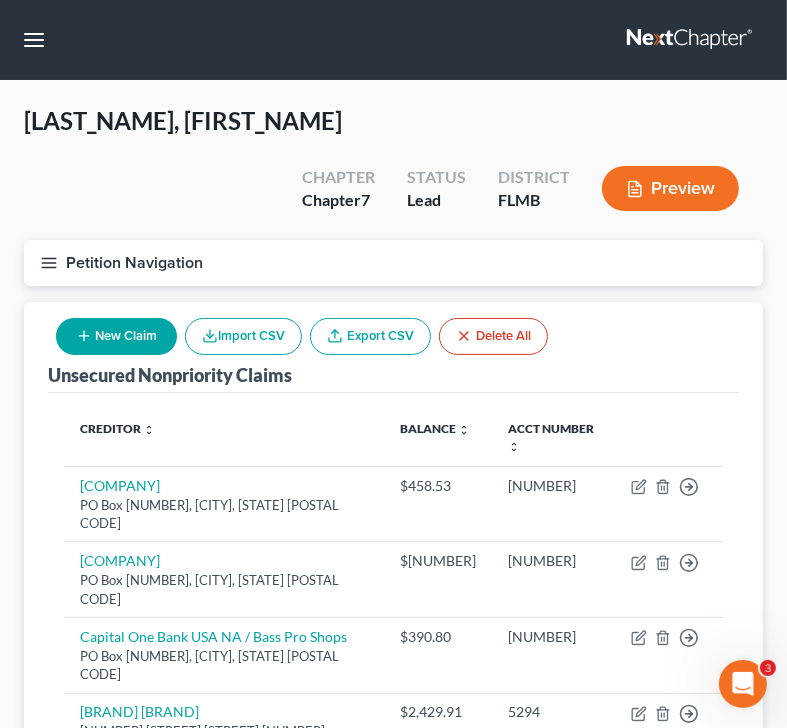 click on "Unsecured Nonpriority Claims New Claim
Import CSV
Export CSV Delete All" at bounding box center (393, 347) 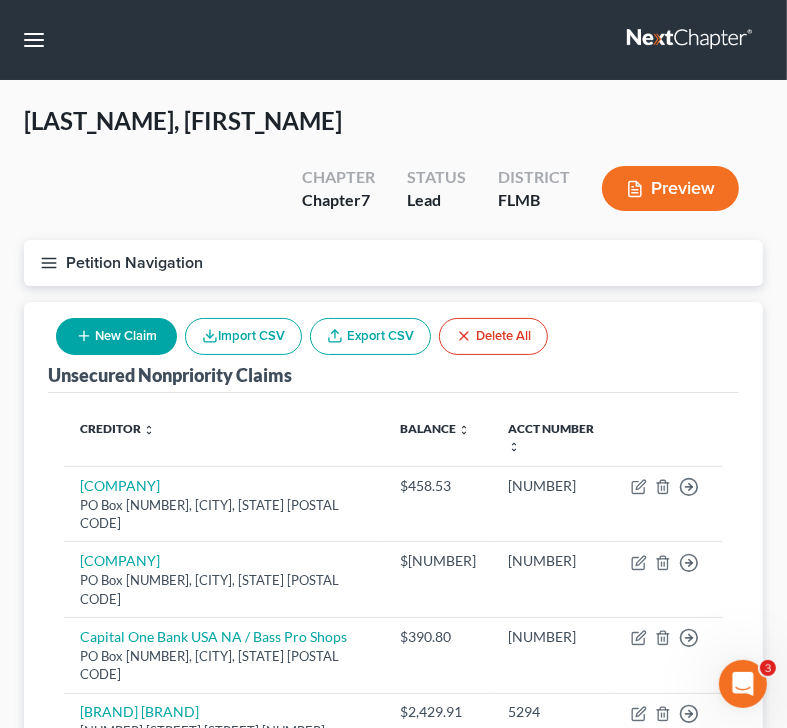 click on "New Claim" at bounding box center (116, 336) 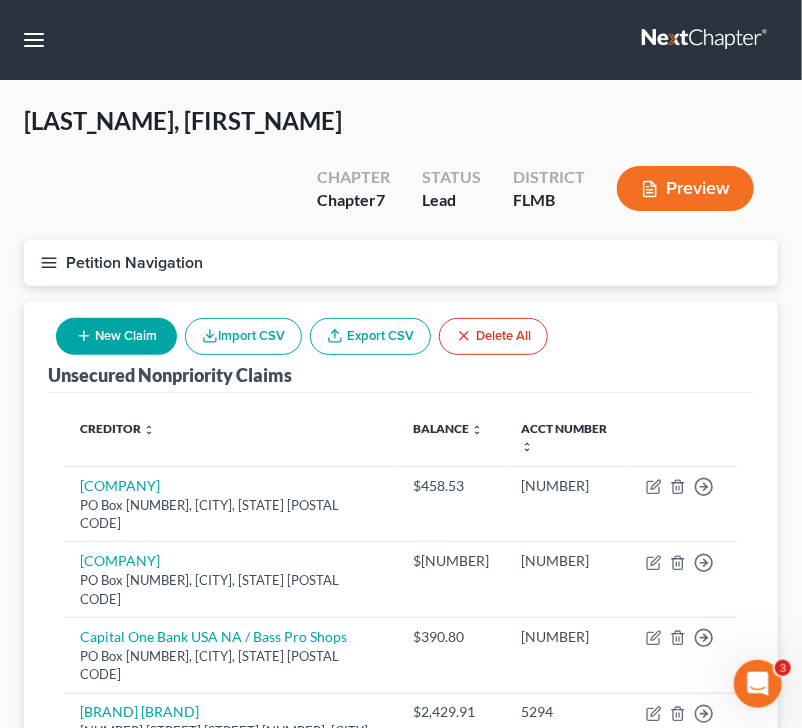 select on "0" 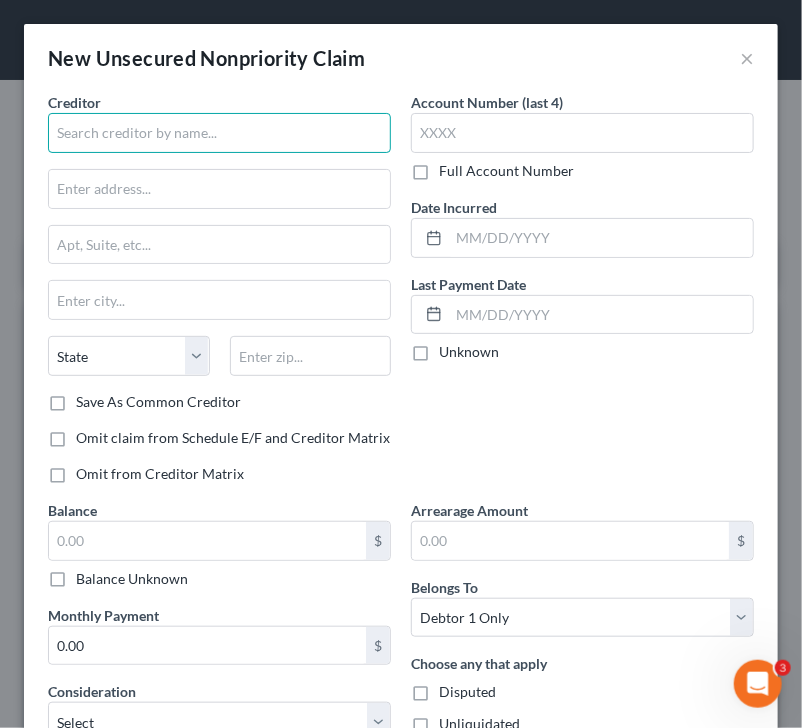 click at bounding box center (219, 133) 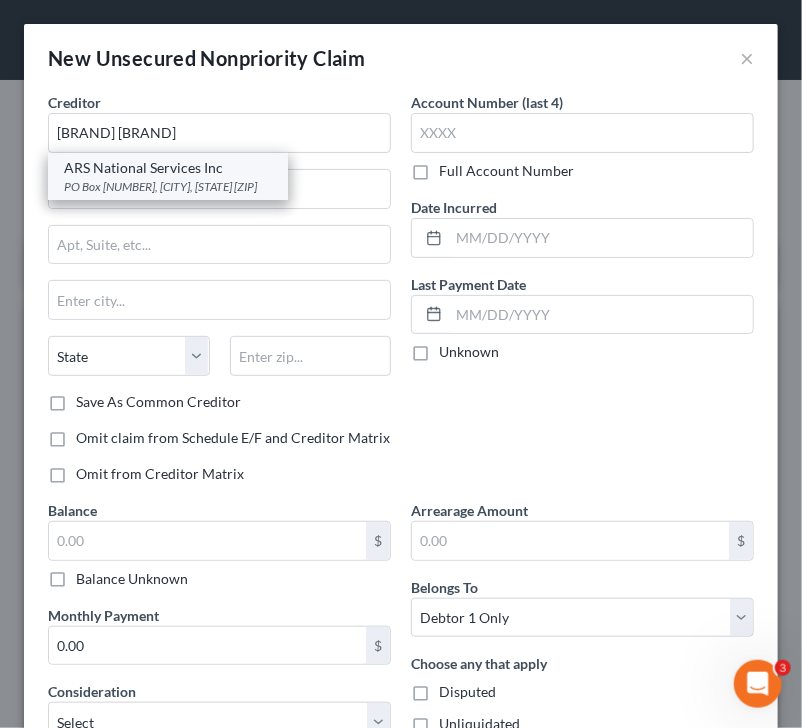 click on "PO Box [NUMBER], [CITY], [STATE] [ZIP]" at bounding box center (168, 186) 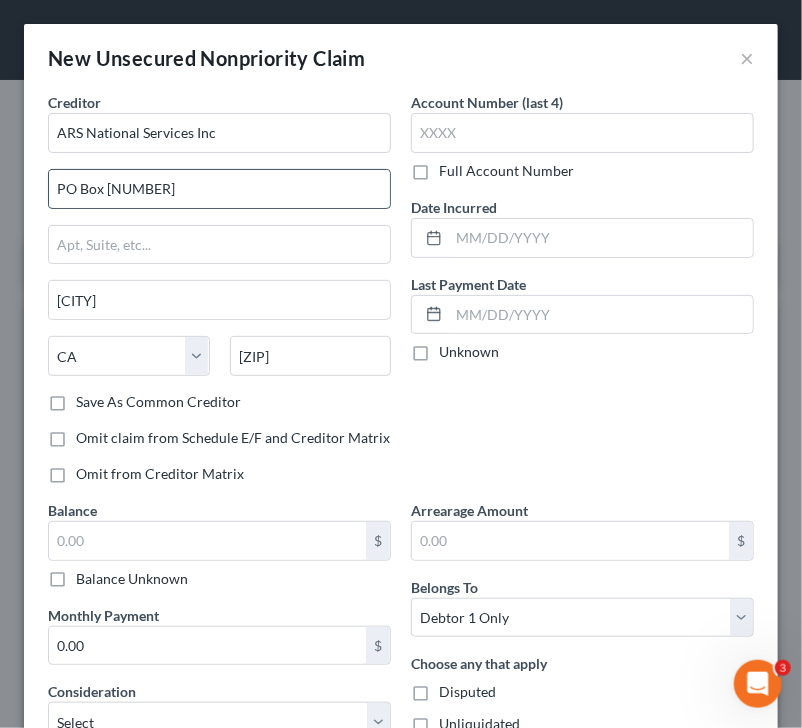 drag, startPoint x: 156, startPoint y: 183, endPoint x: 130, endPoint y: 184, distance: 26.019224 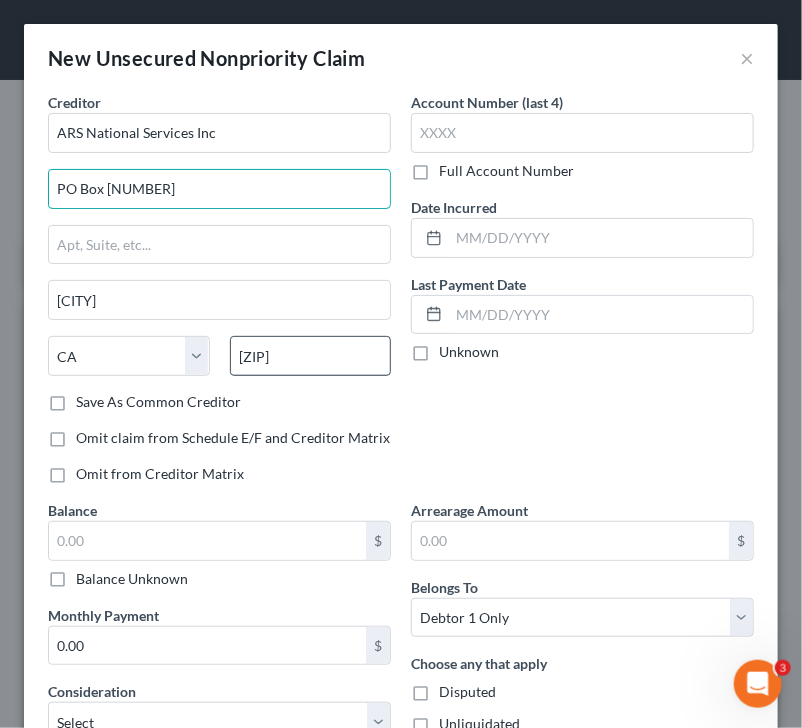 type on "PO Box [NUMBER]" 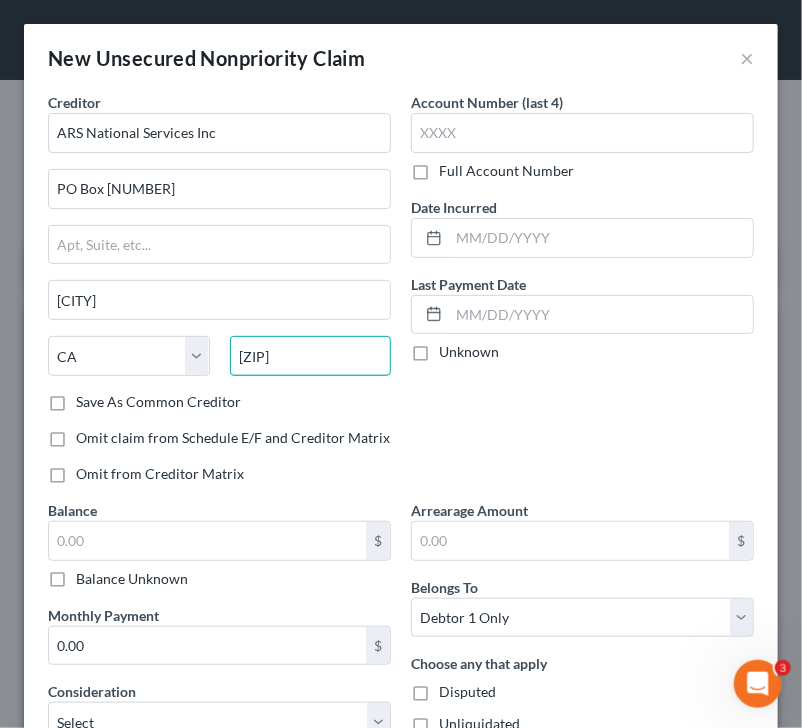 click on "[ZIP]" at bounding box center [311, 356] 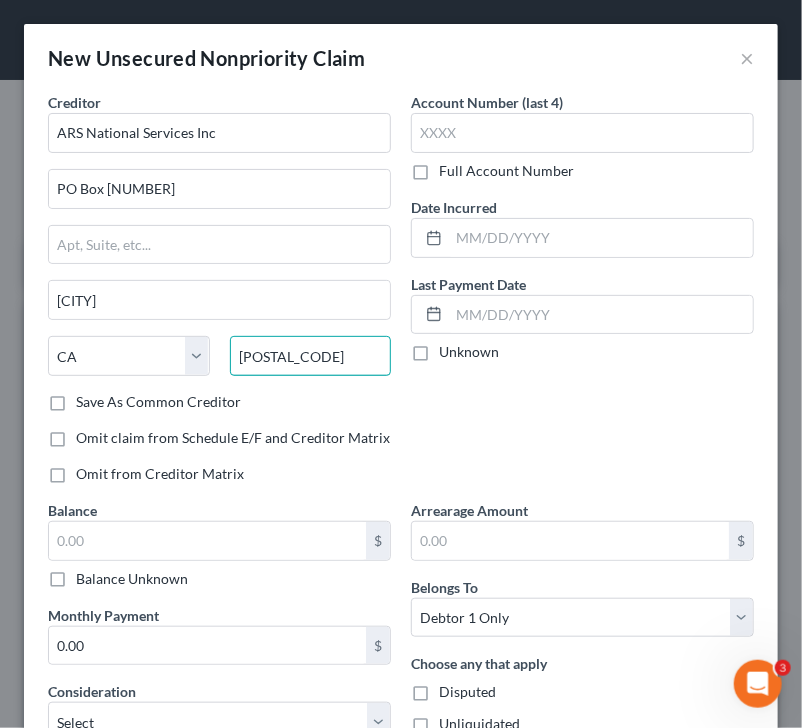 type on "[POSTAL_CODE]" 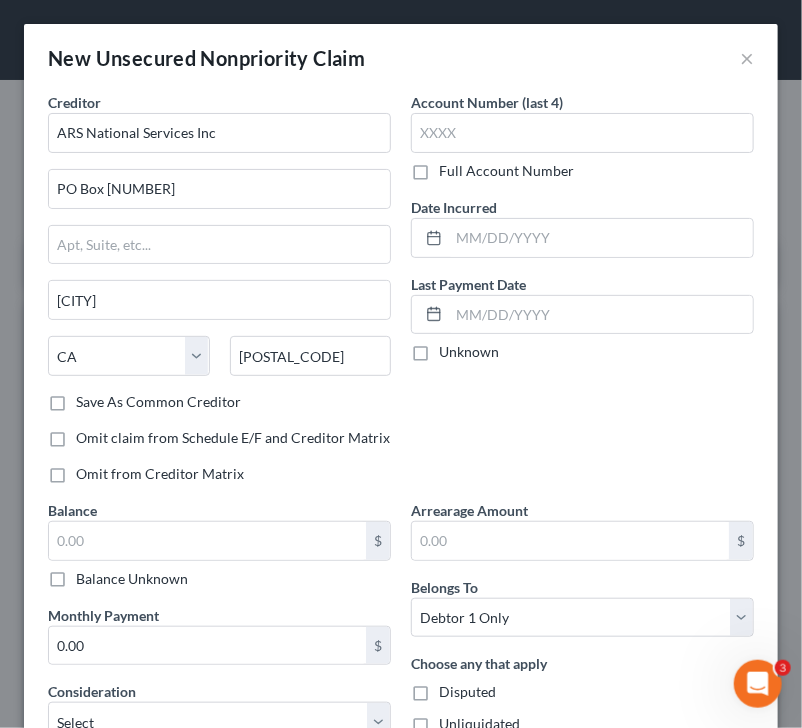 drag, startPoint x: 201, startPoint y: 418, endPoint x: 178, endPoint y: 398, distance: 30.479502 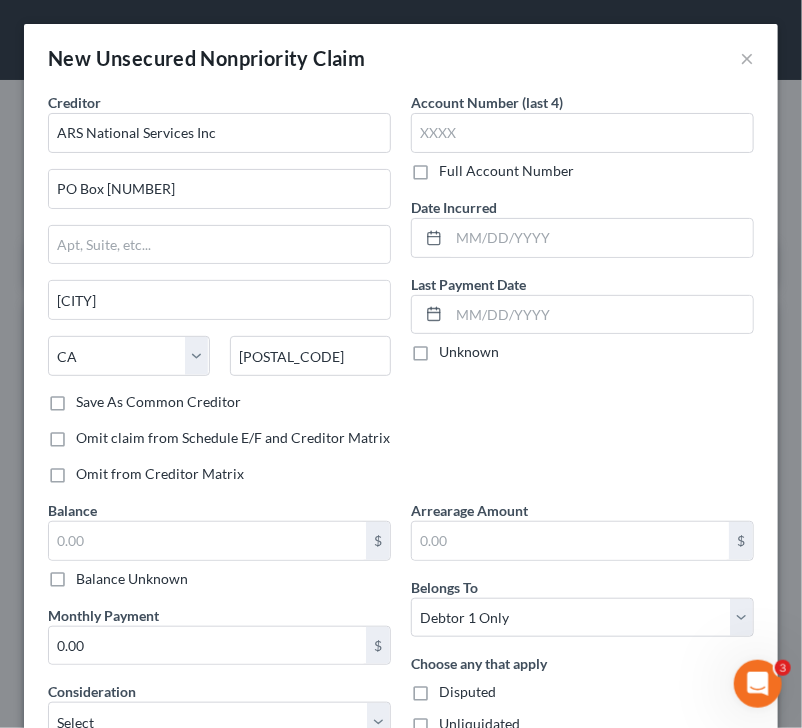 drag, startPoint x: 178, startPoint y: 398, endPoint x: 44, endPoint y: 400, distance: 134.01492 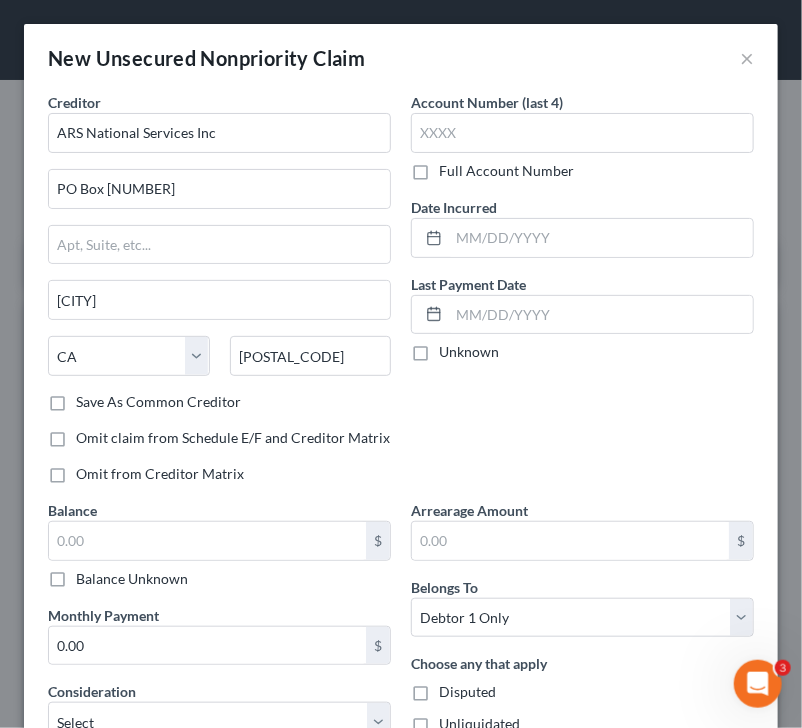 click on "Save As Common Creditor" at bounding box center [90, 398] 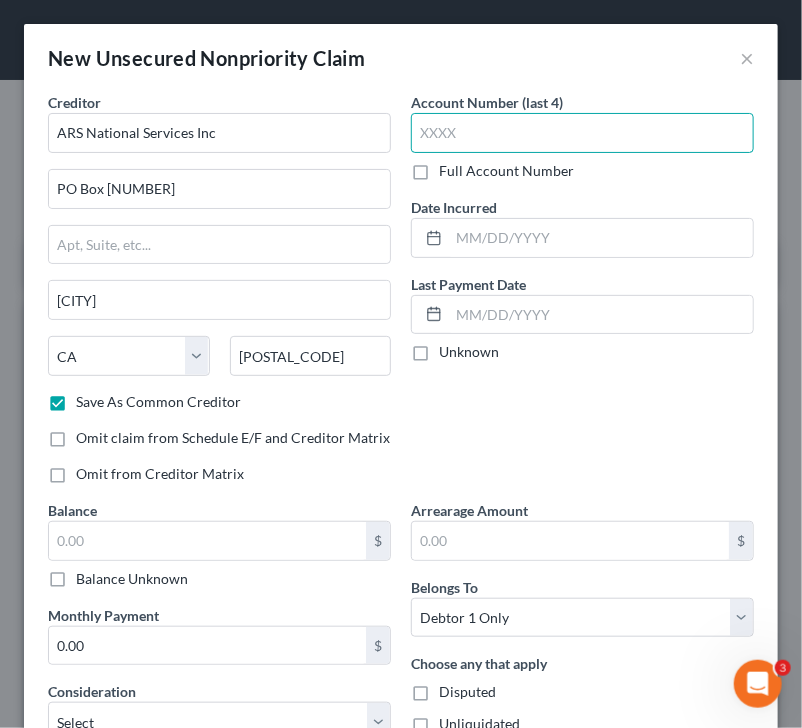 click at bounding box center [582, 133] 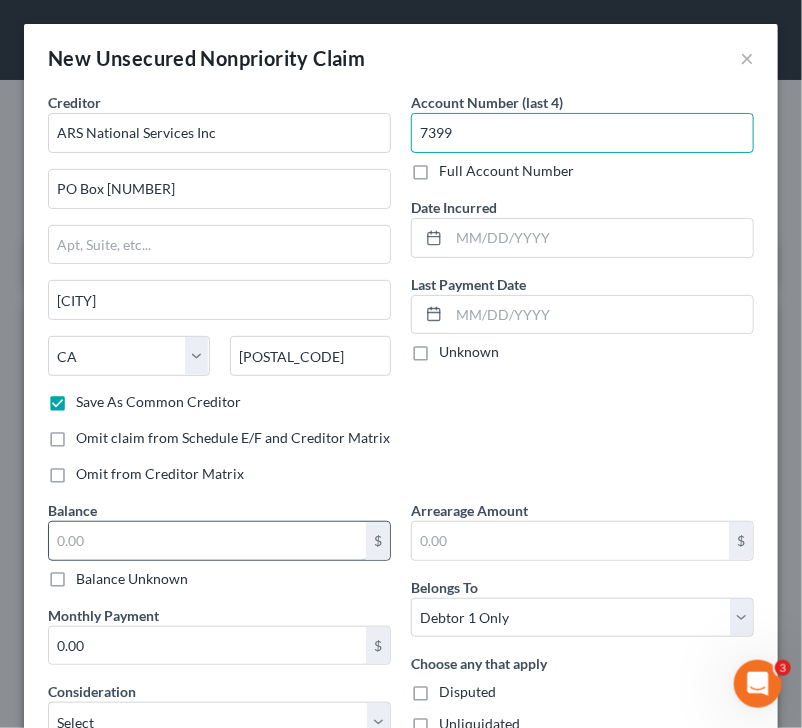 type on "7399" 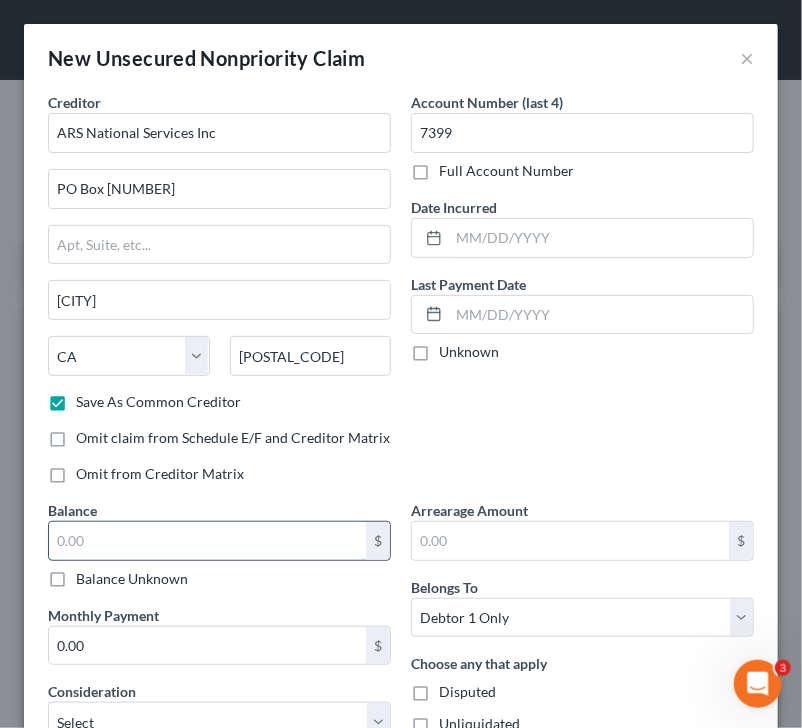 click at bounding box center [207, 541] 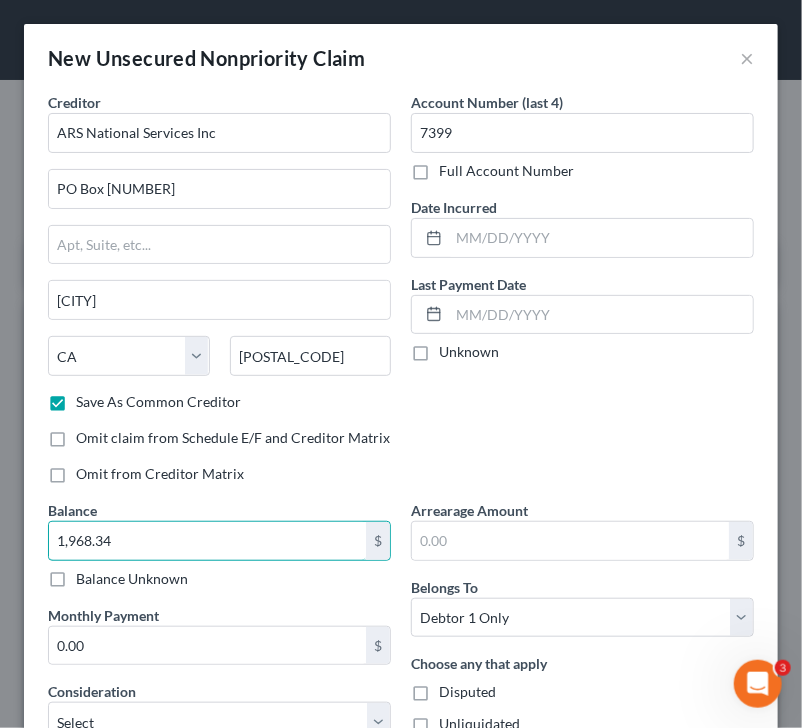 type on "1,968.34" 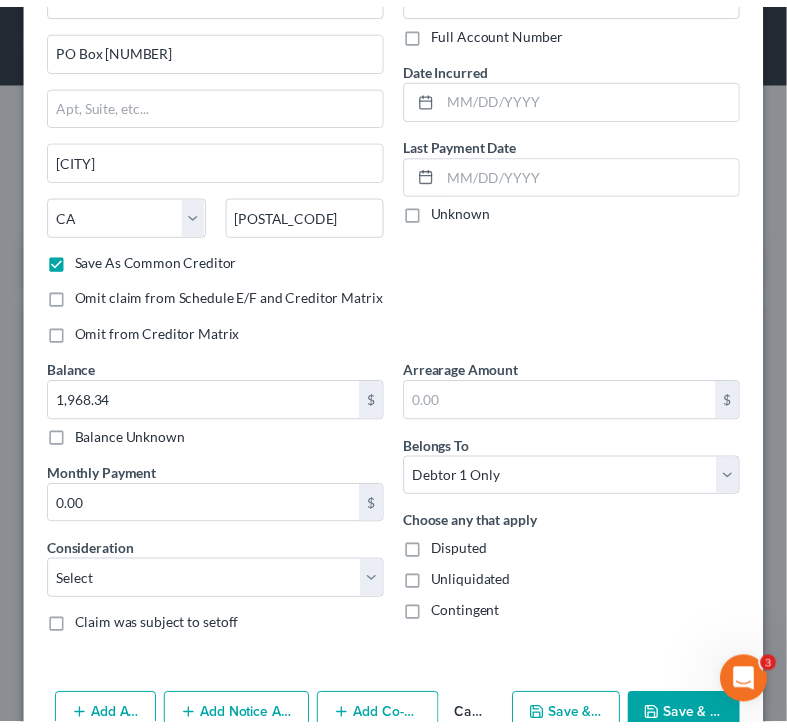 scroll, scrollTop: 188, scrollLeft: 0, axis: vertical 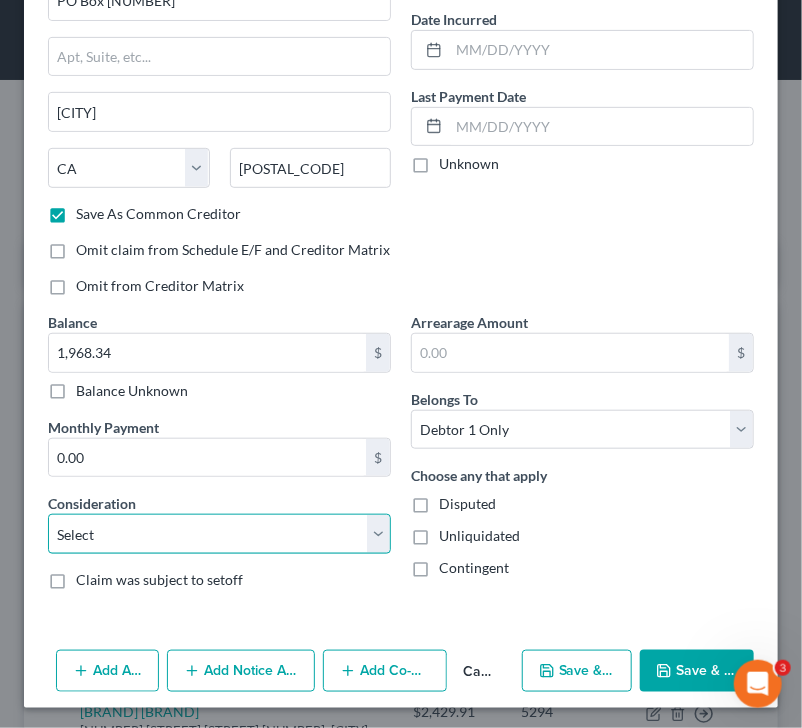 click on "Select Cable / Satellite Services Collection Agency Credit Card Debt Debt Counseling / Attorneys Deficiency Balance Domestic Support Obligations Home / Car Repairs Income Taxes Judgment Liens Medical Services Monies Loaned / Advanced Mortgage Obligation From Divorce Or Separation Obligation To Pensions Other Overdrawn Bank Account Promised To Help Pay Creditors Student Loans Suppliers And Vendors Telephone / Internet Services Utility Services" at bounding box center (219, 534) 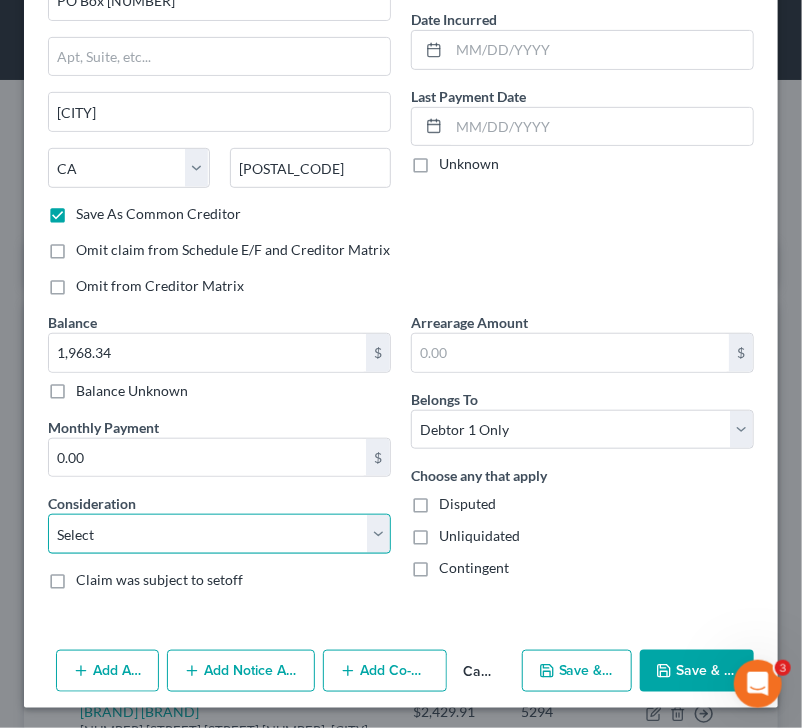 select on "1" 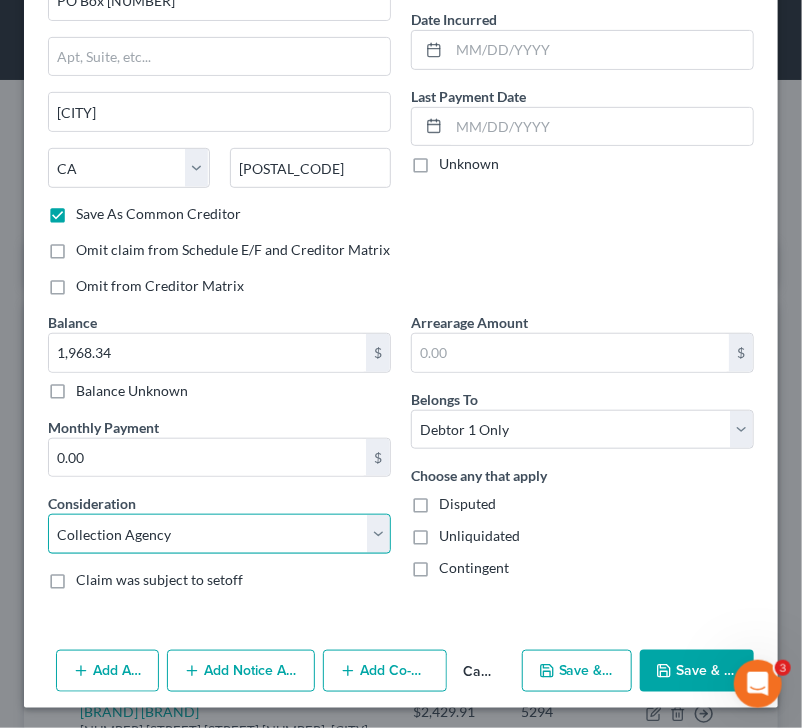 click on "Select Cable / Satellite Services Collection Agency Credit Card Debt Debt Counseling / Attorneys Deficiency Balance Domestic Support Obligations Home / Car Repairs Income Taxes Judgment Liens Medical Services Monies Loaned / Advanced Mortgage Obligation From Divorce Or Separation Obligation To Pensions Other Overdrawn Bank Account Promised To Help Pay Creditors Student Loans Suppliers And Vendors Telephone / Internet Services Utility Services" at bounding box center [219, 534] 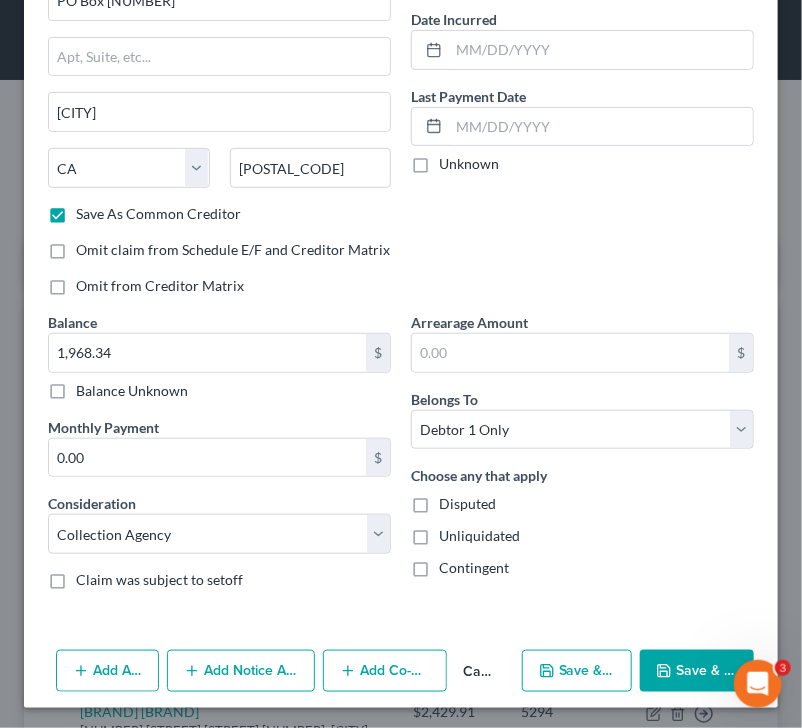 click on "Save & Close" at bounding box center [697, 671] 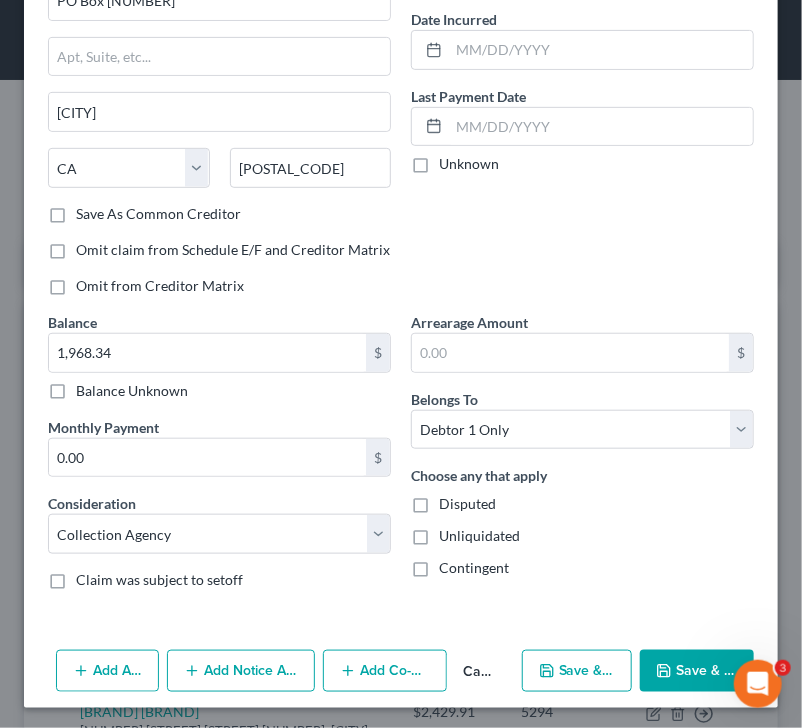 checkbox on "false" 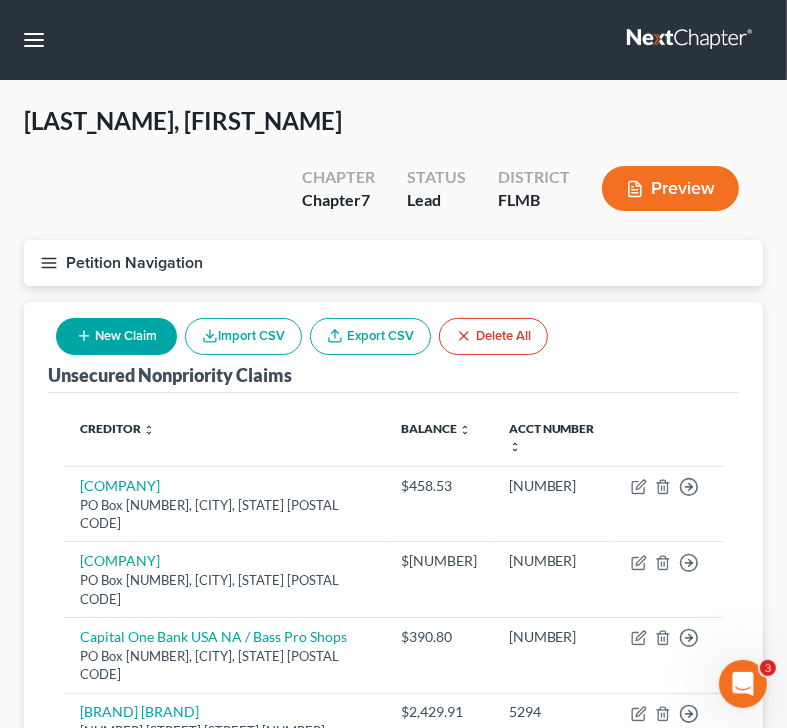 click on "Unsecured Nonpriority Claims New Claim
Import CSV
Export CSV Delete All" at bounding box center (393, 347) 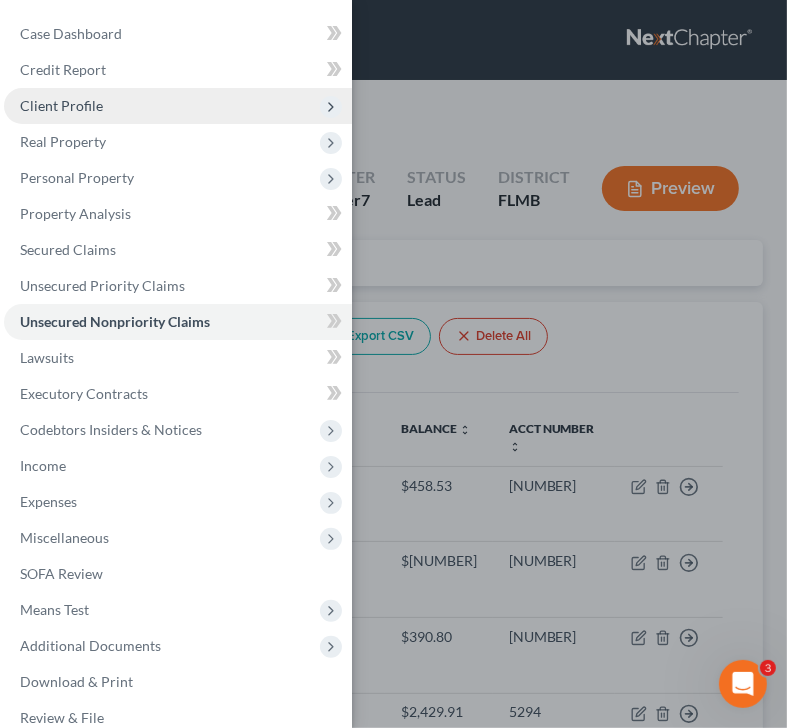 click on "Client Profile" at bounding box center [178, 106] 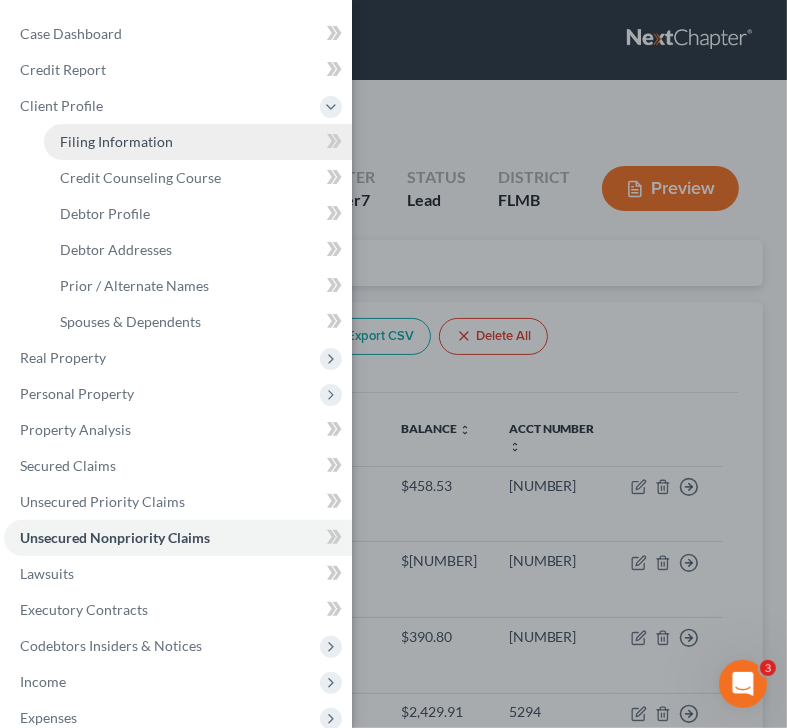 click on "Filing Information" at bounding box center (116, 141) 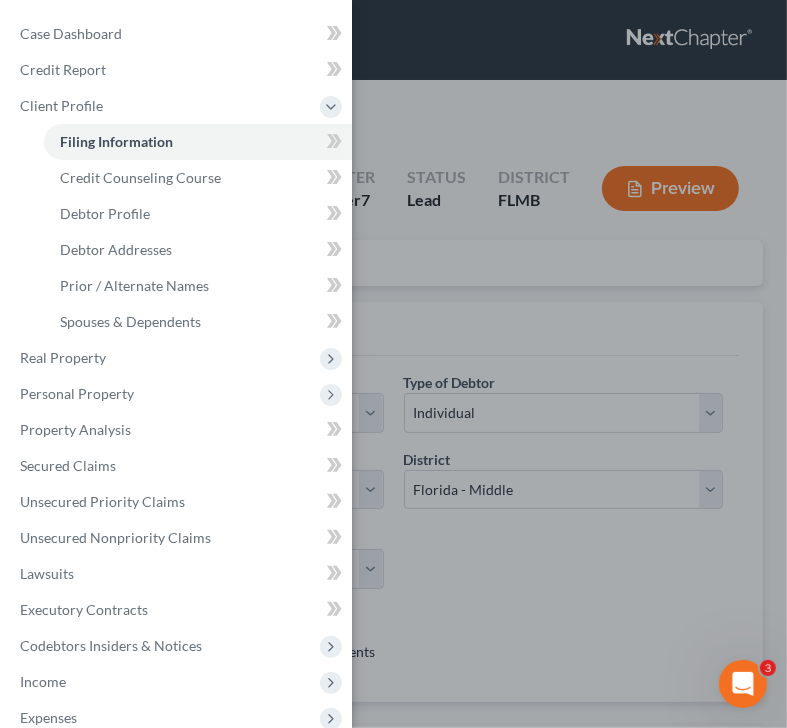 click on "Case Dashboard
Payments
Invoices
Payments
Payments
Credit Report
Client Profile" at bounding box center (393, 364) 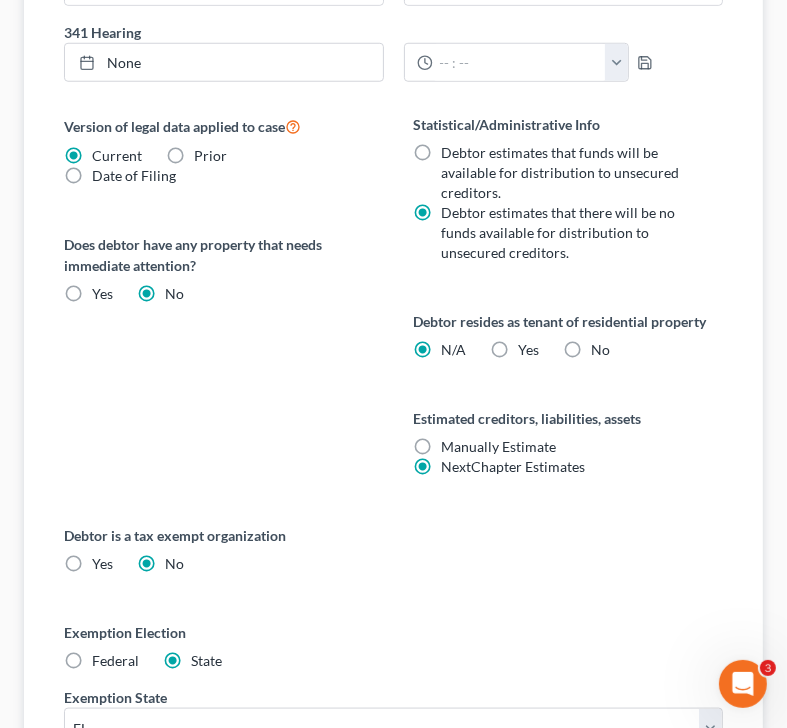 scroll, scrollTop: 932, scrollLeft: 0, axis: vertical 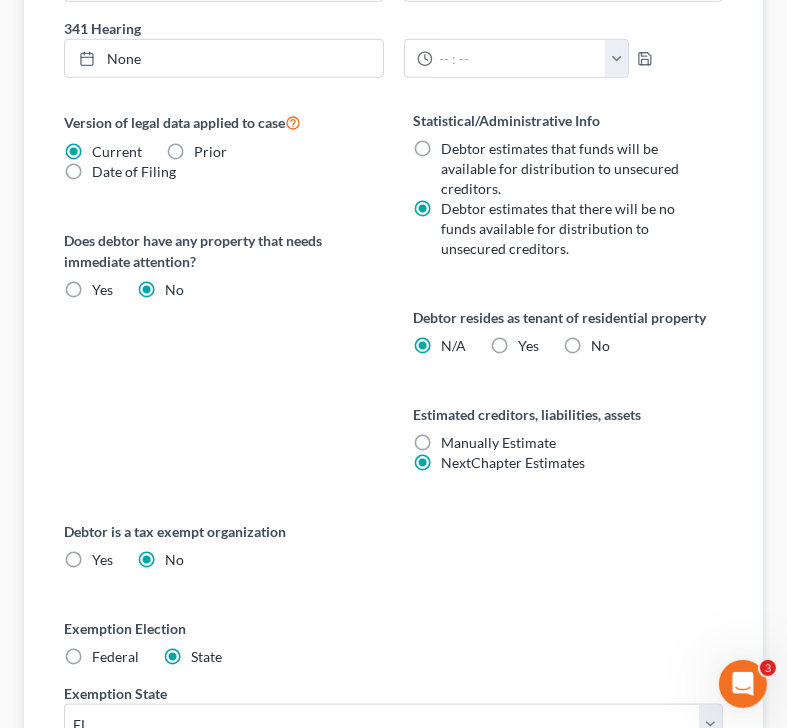 click on "Yes Yes" at bounding box center (529, 346) 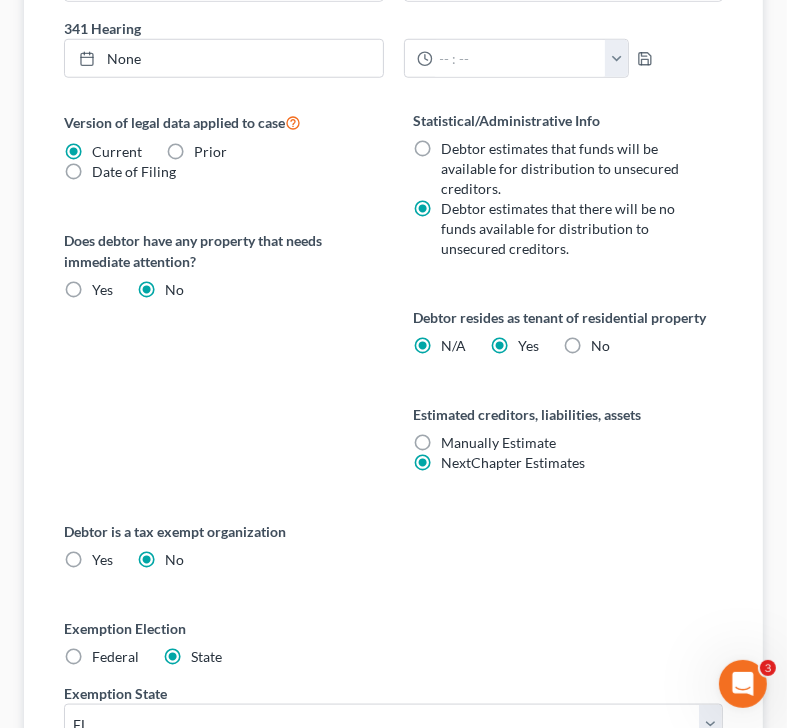 radio on "false" 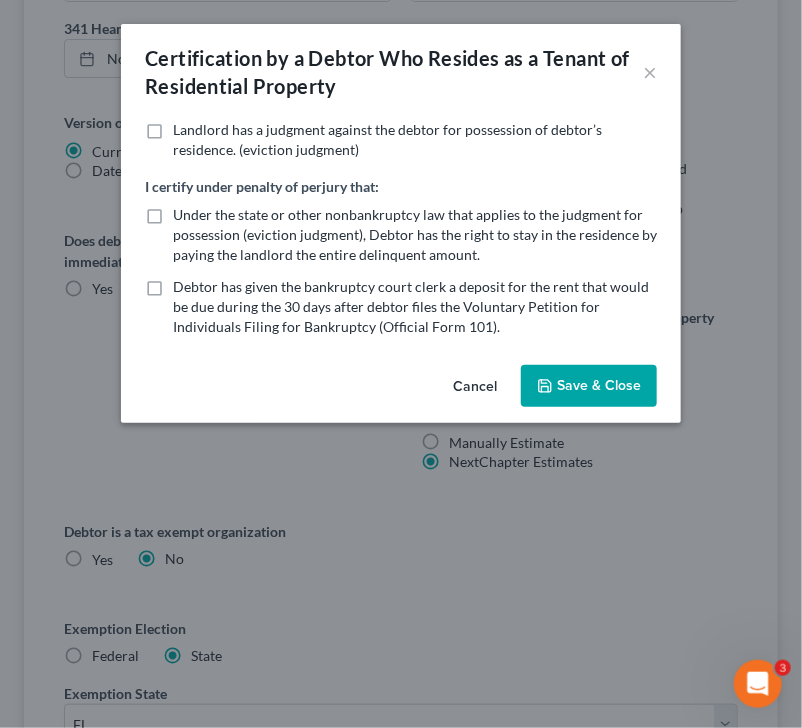 click on "Save & Close" at bounding box center (589, 386) 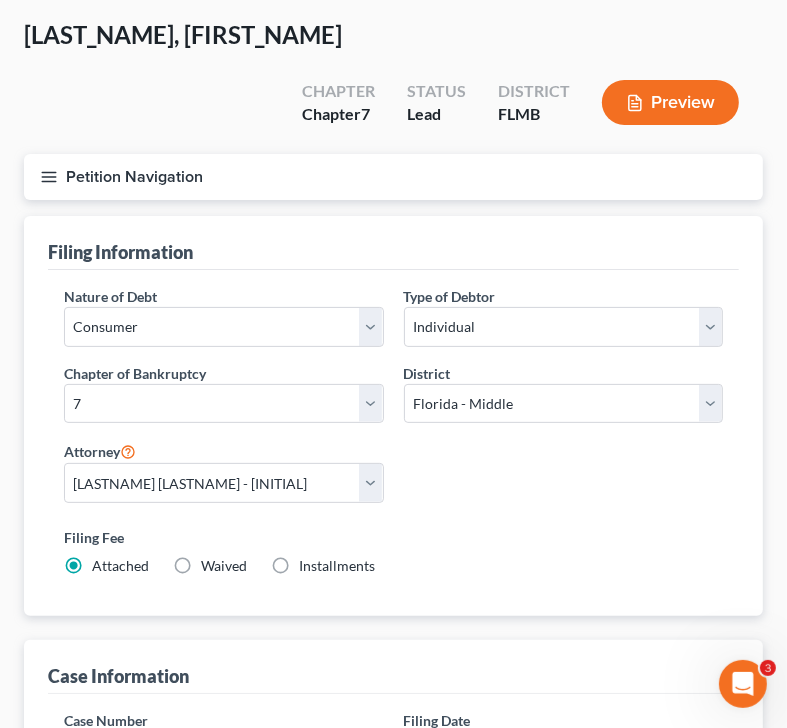 scroll, scrollTop: 75, scrollLeft: 0, axis: vertical 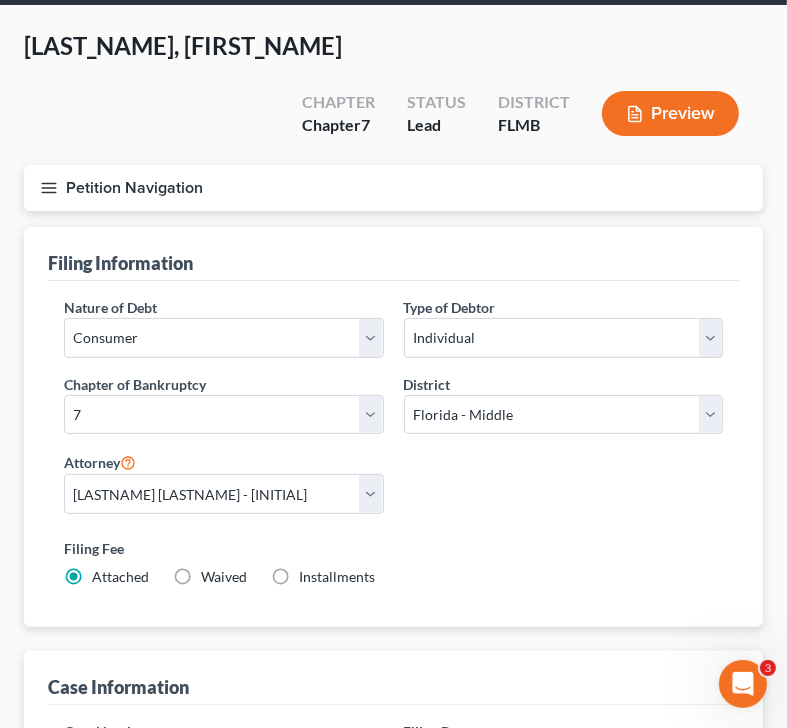 click 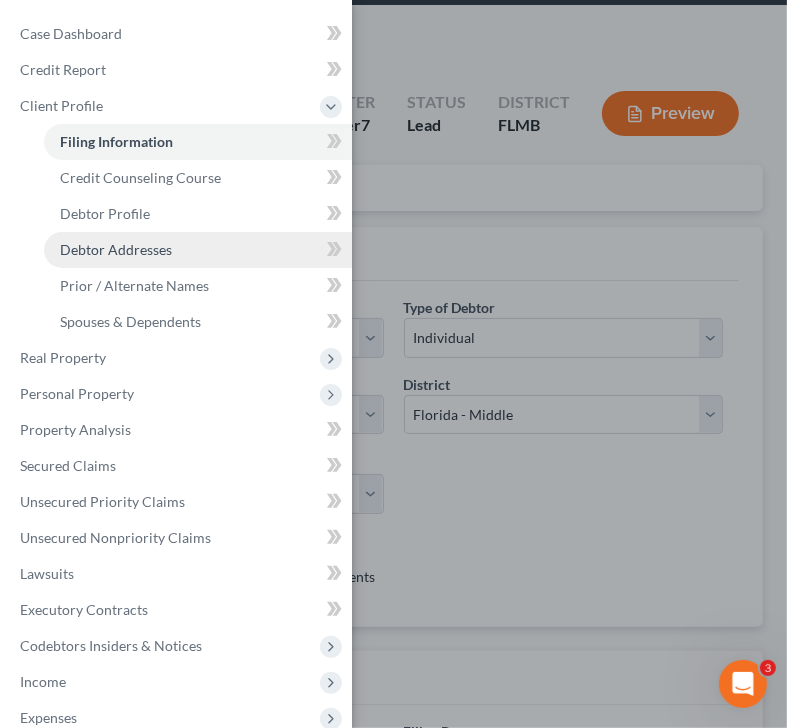 click on "Debtor Addresses" at bounding box center [116, 249] 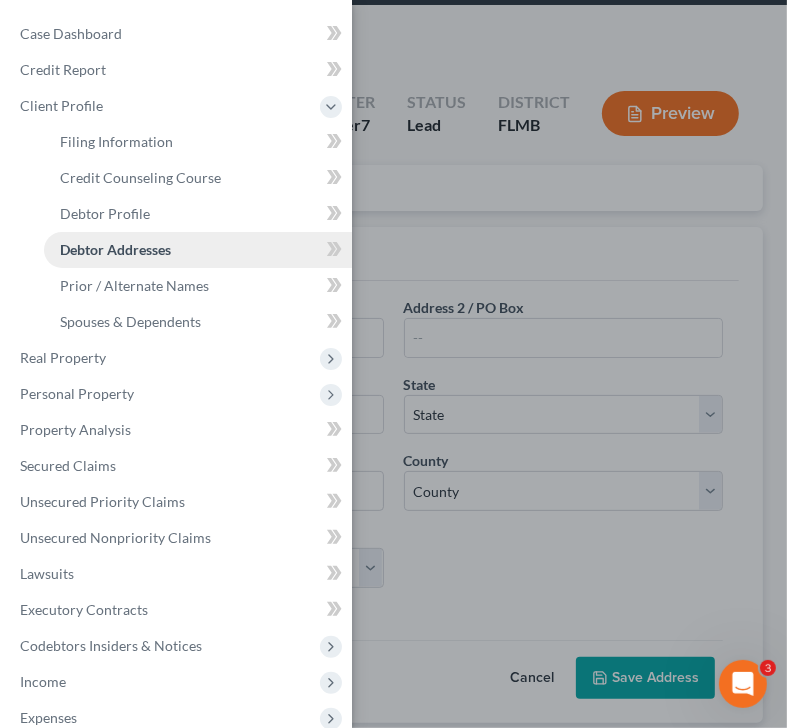 scroll, scrollTop: 0, scrollLeft: 0, axis: both 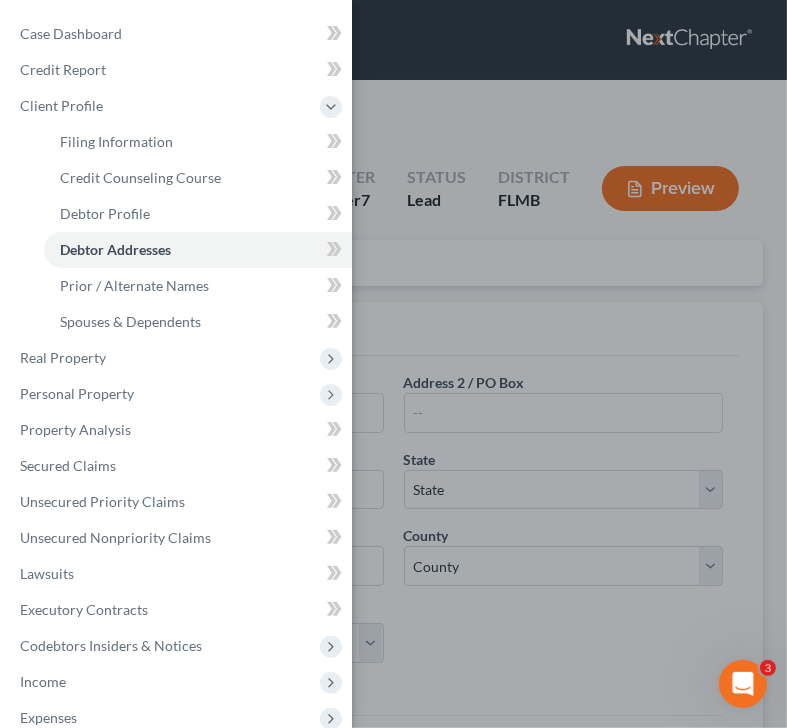 click on "Case Dashboard
Payments
Invoices
Payments
Payments
Credit Report
Client Profile" at bounding box center [393, 364] 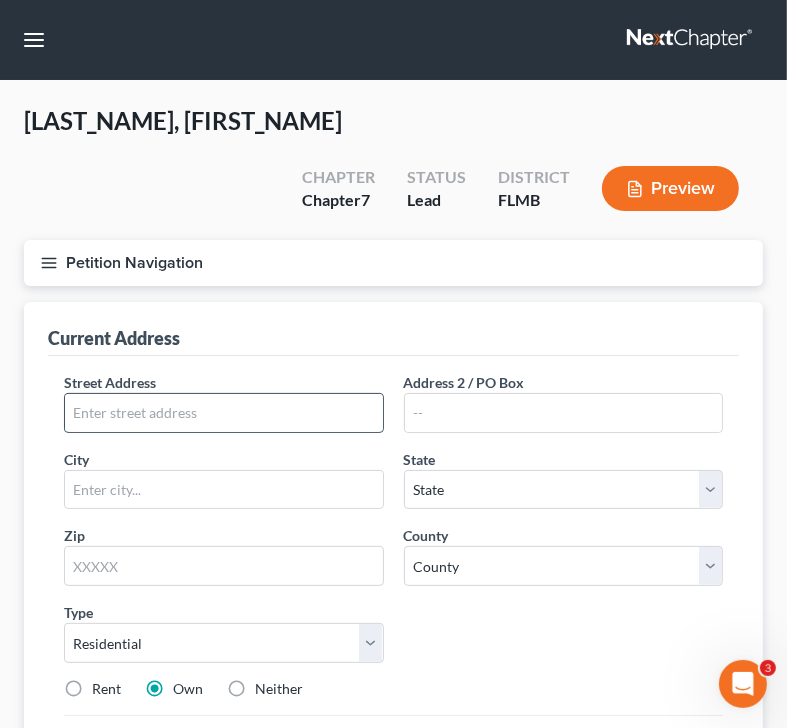 click at bounding box center (224, 413) 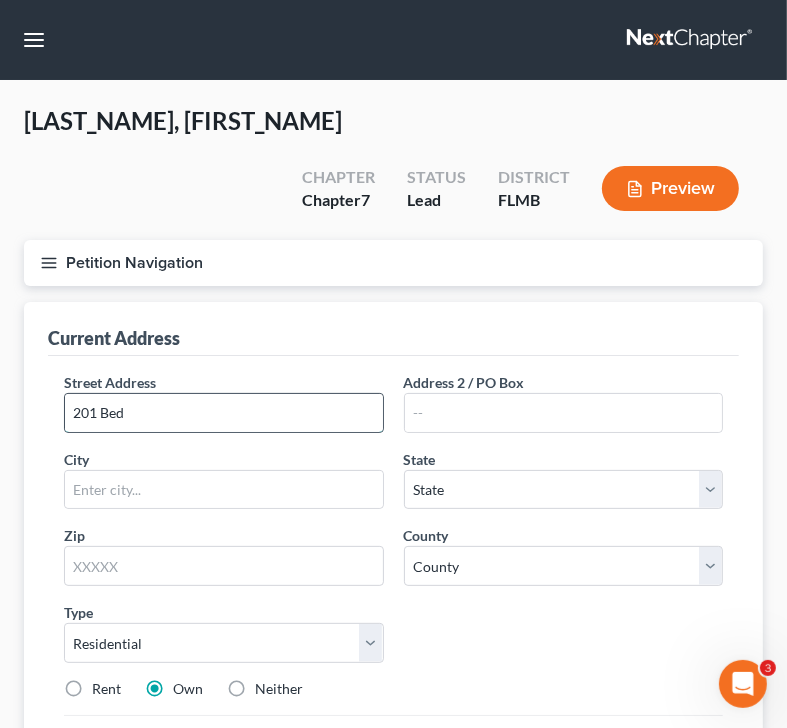 type on "201 Bed" 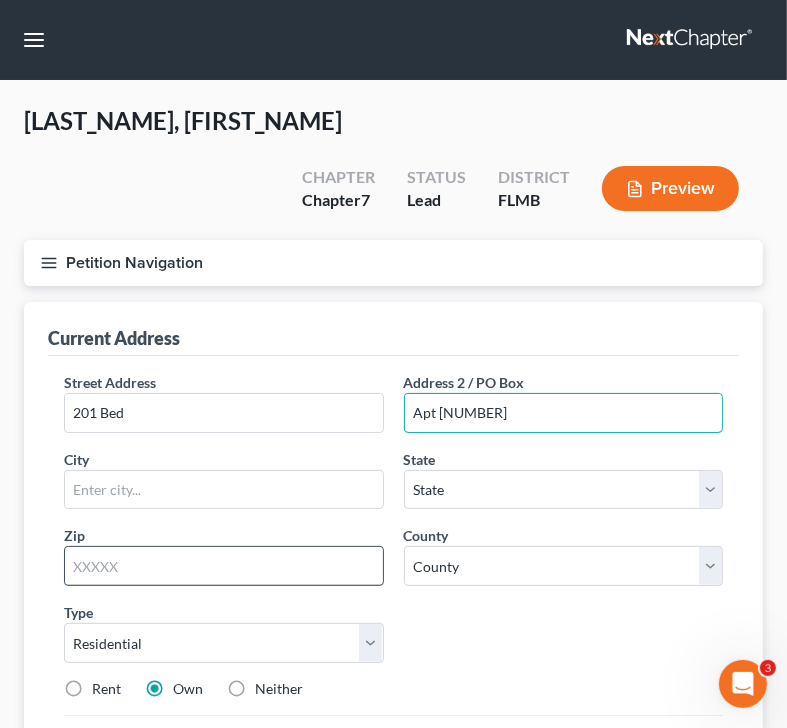 type on "Apt [NUMBER]" 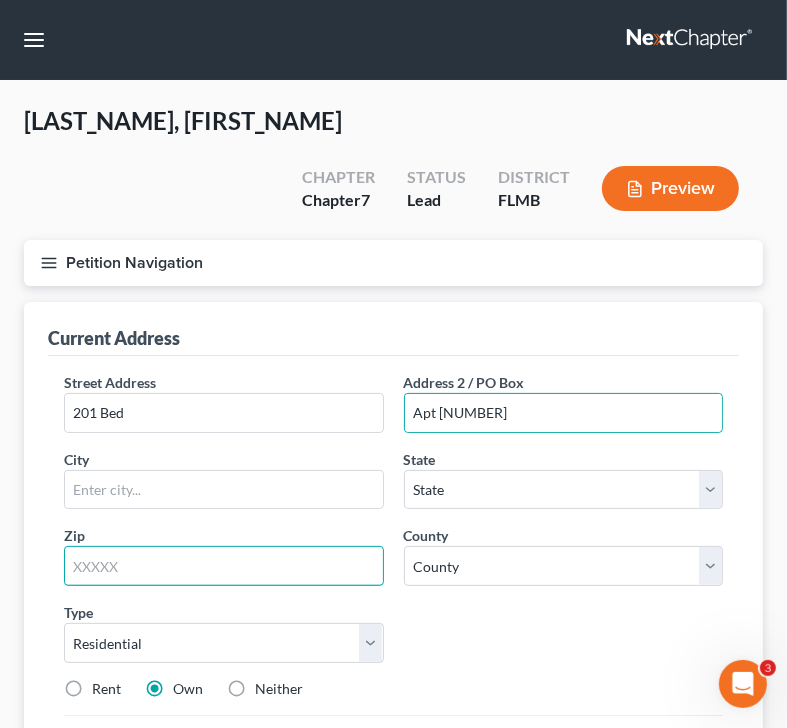 click at bounding box center [224, 566] 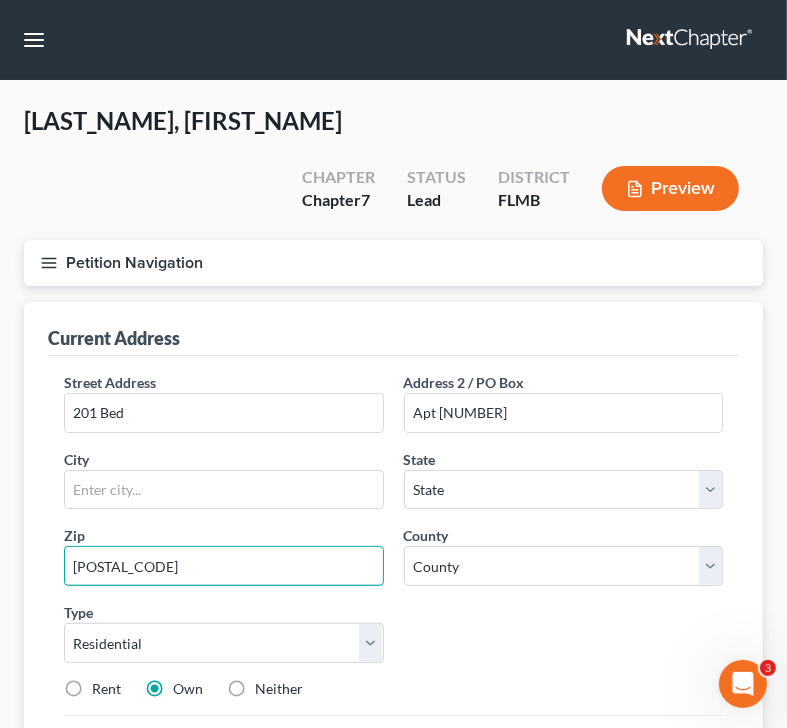 type on "[POSTAL_CODE]" 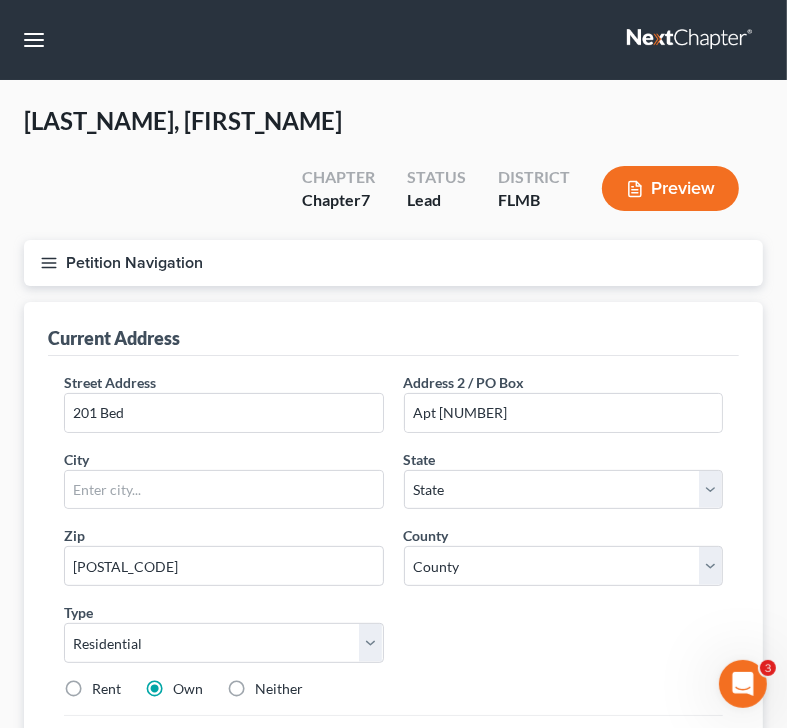type on "Sun City Center" 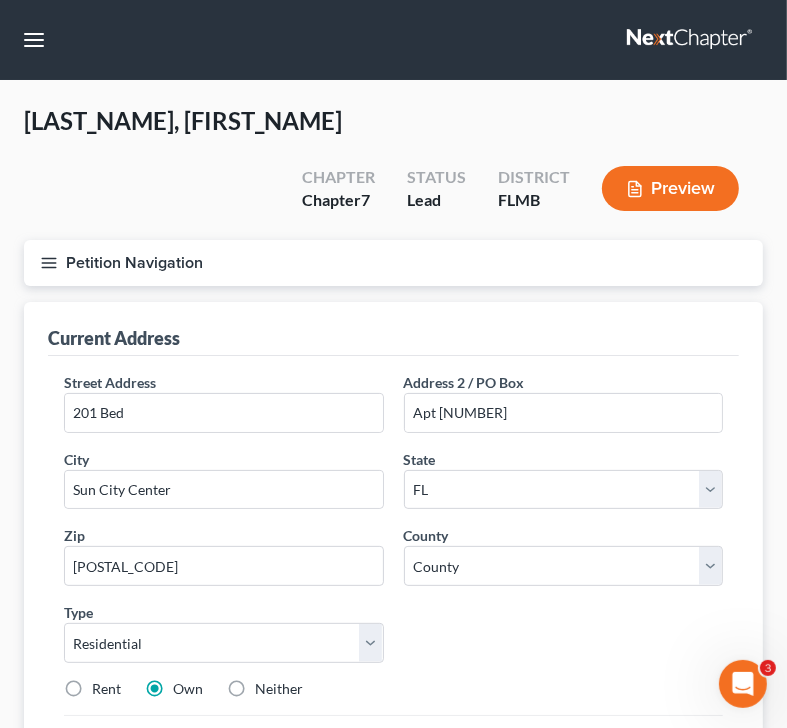 click on "Street Address
*
[NUMBER] [STREET] Address 2 / PO Box Apt [NUMBER]
City
*
[CITY]
State
*
State AL AK AR AZ CA CO CT DE DC FL GA GU HI ID IL IN IA KS KY LA ME MD MA MI MN MS MO MT NC ND NE NV NH NJ NM NY OH OK OR PA PR RI SC SD TN TX UT VI VA VT WA WV WI WY
Zip
*
[ZIP]
County
*
County Type Select Residential Mailing Rental Business Rent Own Neither Save as Property" at bounding box center (393, 543) 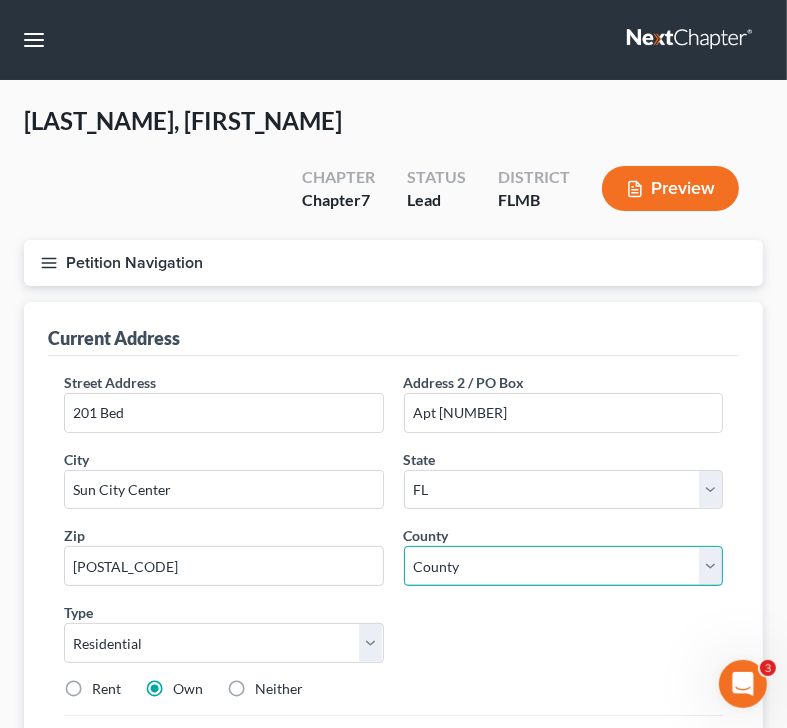 click on "County" at bounding box center (564, 566) 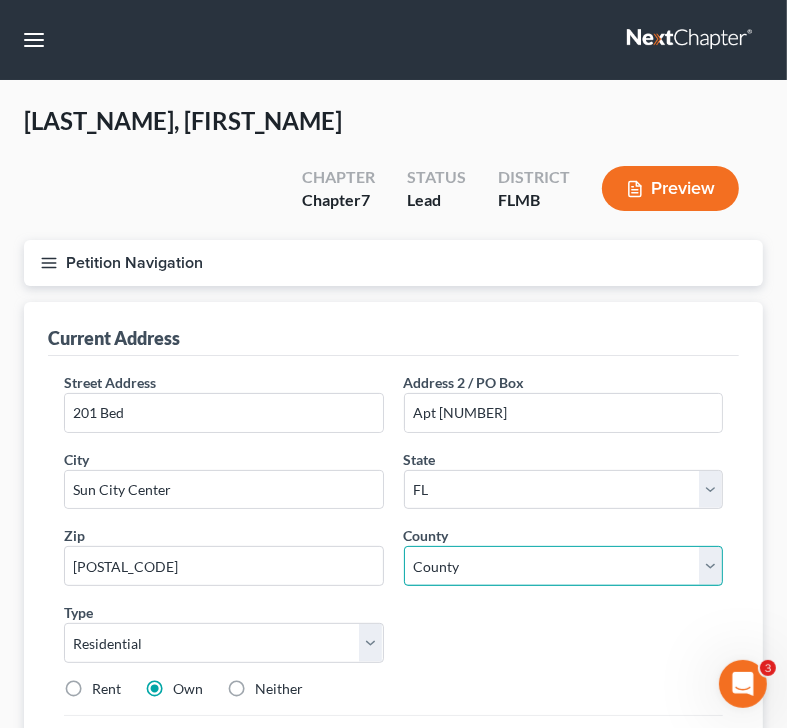 select on "27" 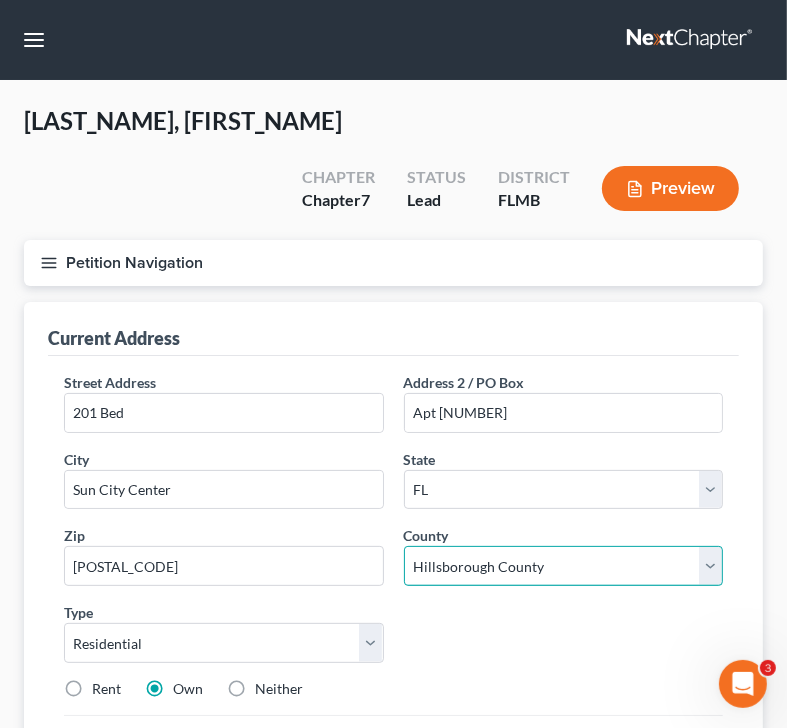 click on "County Alachua County Baker County Bay County Bradford County Brevard County Broward County Calhoun County Charlotte County Citrus County Clay County Collier County Columbia County DeSoto County Dixie County Duval County Escambia County Flagler County Franklin County Gadsden County Gilchrist County Glades County Gulf County Hamilton County Hardee County Hendry County Hernando County Highlands County Hillsborough County Holmes County Indian River County Jackson County Jefferson County Lafayette County Lake County Lee County Leon County Levy County Liberty County Madison County Manatee County Marion County Martin County Miami-Dade County Monroe County Nassau County Okaloosa County Okeechobee County Orange County Osceola County Palm Beach County Pasco County Pinellas County Polk County Putnam County Santa Rosa County Sarasota County Seminole County St. Johns County St. Lucie County Sumter County Suwannee County Taylor County Union County Volusia County Wakulla County" at bounding box center (564, 566) 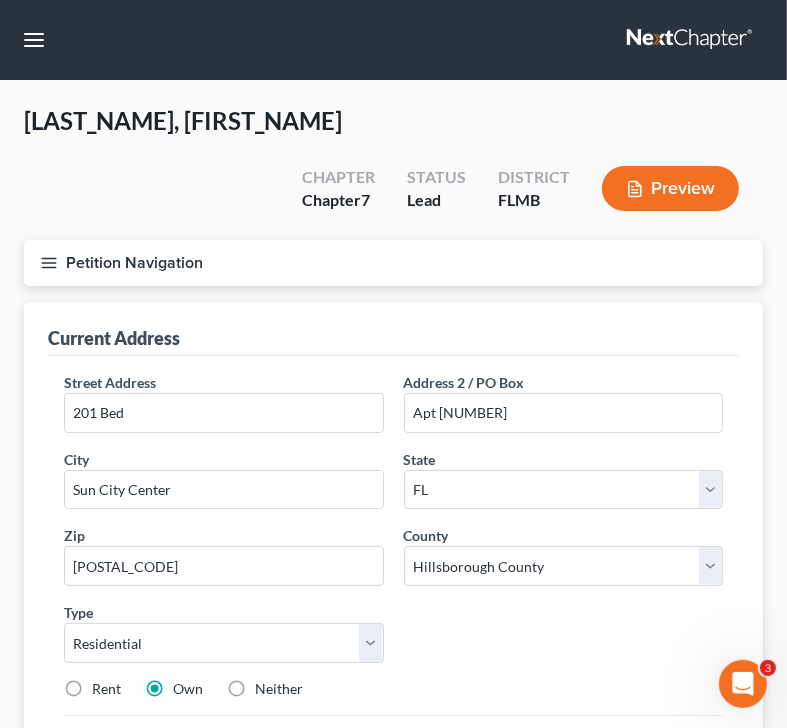 click on "Rent" at bounding box center (106, 689) 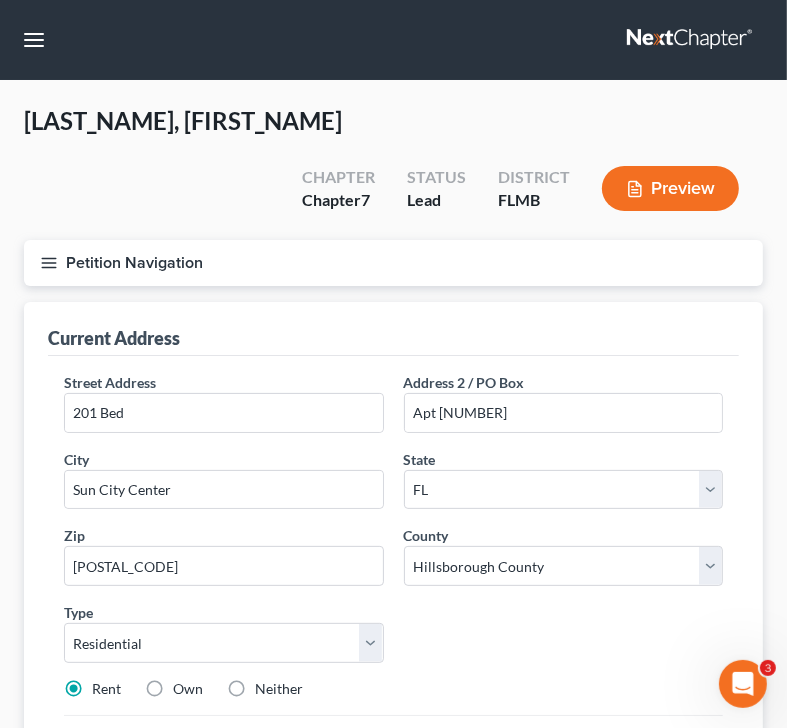 click on "Save Address" at bounding box center (645, 753) 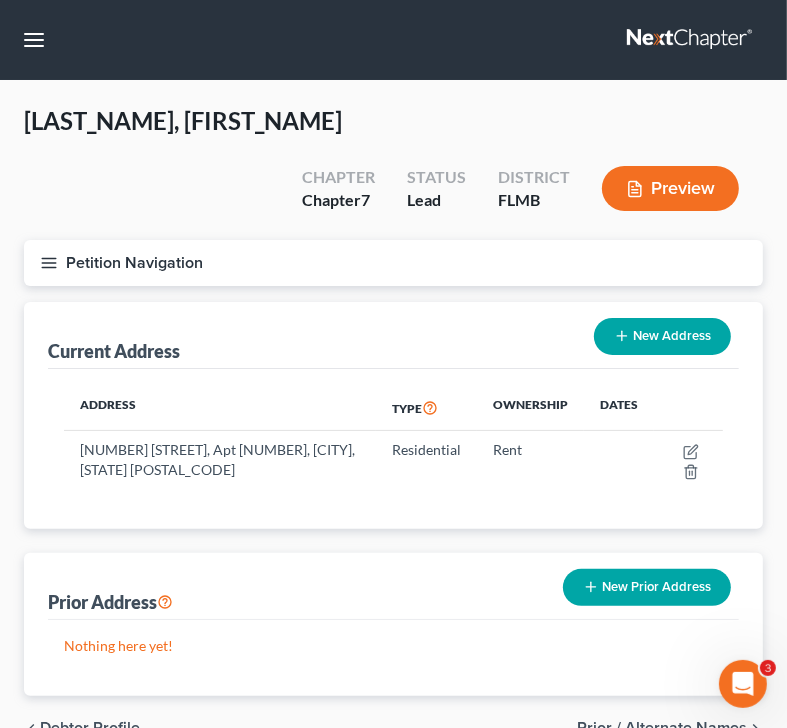 click 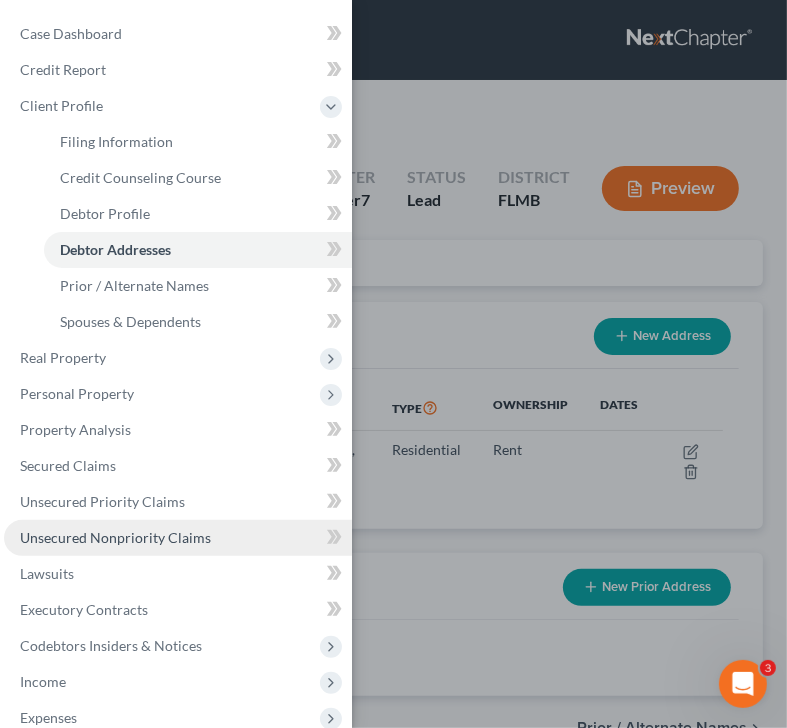 click on "Unsecured Nonpriority Claims" at bounding box center [115, 537] 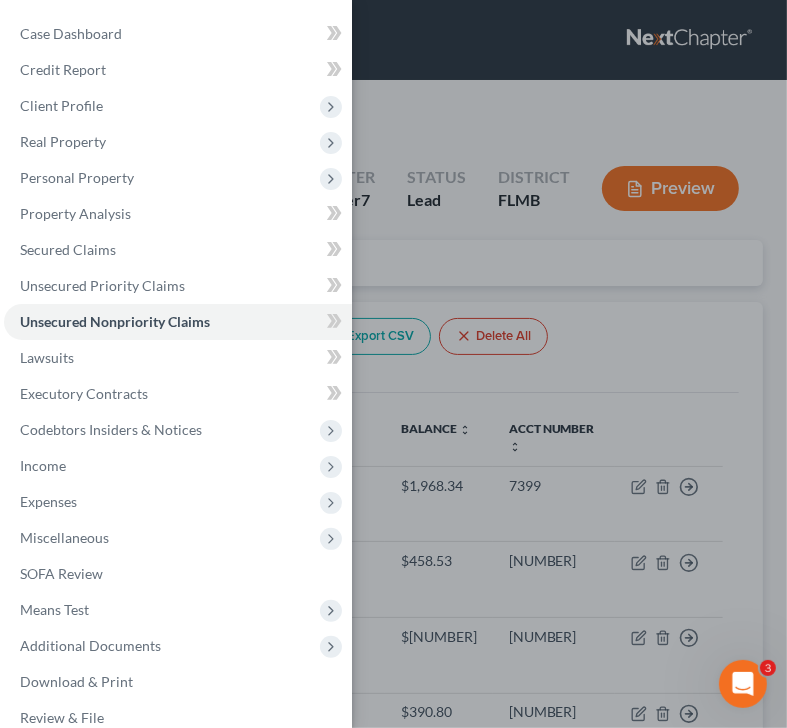 click on "Case Dashboard
Payments
Invoices
Payments
Payments
Credit Report
Client Profile" at bounding box center [393, 364] 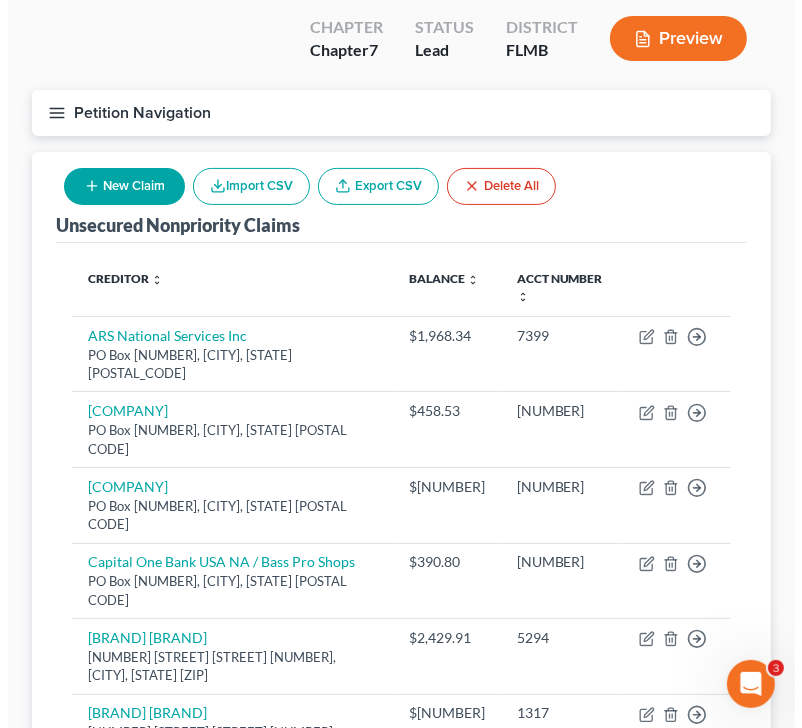 scroll, scrollTop: 152, scrollLeft: 0, axis: vertical 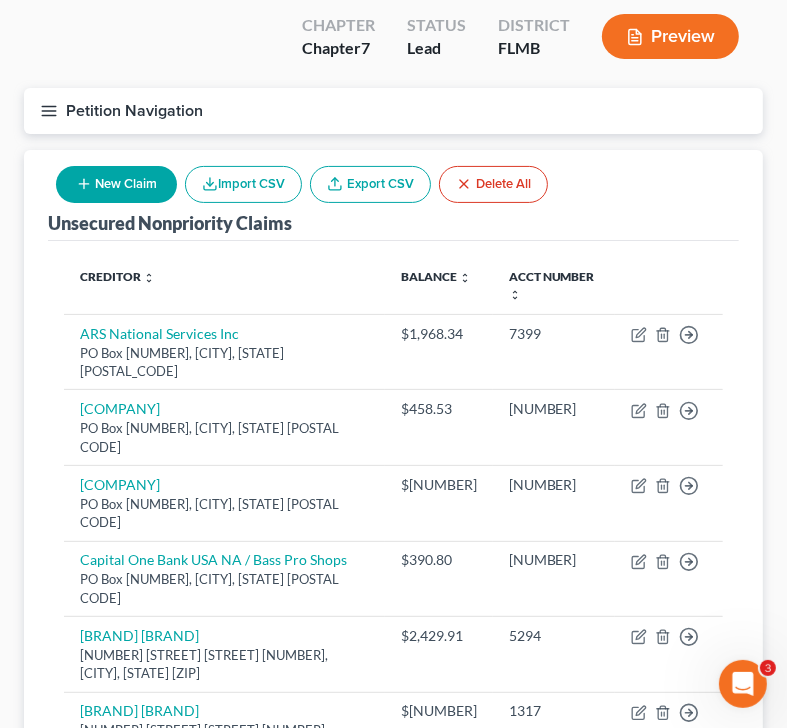 click on "Unsecured Nonpriority Claims New Claim
Import CSV
Export CSV Delete All" at bounding box center (393, 195) 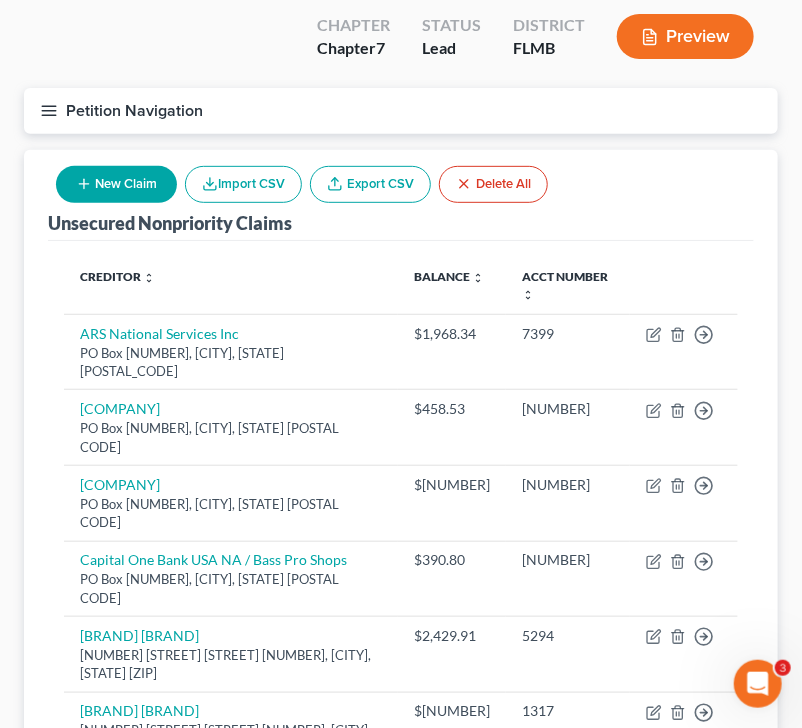 select on "0" 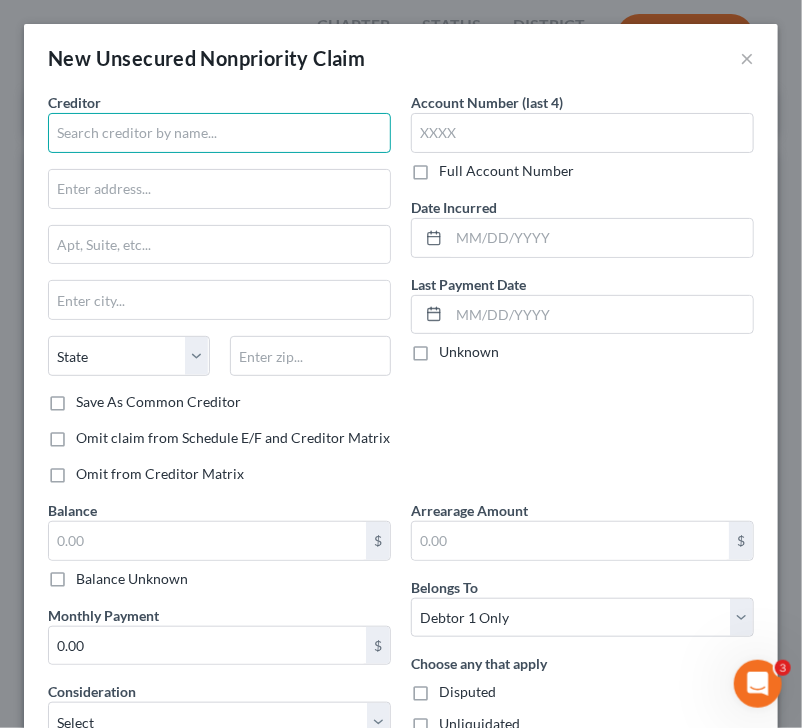 click at bounding box center [219, 133] 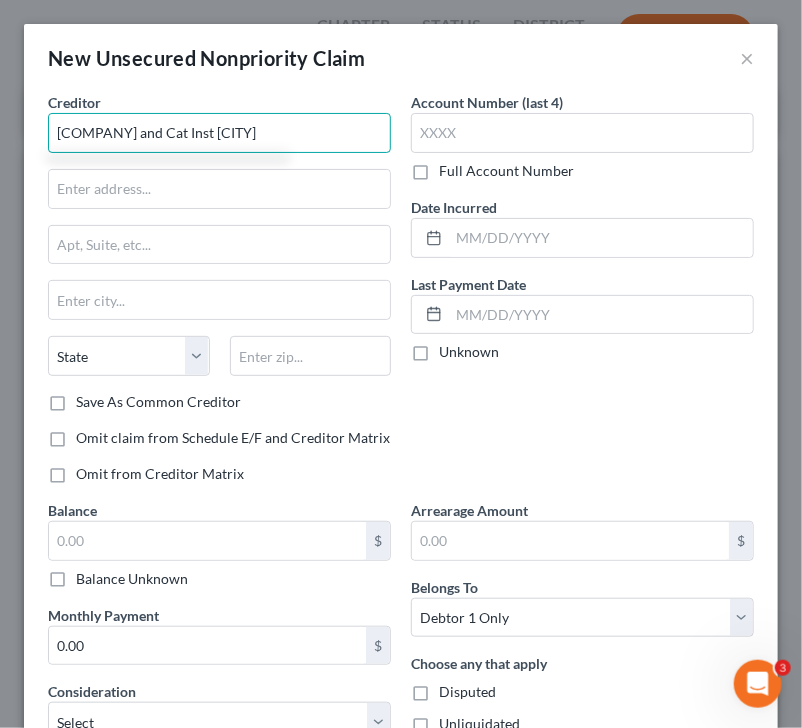 type on "[COMPANY] and Cat Inst [CITY]" 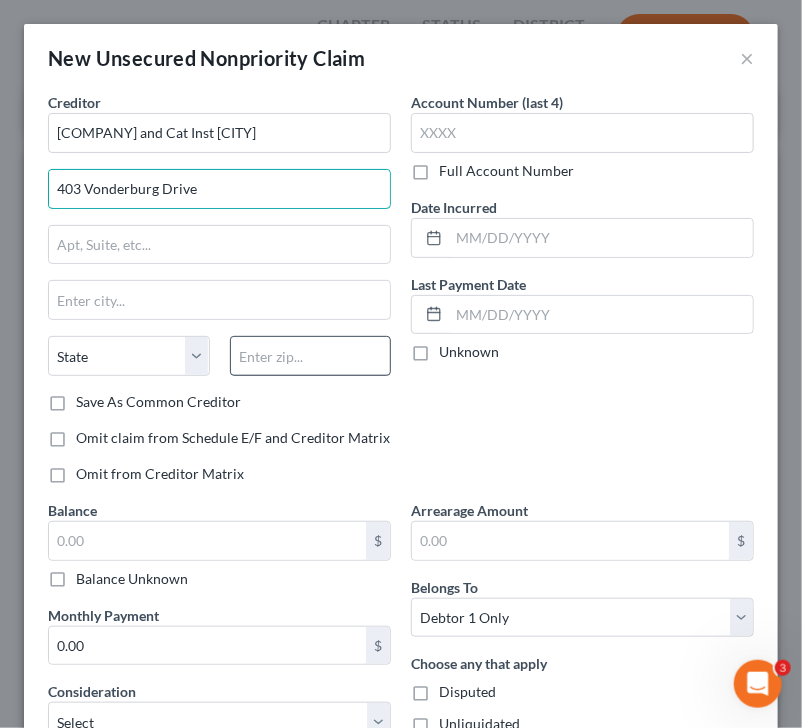 type on "403 Vonderburg Drive" 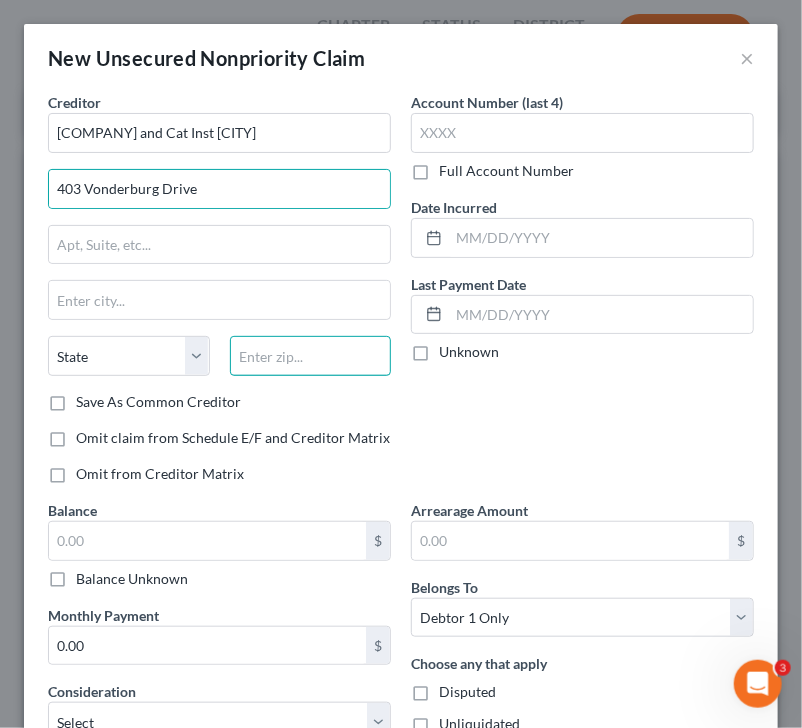 click at bounding box center [311, 356] 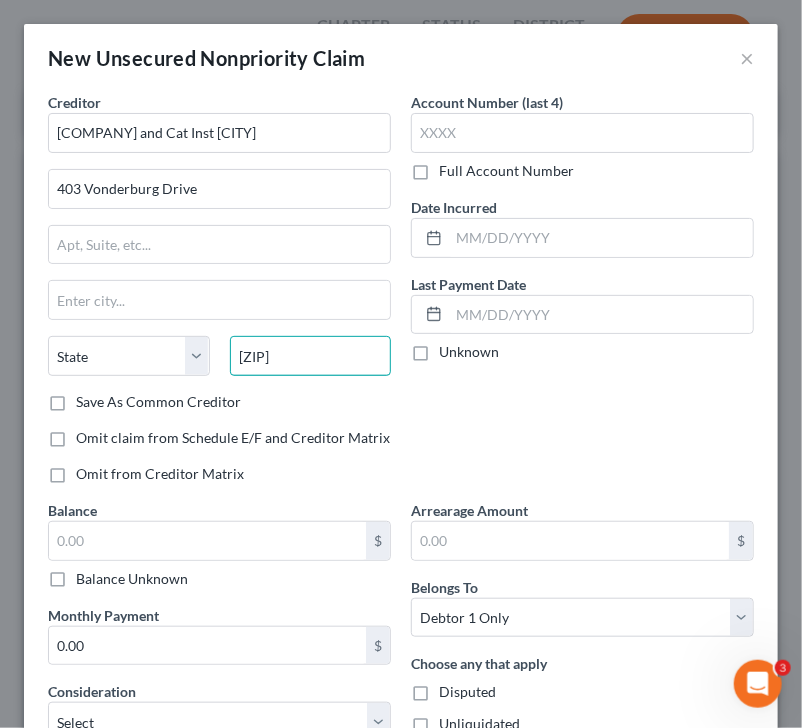 type on "[ZIP]" 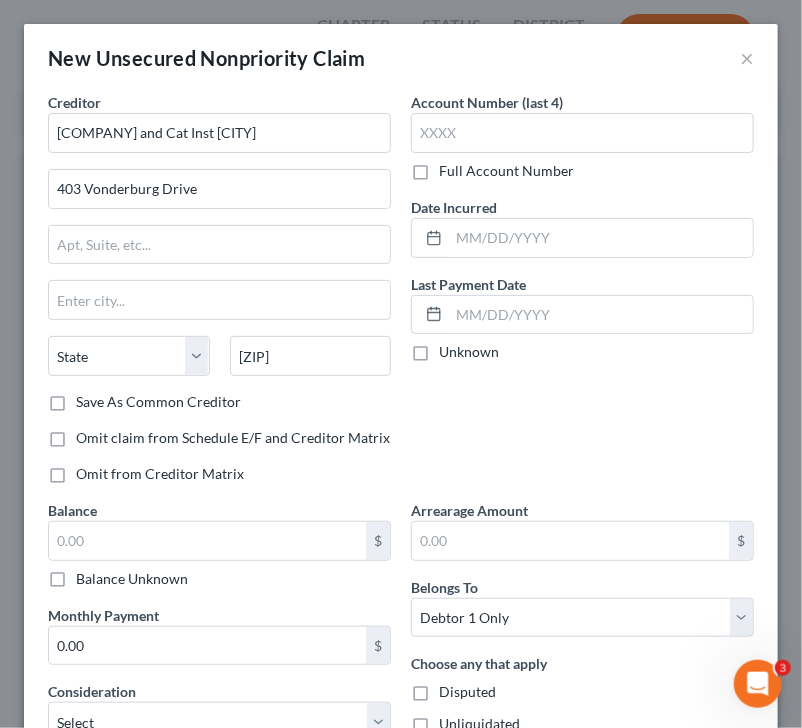 type on "Brandon" 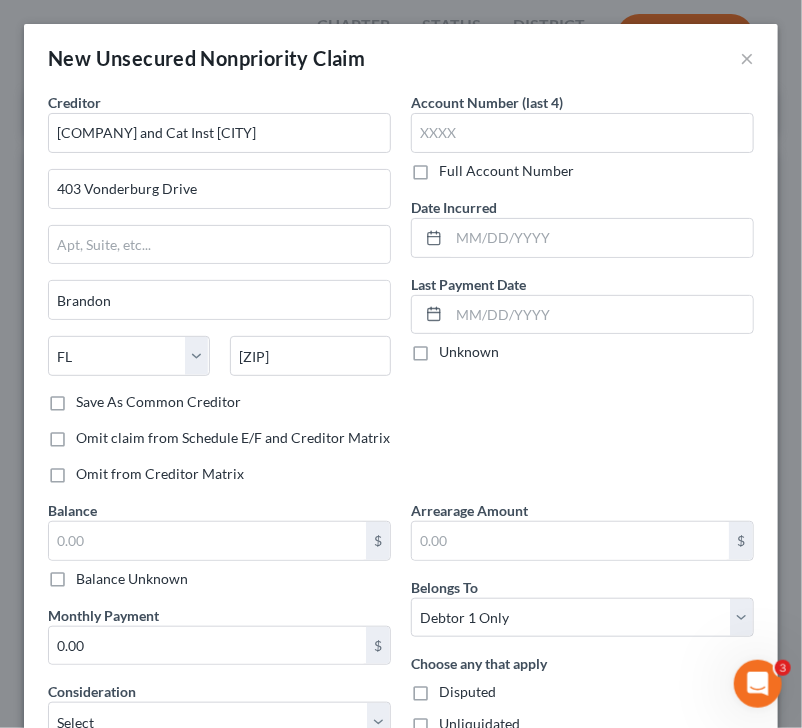 click on "Account Number (last 4)
Full Account Number
Date Incurred         Last Payment Date         Unknown" at bounding box center (582, 296) 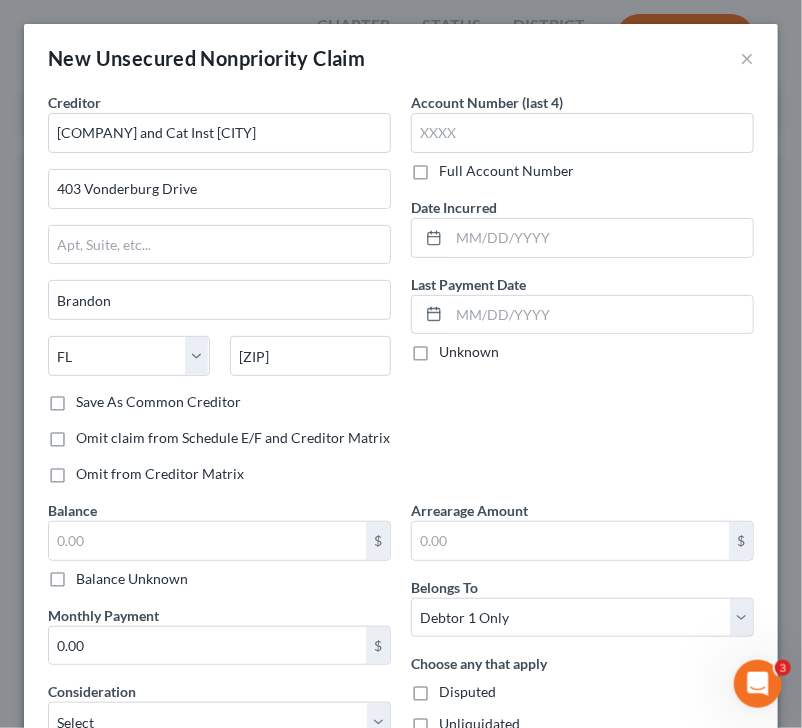 click on "Save As Common Creditor" at bounding box center [158, 402] 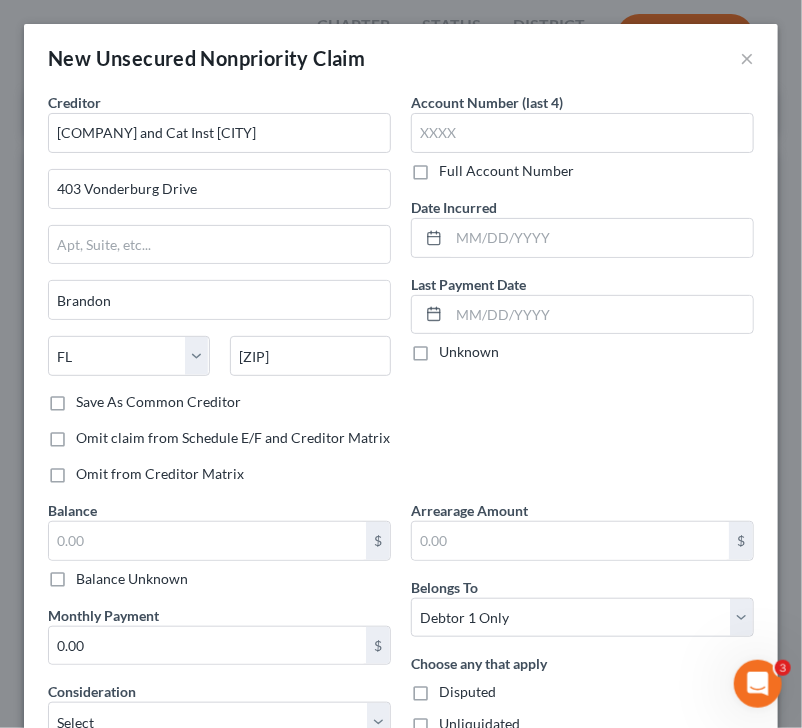 click on "Save As Common Creditor" at bounding box center [90, 398] 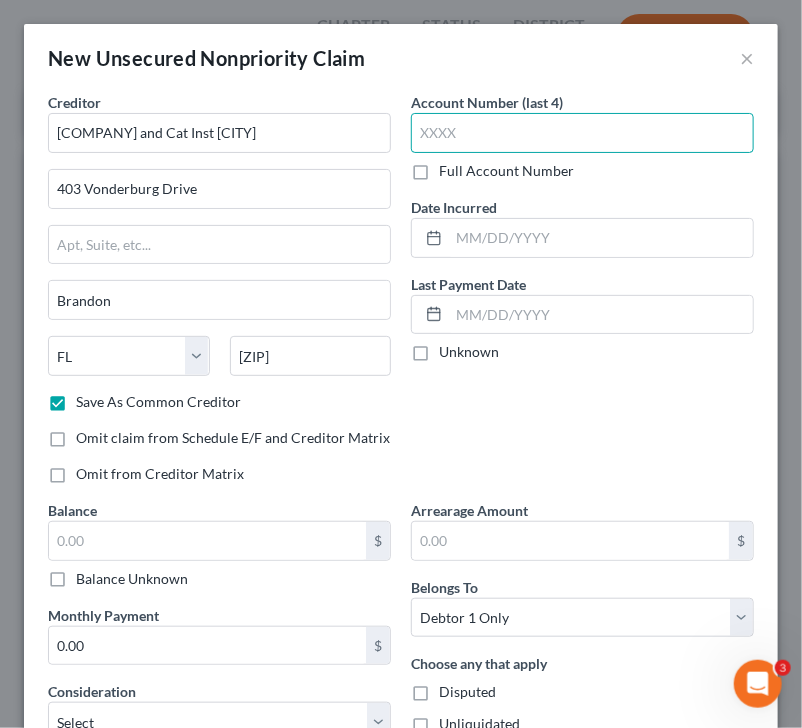 click at bounding box center [582, 133] 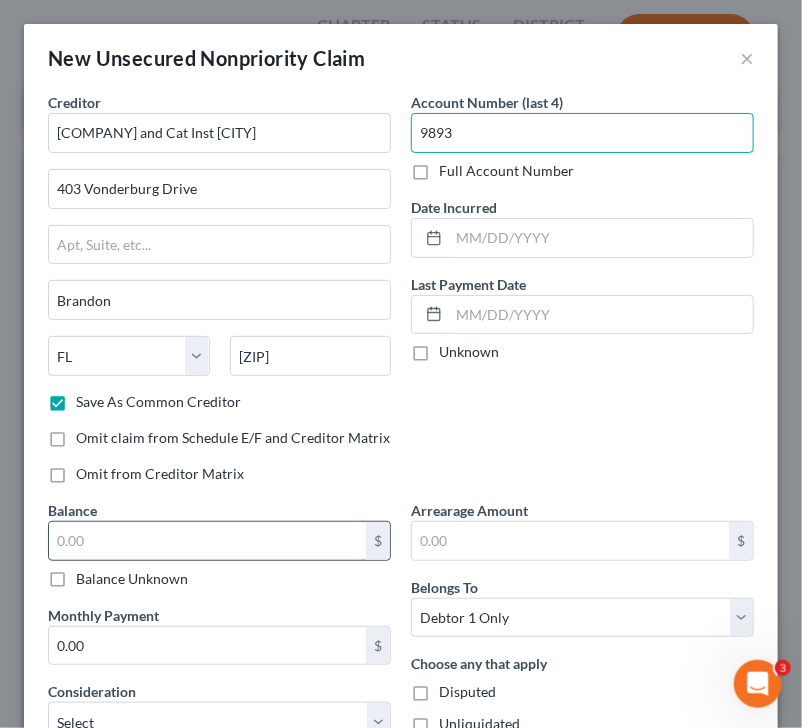 type on "9893" 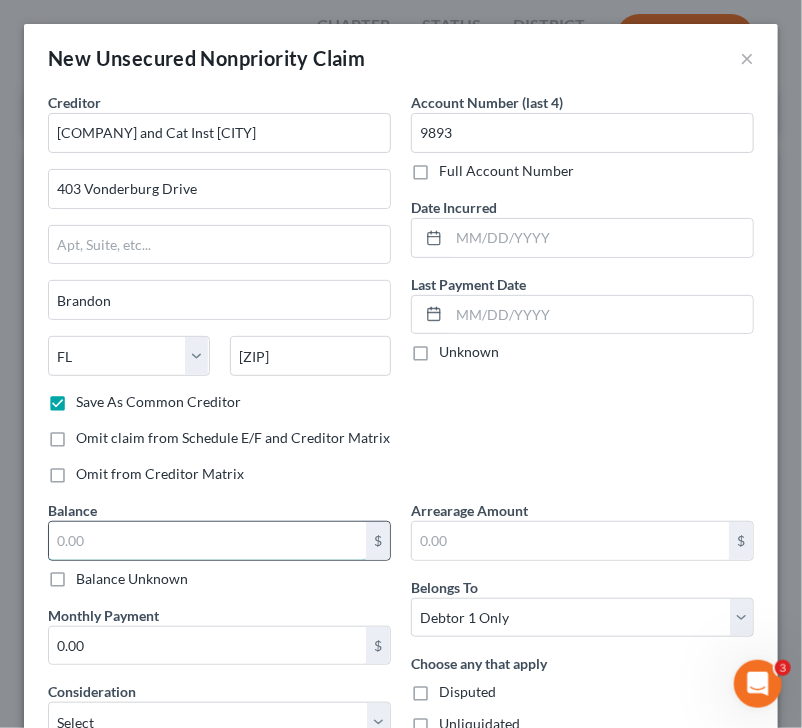 click at bounding box center (207, 541) 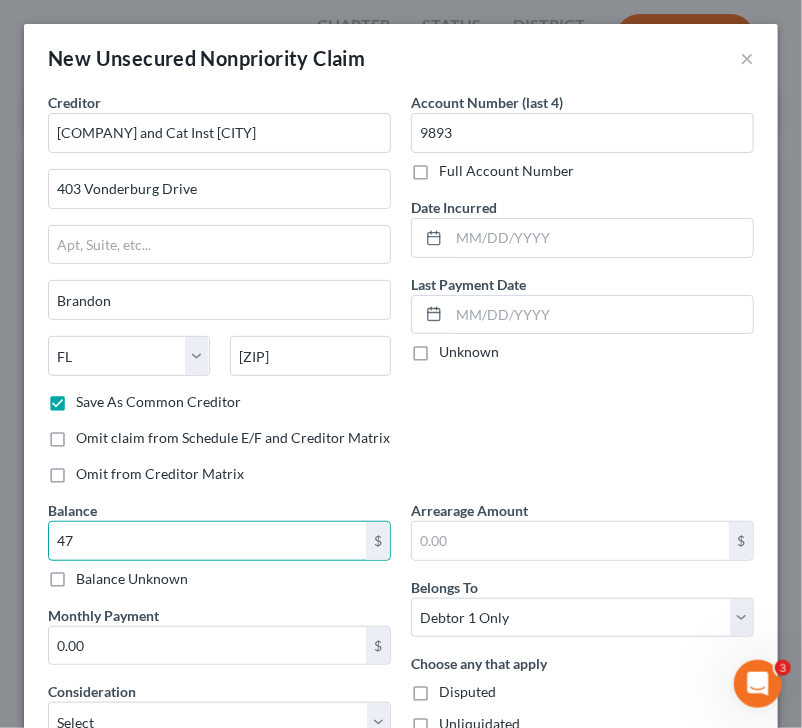 type on "47" 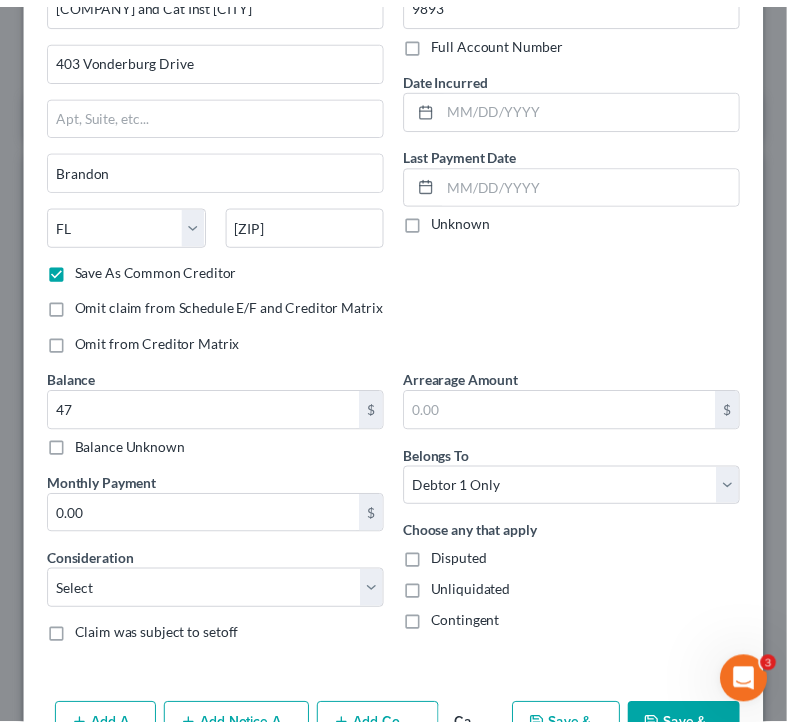 scroll, scrollTop: 188, scrollLeft: 0, axis: vertical 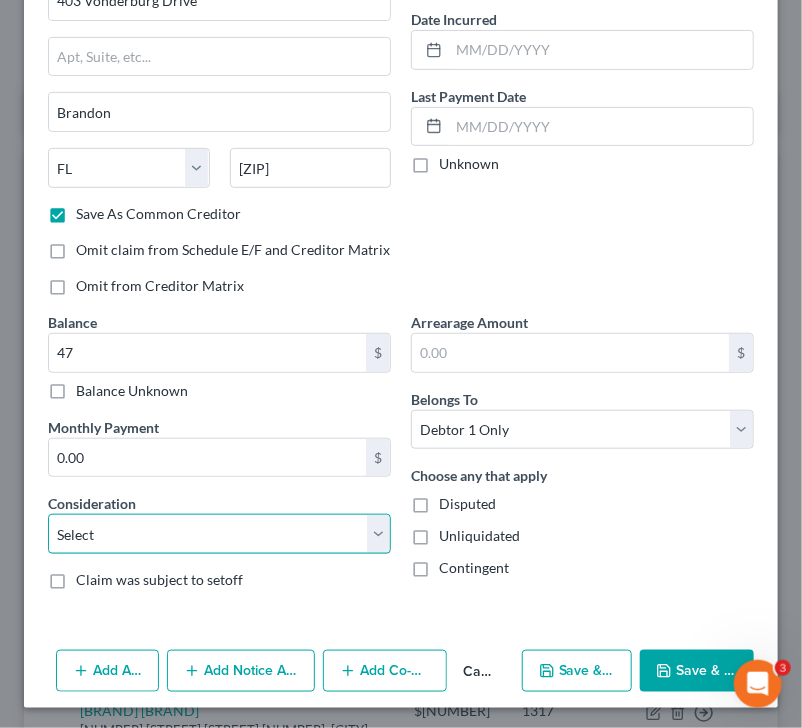 click on "Select Cable / Satellite Services Collection Agency Credit Card Debt Debt Counseling / Attorneys Deficiency Balance Domestic Support Obligations Home / Car Repairs Income Taxes Judgment Liens Medical Services Monies Loaned / Advanced Mortgage Obligation From Divorce Or Separation Obligation To Pensions Other Overdrawn Bank Account Promised To Help Pay Creditors Student Loans Suppliers And Vendors Telephone / Internet Services Utility Services" at bounding box center [219, 534] 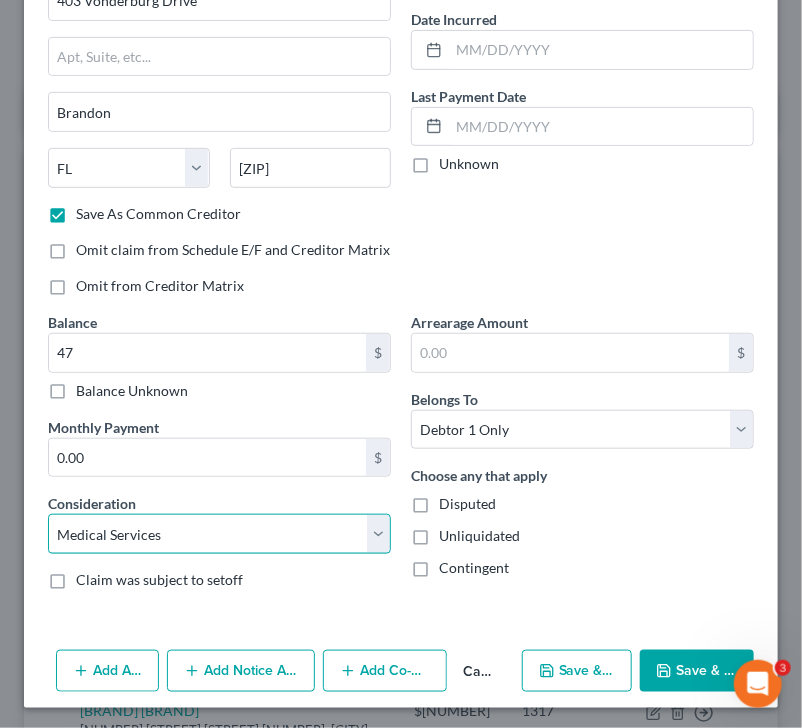 click on "Select Cable / Satellite Services Collection Agency Credit Card Debt Debt Counseling / Attorneys Deficiency Balance Domestic Support Obligations Home / Car Repairs Income Taxes Judgment Liens Medical Services Monies Loaned / Advanced Mortgage Obligation From Divorce Or Separation Obligation To Pensions Other Overdrawn Bank Account Promised To Help Pay Creditors Student Loans Suppliers And Vendors Telephone / Internet Services Utility Services" at bounding box center [219, 534] 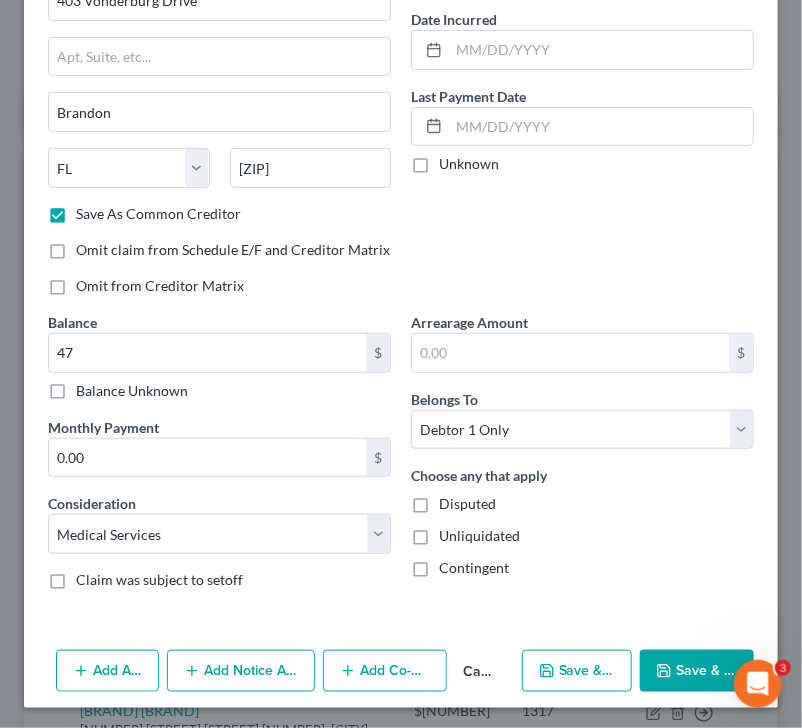 click on "Save & Close" at bounding box center [697, 671] 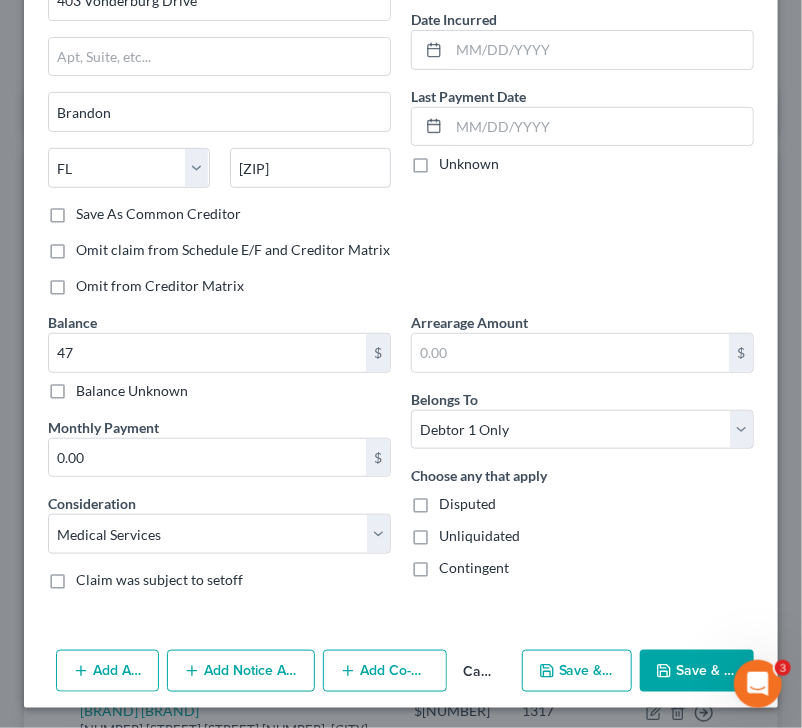 checkbox on "false" 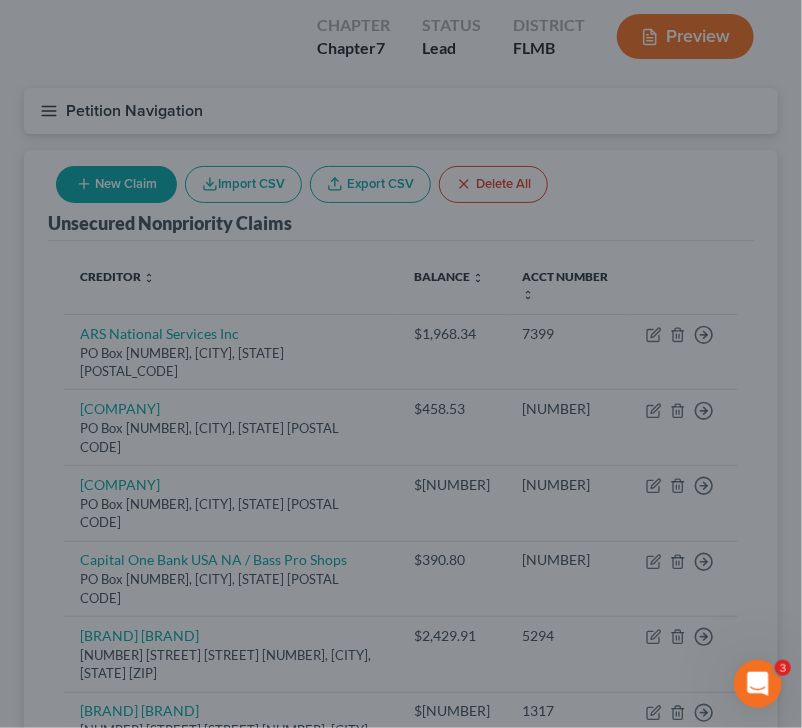 type on "47.00" 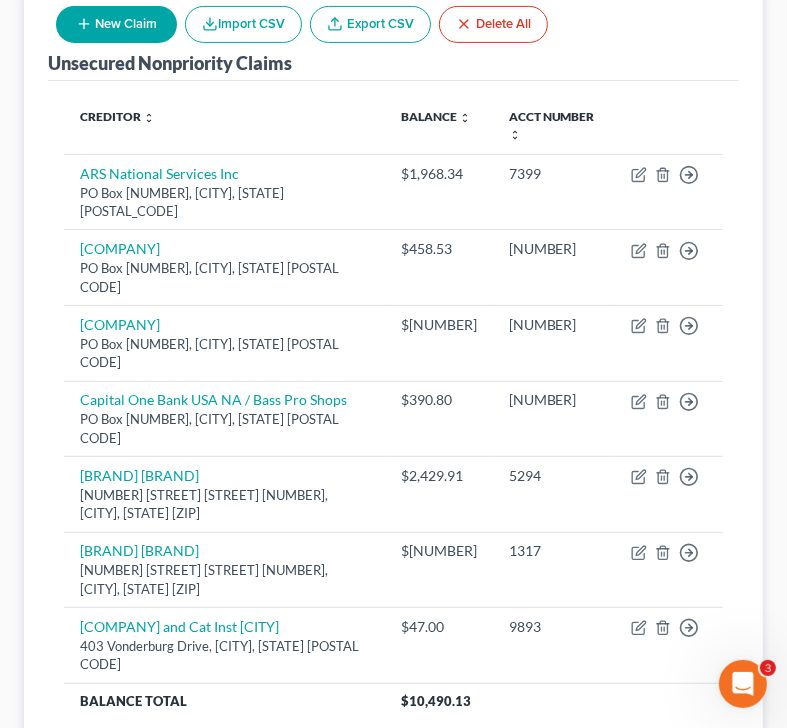 scroll, scrollTop: 340, scrollLeft: 0, axis: vertical 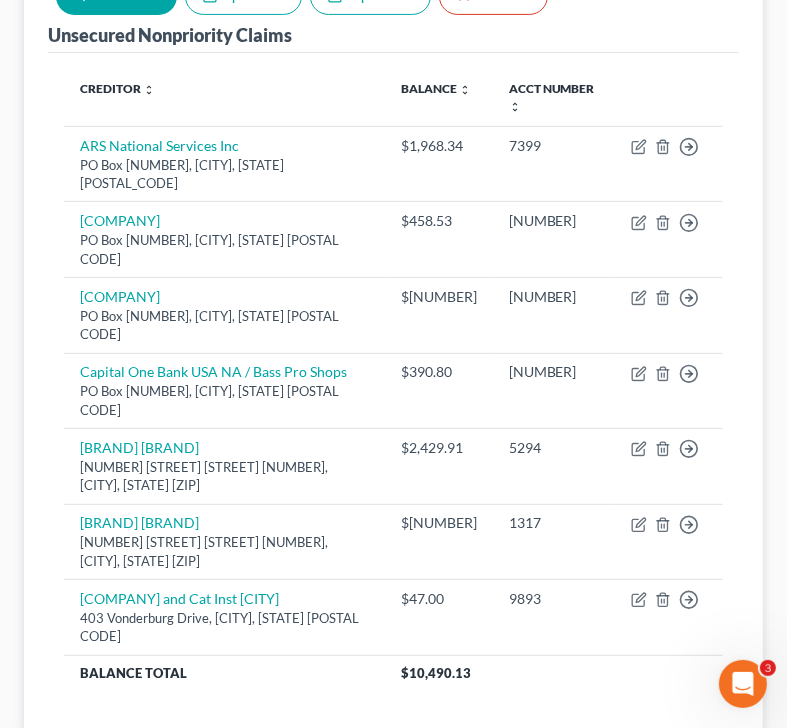 click on "[FIRST_NAME], [LAST_NAME] Upgraded Chapter Chapter  7 Status Lead District FLMB Preview Petition Navigation
Case Dashboard
Payments
Invoices
Payments
Payments
Credit Report" at bounding box center [393, 288] 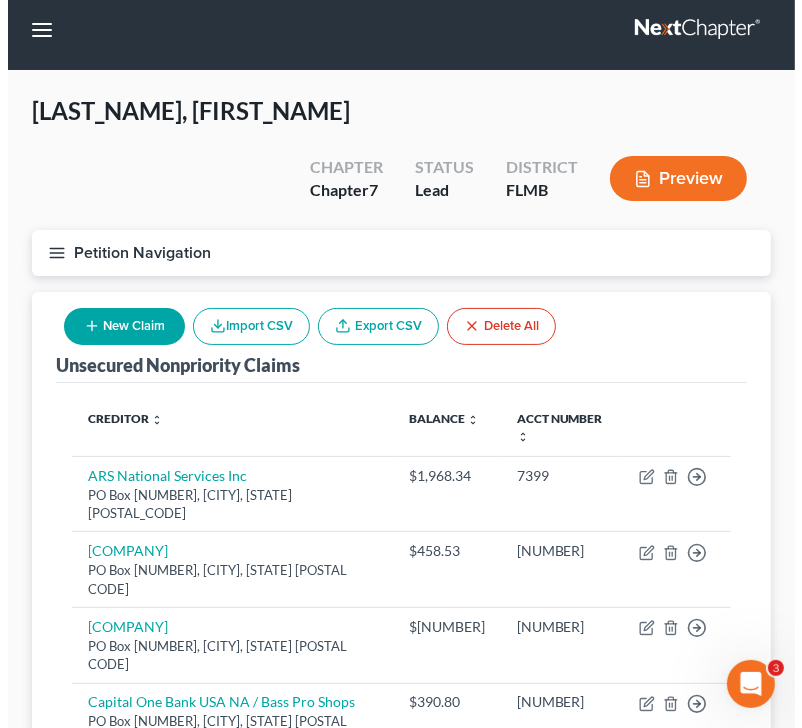 scroll, scrollTop: 0, scrollLeft: 0, axis: both 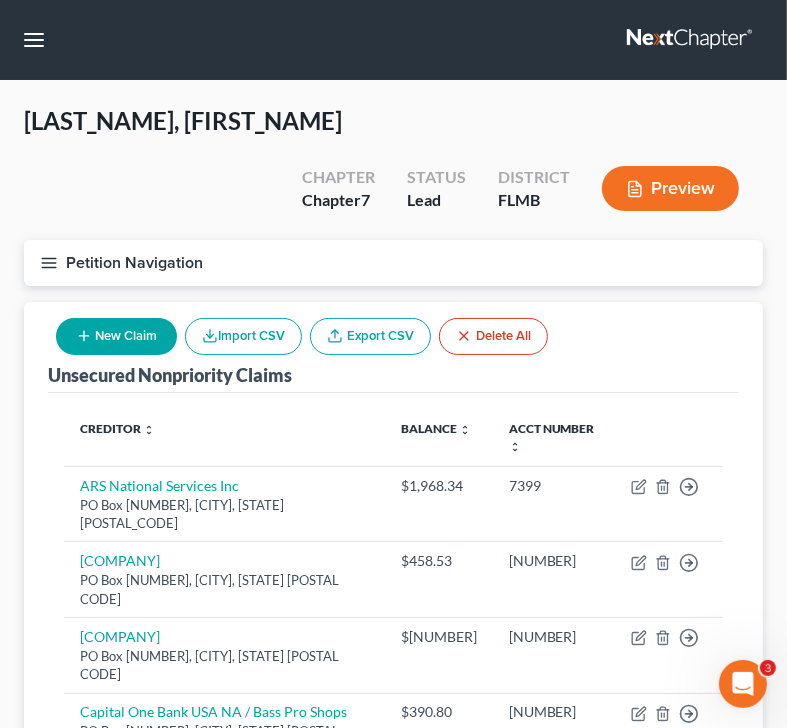 click on "Unsecured Nonpriority Claims New Claim
Import CSV
Export CSV Delete All" at bounding box center (393, 347) 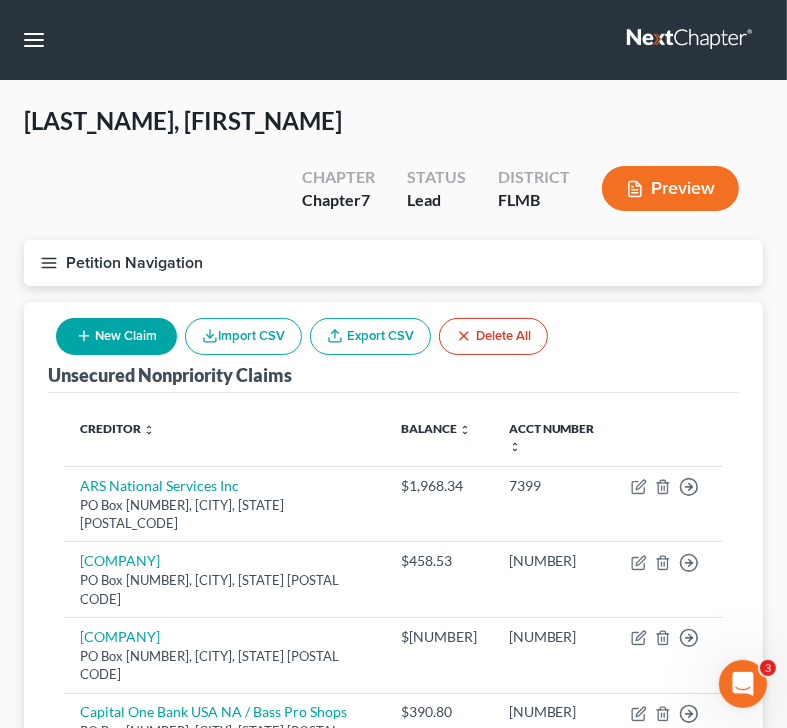 click on "New Claim
Import CSV
Export CSV Delete All" at bounding box center [302, 336] 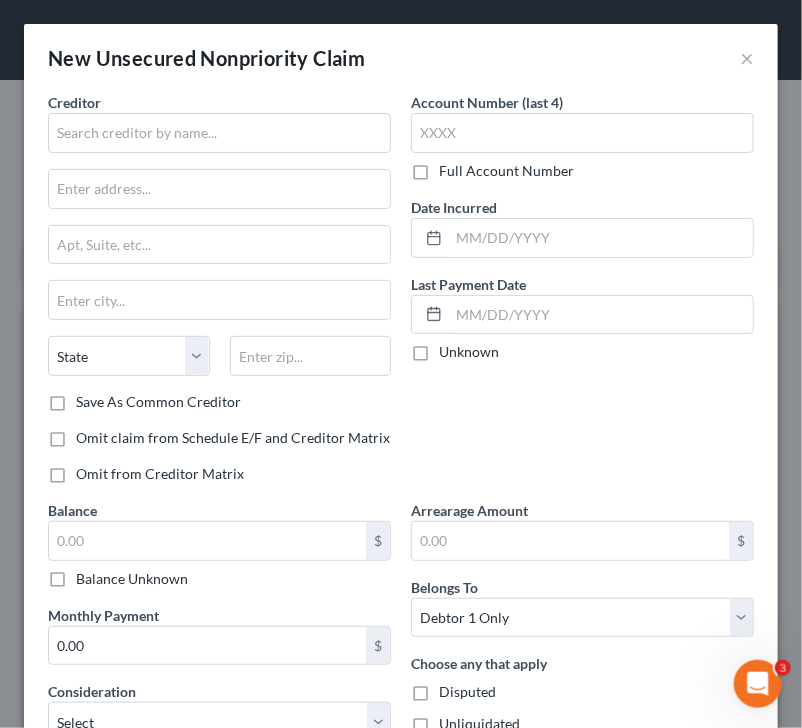 click on "Creditor * State AL AK AR AZ CA CO CT DE DC FL GA GU HI ID IL IN IA KS KY LA ME MD MA MI MN MS MO MT NC ND NE NV NH NJ NM NY OH OK OR PA PR RI SC SD TN TX UT VI VA VT WA WV WI WY" at bounding box center [219, 242] 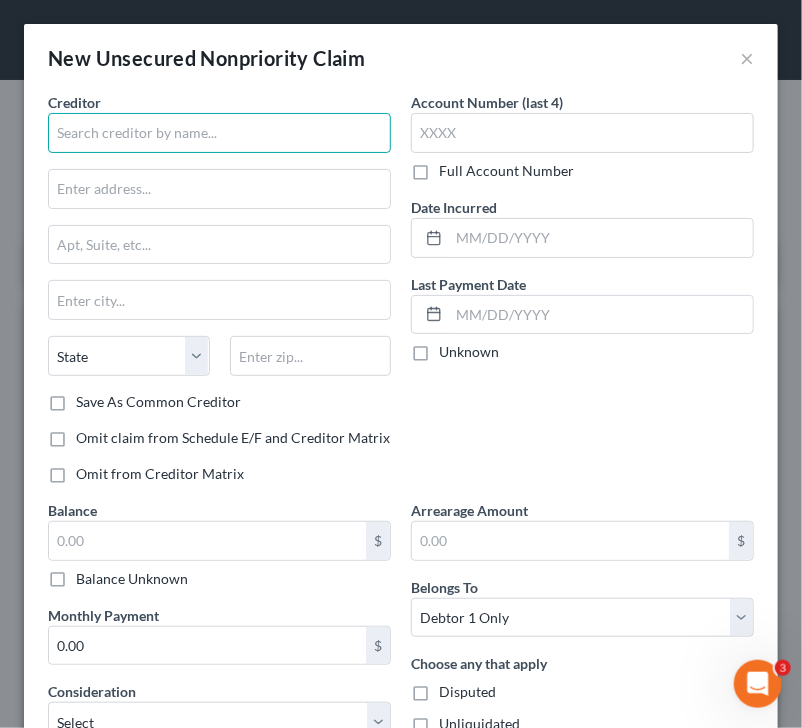 click at bounding box center [219, 133] 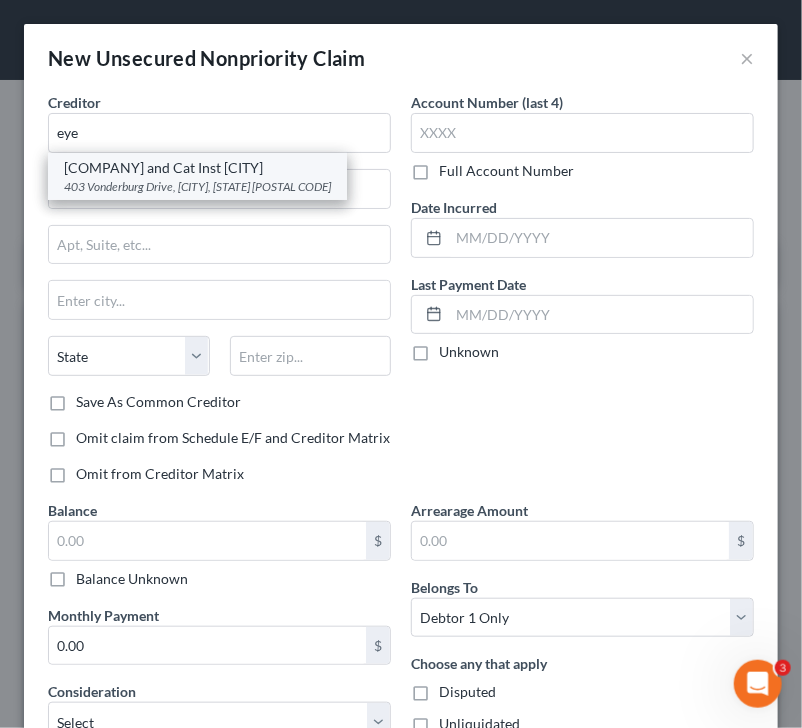 click on "403 Vonderburg Drive, [CITY], [STATE] [POSTAL CODE]" at bounding box center (197, 186) 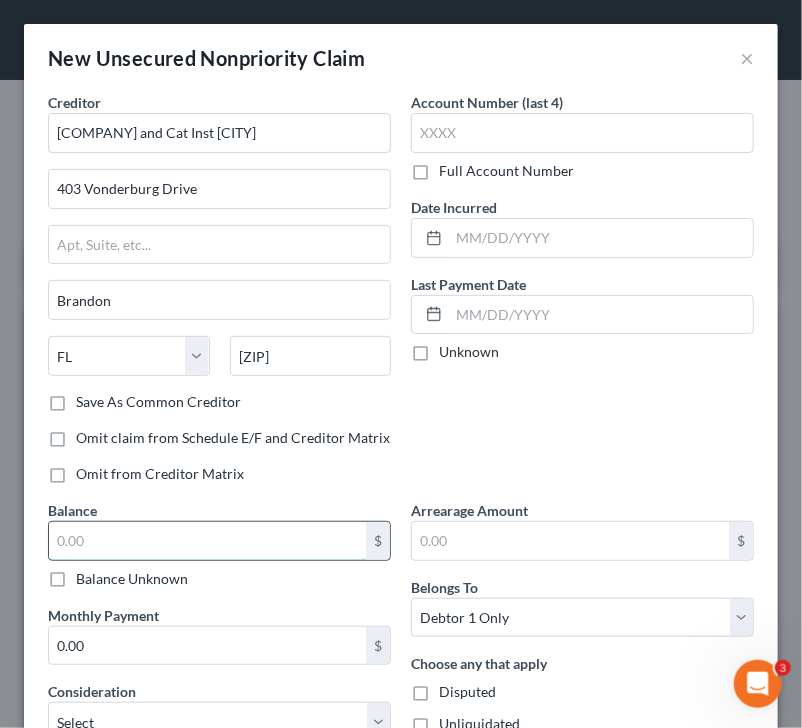 click at bounding box center [207, 541] 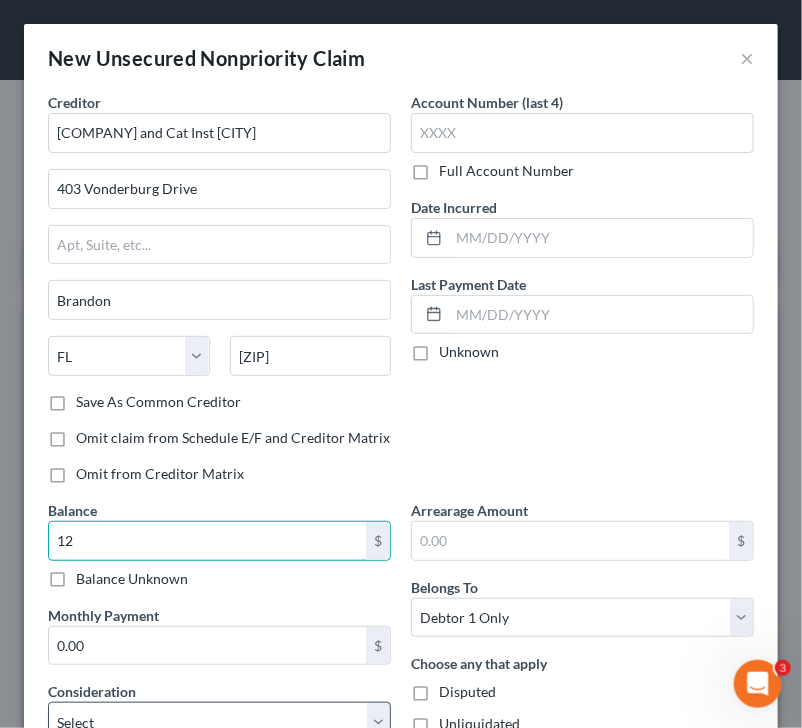 type on "12" 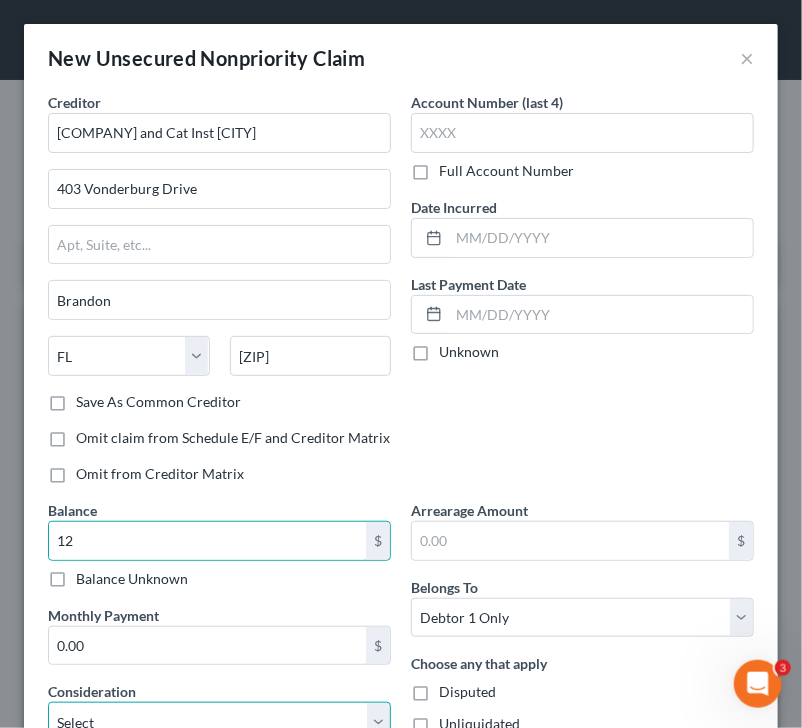 click on "Select Cable / Satellite Services Collection Agency Credit Card Debt Debt Counseling / Attorneys Deficiency Balance Domestic Support Obligations Home / Car Repairs Income Taxes Judgment Liens Medical Services Monies Loaned / Advanced Mortgage Obligation From Divorce Or Separation Obligation To Pensions Other Overdrawn Bank Account Promised To Help Pay Creditors Student Loans Suppliers And Vendors Telephone / Internet Services Utility Services" at bounding box center [219, 722] 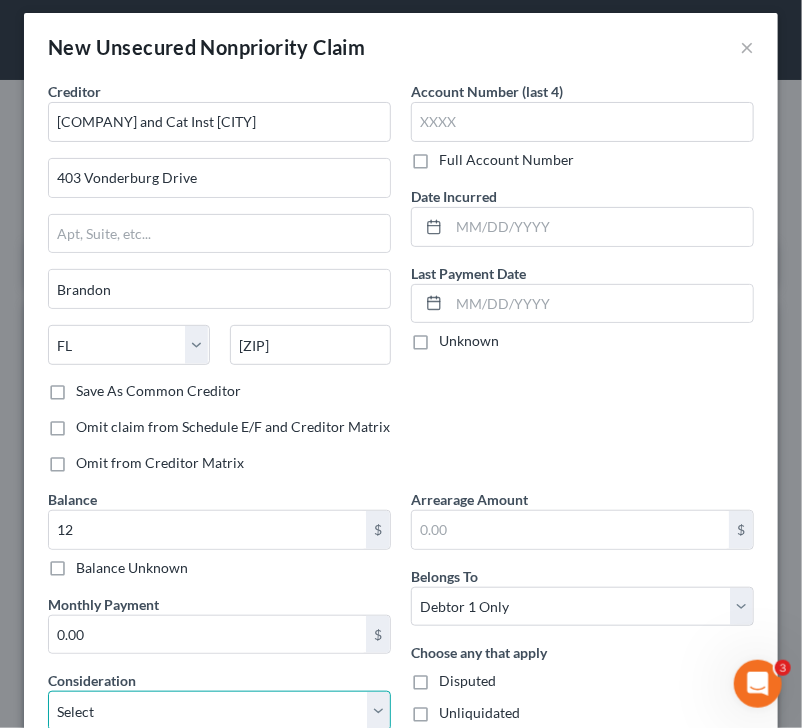 select on "9" 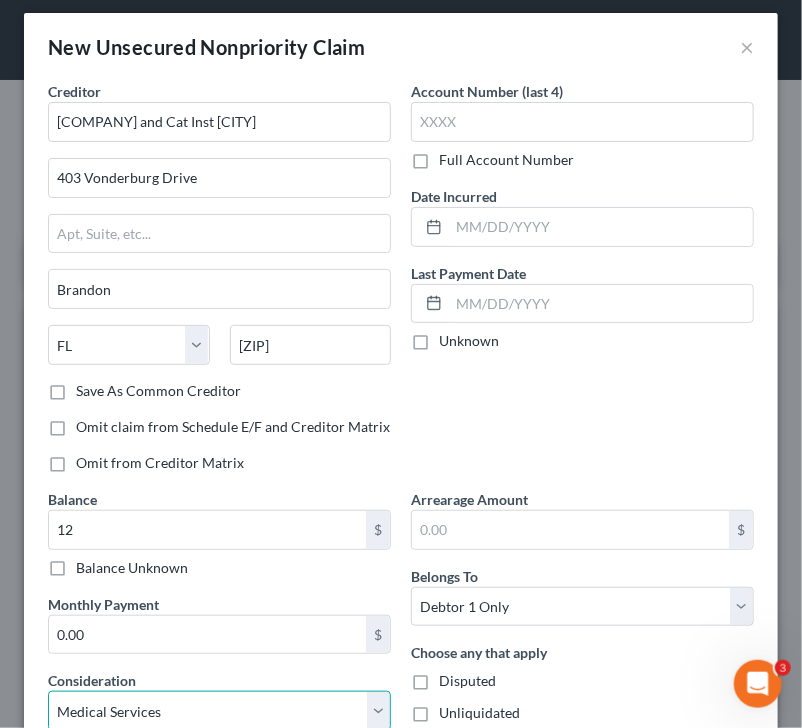 click on "Select Cable / Satellite Services Collection Agency Credit Card Debt Debt Counseling / Attorneys Deficiency Balance Domestic Support Obligations Home / Car Repairs Income Taxes Judgment Liens Medical Services Monies Loaned / Advanced Mortgage Obligation From Divorce Or Separation Obligation To Pensions Other Overdrawn Bank Account Promised To Help Pay Creditors Student Loans Suppliers And Vendors Telephone / Internet Services Utility Services" at bounding box center (219, 711) 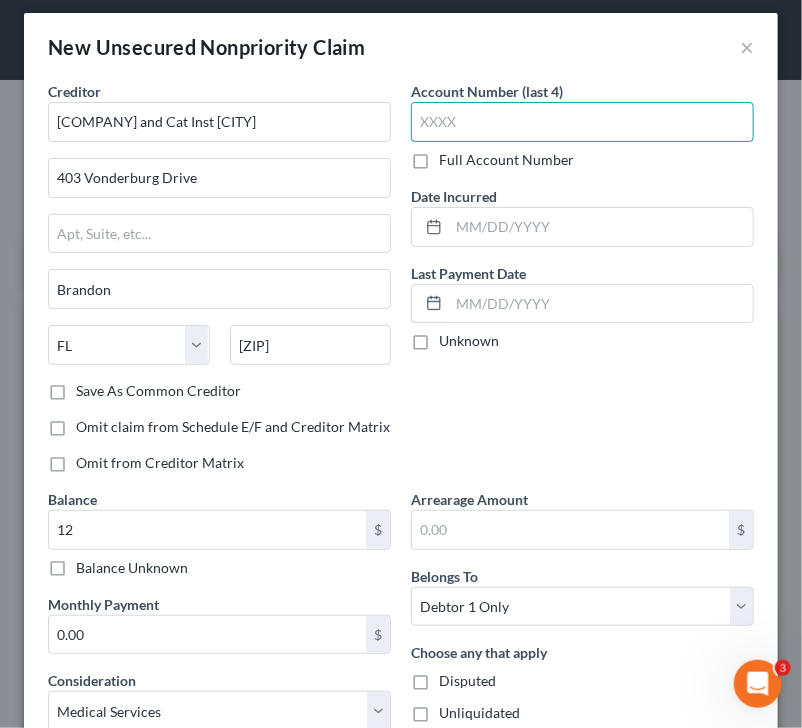 click at bounding box center (582, 122) 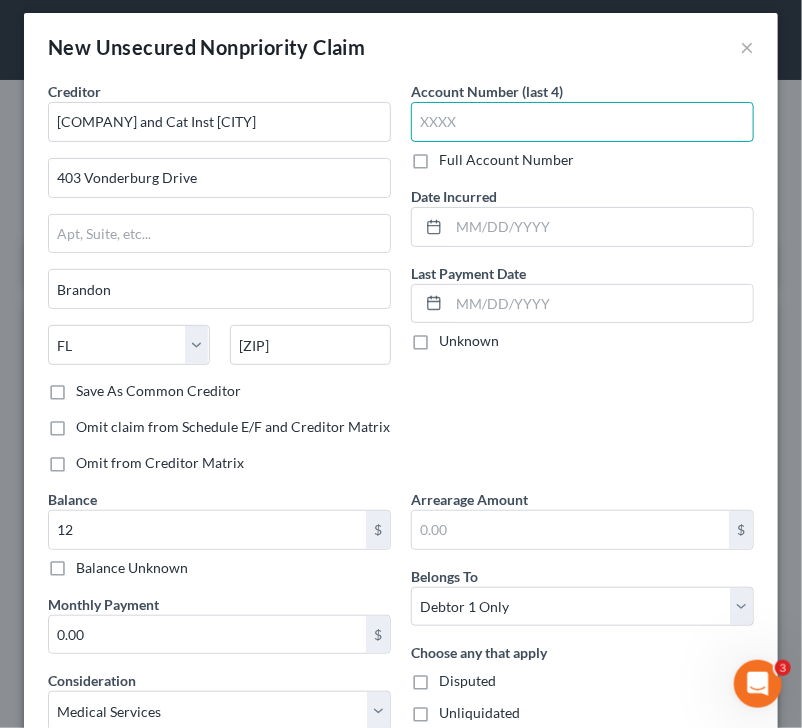 click at bounding box center (582, 122) 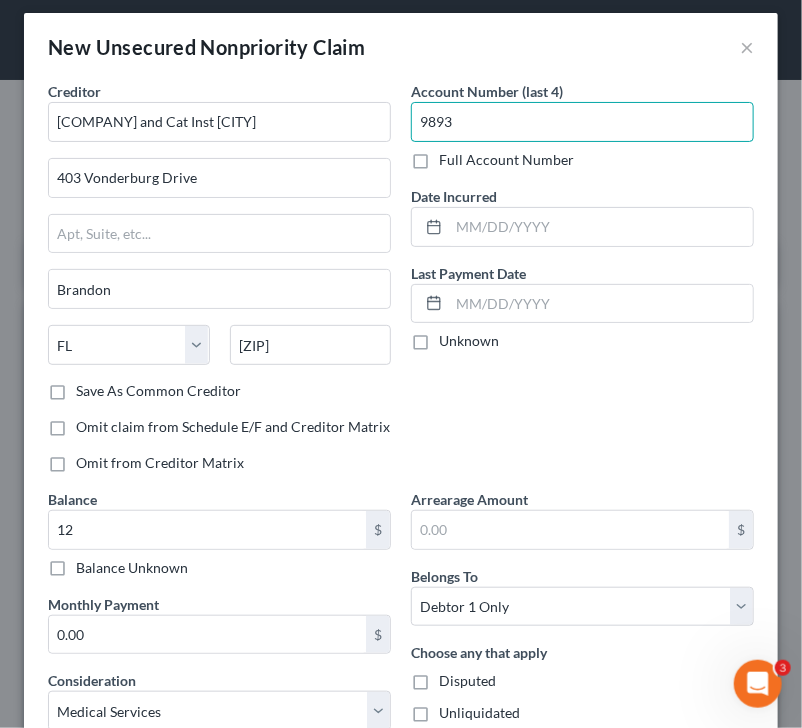 type on "9893" 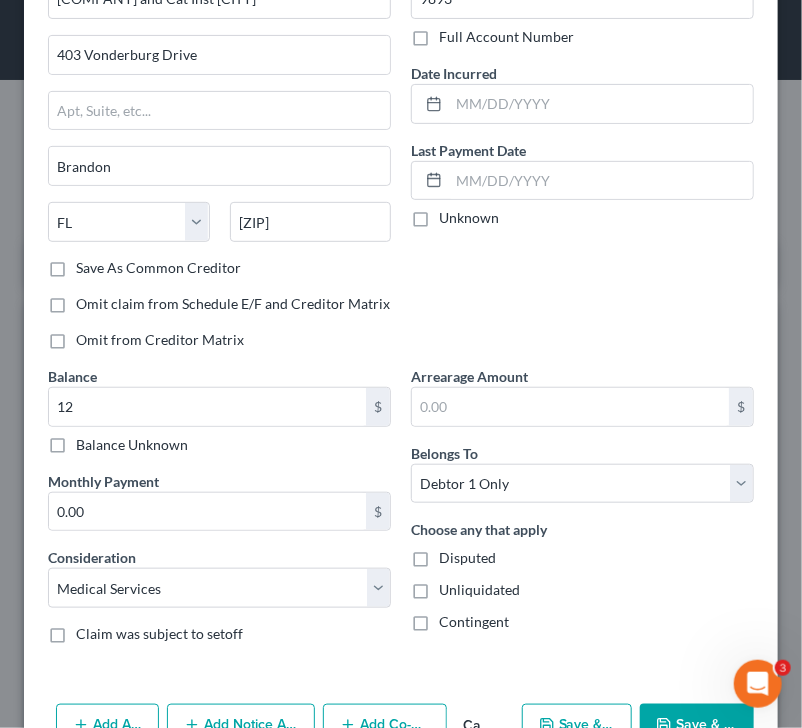 scroll, scrollTop: 188, scrollLeft: 0, axis: vertical 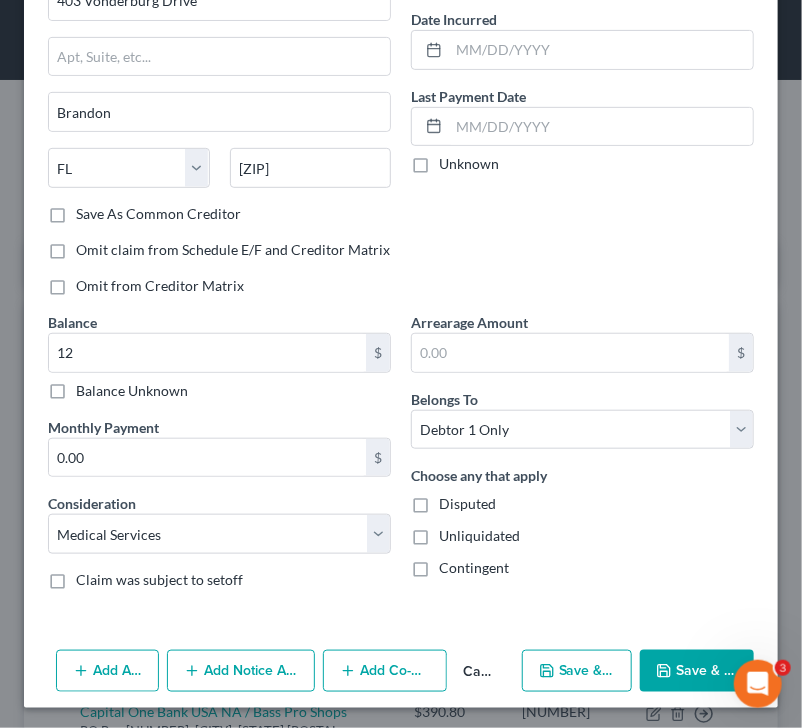click on "Save & Close" at bounding box center [697, 671] 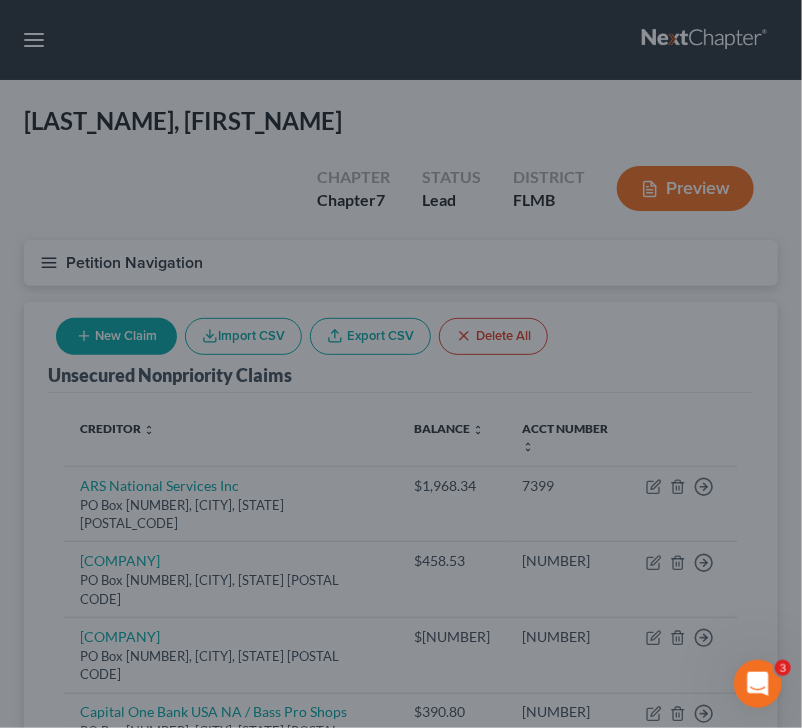 type on "12.00" 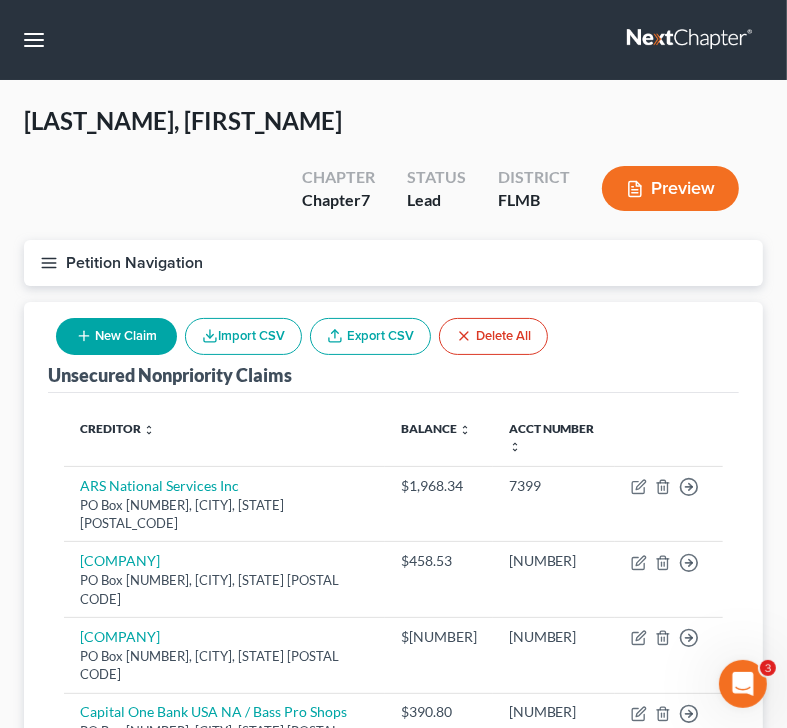 click on "Balance  expand_more   expand_less   unfold_more" at bounding box center (439, 438) 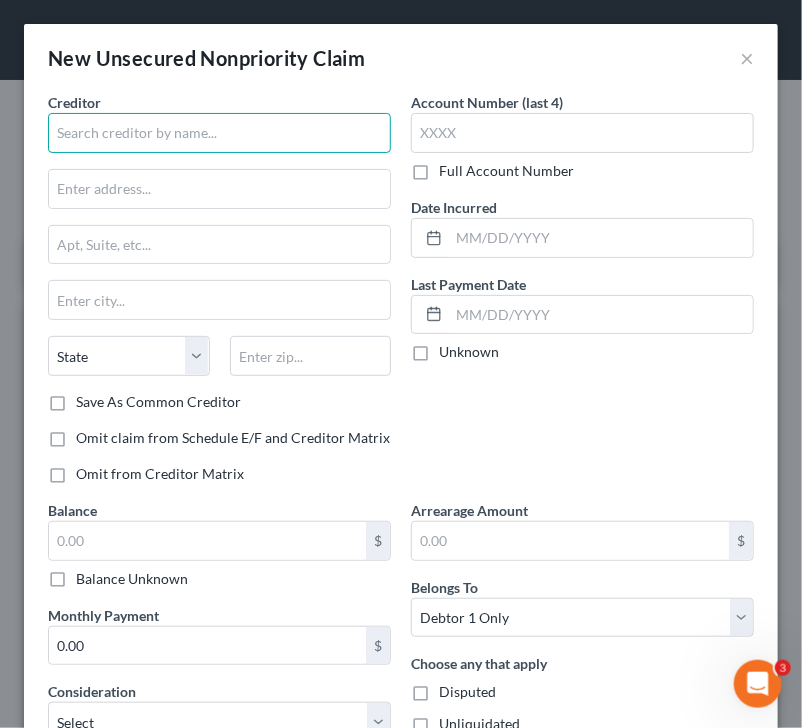 click at bounding box center [219, 133] 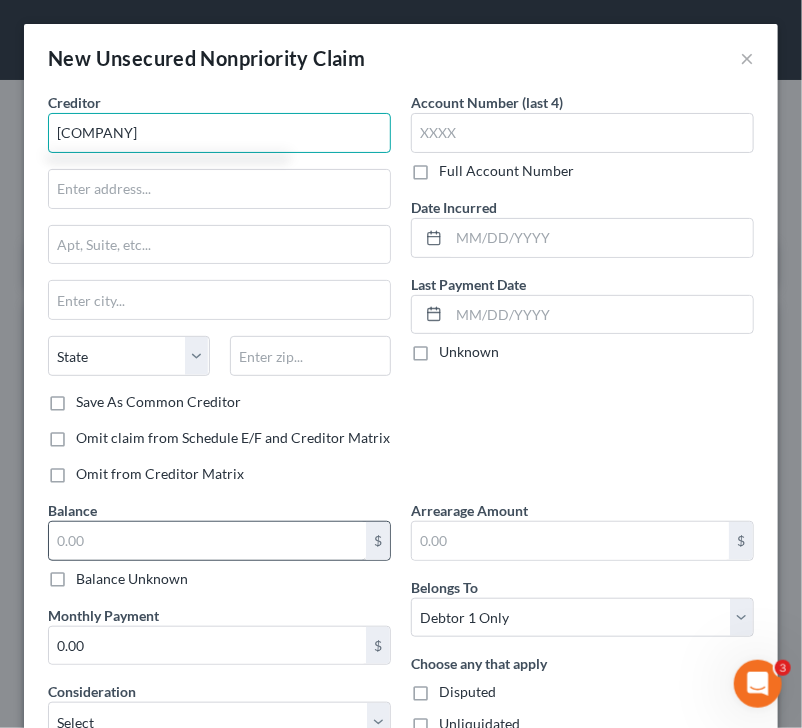 type on "[COMPANY]" 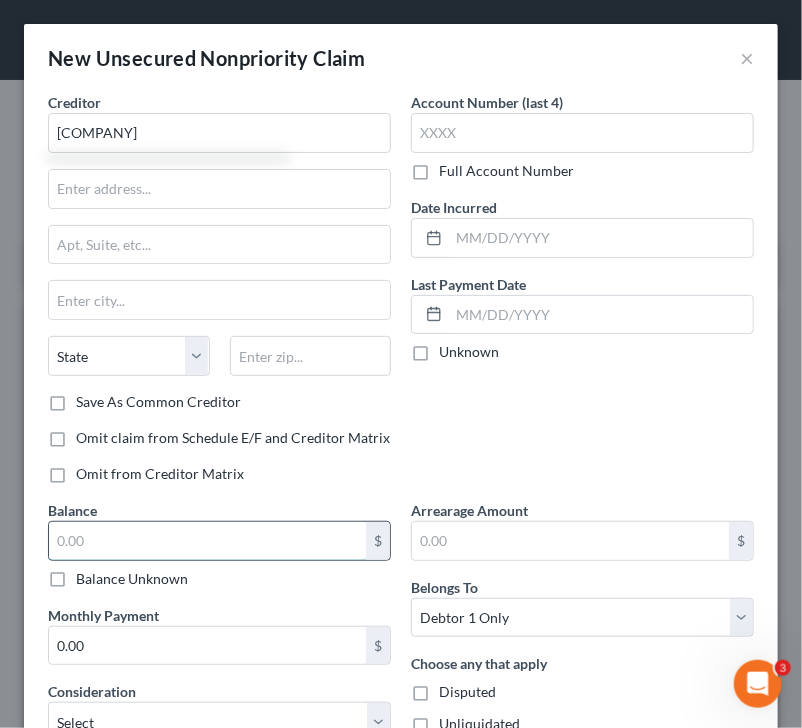 click at bounding box center (207, 541) 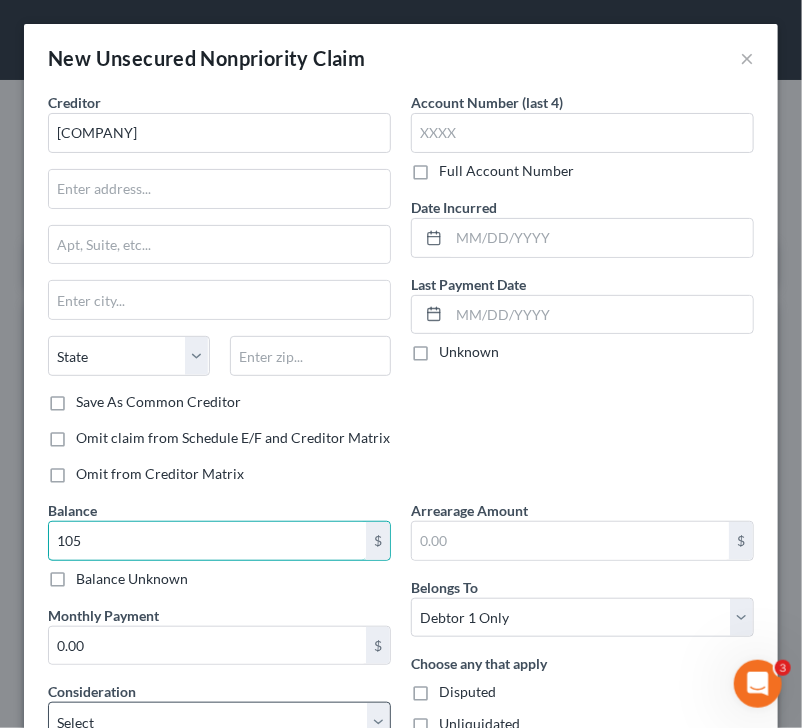 type on "105" 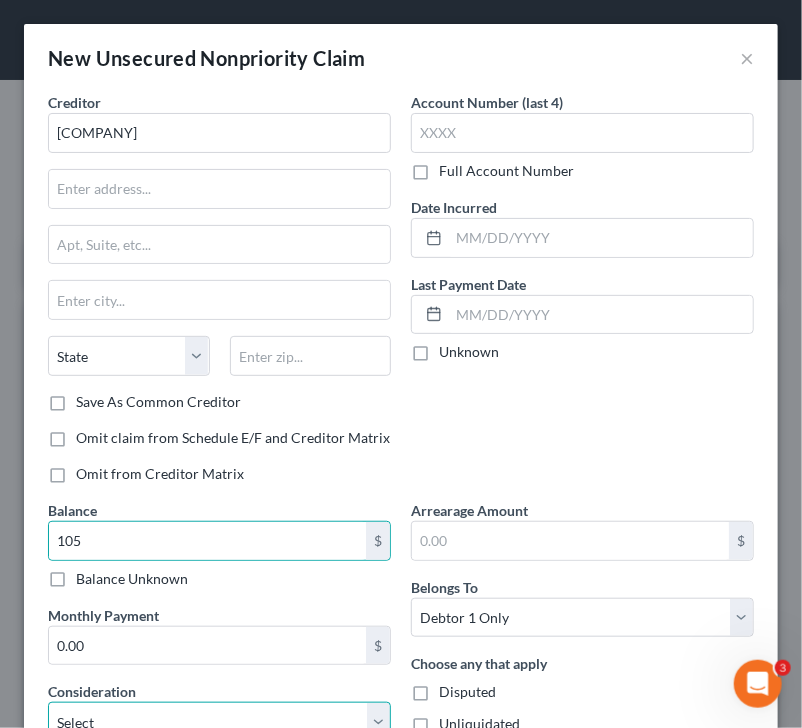 click on "Select Cable / Satellite Services Collection Agency Credit Card Debt Debt Counseling / Attorneys Deficiency Balance Domestic Support Obligations Home / Car Repairs Income Taxes Judgment Liens Medical Services Monies Loaned / Advanced Mortgage Obligation From Divorce Or Separation Obligation To Pensions Other Overdrawn Bank Account Promised To Help Pay Creditors Student Loans Suppliers And Vendors Telephone / Internet Services Utility Services" at bounding box center [219, 722] 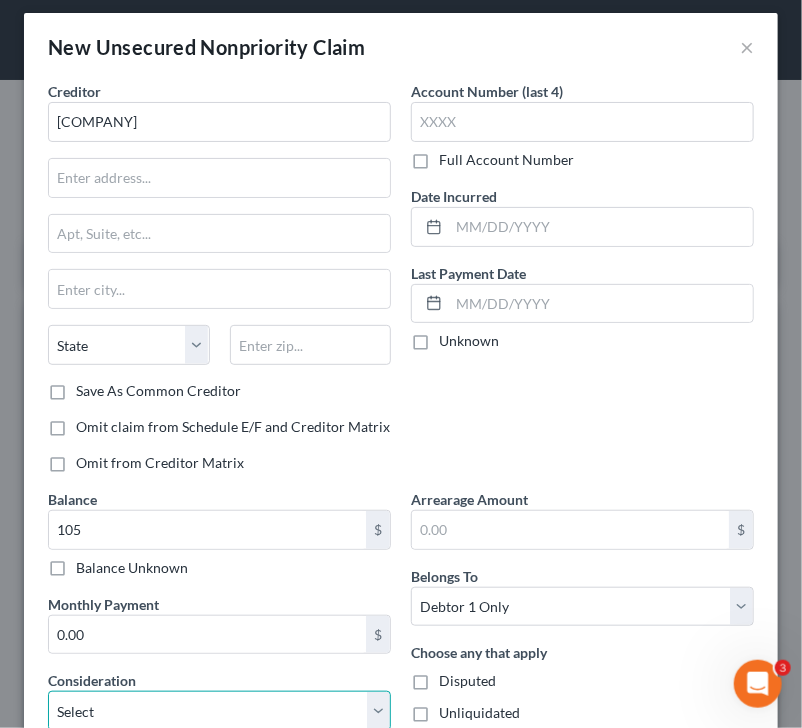 select on "9" 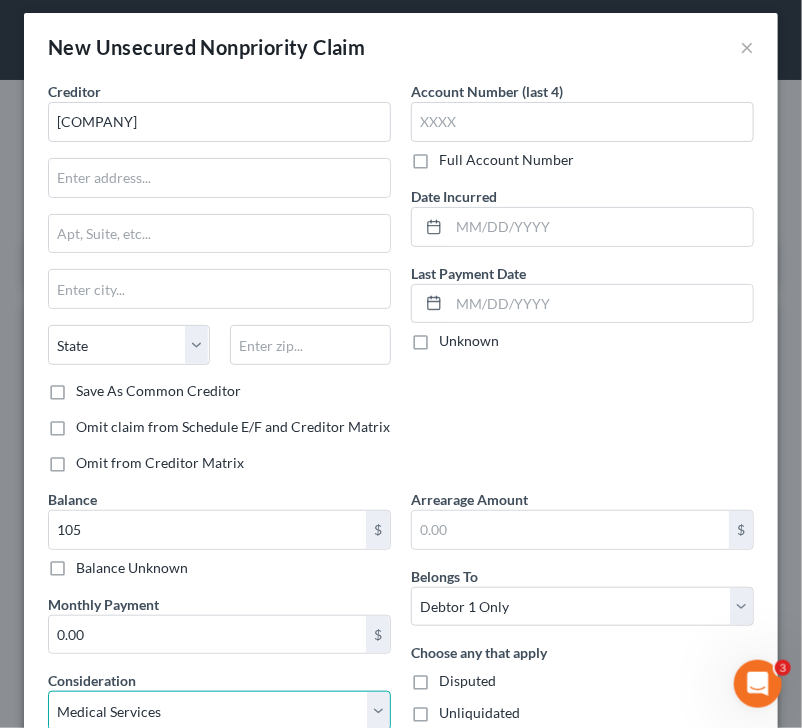 click on "Select Cable / Satellite Services Collection Agency Credit Card Debt Debt Counseling / Attorneys Deficiency Balance Domestic Support Obligations Home / Car Repairs Income Taxes Judgment Liens Medical Services Monies Loaned / Advanced Mortgage Obligation From Divorce Or Separation Obligation To Pensions Other Overdrawn Bank Account Promised To Help Pay Creditors Student Loans Suppliers And Vendors Telephone / Internet Services Utility Services" at bounding box center (219, 711) 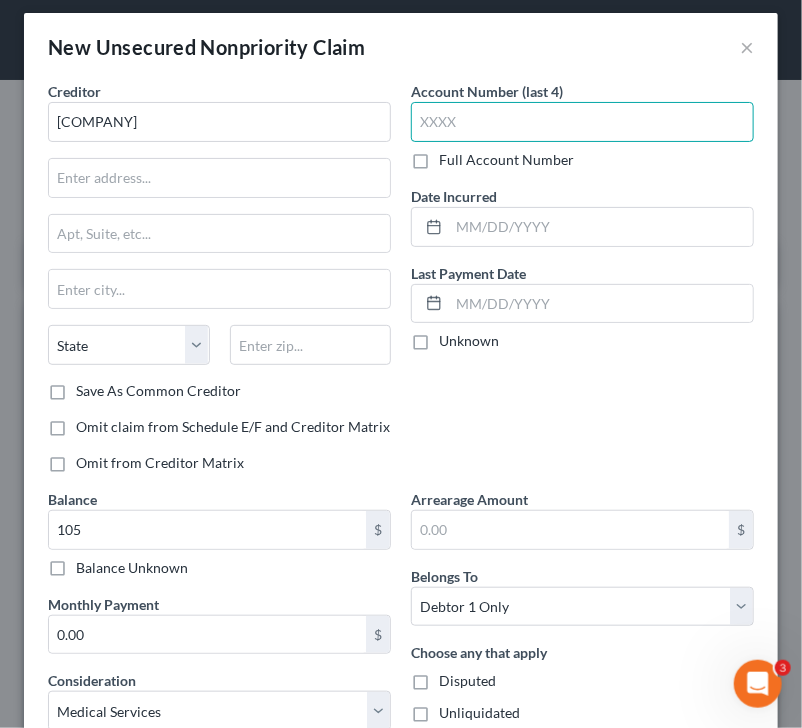 click at bounding box center [582, 122] 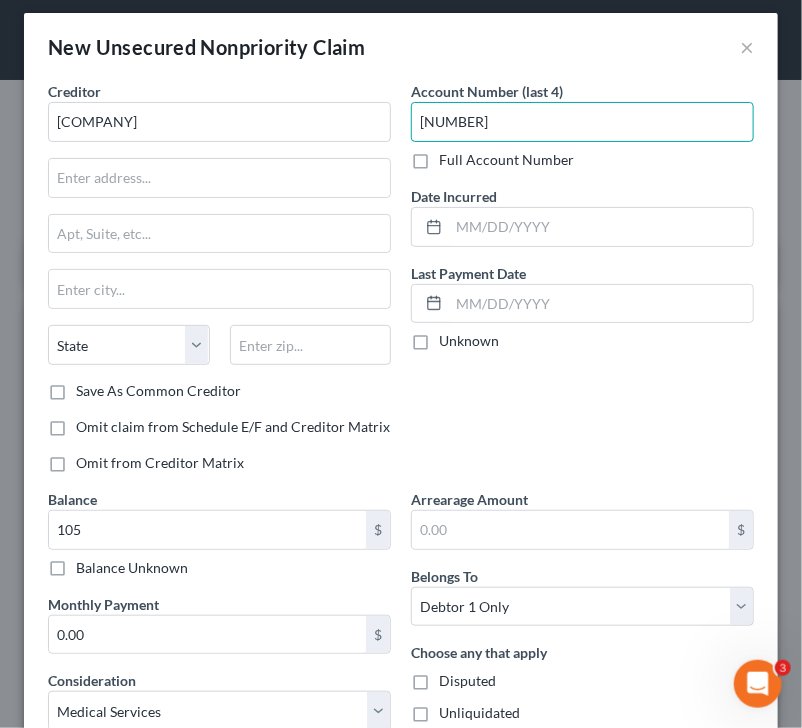 type on "[NUMBER]" 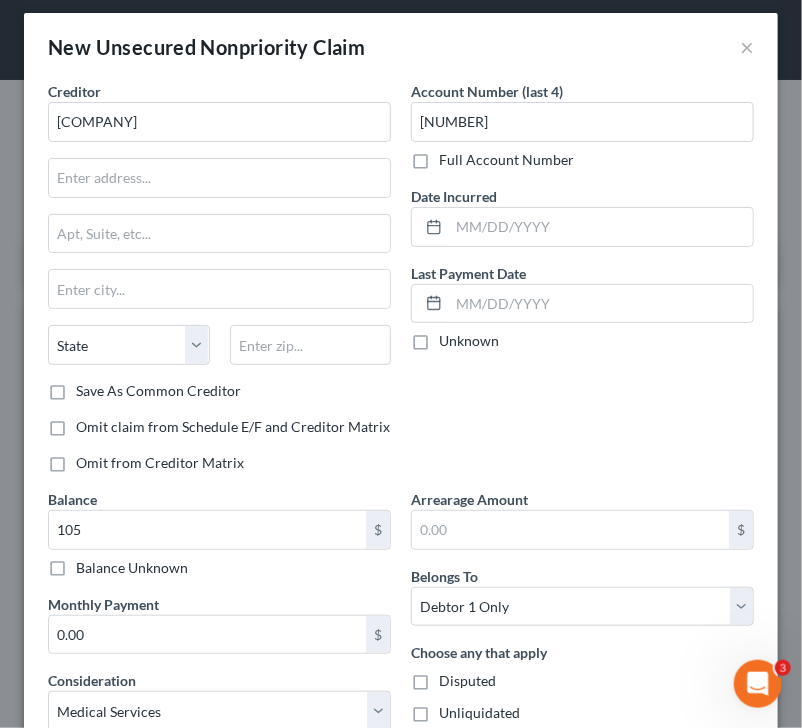 click on "Save As Common Creditor" at bounding box center (219, 391) 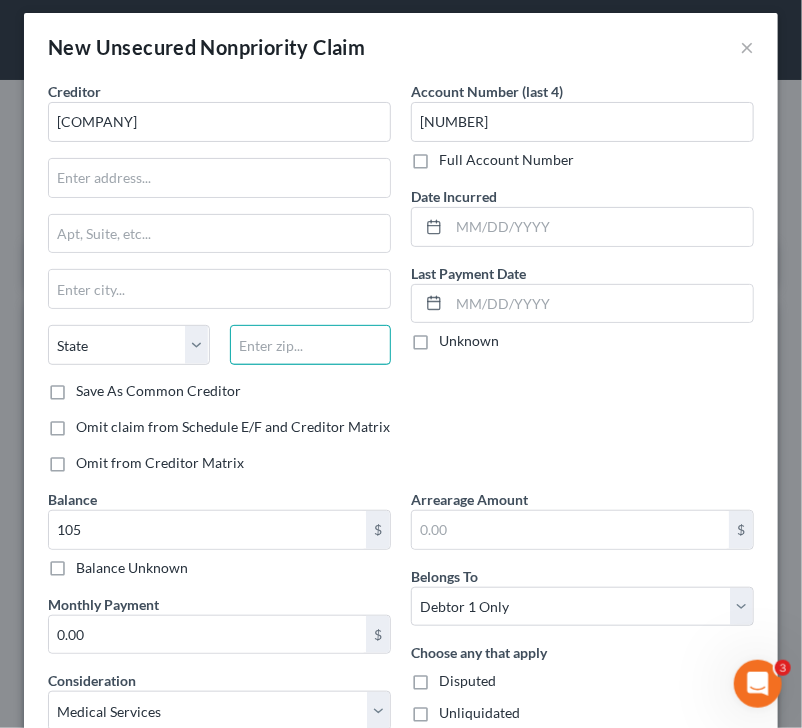 click at bounding box center [311, 345] 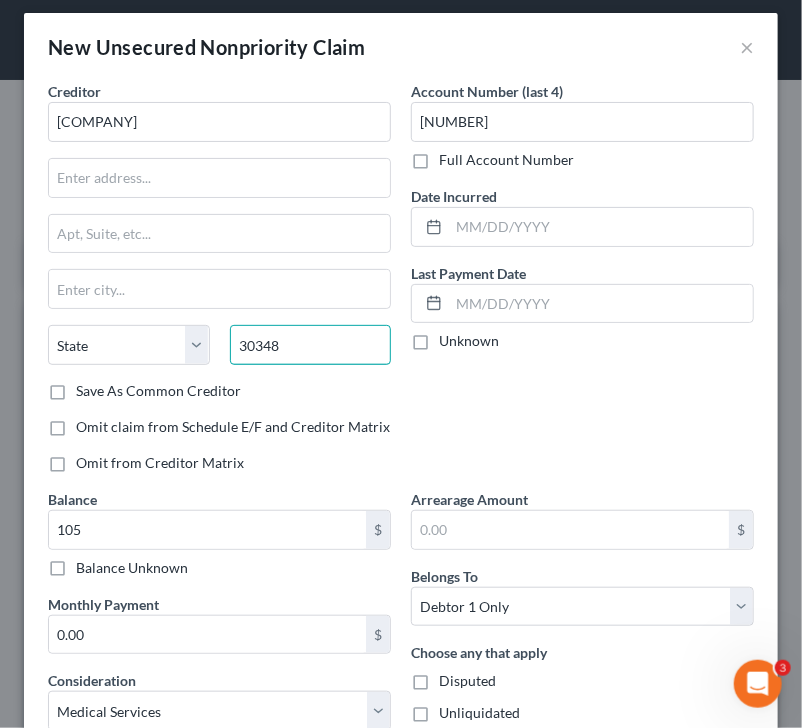 type on "30348" 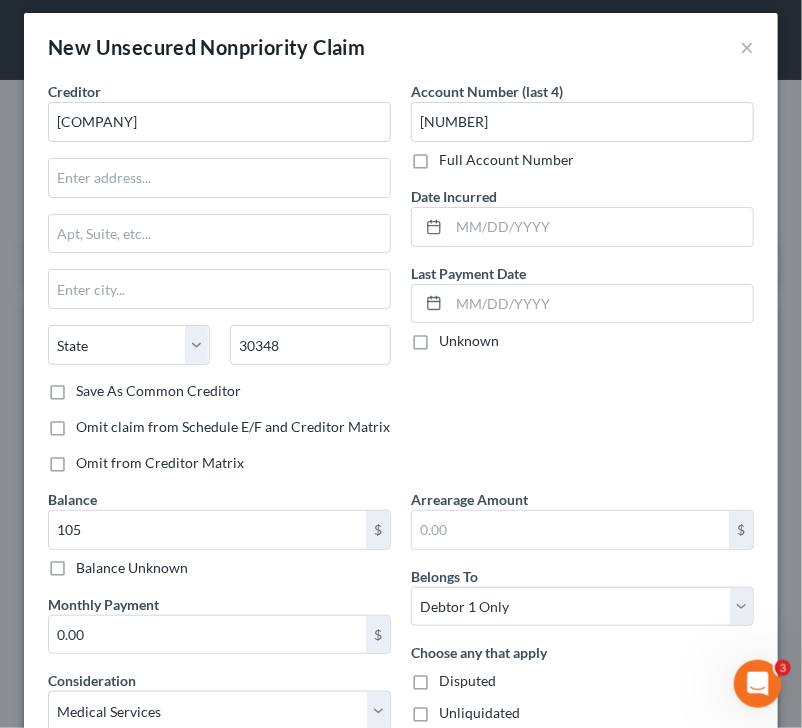 type on "Atlanta" 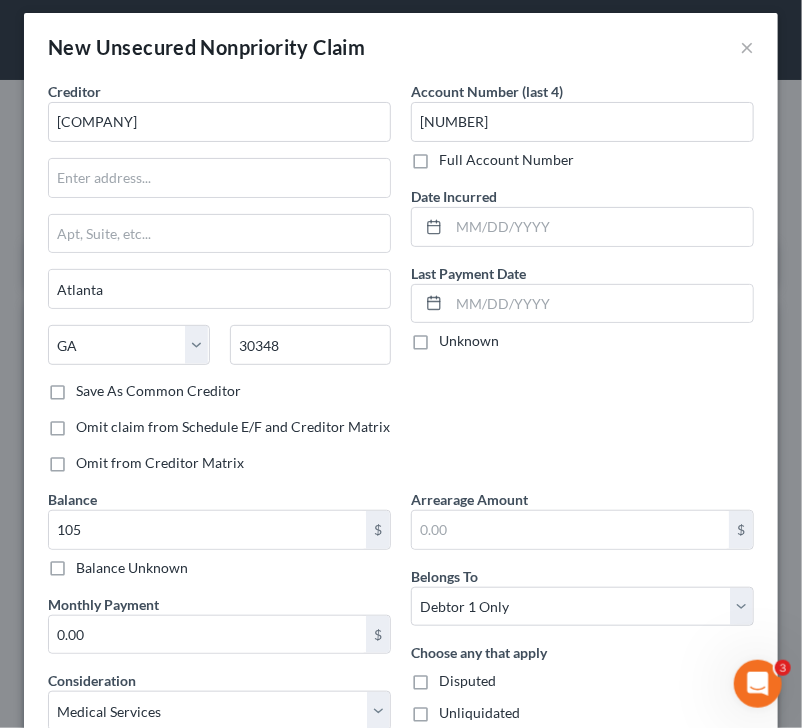 click on "Account Number (last 4)
[NUMBER]
Full Account Number
Date Incurred         Last Payment Date         Unknown" at bounding box center (582, 285) 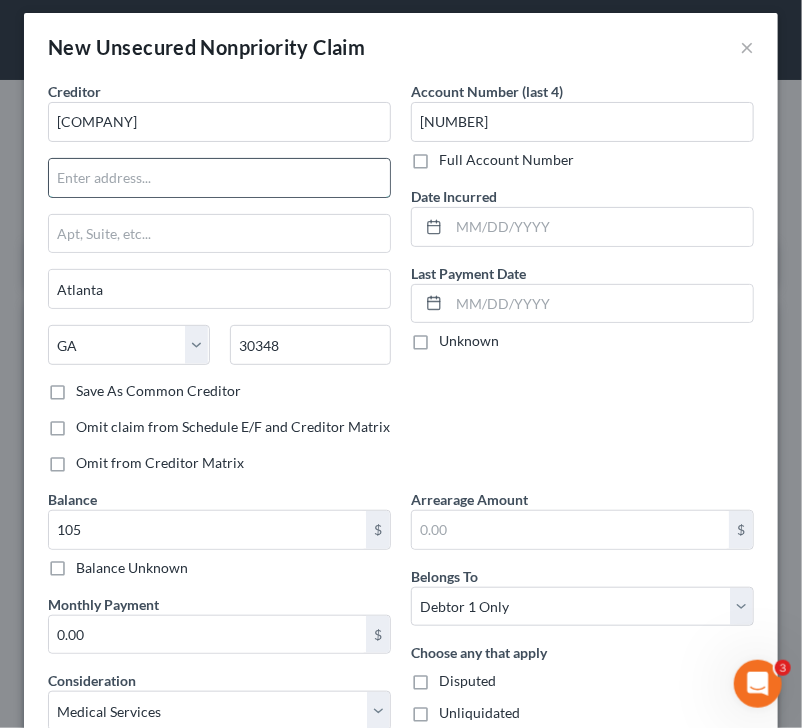 click at bounding box center [219, 178] 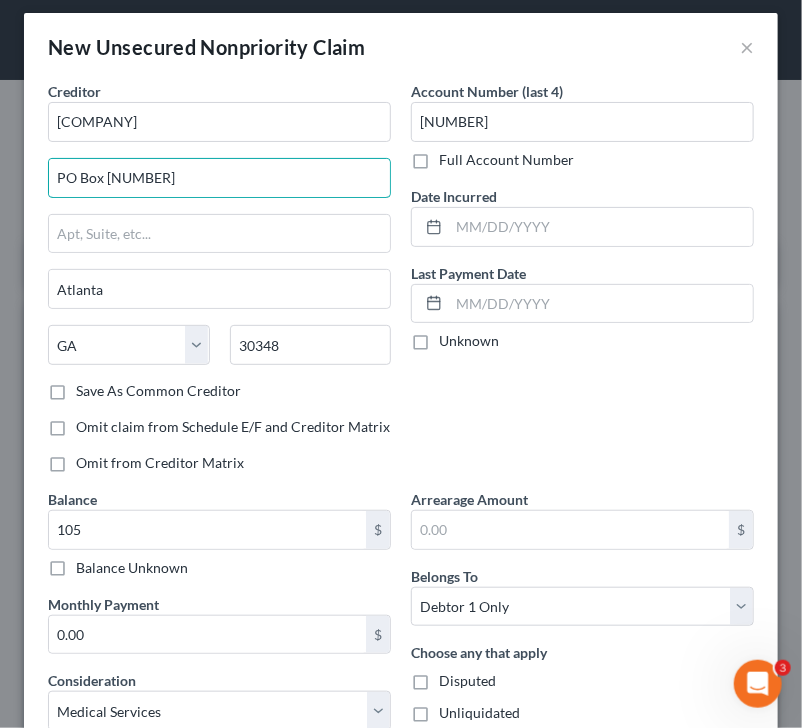 type on "PO Box [NUMBER]" 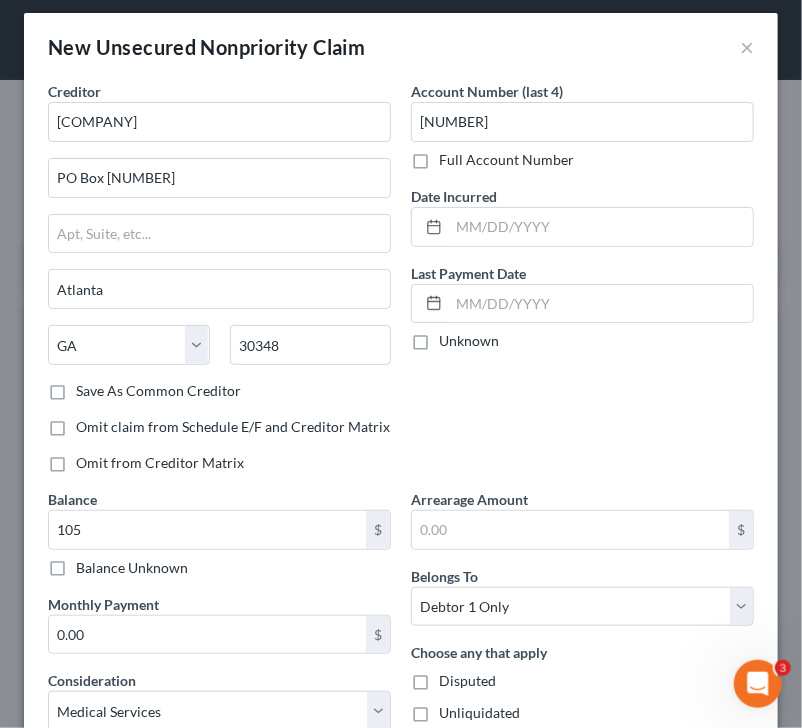 click on "Save As Common Creditor" at bounding box center [158, 391] 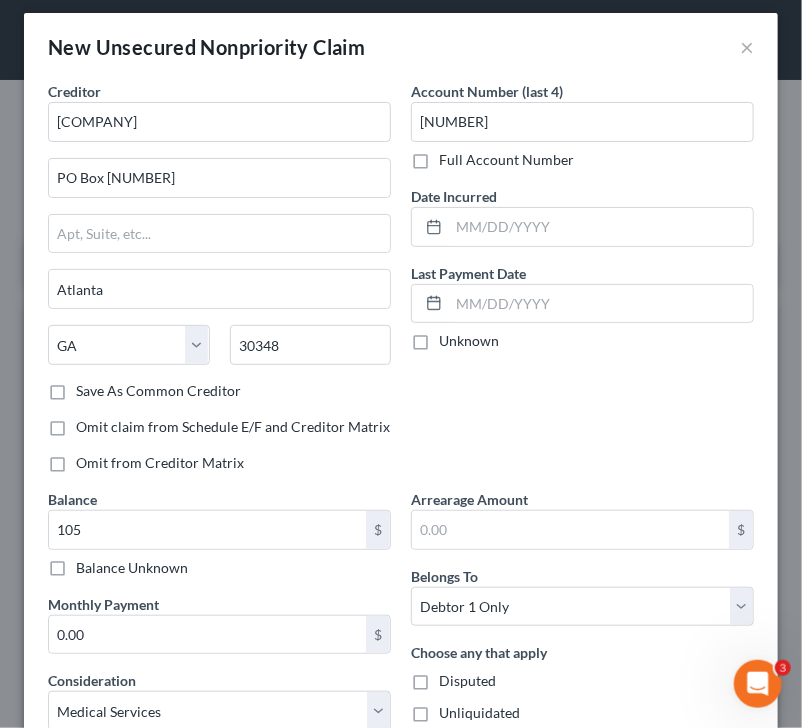 click on "Save As Common Creditor" at bounding box center (90, 387) 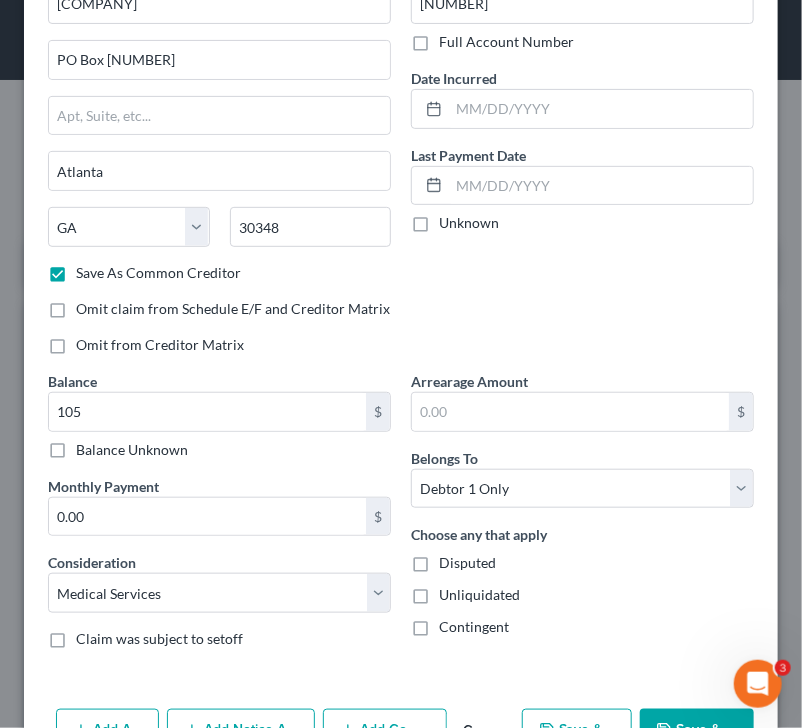 scroll, scrollTop: 188, scrollLeft: 0, axis: vertical 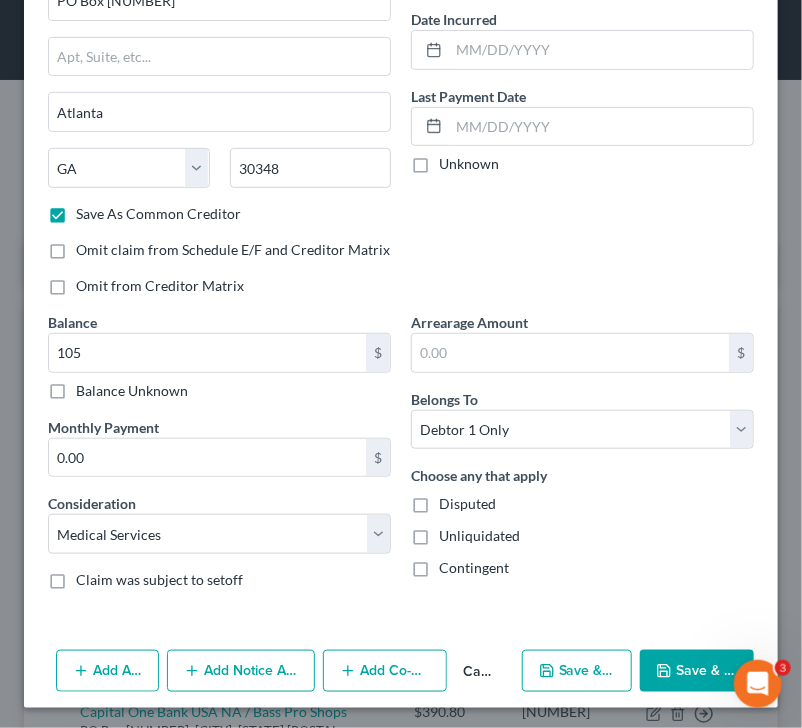 click on "Save & Close" at bounding box center (697, 671) 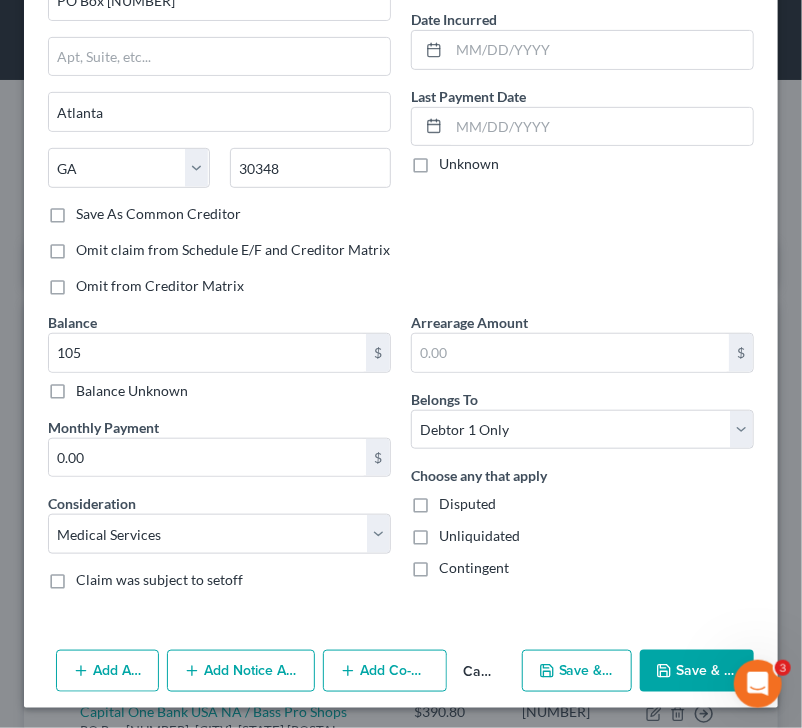 checkbox on "false" 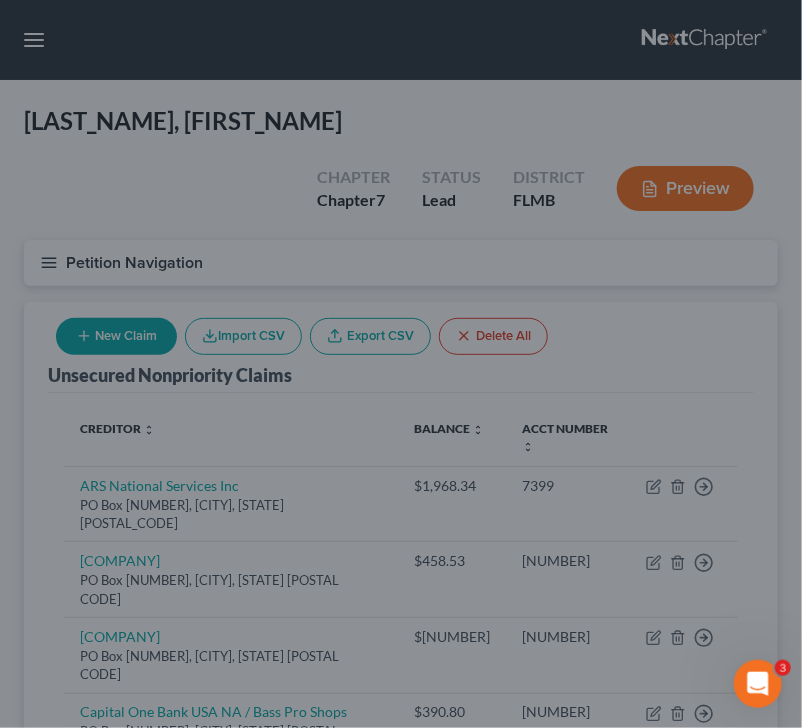 type on "105.00" 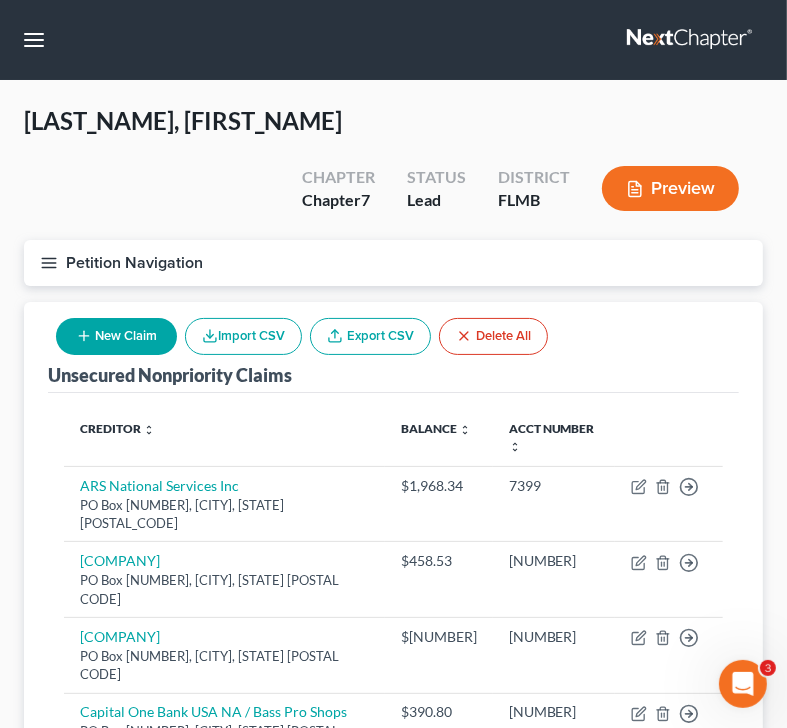 click on "Unsecured Nonpriority Claims New Claim
Import CSV
Export CSV Delete All" at bounding box center (393, 347) 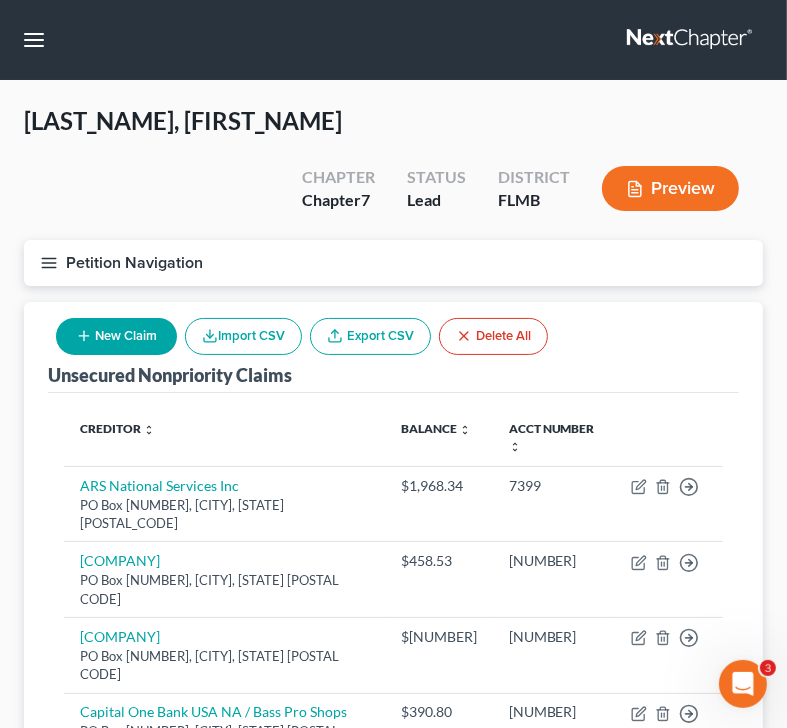 click on "New Claim" at bounding box center [116, 336] 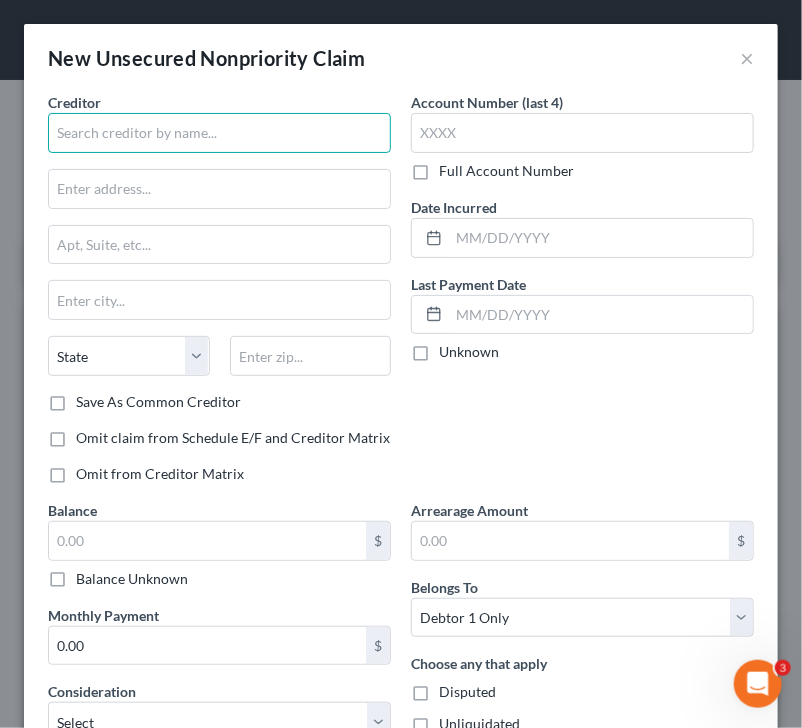 click at bounding box center [219, 133] 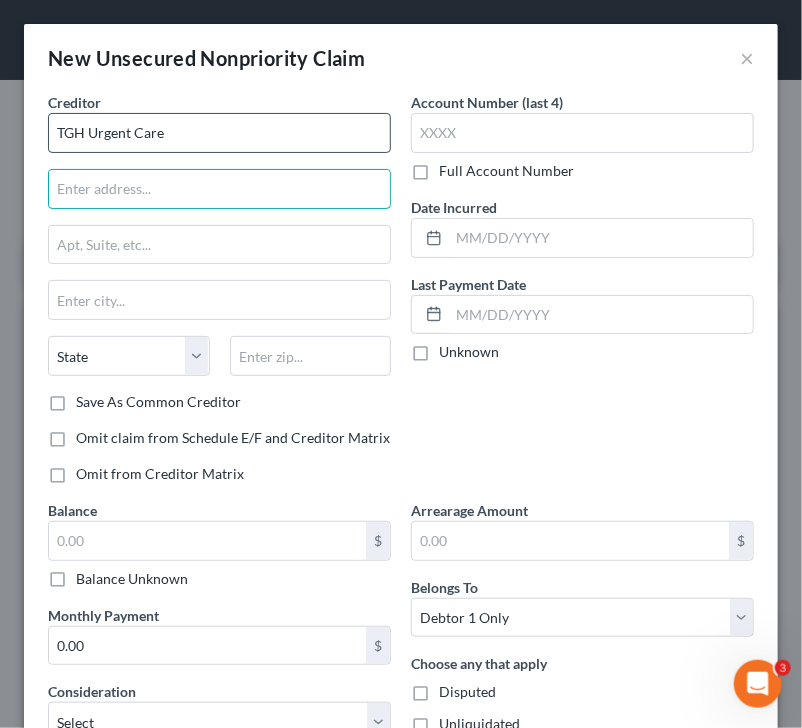 type on "TGH Urgent Care" 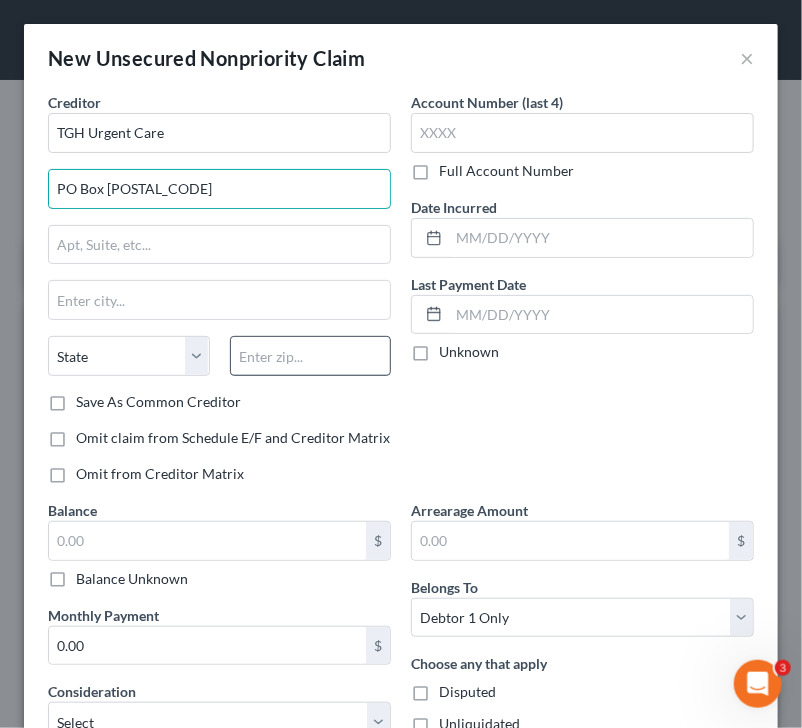 type on "PO Box [POSTAL_CODE]" 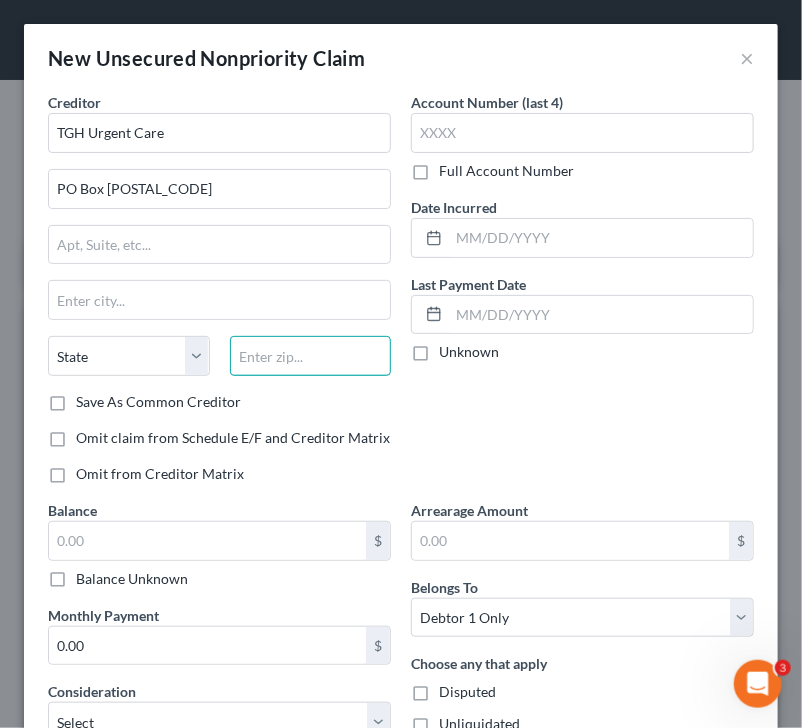 click at bounding box center (311, 356) 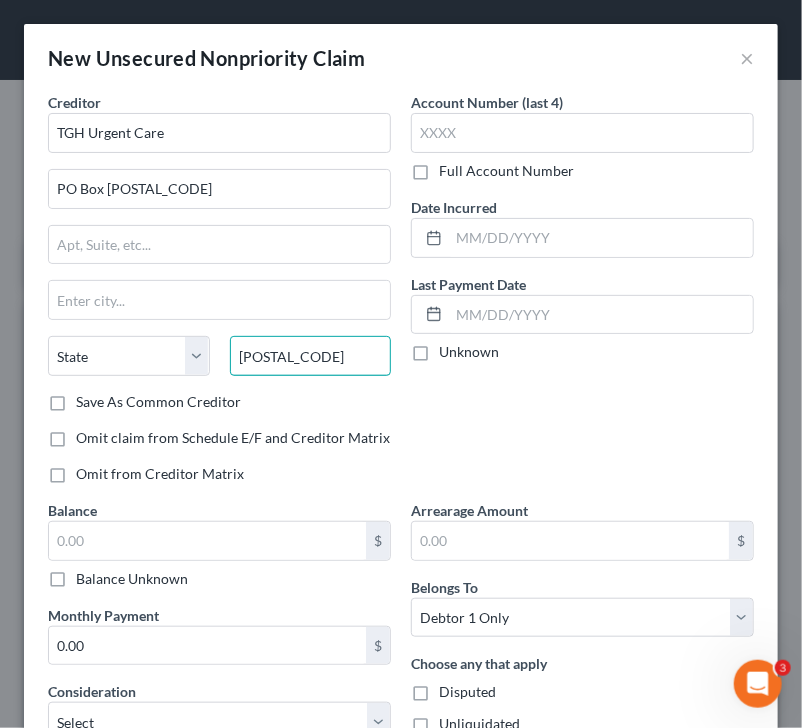 type on "[POSTAL_CODE]" 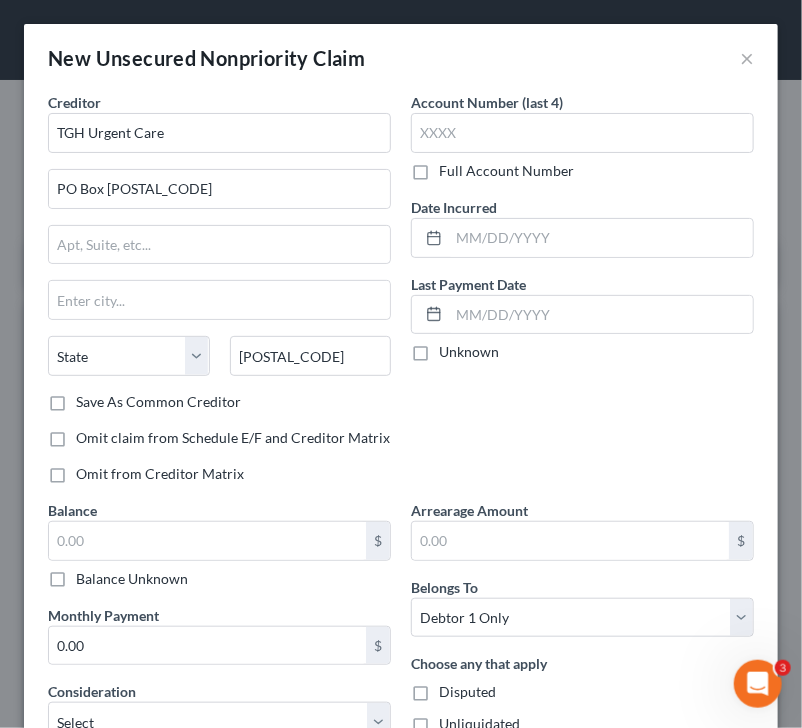 click on "Account Number (last 4)
Full Account Number
Date Incurred         Last Payment Date         Unknown" at bounding box center [582, 296] 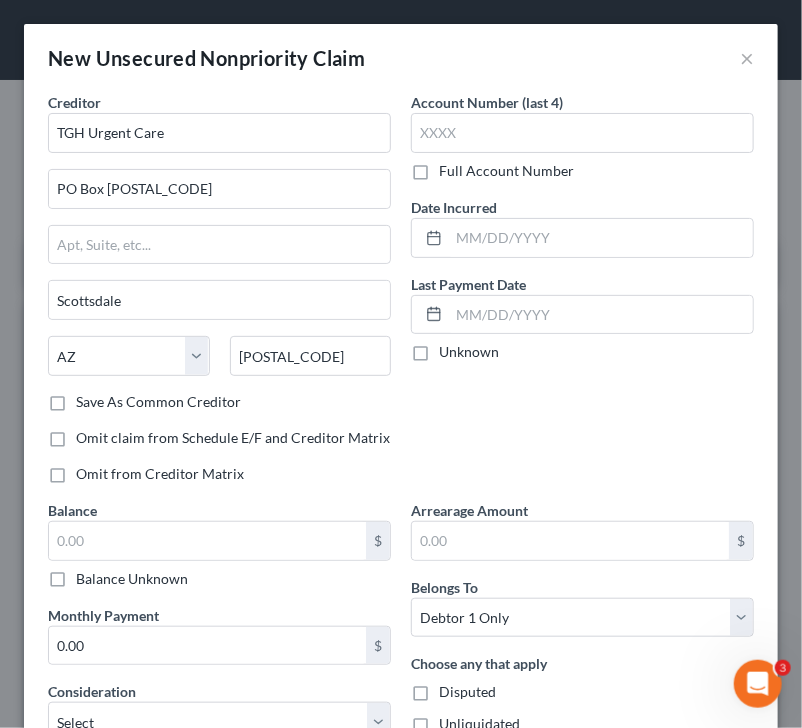 click on "Save As Common Creditor" at bounding box center [158, 402] 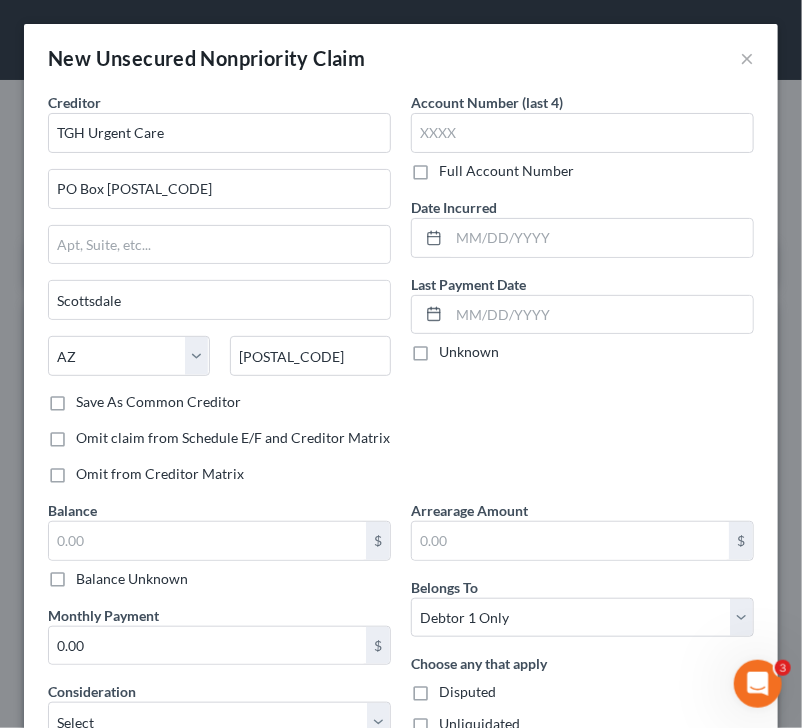 click on "Save As Common Creditor" at bounding box center [90, 398] 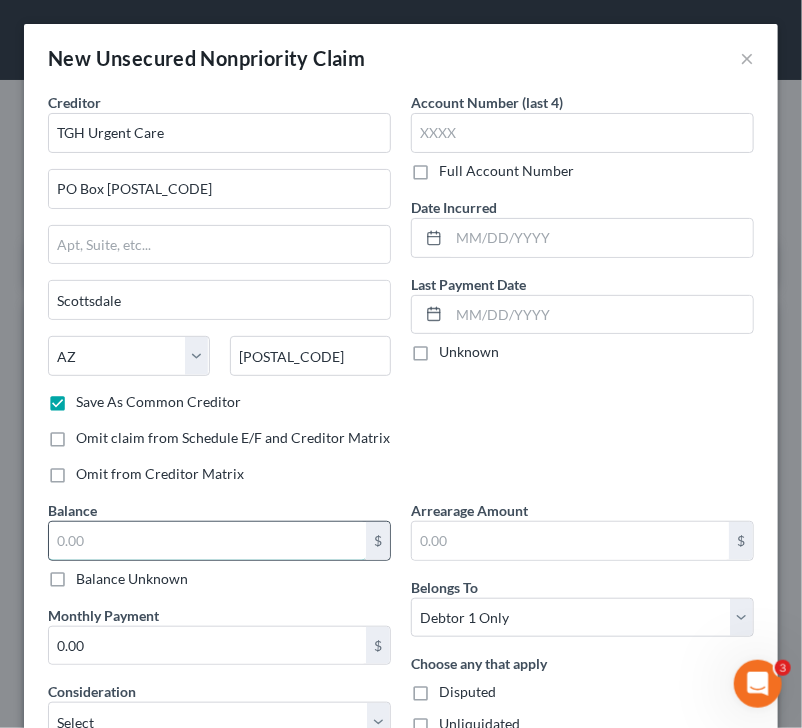 click at bounding box center (207, 541) 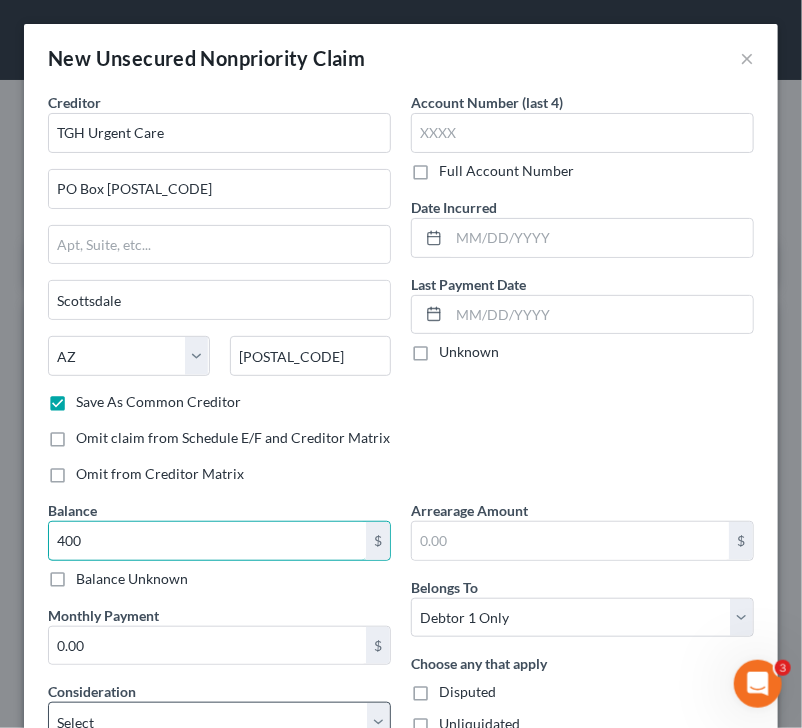 type on "400" 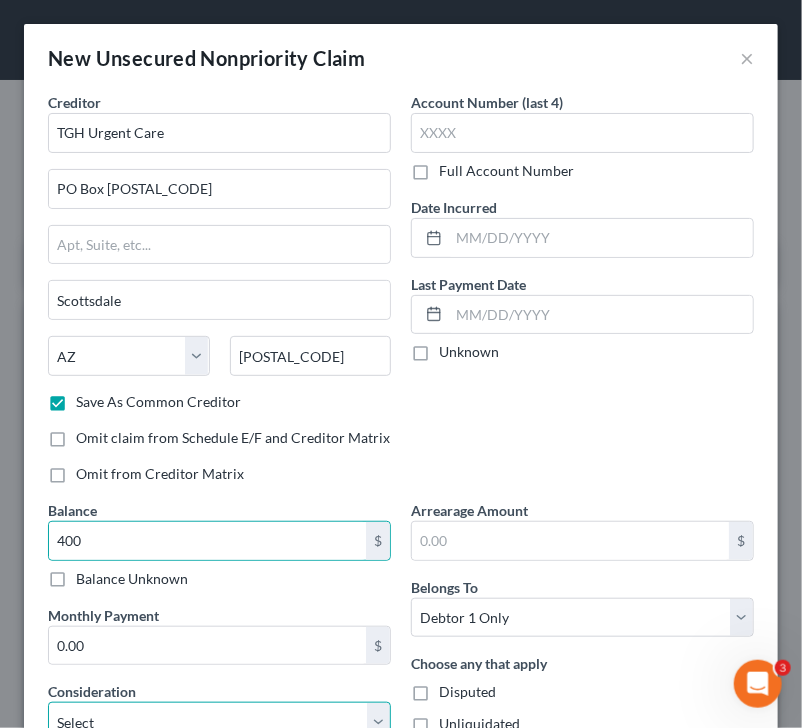 click on "Select Cable / Satellite Services Collection Agency Credit Card Debt Debt Counseling / Attorneys Deficiency Balance Domestic Support Obligations Home / Car Repairs Income Taxes Judgment Liens Medical Services Monies Loaned / Advanced Mortgage Obligation From Divorce Or Separation Obligation To Pensions Other Overdrawn Bank Account Promised To Help Pay Creditors Student Loans Suppliers And Vendors Telephone / Internet Services Utility Services" at bounding box center (219, 722) 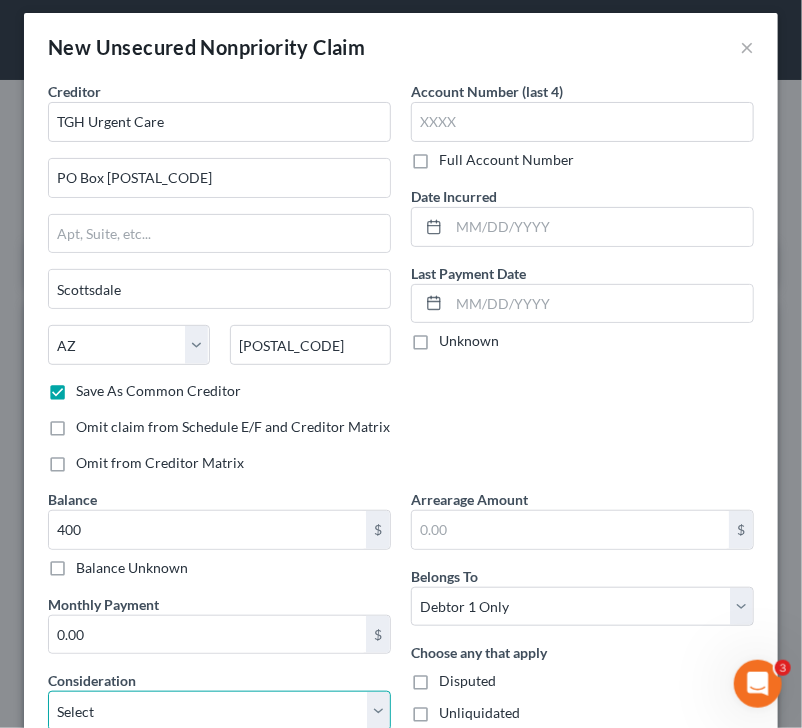 select on "9" 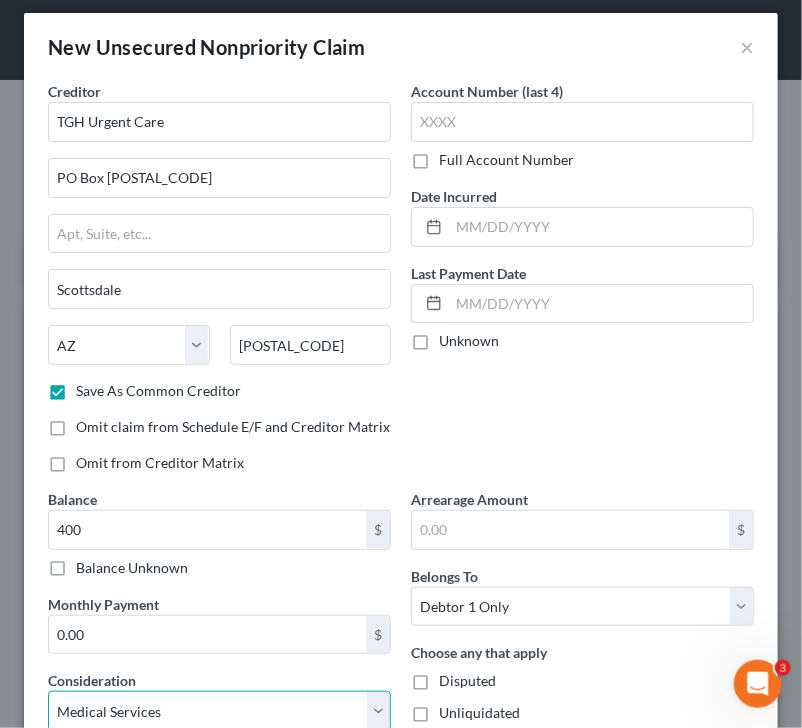 click on "Select Cable / Satellite Services Collection Agency Credit Card Debt Debt Counseling / Attorneys Deficiency Balance Domestic Support Obligations Home / Car Repairs Income Taxes Judgment Liens Medical Services Monies Loaned / Advanced Mortgage Obligation From Divorce Or Separation Obligation To Pensions Other Overdrawn Bank Account Promised To Help Pay Creditors Student Loans Suppliers And Vendors Telephone / Internet Services Utility Services" at bounding box center [219, 711] 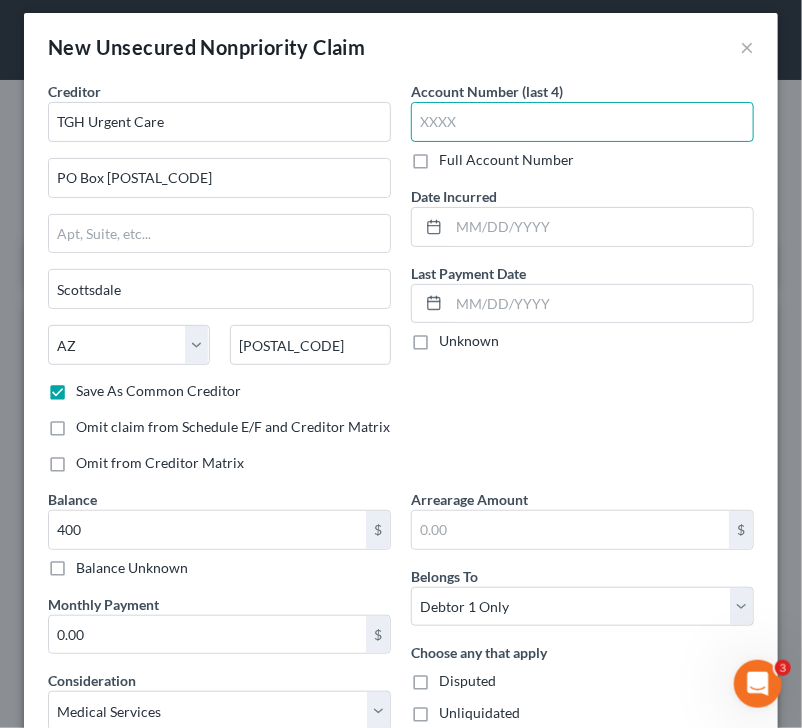 click at bounding box center [582, 122] 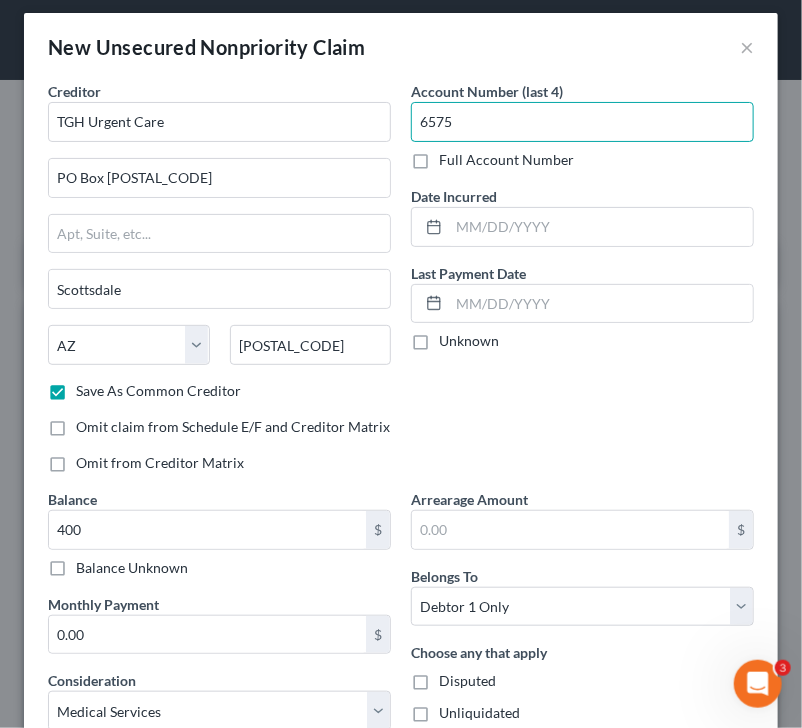 type on "6575" 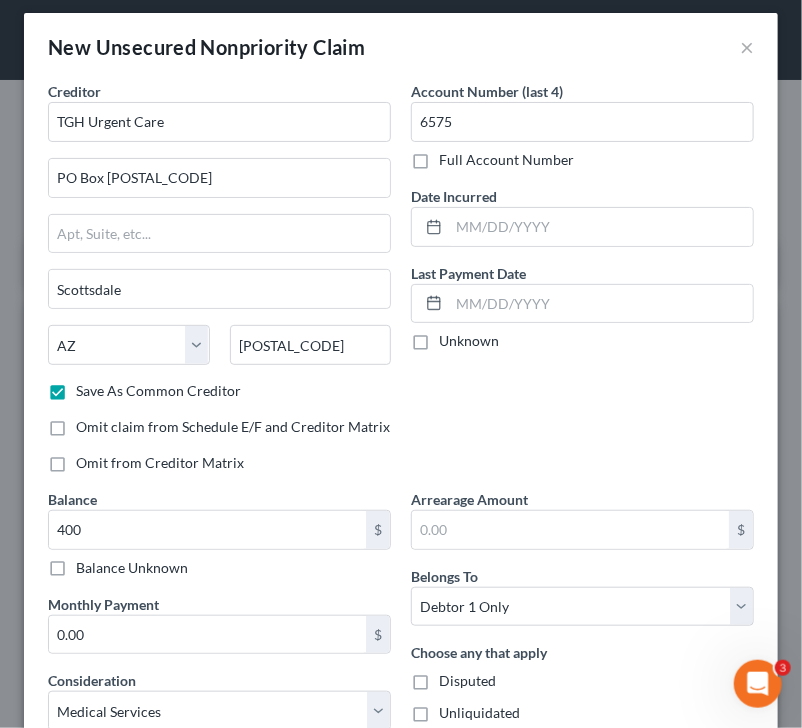 scroll, scrollTop: 188, scrollLeft: 0, axis: vertical 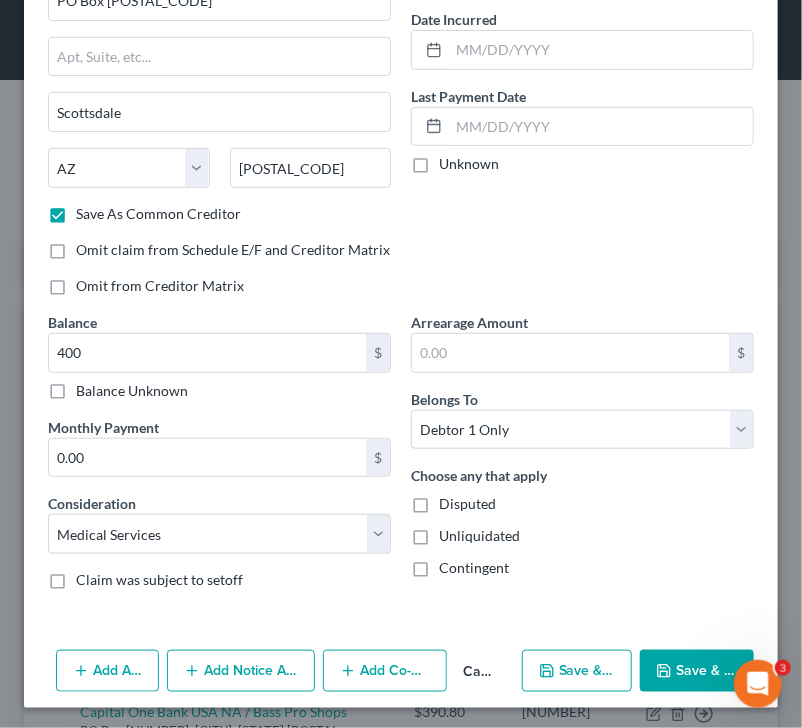 click on "Save & Close" at bounding box center [697, 671] 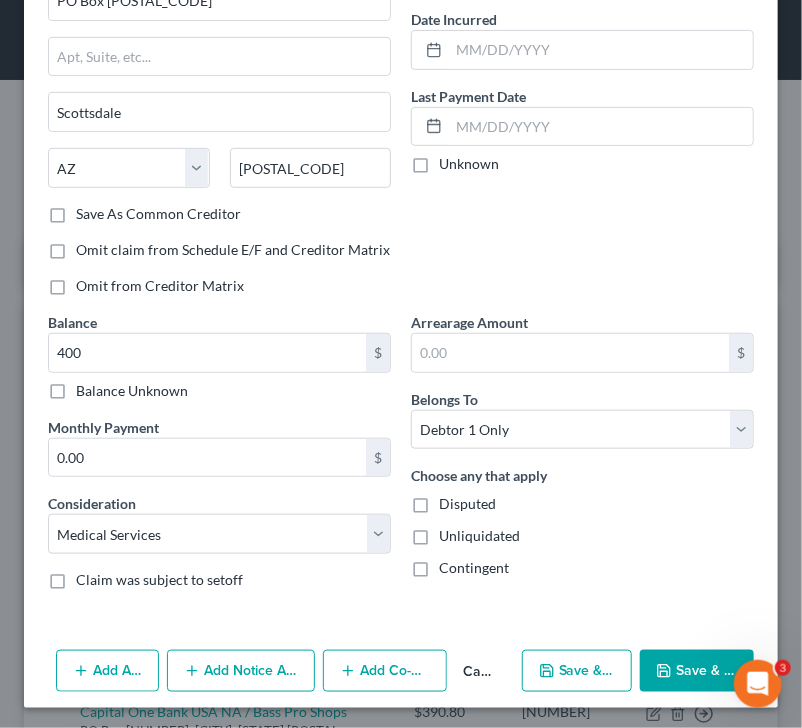 checkbox on "false" 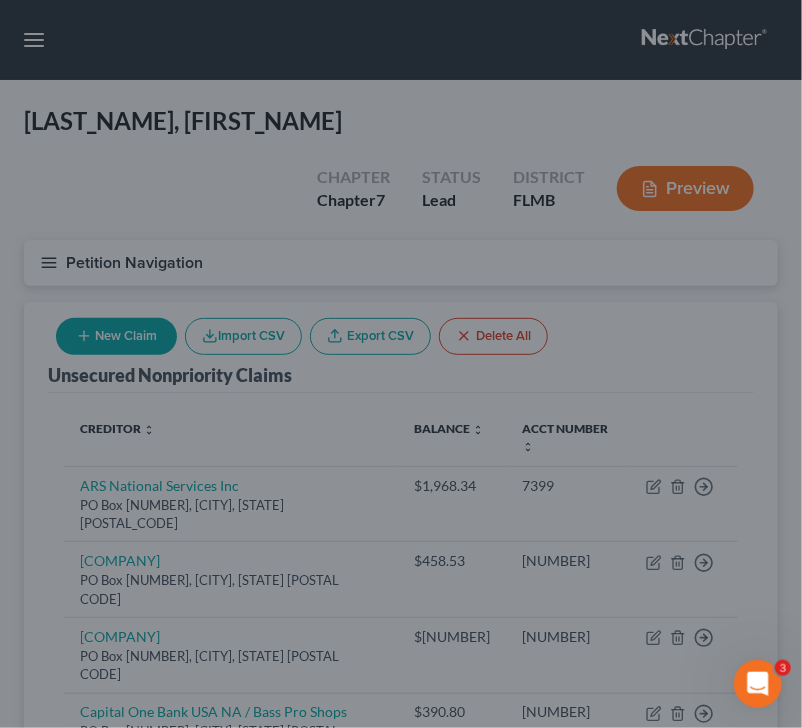 type on "400.00" 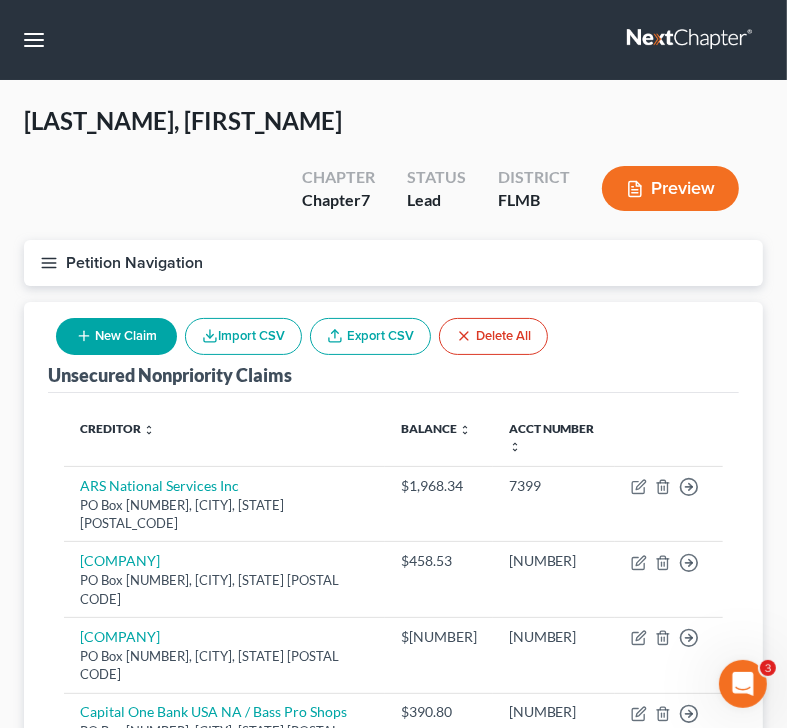 click on "Unsecured Nonpriority Claims New Claim
Import CSV
Export CSV Delete All" at bounding box center (393, 347) 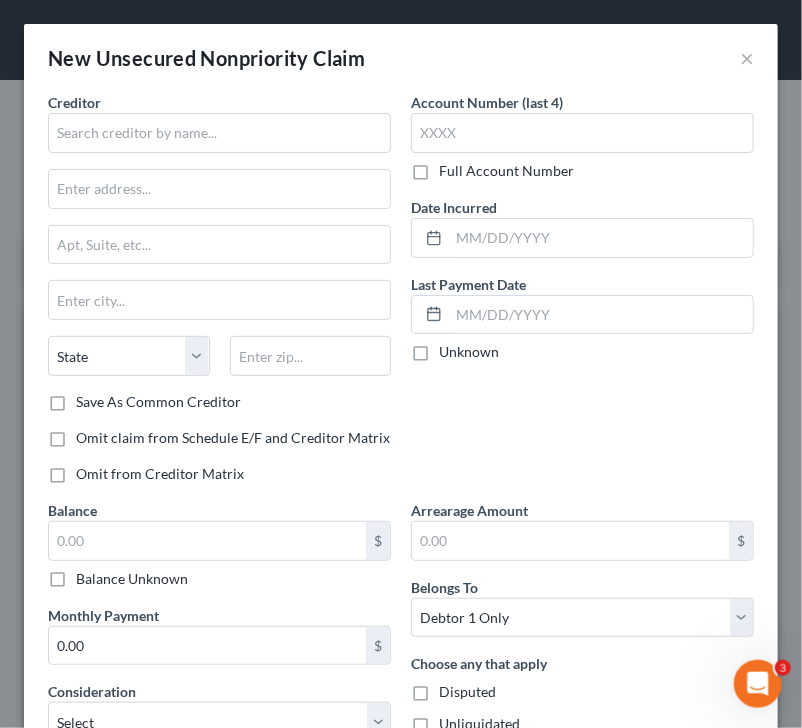 click on "New Unsecured Nonpriority Claim  × Creditor *                         State AL AK AR AZ CA CO CT DE DC FL GA GU HI ID IL IN IA KS KY LA ME MD MA MI MN MS MO MT NC ND NE NV NH NJ NM NY OH OK OR PA PR RI SC SD TN TX UT VI VA VT WA WV WI WY Save As Common Creditor Omit claim from Schedule E/F and Creditor Matrix Omit from Creditor Matrix
Account Number (last 4)
Full Account Number
Date Incurred         Last Payment Date         Unknown Balance
$
Balance Unknown
Balance Undetermined
$
Balance Unknown
Monthly Payment 0.00 $ Consideration Select Cable / Satellite Services Collection Agency Credit Card Debt Debt Counseling / Attorneys Deficiency Balance Domestic Support Obligations Home / Car Repairs Income Taxes Judgment Liens Medical Services Monies Loaned / Advanced Mortgage Obligation From Divorce Or Separation Obligation To Pensions Other Overdrawn Bank Account" at bounding box center (401, 364) 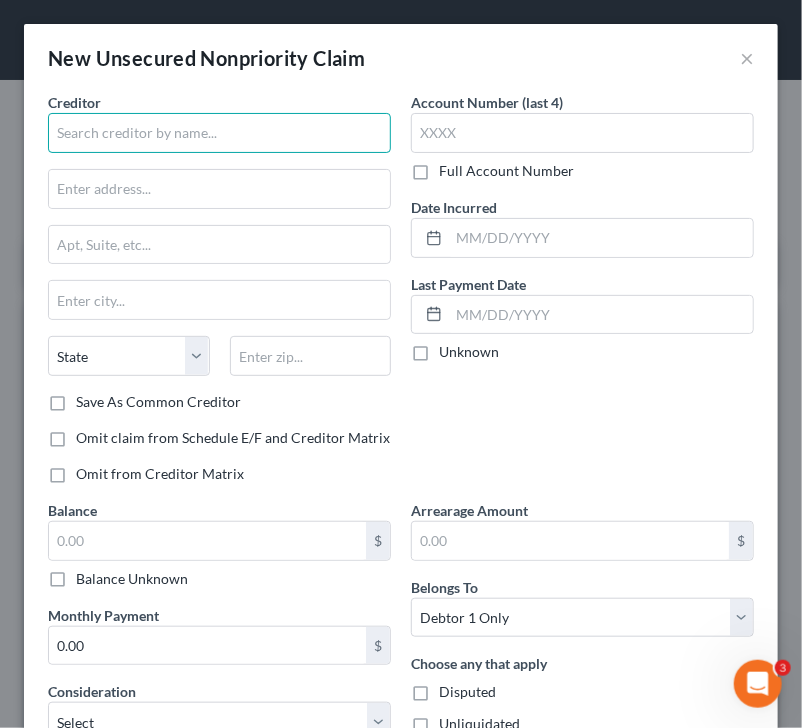 click at bounding box center (219, 133) 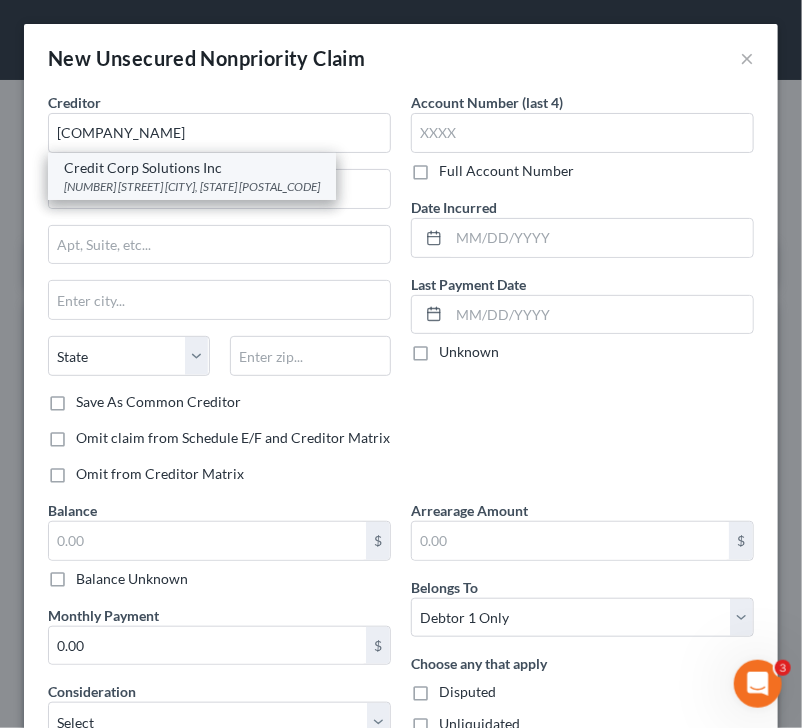 click on "Credit Corp Solutions Inc" at bounding box center [192, 168] 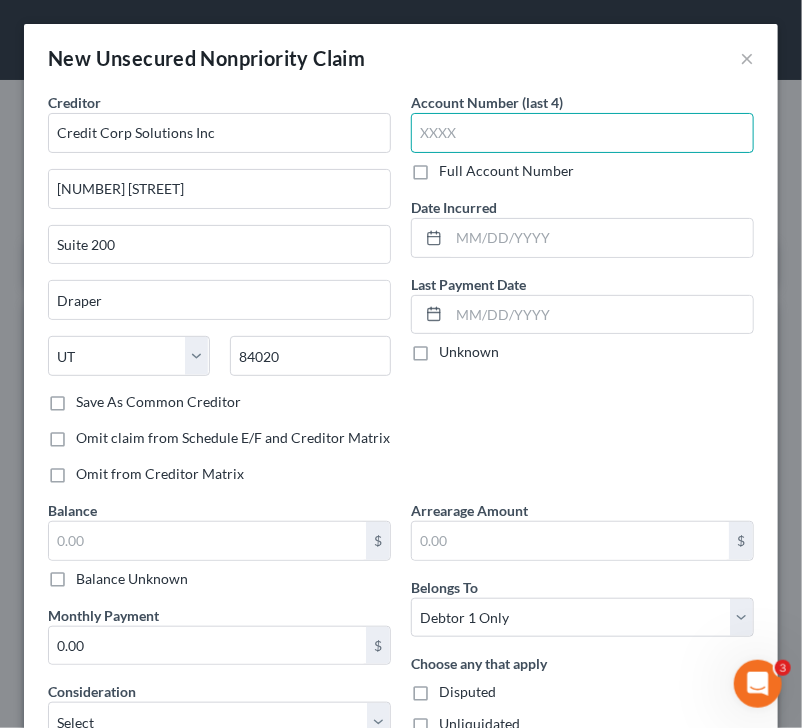 click at bounding box center [582, 133] 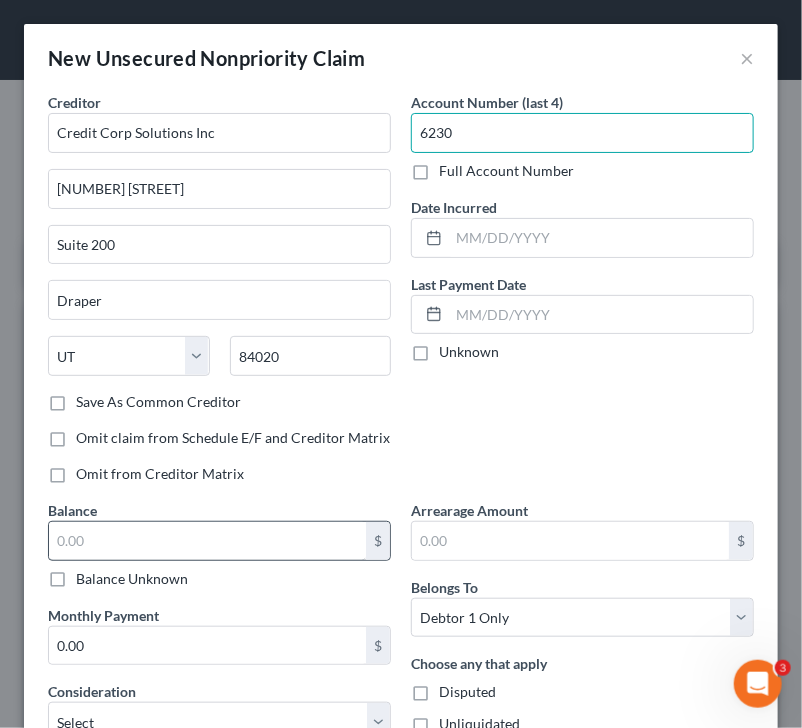 type on "6230" 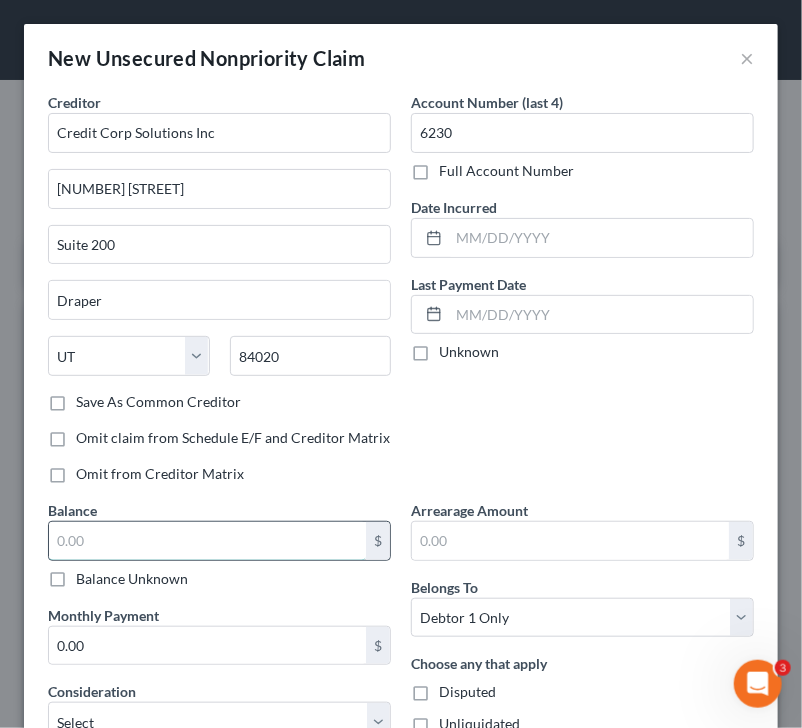 click at bounding box center [207, 541] 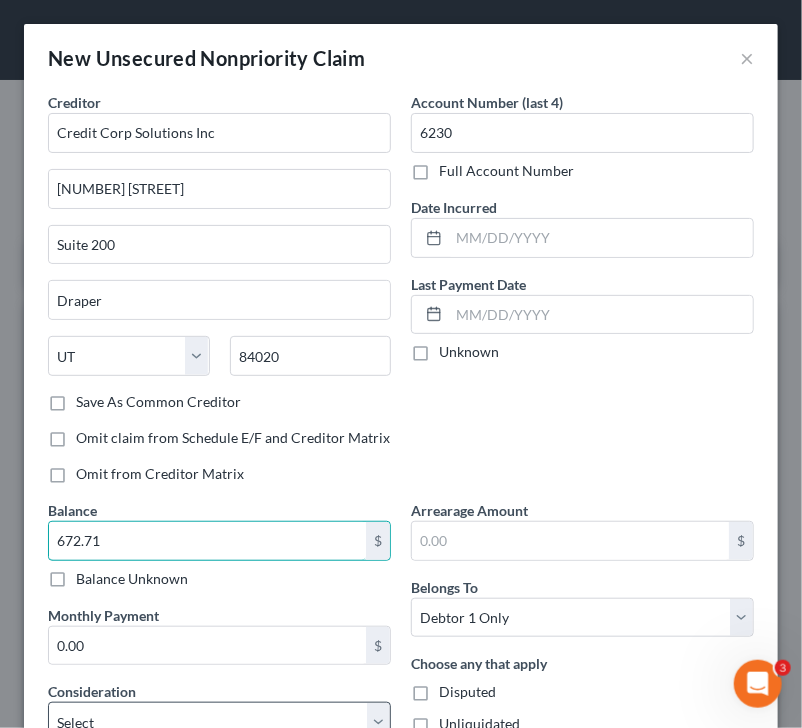 type on "672.71" 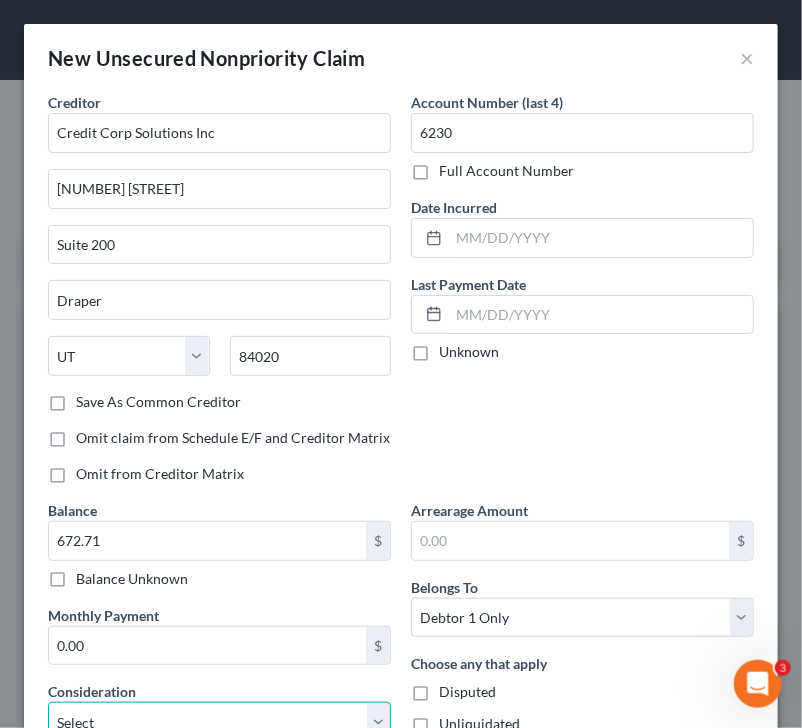 click on "Select Cable / Satellite Services Collection Agency Credit Card Debt Debt Counseling / Attorneys Deficiency Balance Domestic Support Obligations Home / Car Repairs Income Taxes Judgment Liens Medical Services Monies Loaned / Advanced Mortgage Obligation From Divorce Or Separation Obligation To Pensions Other Overdrawn Bank Account Promised To Help Pay Creditors Student Loans Suppliers And Vendors Telephone / Internet Services Utility Services" at bounding box center (219, 722) 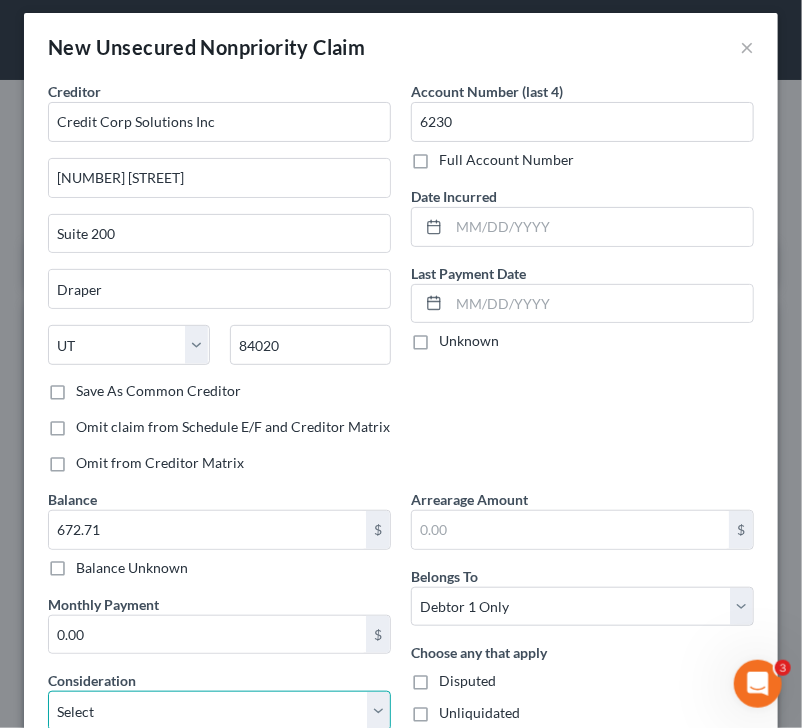 select on "1" 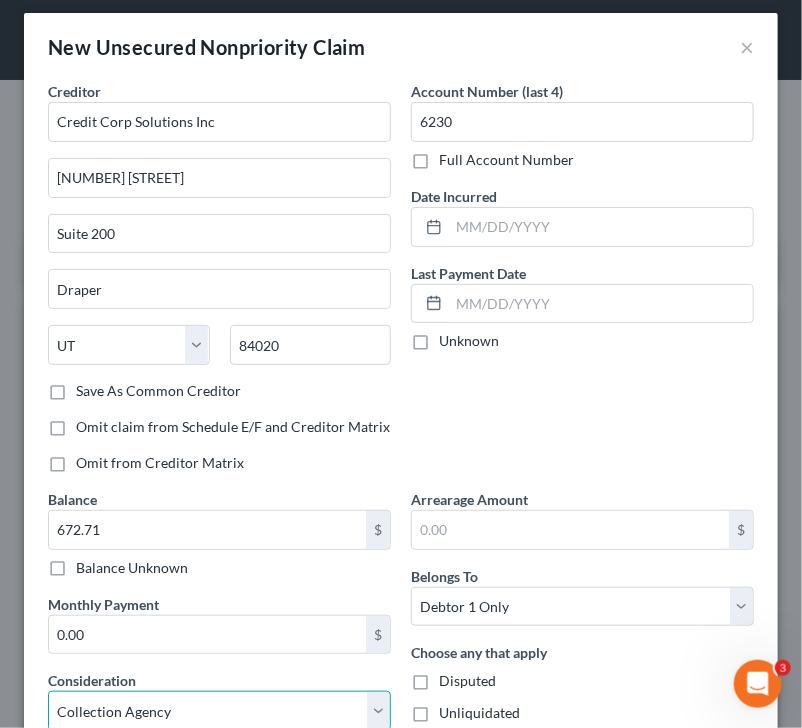 click on "Select Cable / Satellite Services Collection Agency Credit Card Debt Debt Counseling / Attorneys Deficiency Balance Domestic Support Obligations Home / Car Repairs Income Taxes Judgment Liens Medical Services Monies Loaned / Advanced Mortgage Obligation From Divorce Or Separation Obligation To Pensions Other Overdrawn Bank Account Promised To Help Pay Creditors Student Loans Suppliers And Vendors Telephone / Internet Services Utility Services" at bounding box center (219, 711) 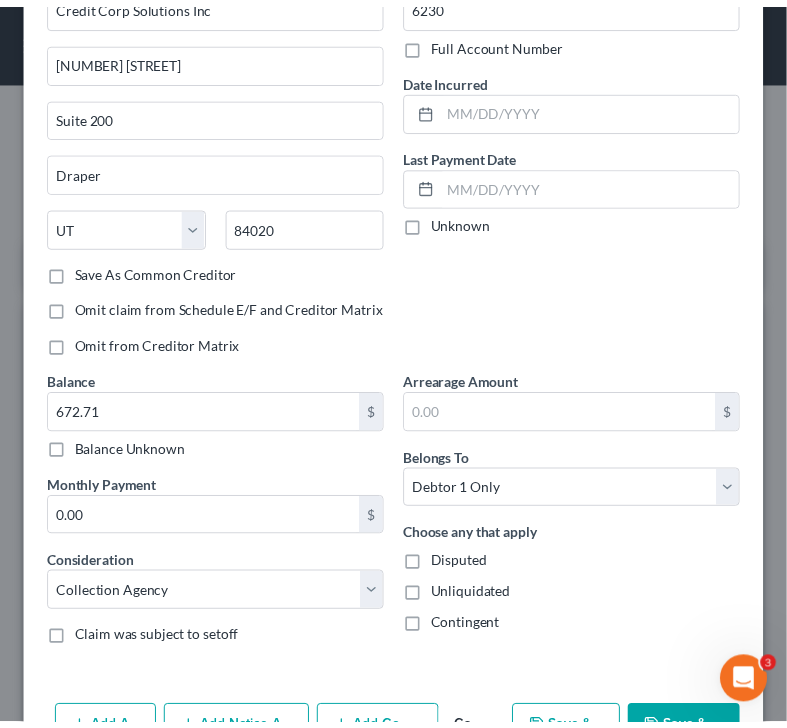 scroll, scrollTop: 188, scrollLeft: 0, axis: vertical 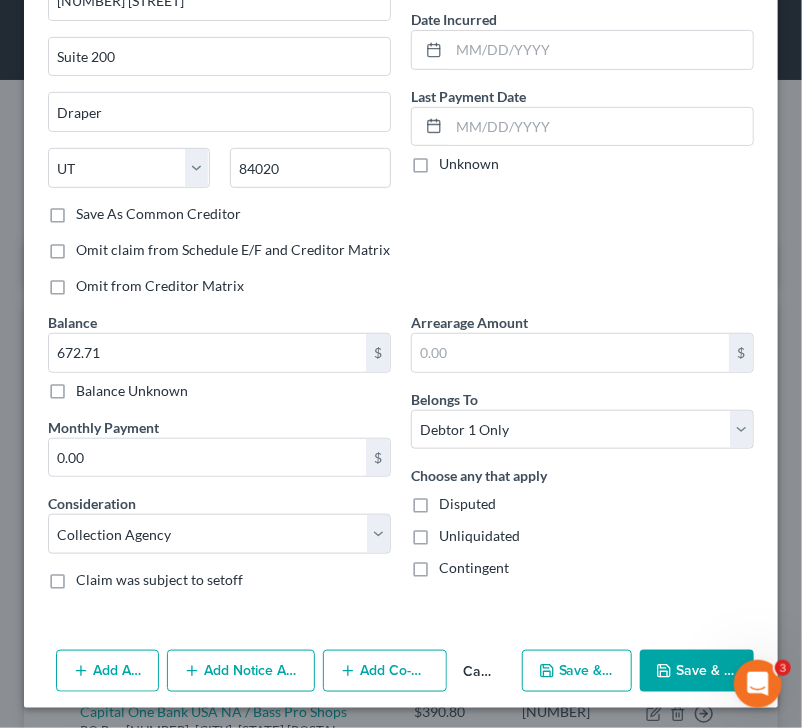 click on "Save & Close" at bounding box center (697, 671) 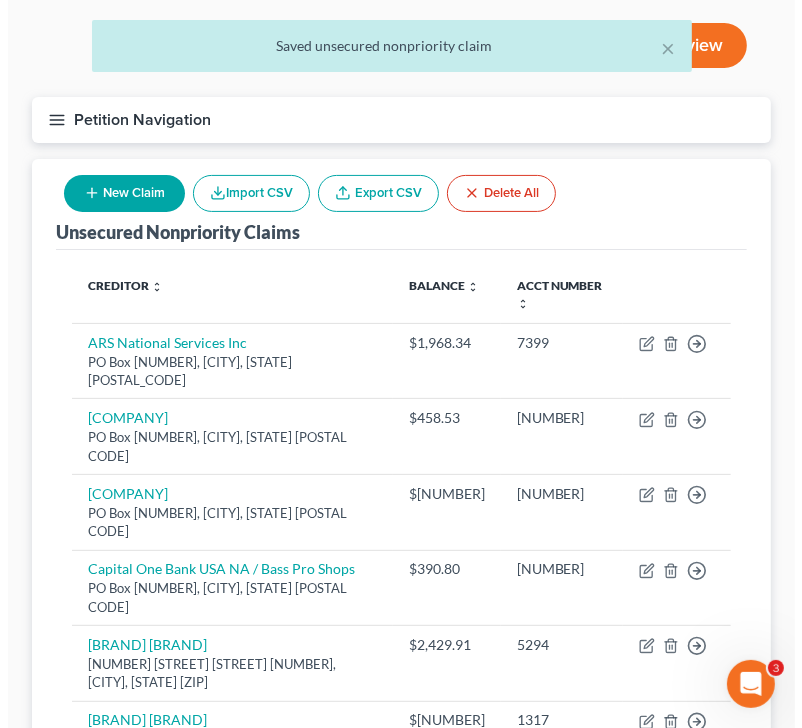 scroll, scrollTop: 134, scrollLeft: 0, axis: vertical 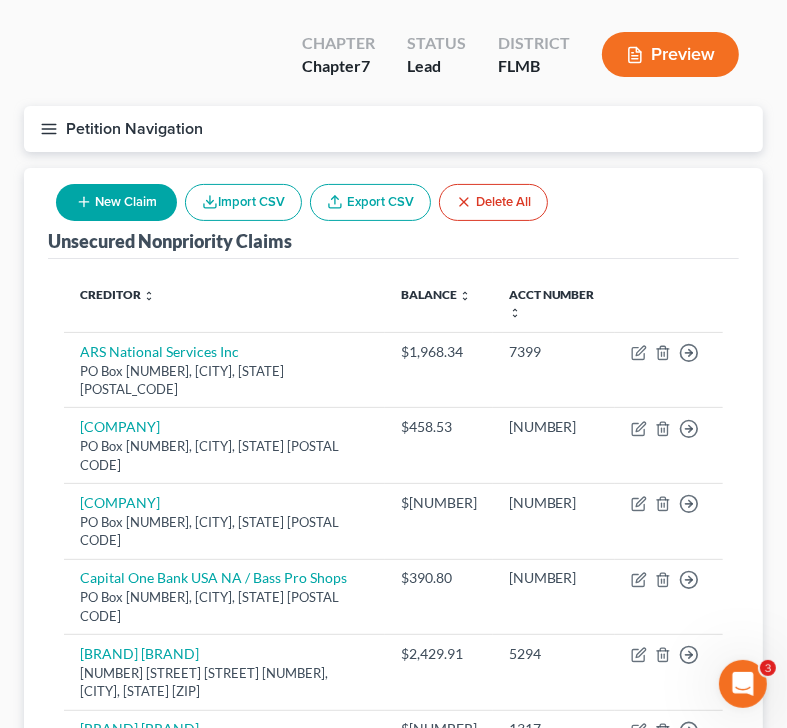 click on "Unsecured Nonpriority Claims New Claim
Import CSV
Export CSV Delete All" at bounding box center [393, 213] 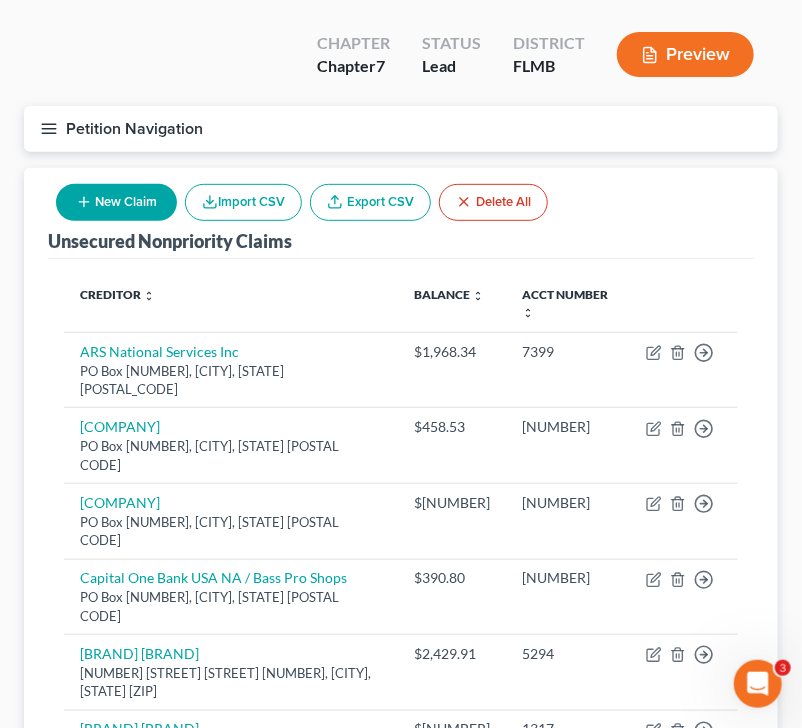 select on "0" 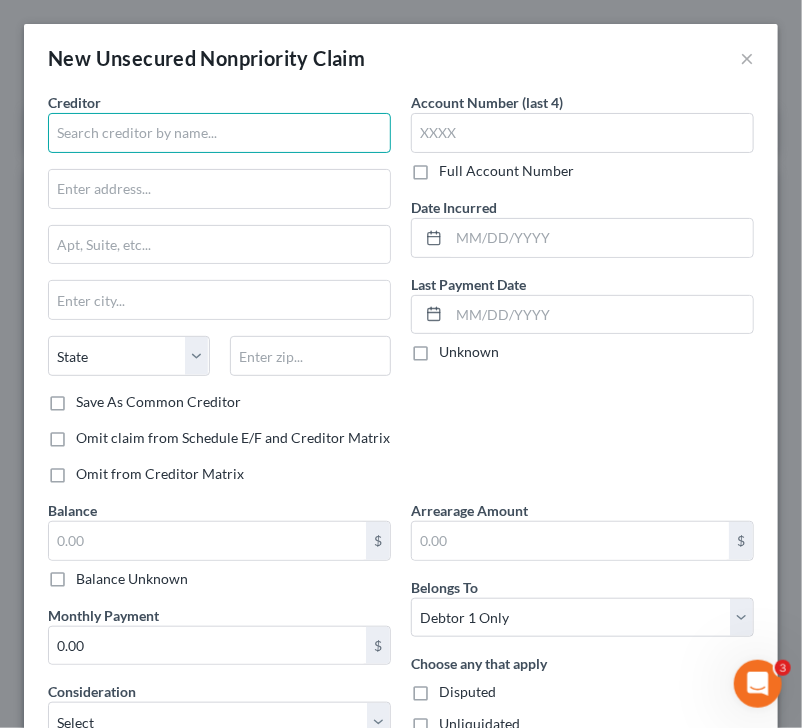 click at bounding box center (219, 133) 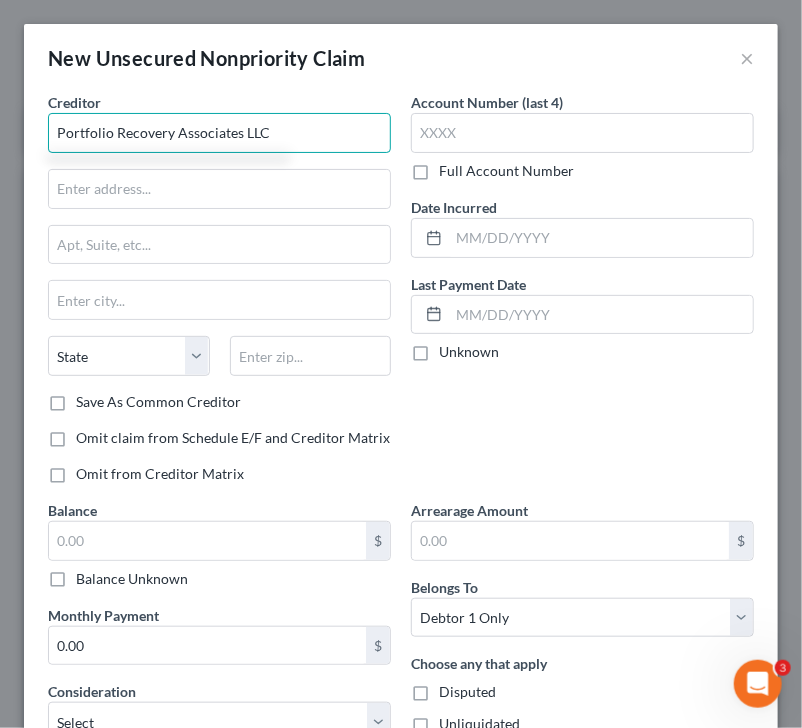 type on "Portfolio Recovery Associates LLC" 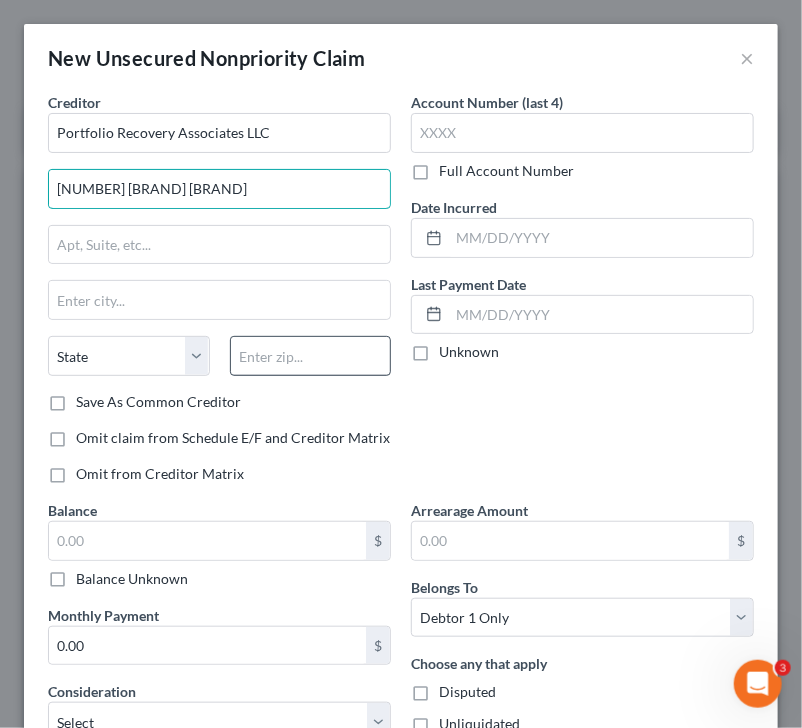 type on "[NUMBER] [BRAND] [BRAND]" 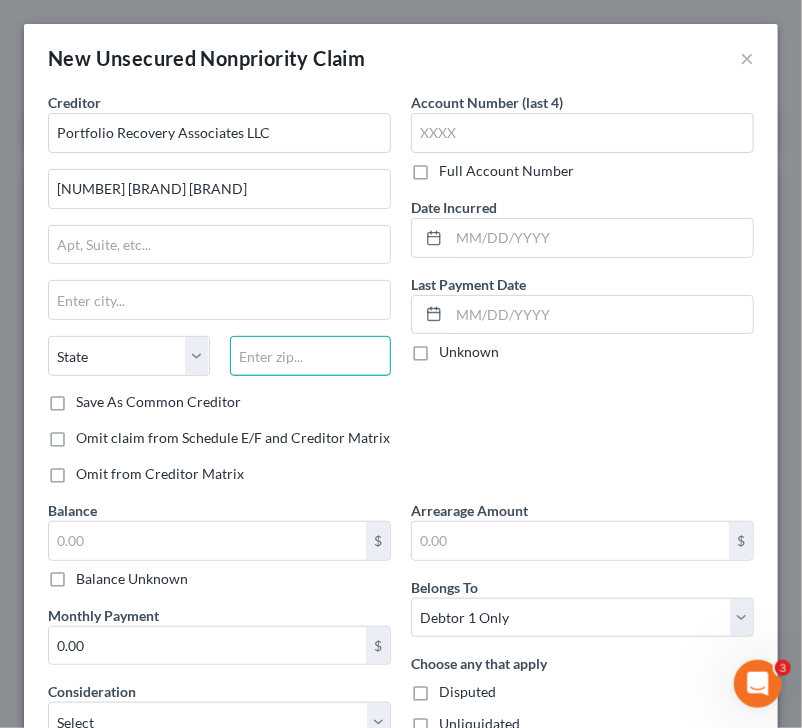 click at bounding box center (311, 356) 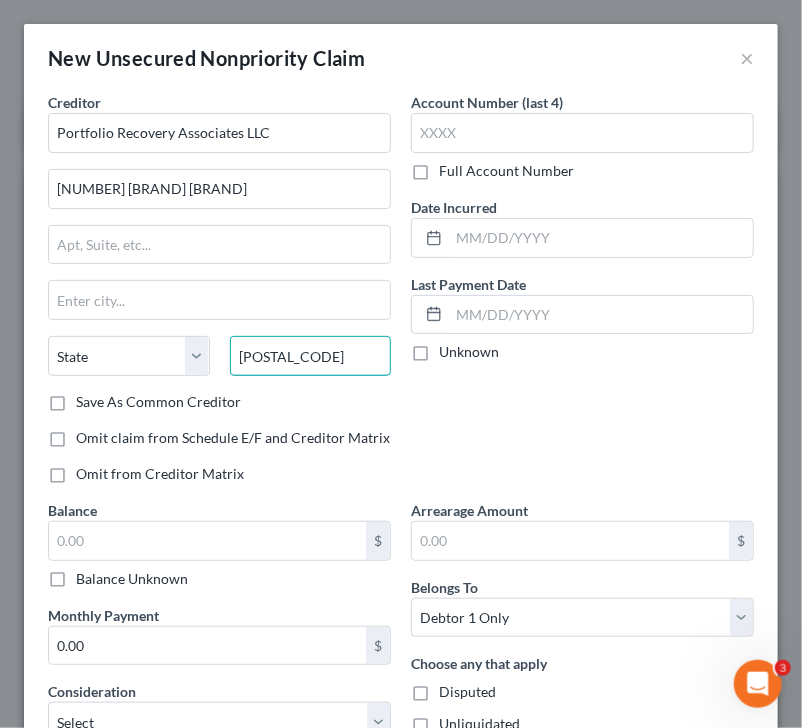 type on "[POSTAL_CODE]" 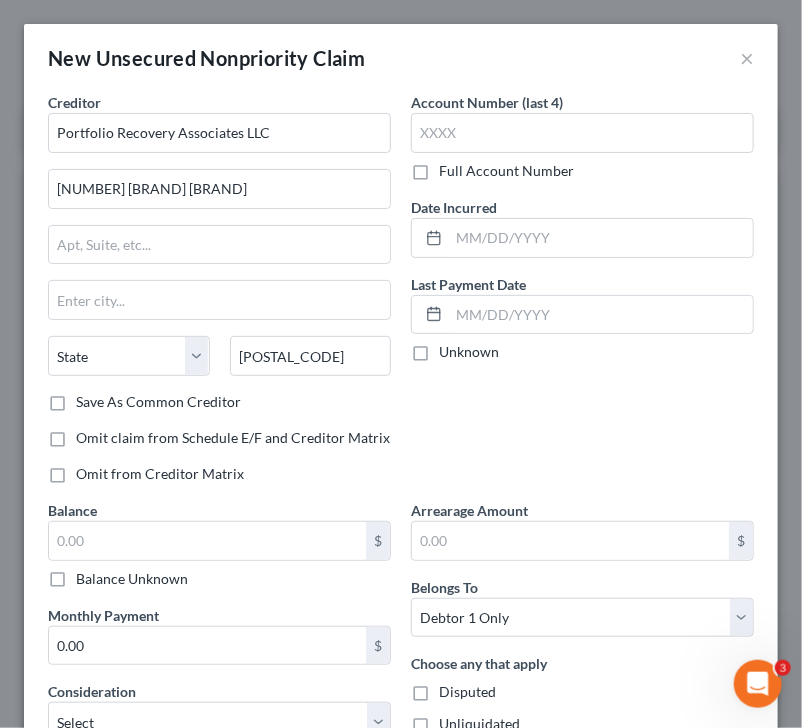 type on "[CITY]" 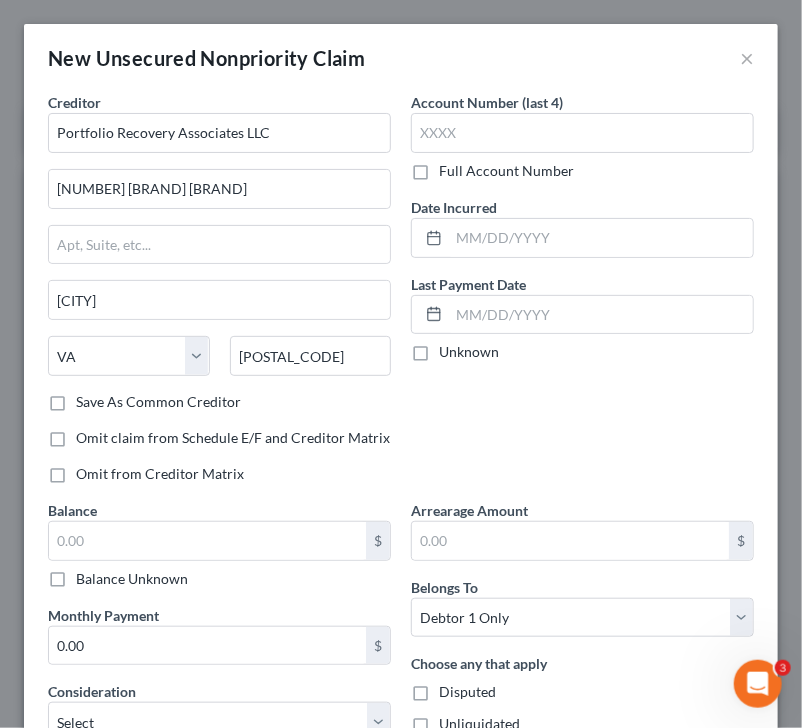 click on "Account Number (last 4)
Full Account Number
Date Incurred         Last Payment Date         Unknown" at bounding box center [582, 296] 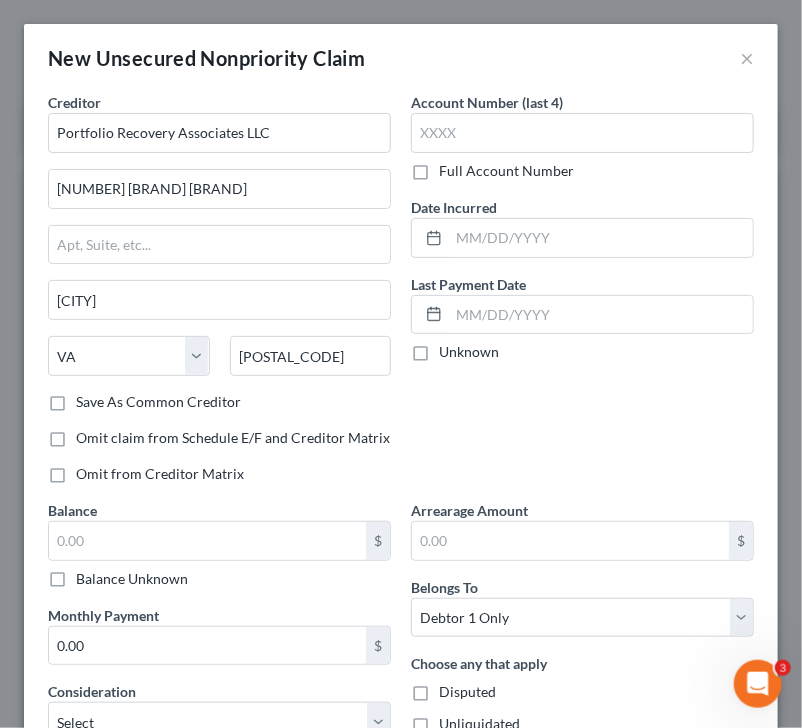 click on "Save As Common Creditor" at bounding box center (158, 402) 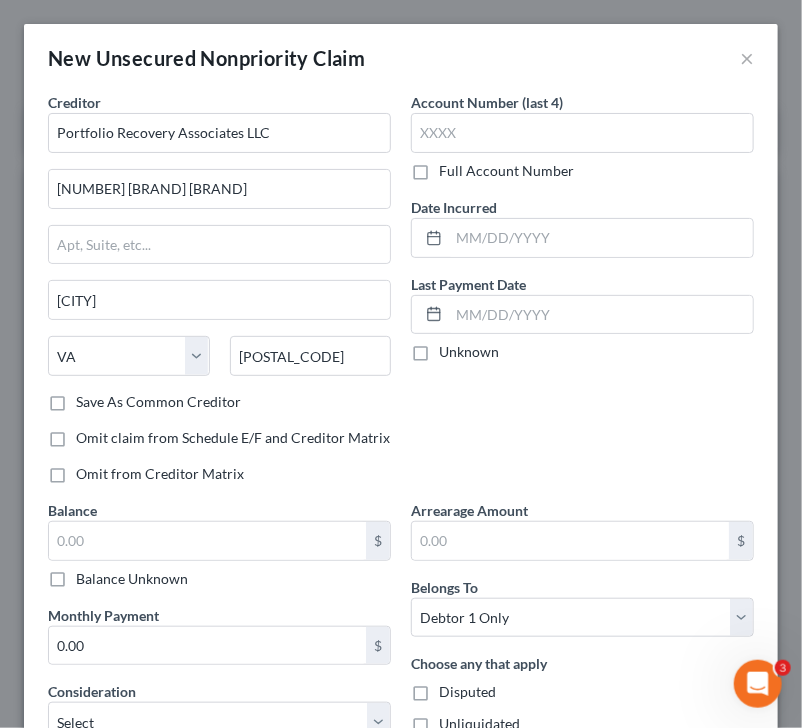 click on "Save As Common Creditor" at bounding box center [90, 398] 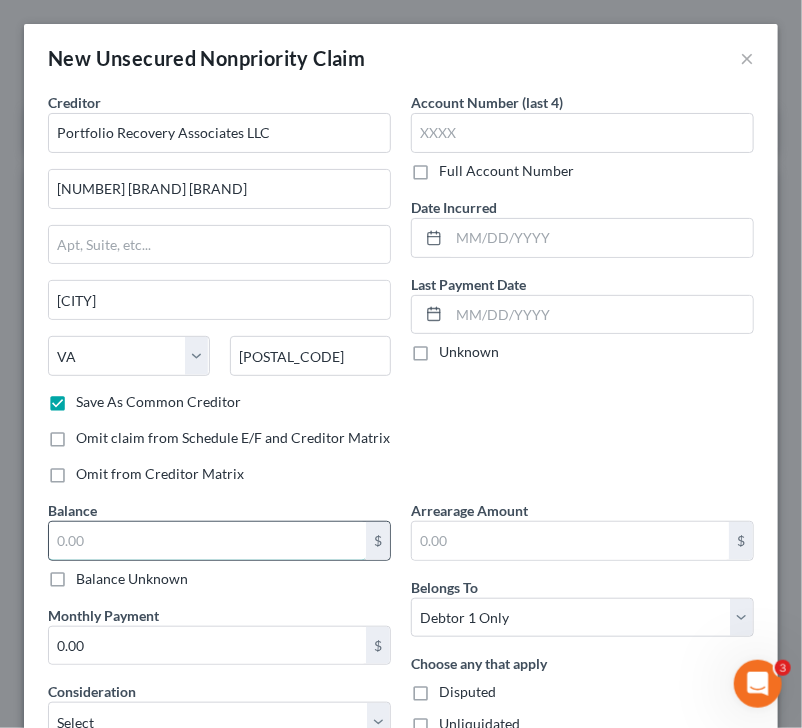 click at bounding box center (207, 541) 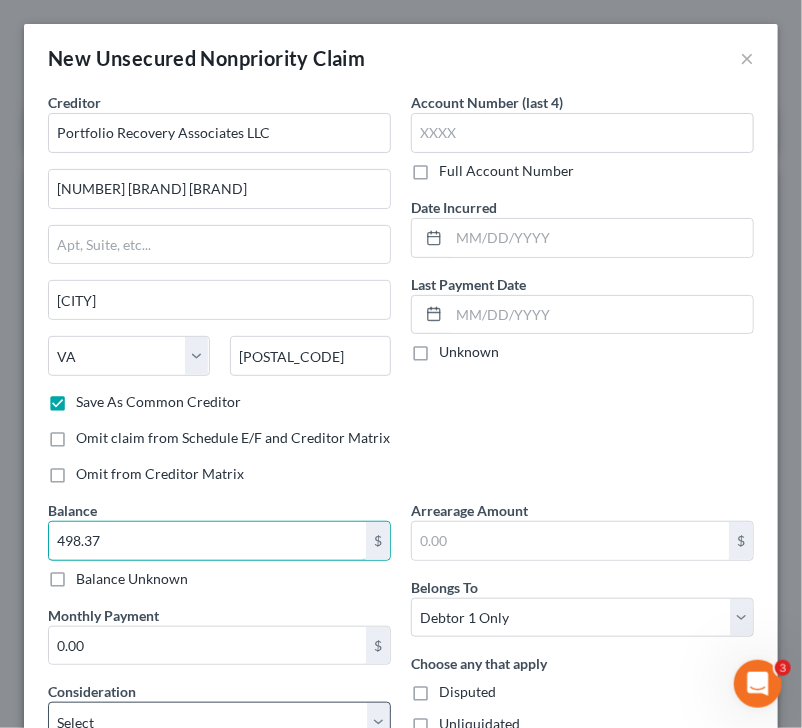 type on "498.37" 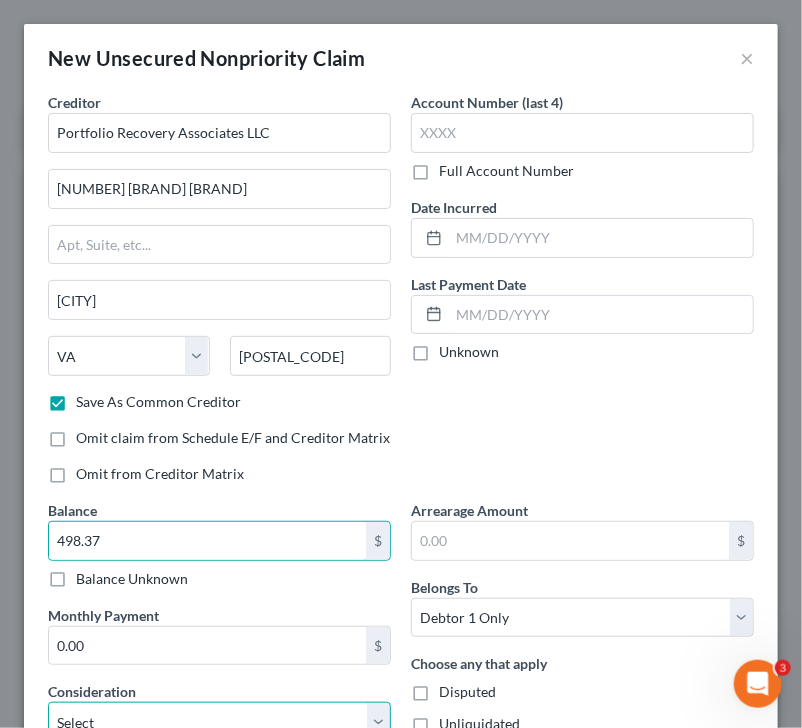 click on "Select Cable / Satellite Services Collection Agency Credit Card Debt Debt Counseling / Attorneys Deficiency Balance Domestic Support Obligations Home / Car Repairs Income Taxes Judgment Liens Medical Services Monies Loaned / Advanced Mortgage Obligation From Divorce Or Separation Obligation To Pensions Other Overdrawn Bank Account Promised To Help Pay Creditors Student Loans Suppliers And Vendors Telephone / Internet Services Utility Services" at bounding box center [219, 722] 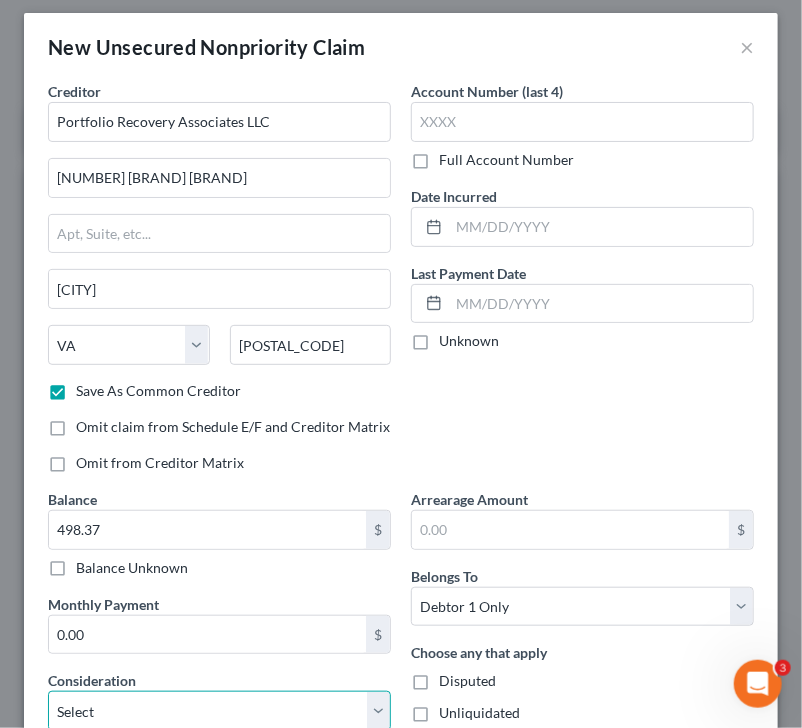 select on "1" 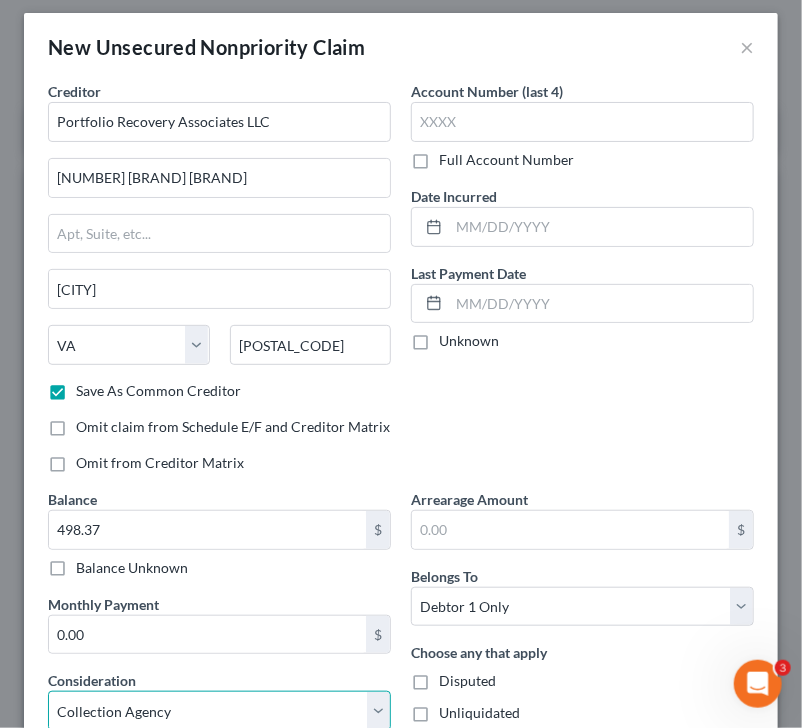 click on "Select Cable / Satellite Services Collection Agency Credit Card Debt Debt Counseling / Attorneys Deficiency Balance Domestic Support Obligations Home / Car Repairs Income Taxes Judgment Liens Medical Services Monies Loaned / Advanced Mortgage Obligation From Divorce Or Separation Obligation To Pensions Other Overdrawn Bank Account Promised To Help Pay Creditors Student Loans Suppliers And Vendors Telephone / Internet Services Utility Services" at bounding box center (219, 711) 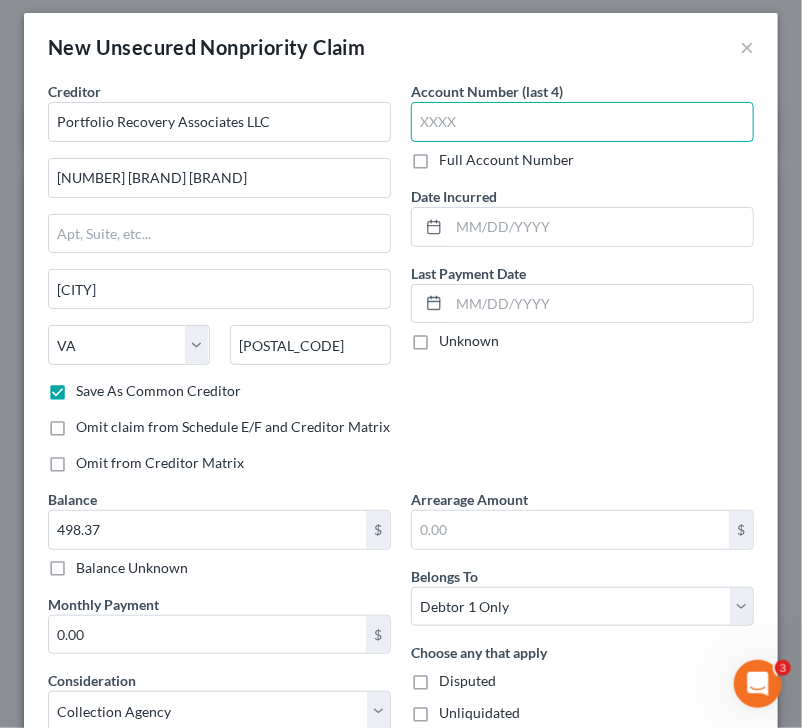 click at bounding box center [582, 122] 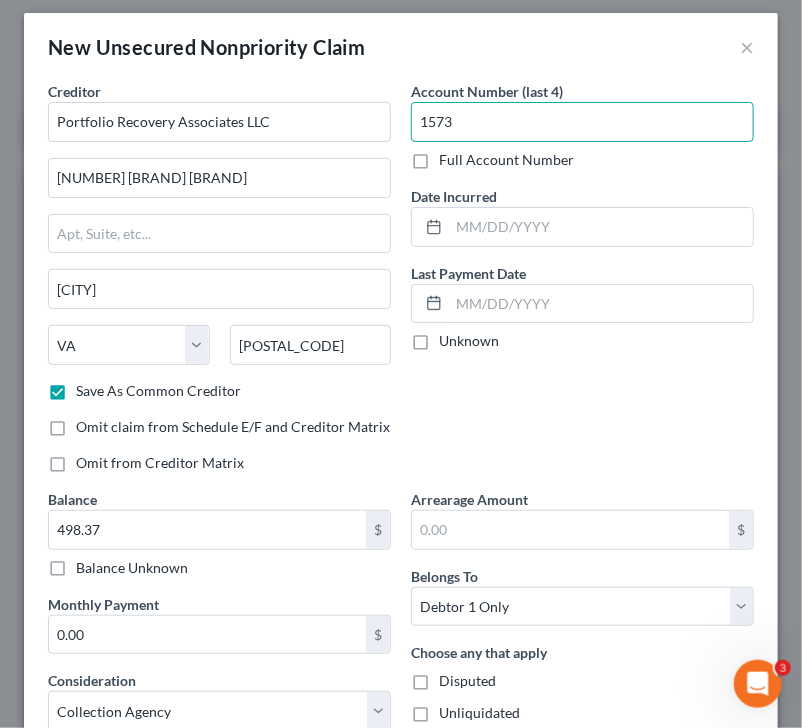 type on "1573" 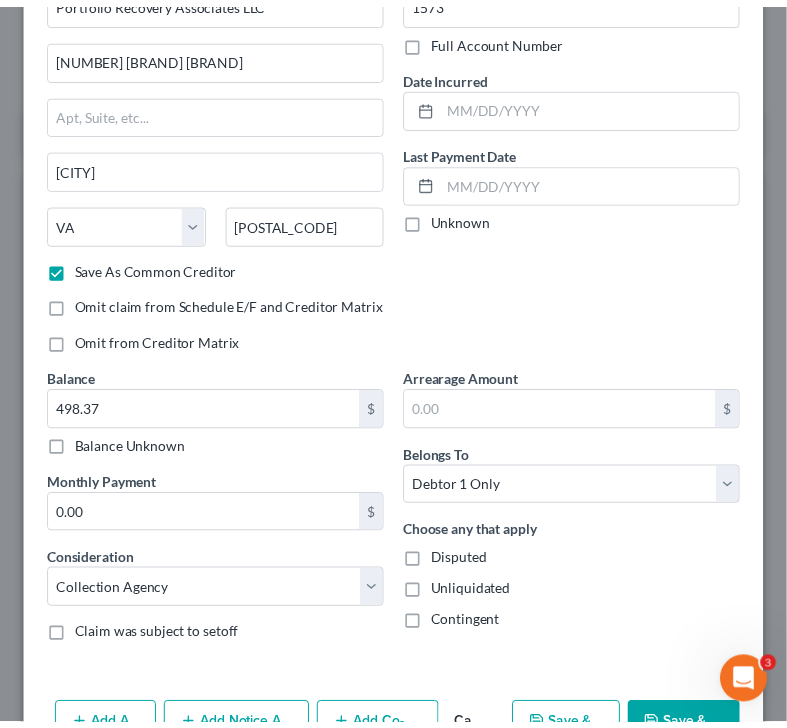 scroll, scrollTop: 188, scrollLeft: 0, axis: vertical 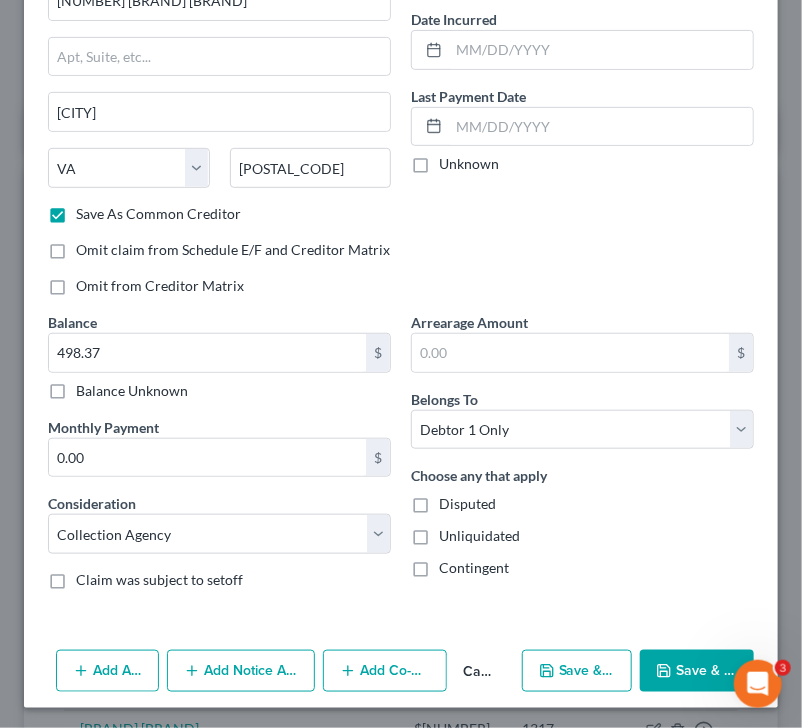 click on "Save & Close" at bounding box center (697, 671) 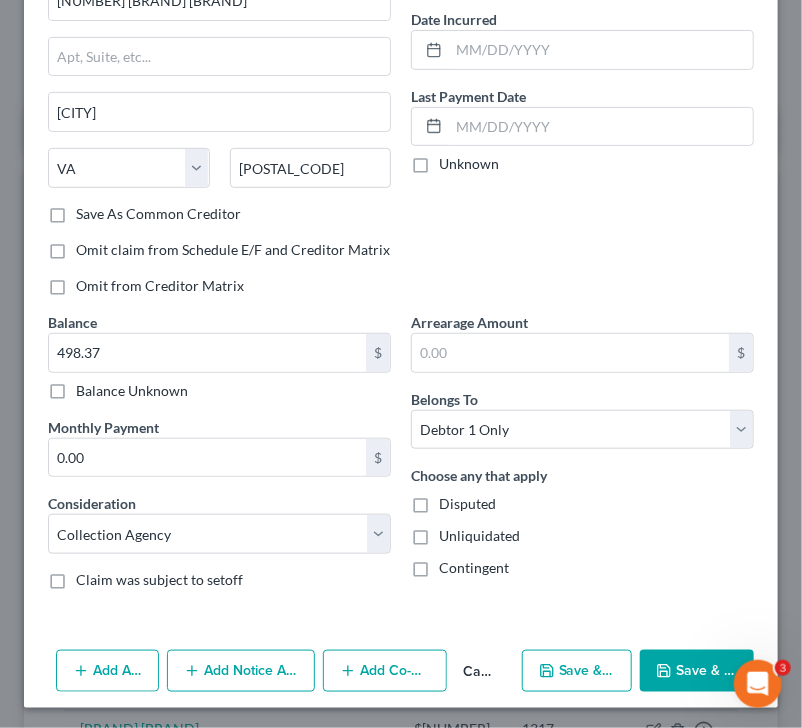 checkbox on "false" 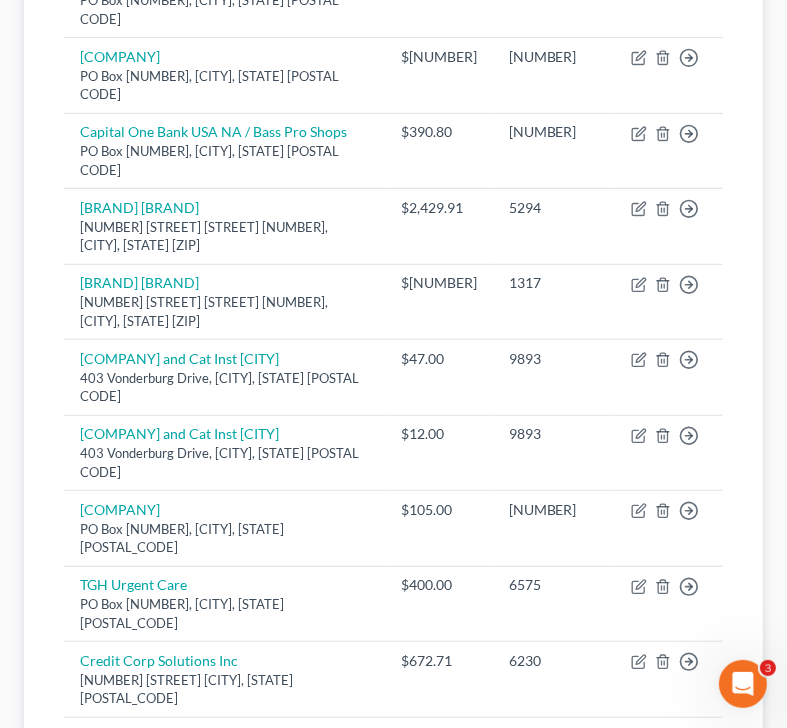 scroll, scrollTop: 624, scrollLeft: 0, axis: vertical 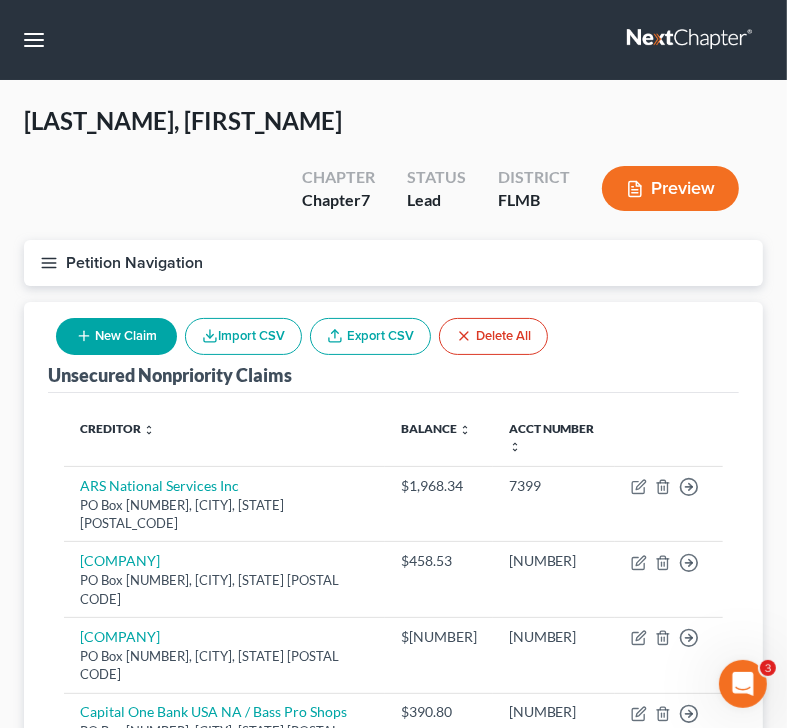 click on "New Claim" at bounding box center (116, 336) 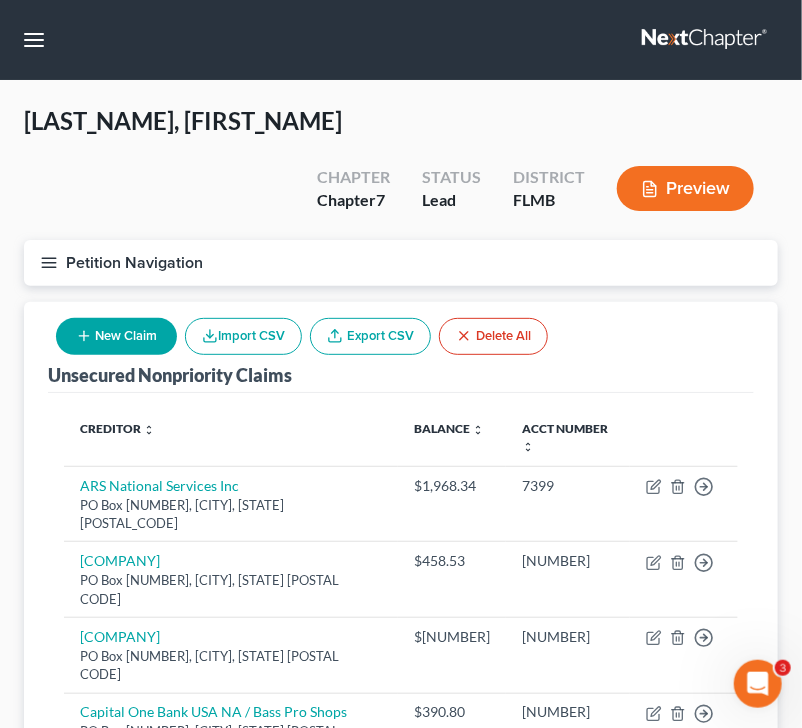 select on "0" 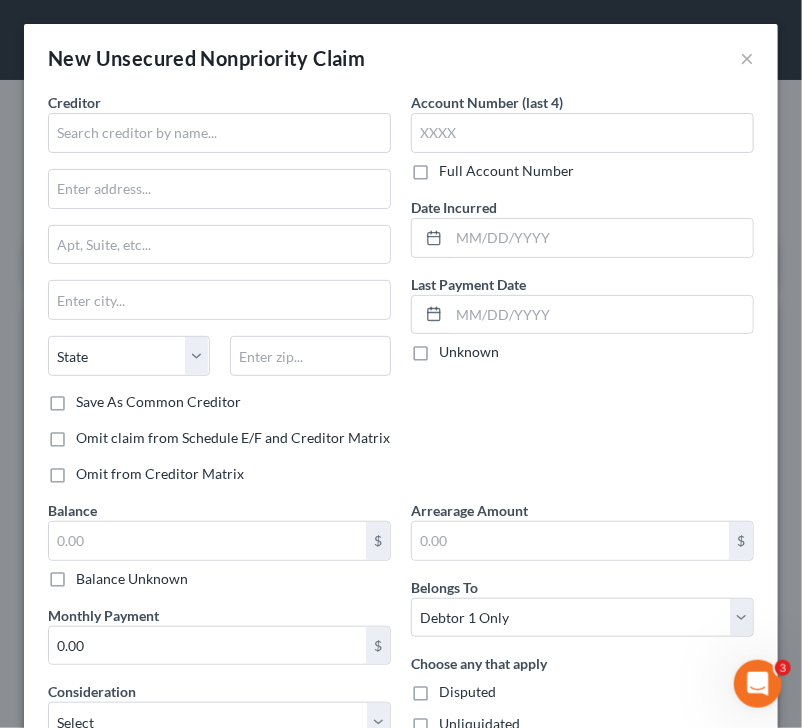 click on "Creditor * State AL AK AR AZ CA CO CT DE DC FL GA GU HI ID IL IN IA KS KY LA ME MD MA MI MN MS MO MT NC ND NE NV NH NJ NM NY OH OK OR PA PR RI SC SD TN TX UT VI VA VT WA WV WI WY" at bounding box center [219, 242] 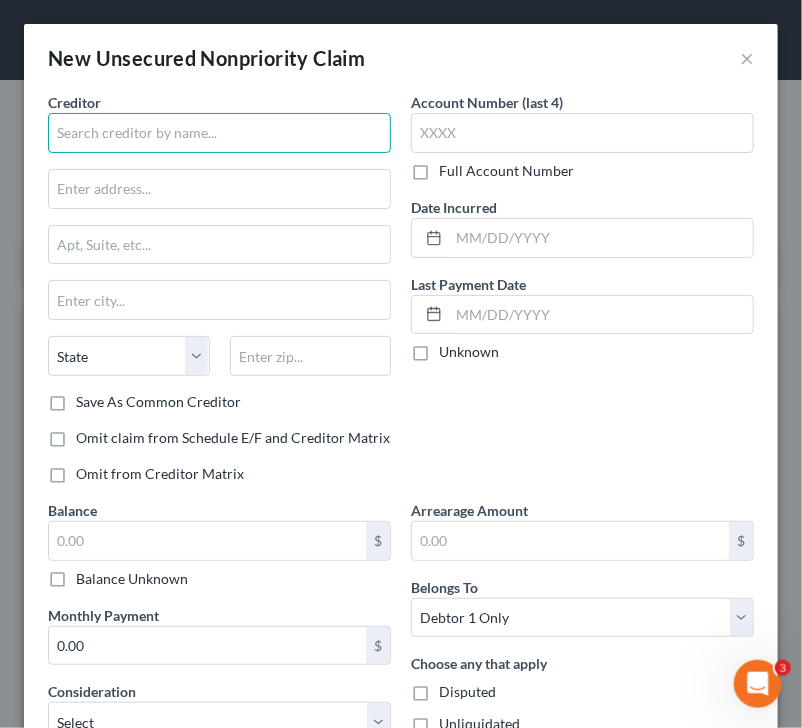 click at bounding box center [219, 133] 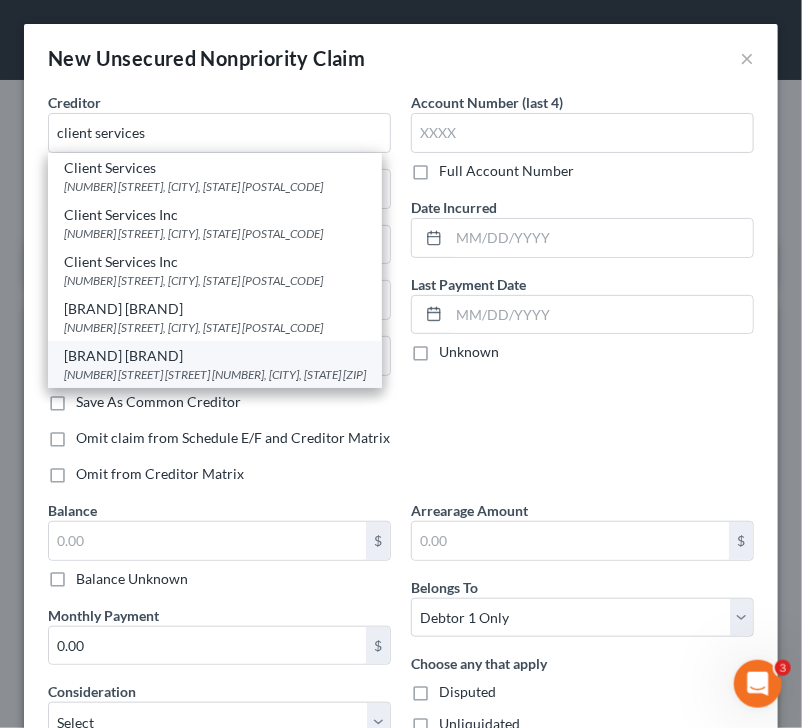 click on "[BRAND] [BRAND]" at bounding box center [215, 356] 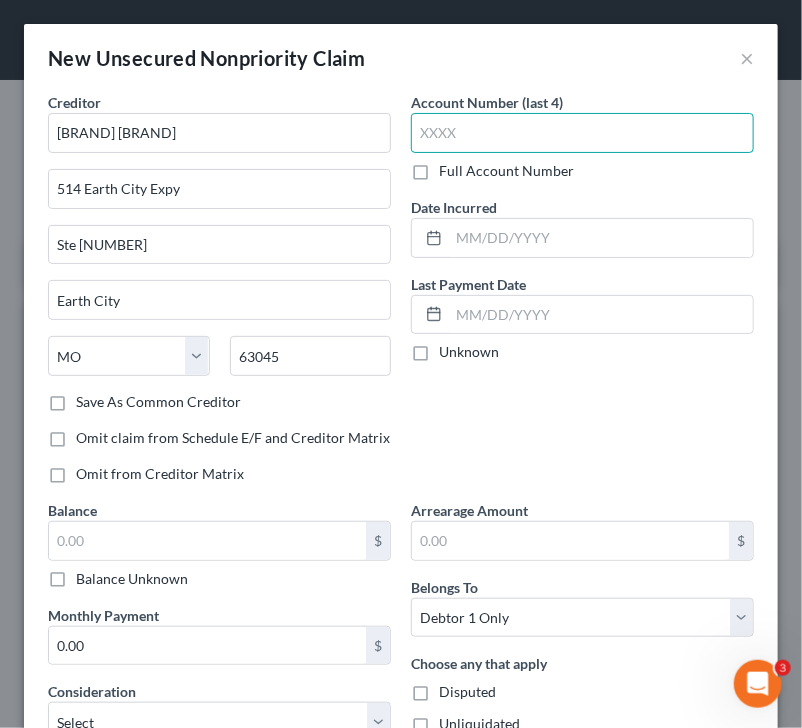 click at bounding box center (582, 133) 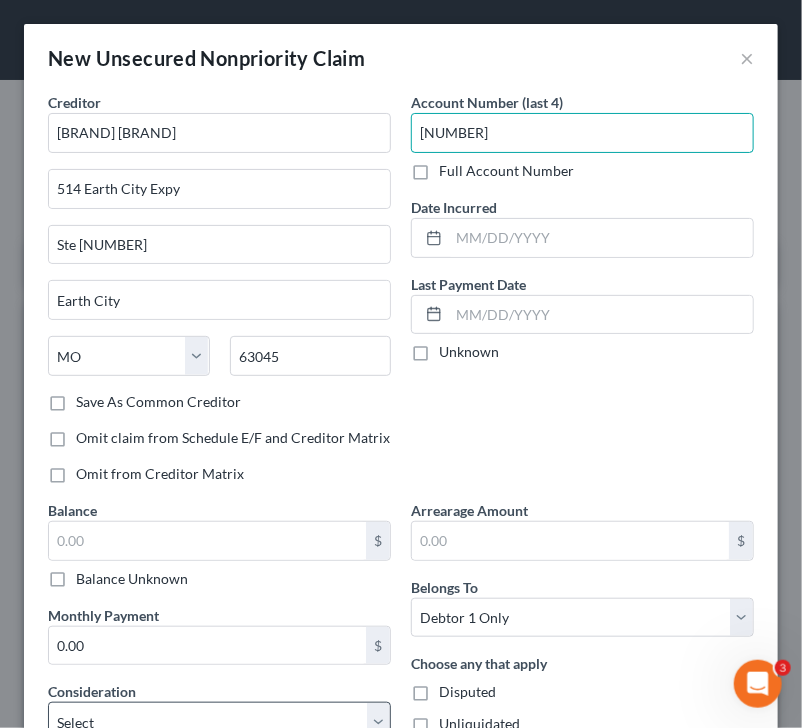 type on "[NUMBER]" 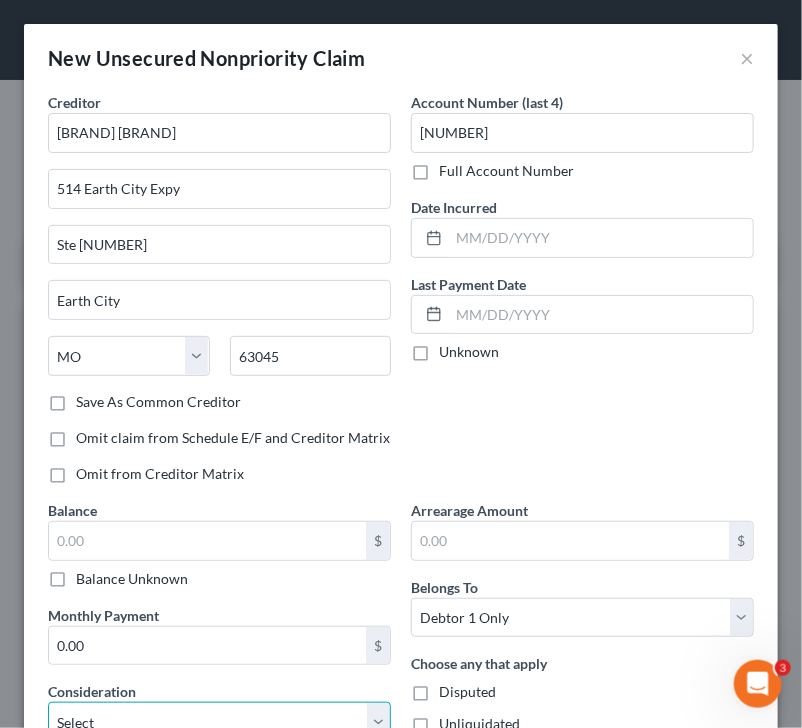 scroll, scrollTop: 11, scrollLeft: 0, axis: vertical 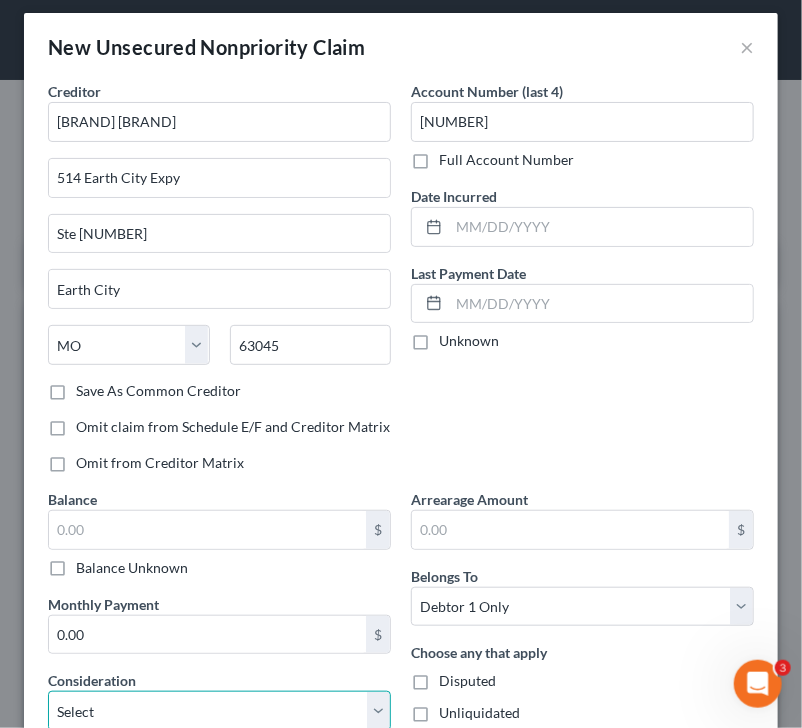click on "Select Cable / Satellite Services Collection Agency Credit Card Debt Debt Counseling / Attorneys Deficiency Balance Domestic Support Obligations Home / Car Repairs Income Taxes Judgment Liens Medical Services Monies Loaned / Advanced Mortgage Obligation From Divorce Or Separation Obligation To Pensions Other Overdrawn Bank Account Promised To Help Pay Creditors Student Loans Suppliers And Vendors Telephone / Internet Services Utility Services" at bounding box center (219, 711) 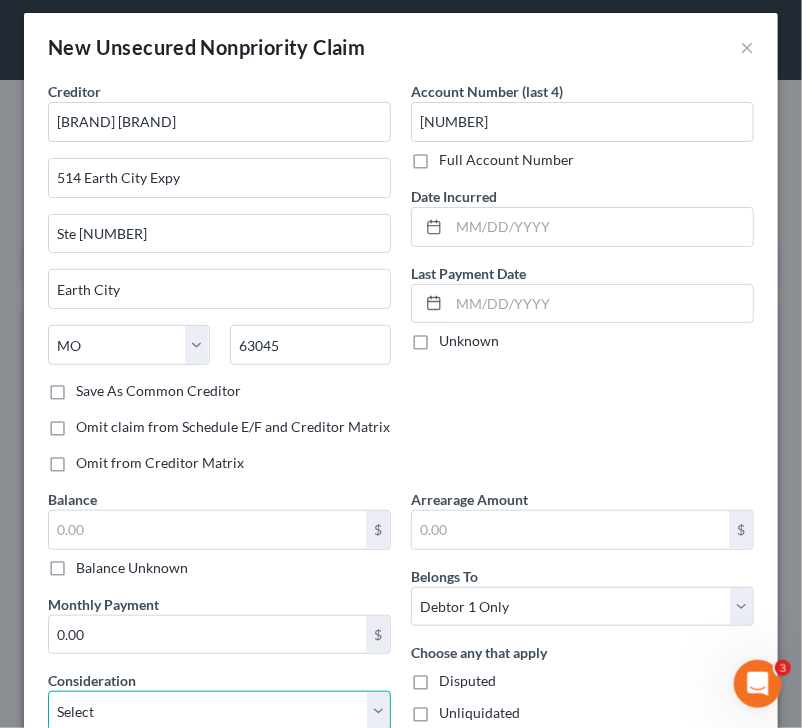 select on "1" 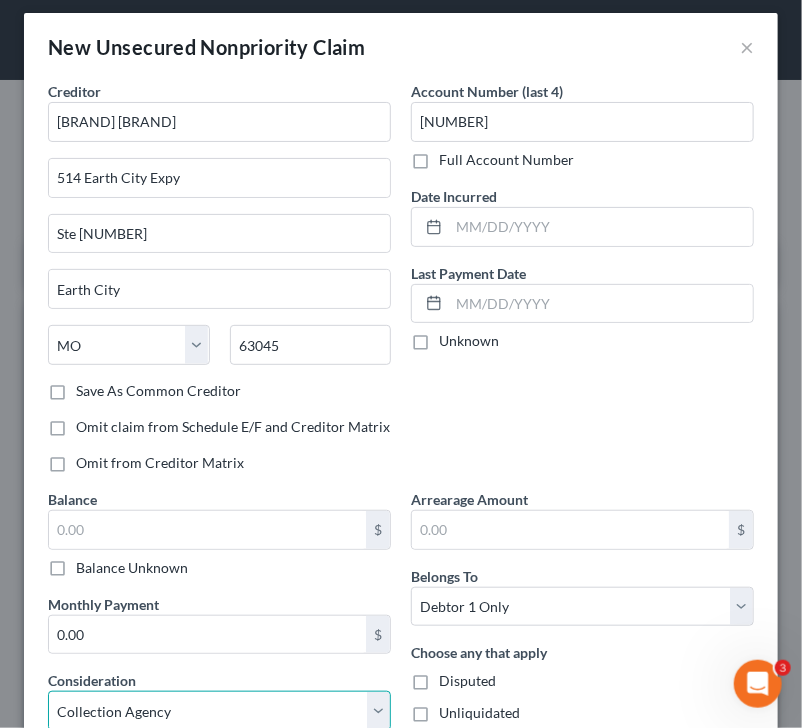 click on "Select Cable / Satellite Services Collection Agency Credit Card Debt Debt Counseling / Attorneys Deficiency Balance Domestic Support Obligations Home / Car Repairs Income Taxes Judgment Liens Medical Services Monies Loaned / Advanced Mortgage Obligation From Divorce Or Separation Obligation To Pensions Other Overdrawn Bank Account Promised To Help Pay Creditors Student Loans Suppliers And Vendors Telephone / Internet Services Utility Services" at bounding box center [219, 711] 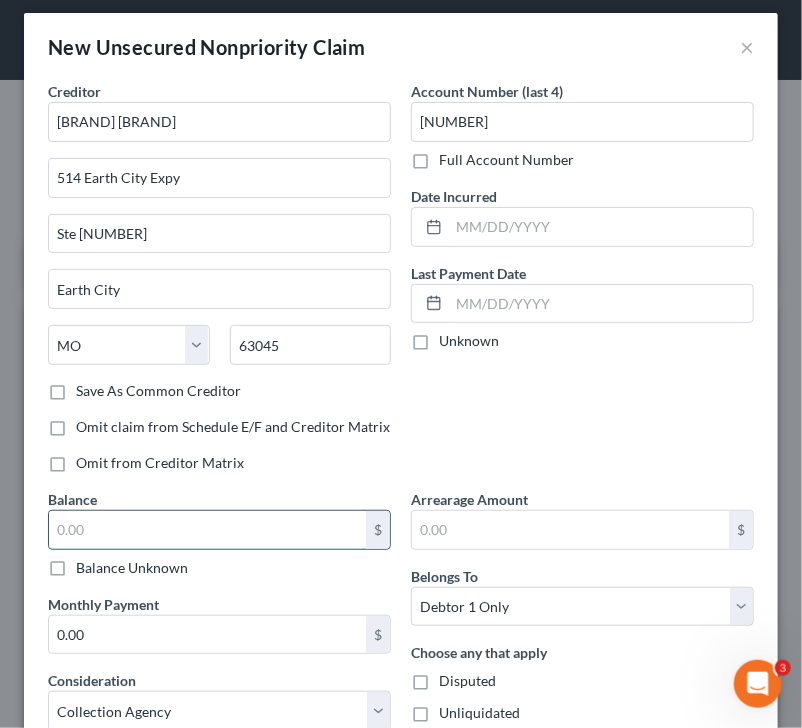 click at bounding box center [207, 530] 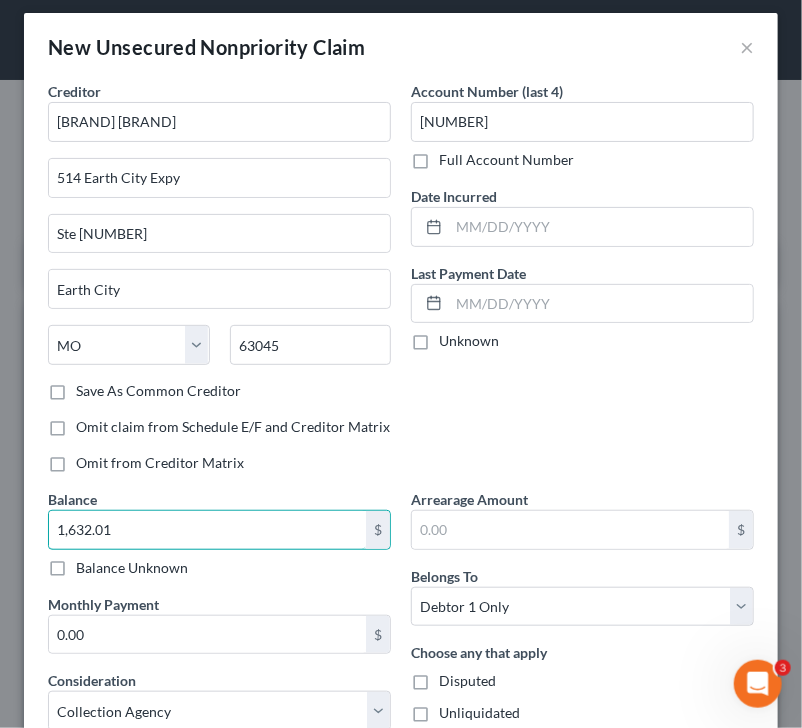 type on "1,632.01" 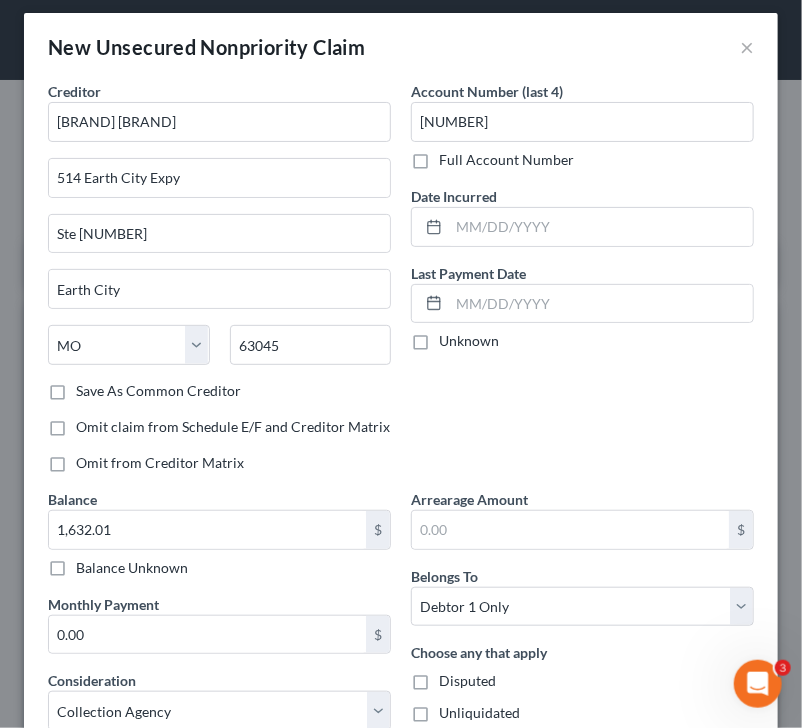 scroll, scrollTop: 188, scrollLeft: 0, axis: vertical 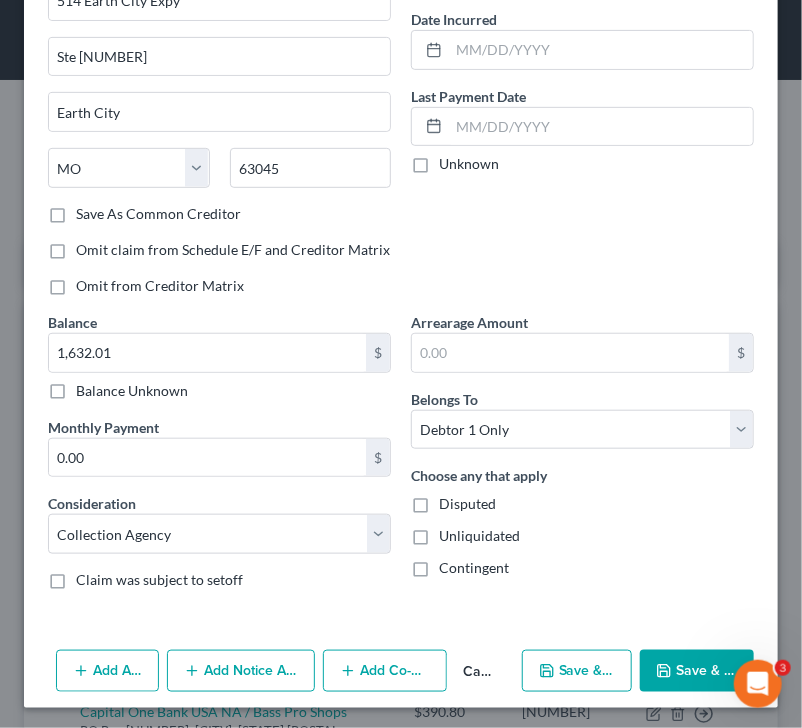 click on "Save & Close" at bounding box center [697, 671] 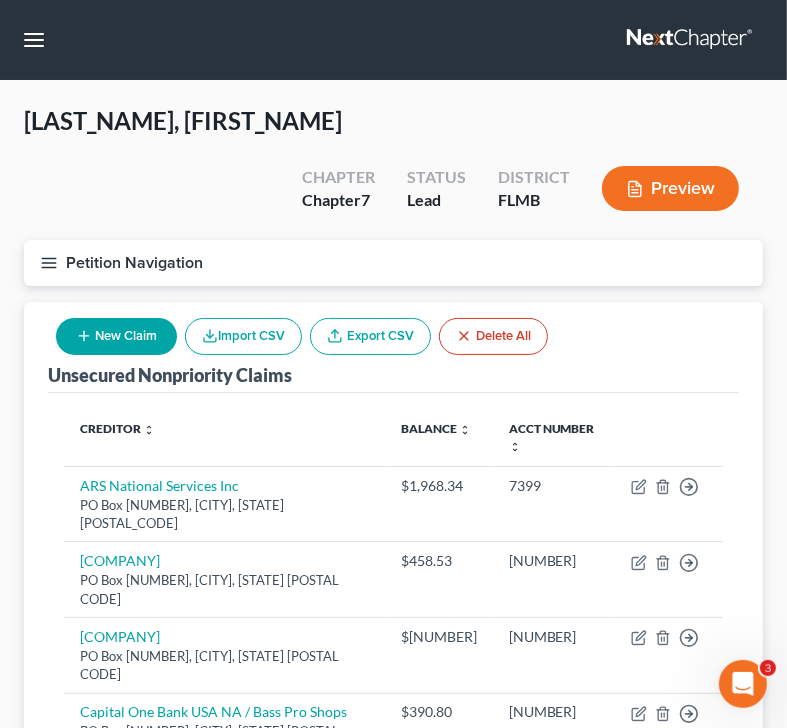 click on "Creditor  expand_more   expand_less   unfold_more Balance  expand_more   expand_less   unfold_more Acct Number  expand_more   expand_less   unfold_more ARS National Services Inc PO Box [NUMBER], [STATE] [POSTAL_CODE] [PRICE] 7399 Move to D Move to E Move to G Move to Notice Only Capital One Bank USA NA PO Box [NUMBER], [STATE] [POSTAL_CODE] [PRICE] 4629 Move to D Move to E Move to G Move to Notice Only Capital One Bank USA NA PO Box [NUMBER], [STATE] [POSTAL_CODE] [PRICE] 1131 Move to D Move to E Move to G Move to Notice Only Capital One Bank USA NA / Bass Pro Shops PO Box [NUMBER], [STATE] [POSTAL_CODE] [PRICE] 9632 Move to D Move to E Move to G Move to Notice Only Client Services Incorporated 514 Earth City Expy Ste 310, [CITY], [STATE] [POSTAL_CODE] [PRICE] 5294 Move to D Move to E Move to G Move to Notice Only Client Services Incorporated 514 Earth City Expy Ste 310, [CITY], [STATE] [POSTAL_CODE] [PRICE] 1317 Move to D Move to E Move to G Move to Notice Only FL Eye Specialists and Cat Inst [CITY] [PRICE]" at bounding box center [393, 959] 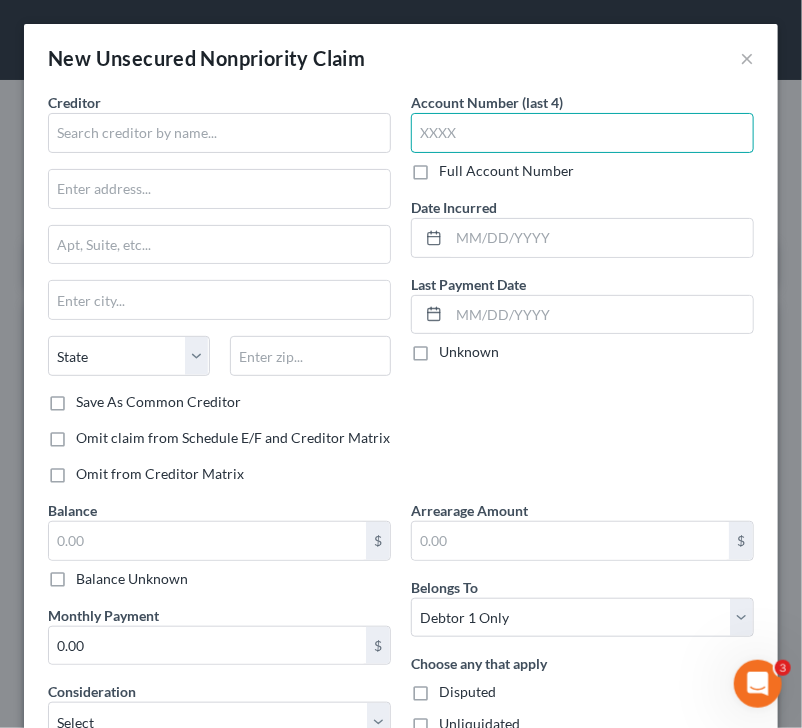 click at bounding box center [582, 133] 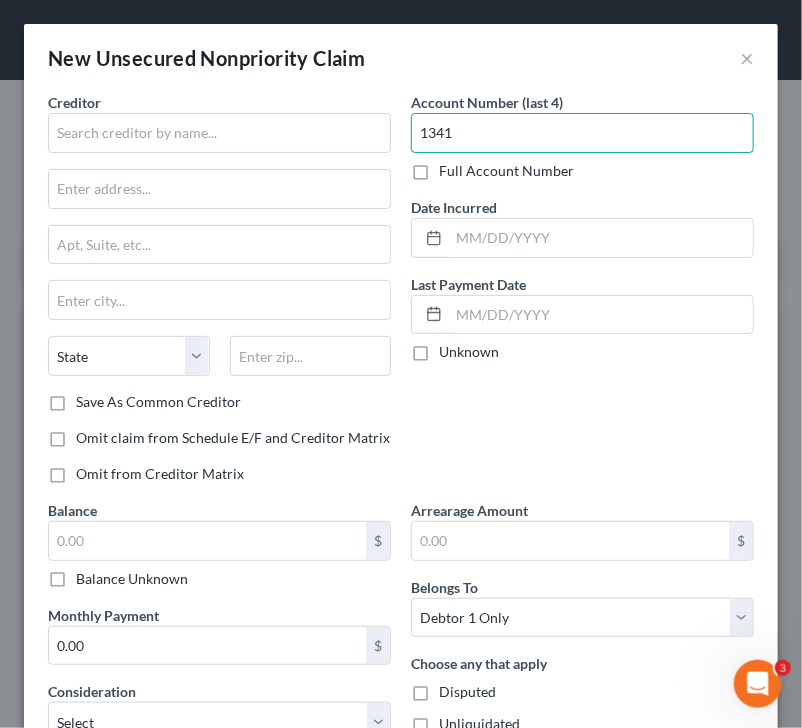 type on "1341" 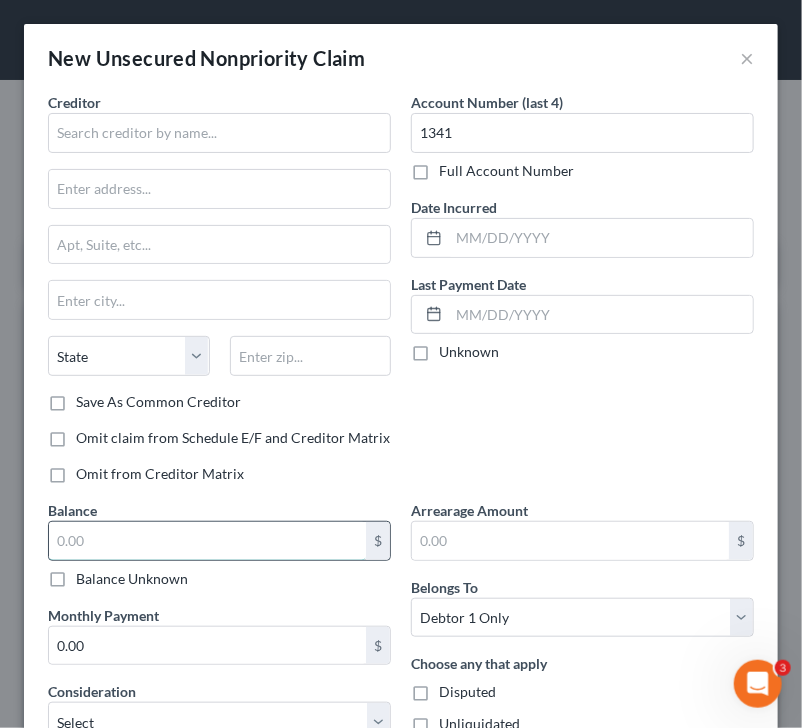 click at bounding box center [207, 541] 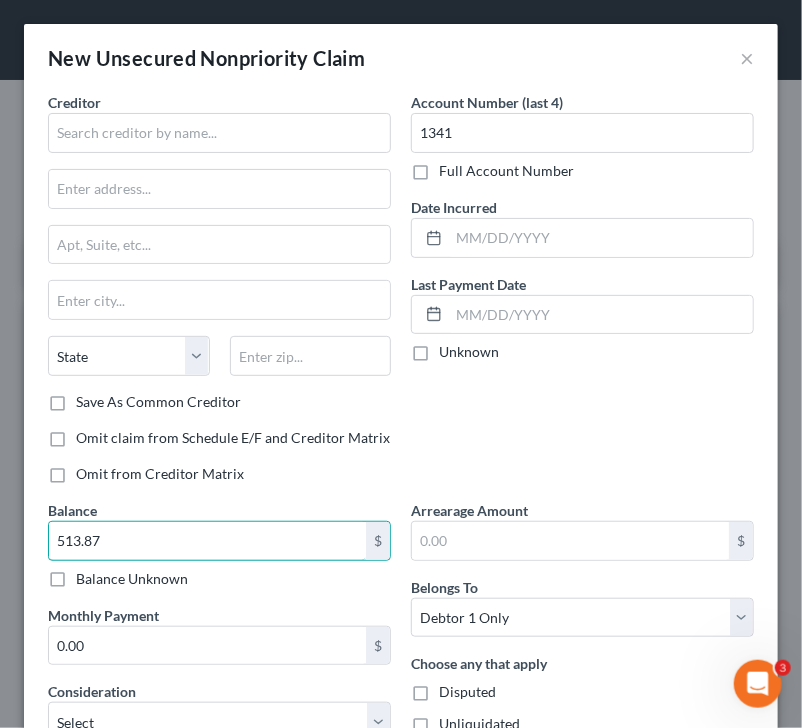 type on "513.87" 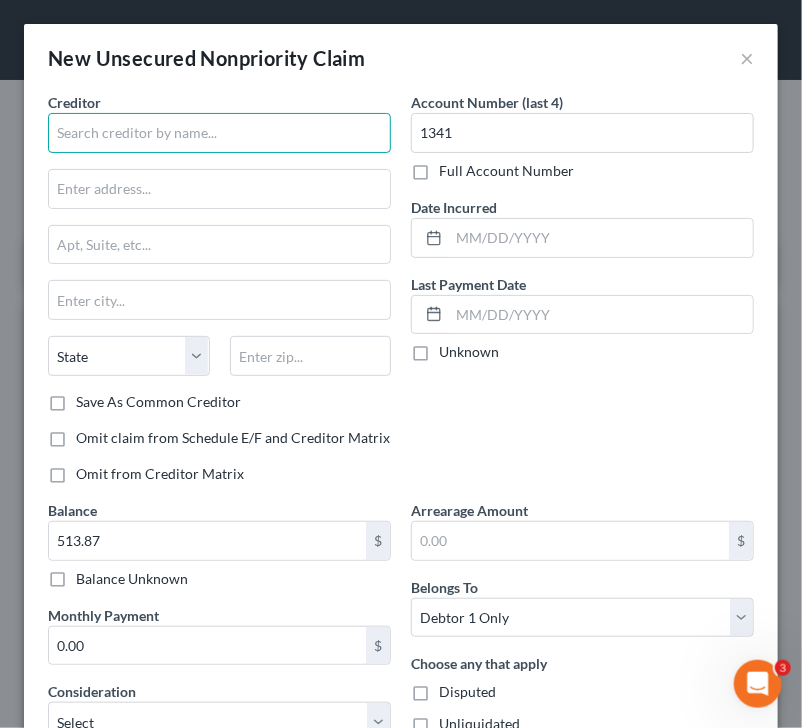 click at bounding box center [219, 133] 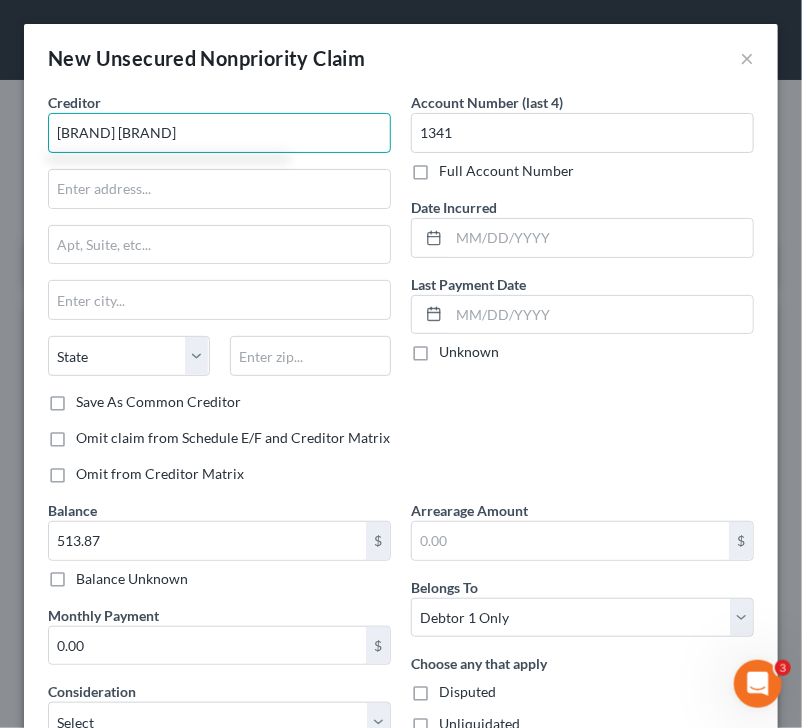 type on "[BRAND] [BRAND]" 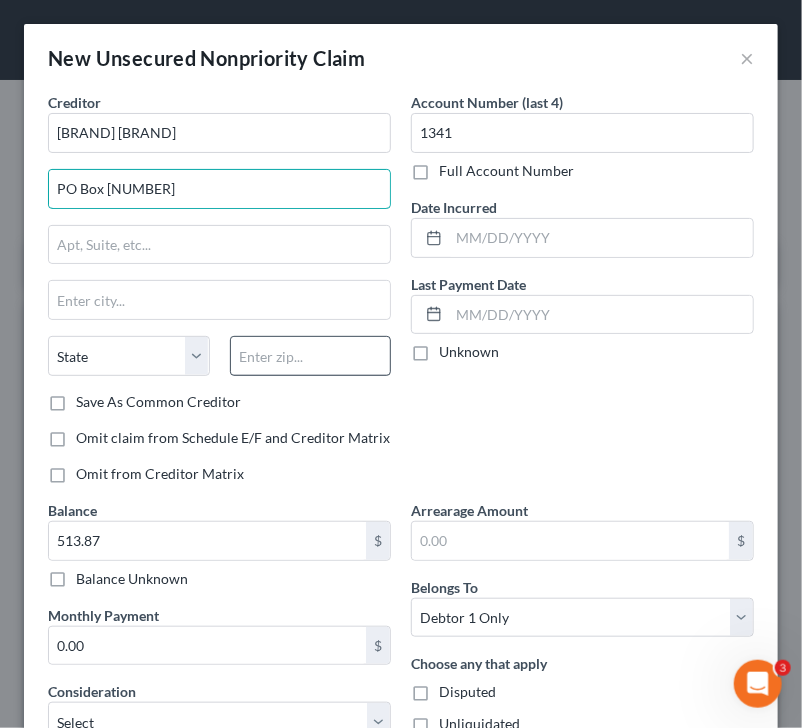 type on "PO Box [NUMBER]" 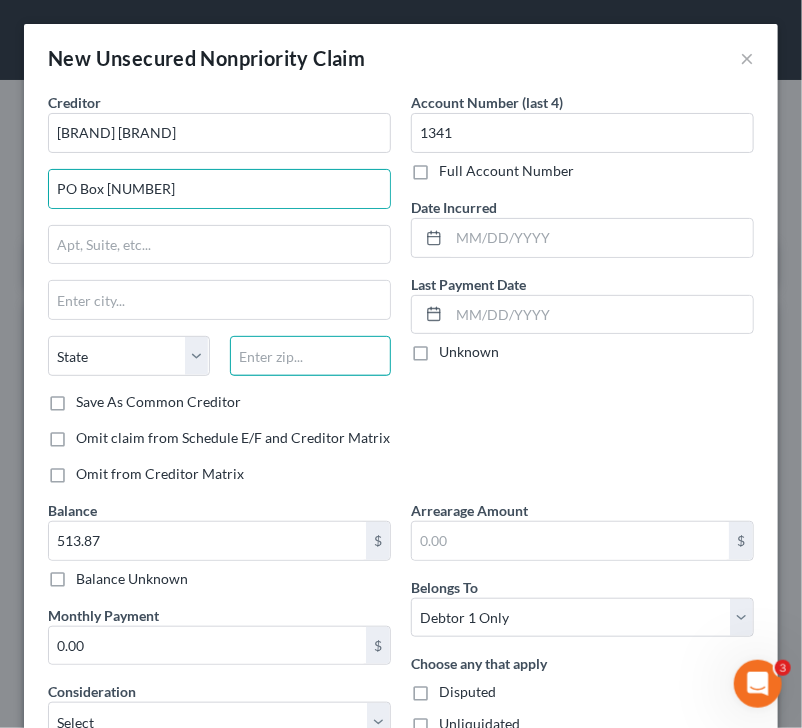 click at bounding box center (311, 356) 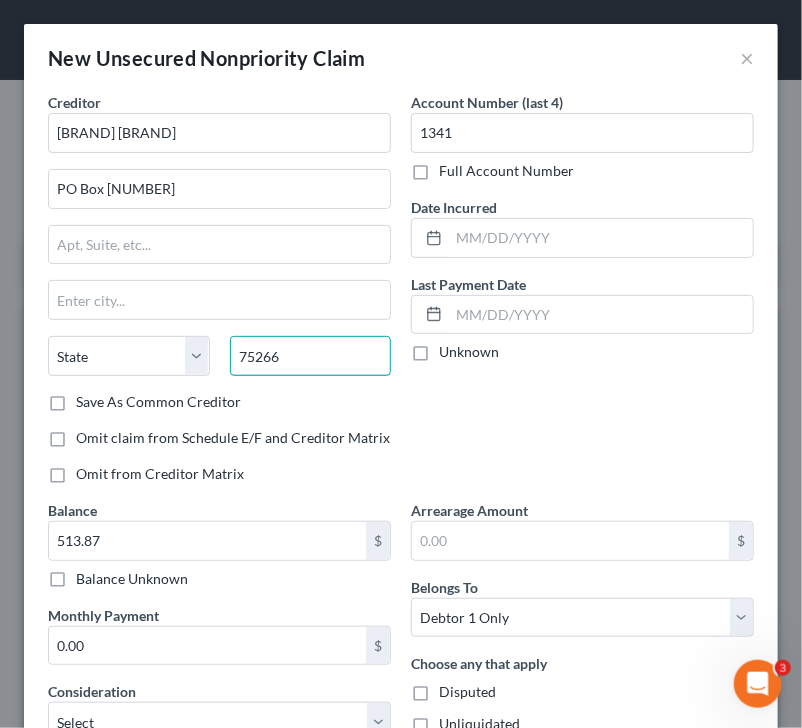 type on "75266" 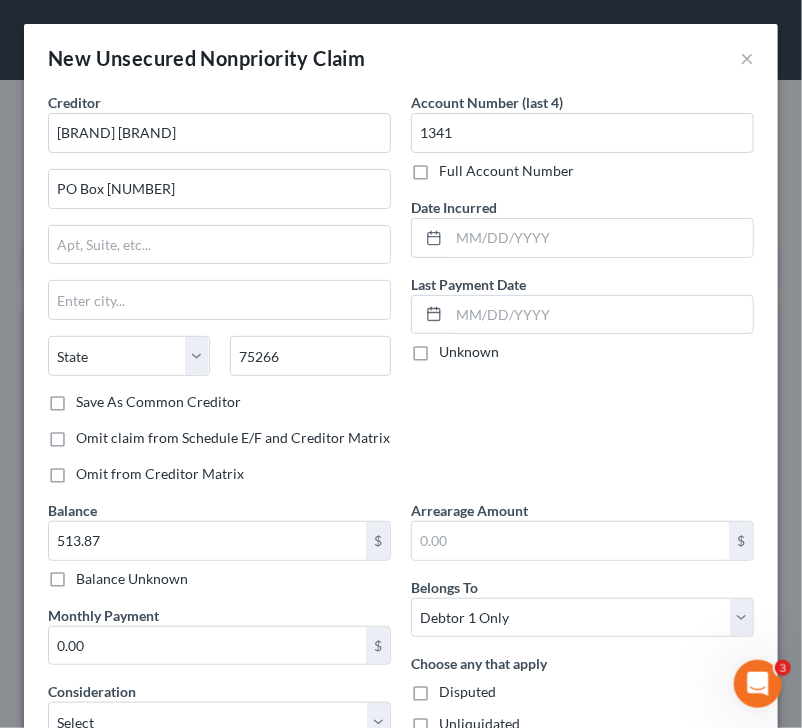 click on "Account Number (last 4)
1341
Full Account Number
Date Incurred         Last Payment Date         Unknown" at bounding box center (582, 296) 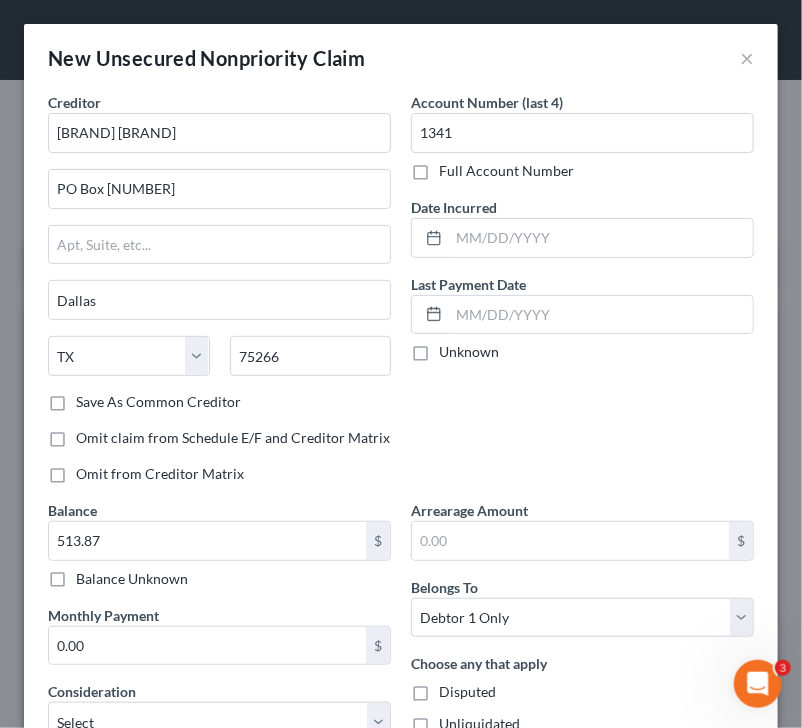 click on "Save As Common Creditor" at bounding box center [158, 402] 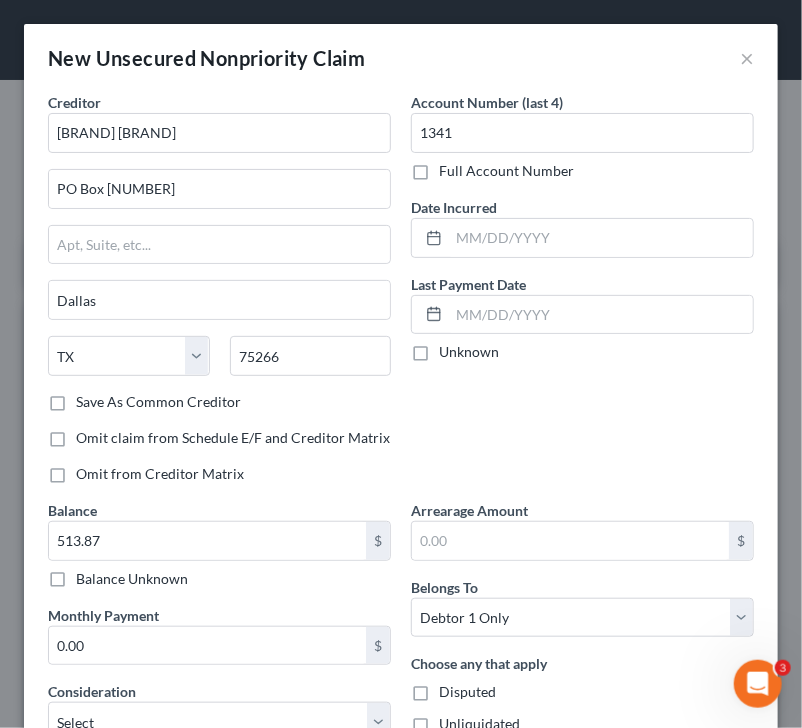 click on "Save As Common Creditor" at bounding box center [90, 398] 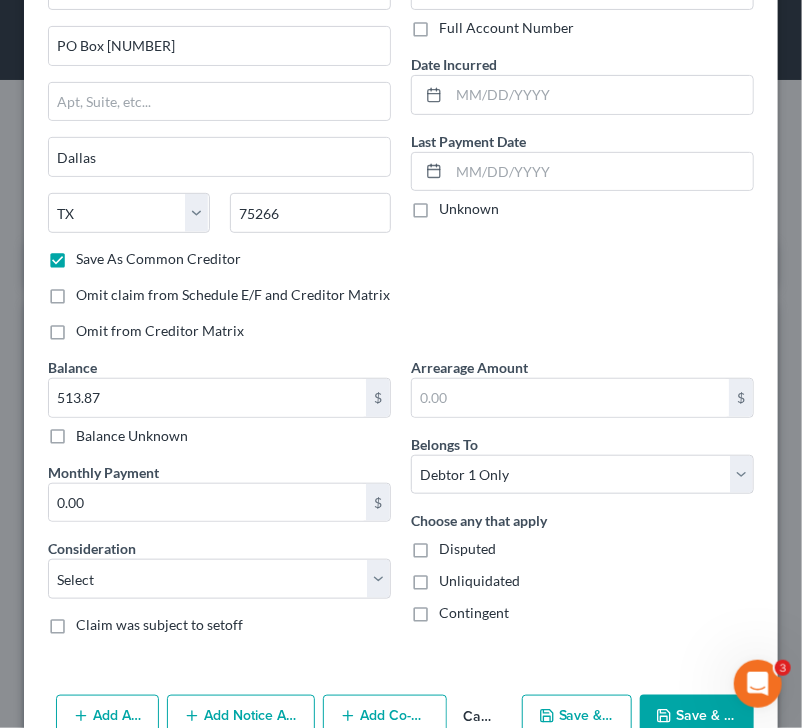 scroll, scrollTop: 188, scrollLeft: 0, axis: vertical 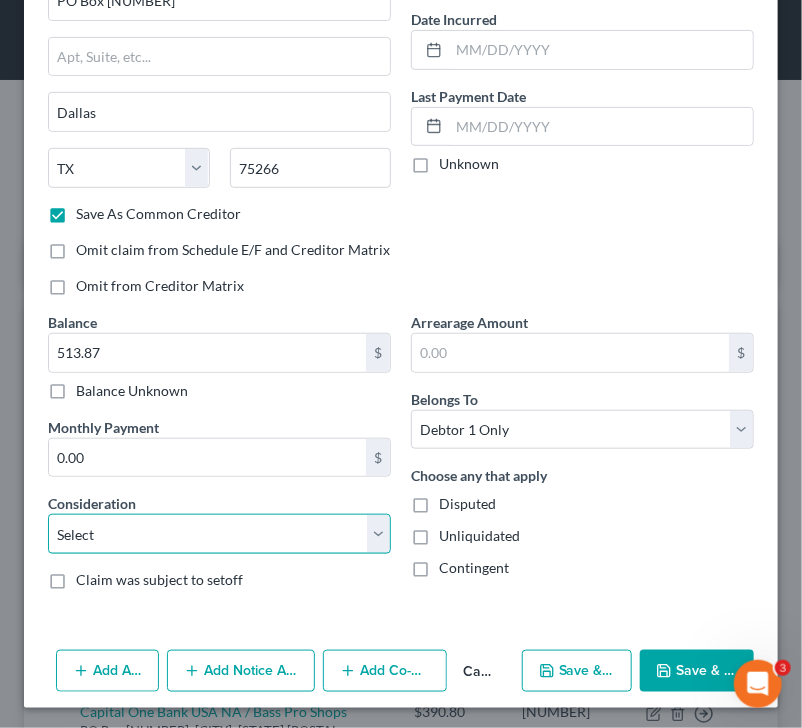 click on "Select Cable / Satellite Services Collection Agency Credit Card Debt Debt Counseling / Attorneys Deficiency Balance Domestic Support Obligations Home / Car Repairs Income Taxes Judgment Liens Medical Services Monies Loaned / Advanced Mortgage Obligation From Divorce Or Separation Obligation To Pensions Other Overdrawn Bank Account Promised To Help Pay Creditors Student Loans Suppliers And Vendors Telephone / Internet Services Utility Services" at bounding box center [219, 534] 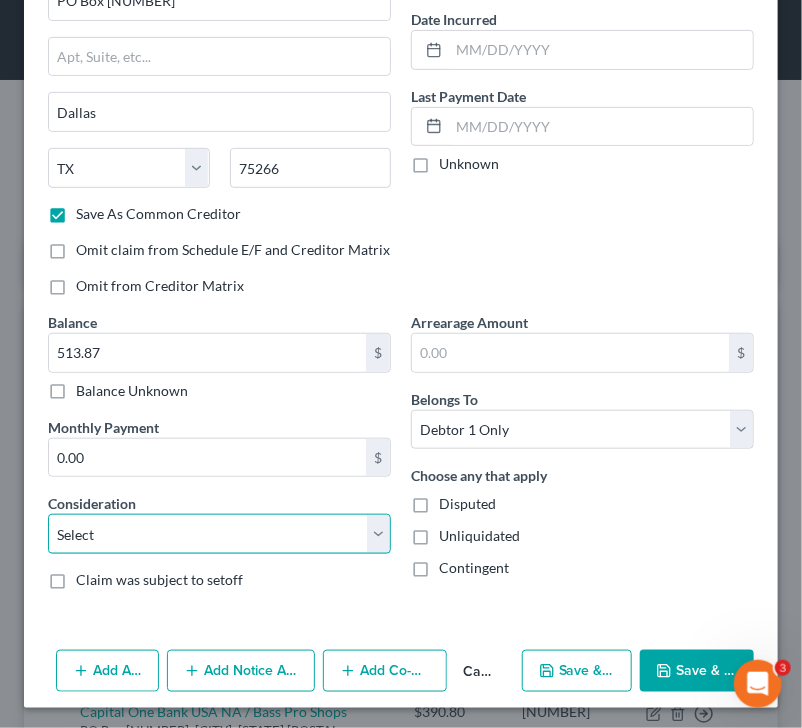 select on "2" 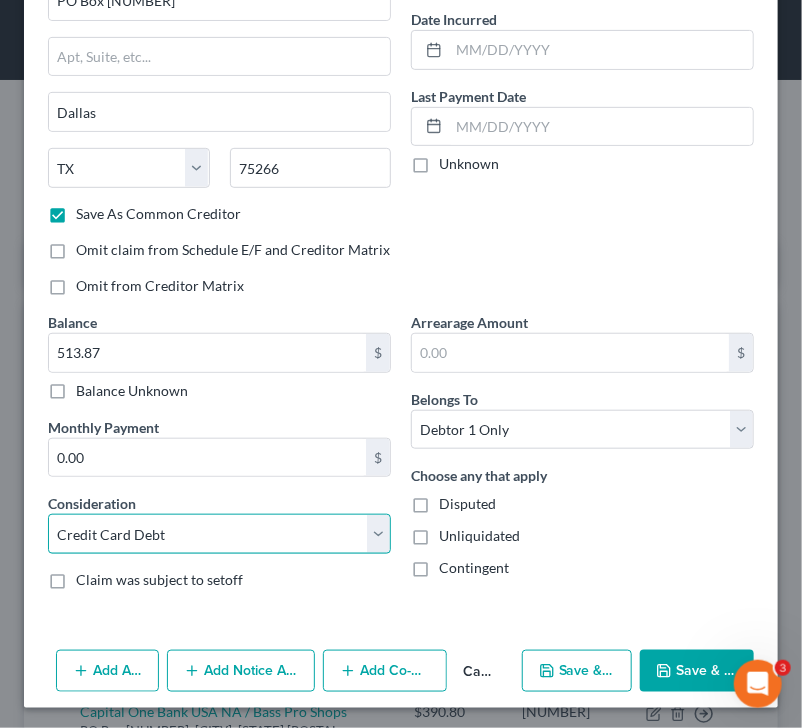 click on "Select Cable / Satellite Services Collection Agency Credit Card Debt Debt Counseling / Attorneys Deficiency Balance Domestic Support Obligations Home / Car Repairs Income Taxes Judgment Liens Medical Services Monies Loaned / Advanced Mortgage Obligation From Divorce Or Separation Obligation To Pensions Other Overdrawn Bank Account Promised To Help Pay Creditors Student Loans Suppliers And Vendors Telephone / Internet Services Utility Services" at bounding box center [219, 534] 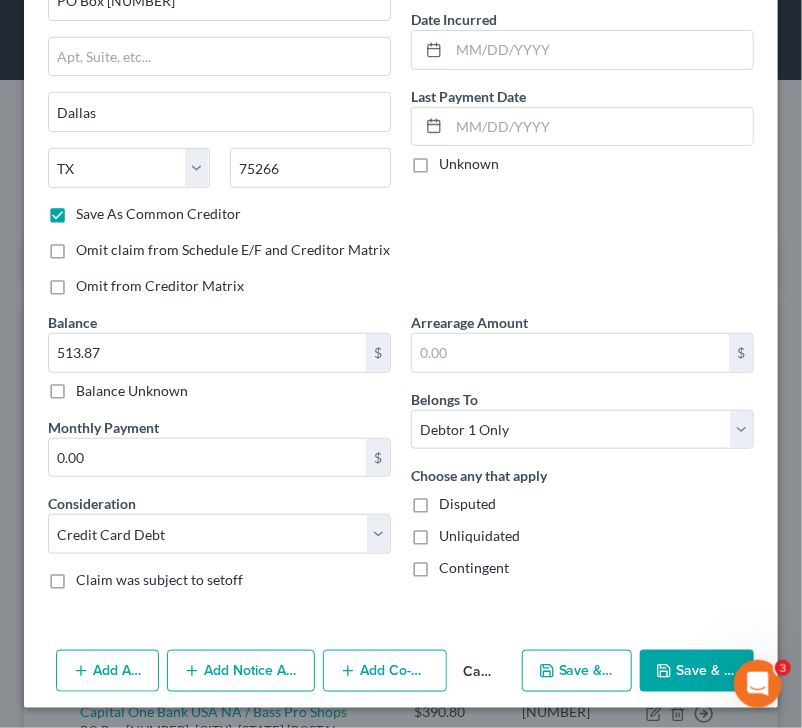 click on "Save & Close" at bounding box center (697, 671) 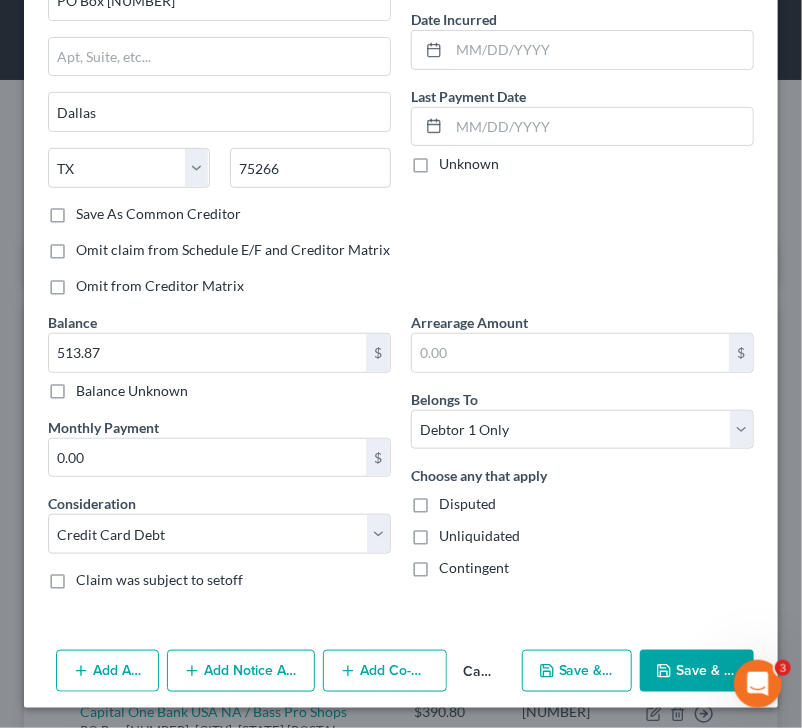 checkbox on "false" 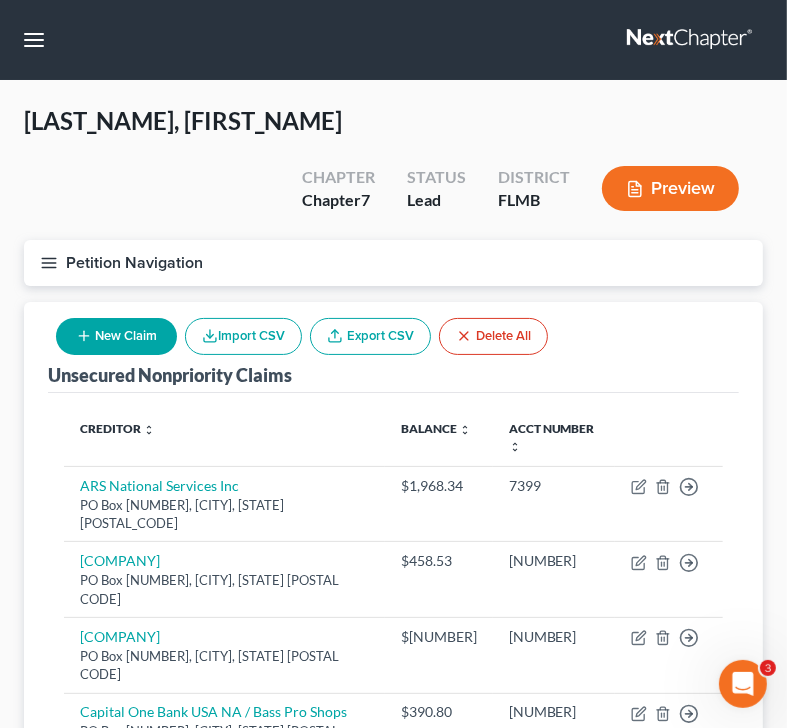 click on "Creditor  expand_more   expand_less   unfold_more Balance  expand_more   expand_less   unfold_more Acct Number  expand_more   expand_less   unfold_more ARS National Services Inc PO Box [NUMBER], [STATE] [POSTAL_CODE] [PRICE] 7399 Move to D Move to E Move to G Move to Notice Only Capital One Bank USA NA PO Box [NUMBER], [STATE] [POSTAL_CODE] [PRICE] 4629 Move to D Move to E Move to G Move to Notice Only Capital One Bank USA NA PO Box [NUMBER], [STATE] [POSTAL_CODE] [PRICE] 1131 Move to D Move to E Move to G Move to Notice Only Capital One Bank USA NA / Bass Pro Shops PO Box [NUMBER], [STATE] [POSTAL_CODE] [PRICE] 9632 Move to D Move to E Move to G Move to Notice Only Client Services Incorporated 514 Earth City Expy Ste 310, [CITY], [STATE] [POSTAL_CODE] [PRICE] 5294 Move to D Move to E Move to G Move to Notice Only Client Services Incorporated 514 Earth City Expy Ste 310, [CITY], [STATE] [POSTAL_CODE] [PRICE] 1317 Move to D Move to E Move to G Move to Notice Only FL Eye Specialists and Cat Inst [CITY] [PRICE]" at bounding box center (393, 997) 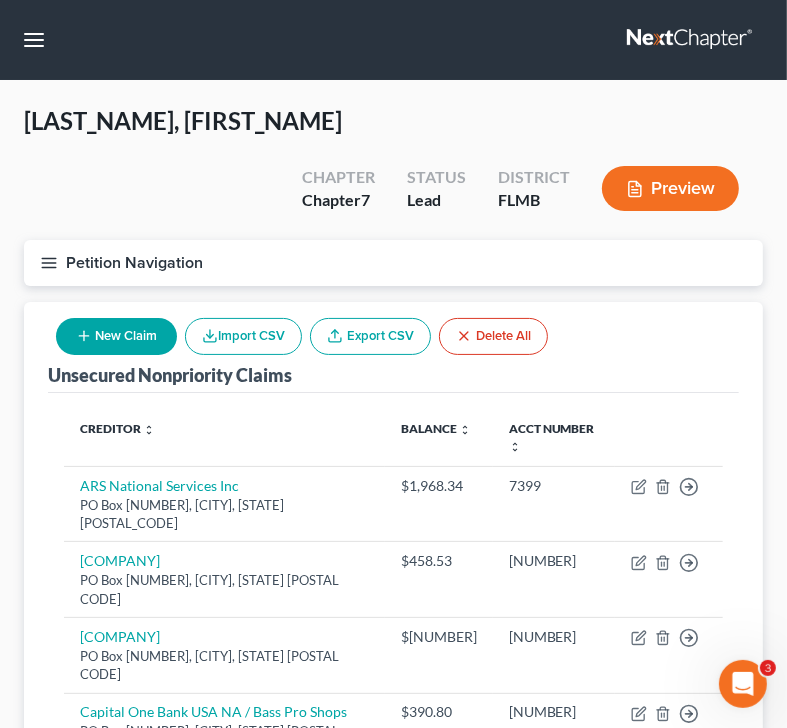 click on "New Claim" at bounding box center [116, 336] 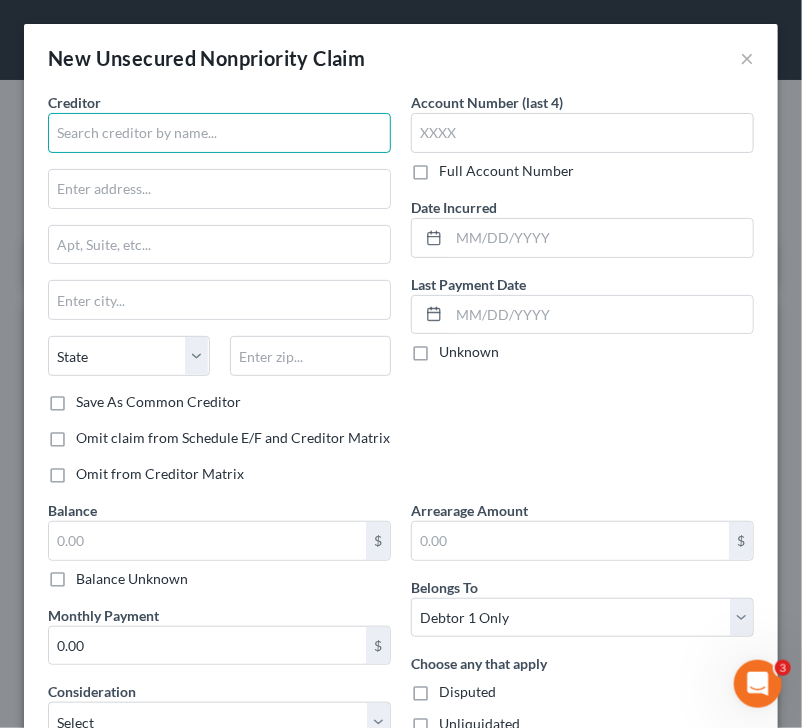 click at bounding box center (219, 133) 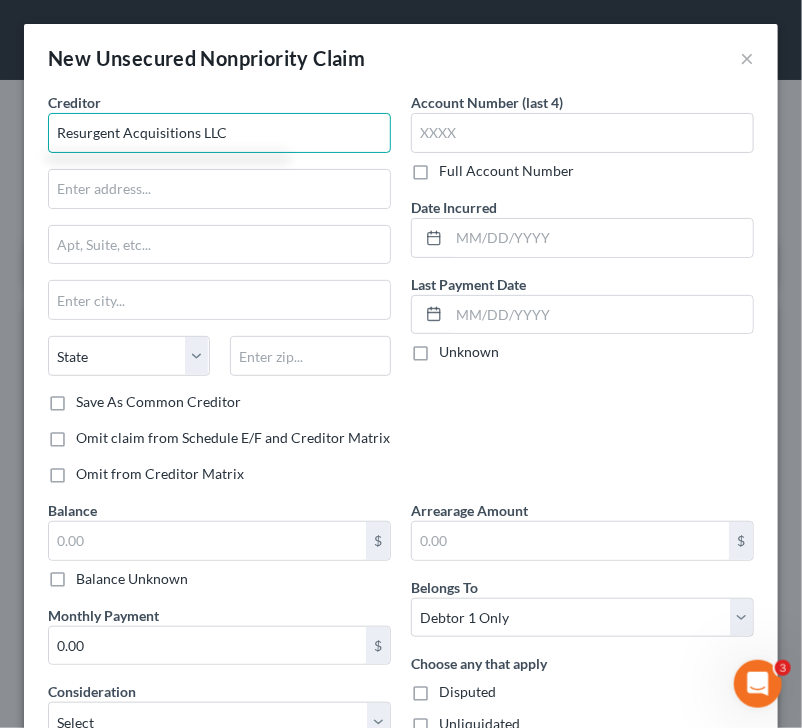 type on "Resurgent Acquisitions LLC" 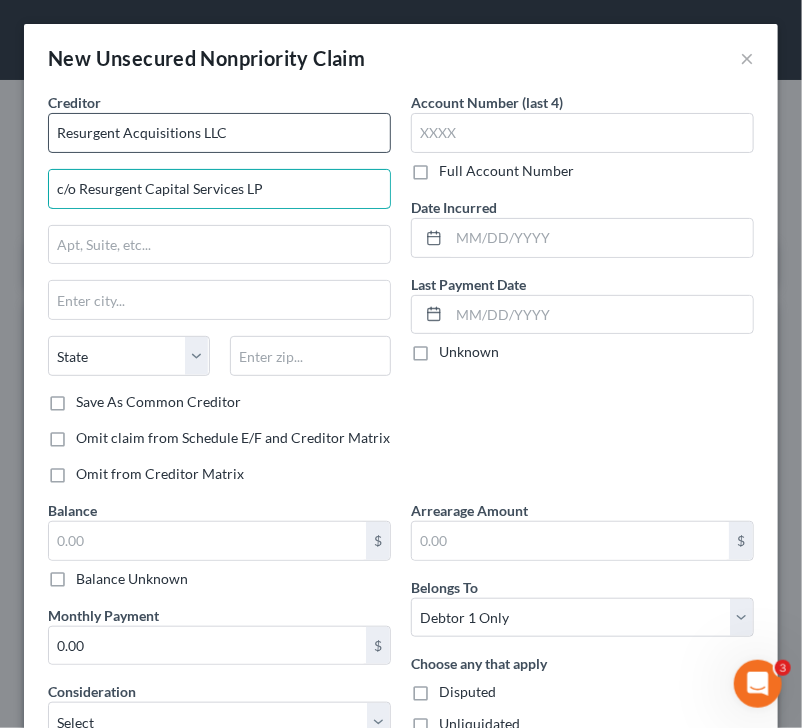 type on "c/o Resurgent Capital Services LP" 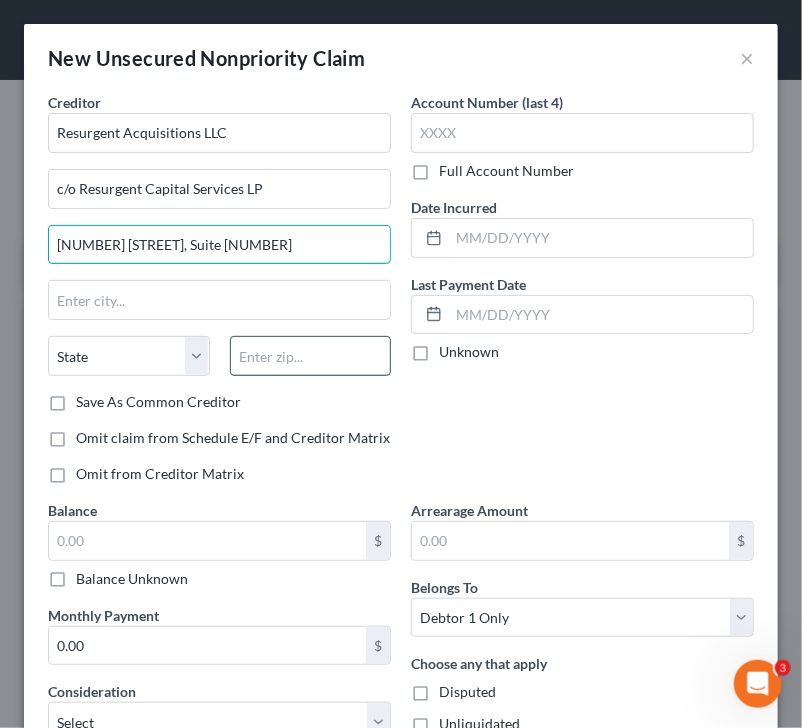 type on "[NUMBER] [STREET], Suite [NUMBER]" 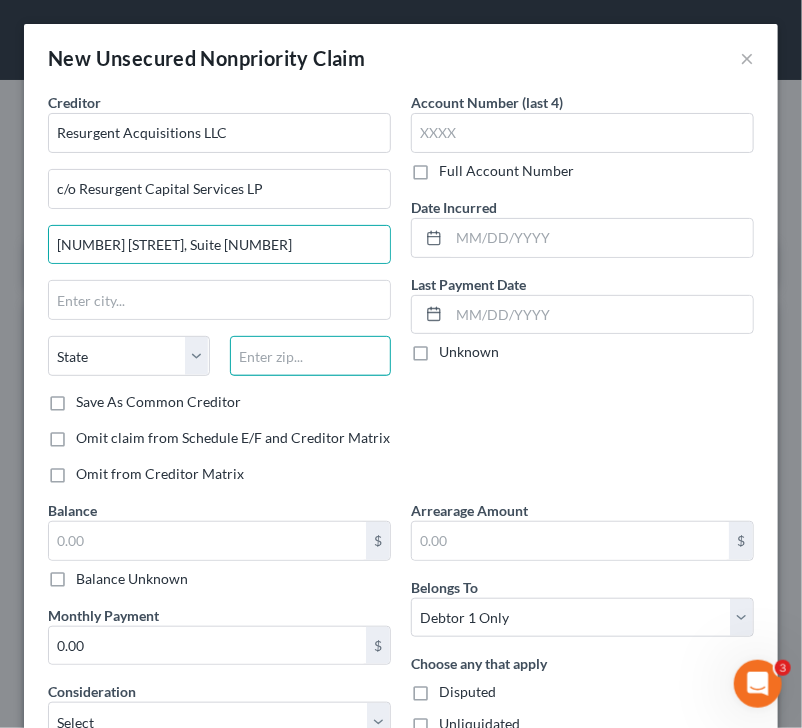 click at bounding box center (311, 356) 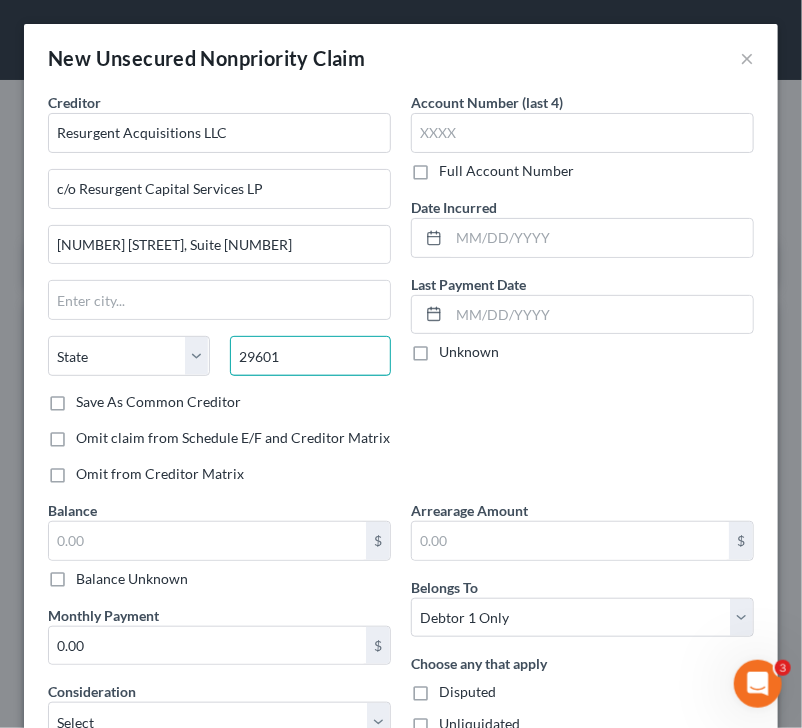 type on "29601" 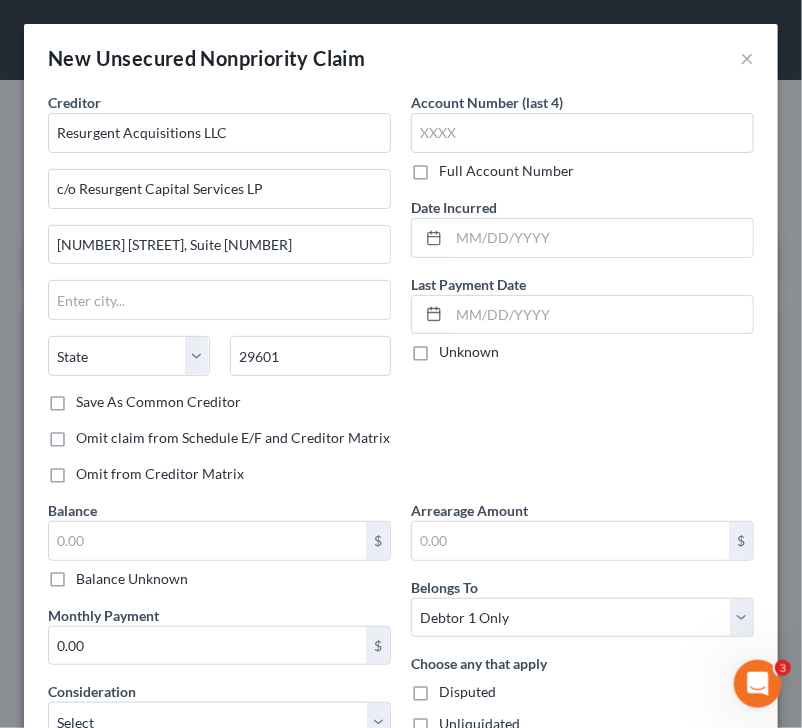 type on "[CITY]" 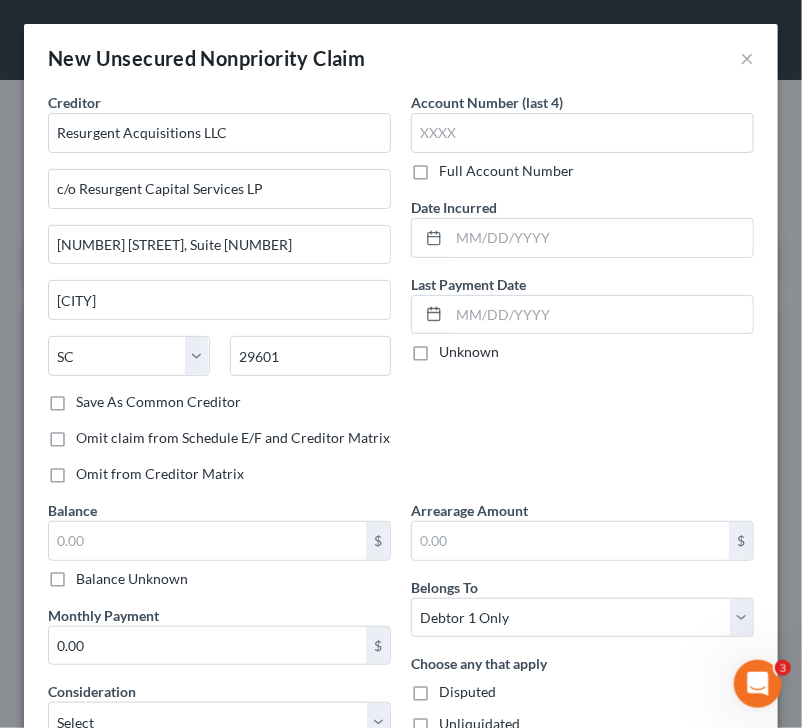 click on "Account Number (last 4)
Full Account Number
Date Incurred         Last Payment Date         Unknown" at bounding box center [582, 296] 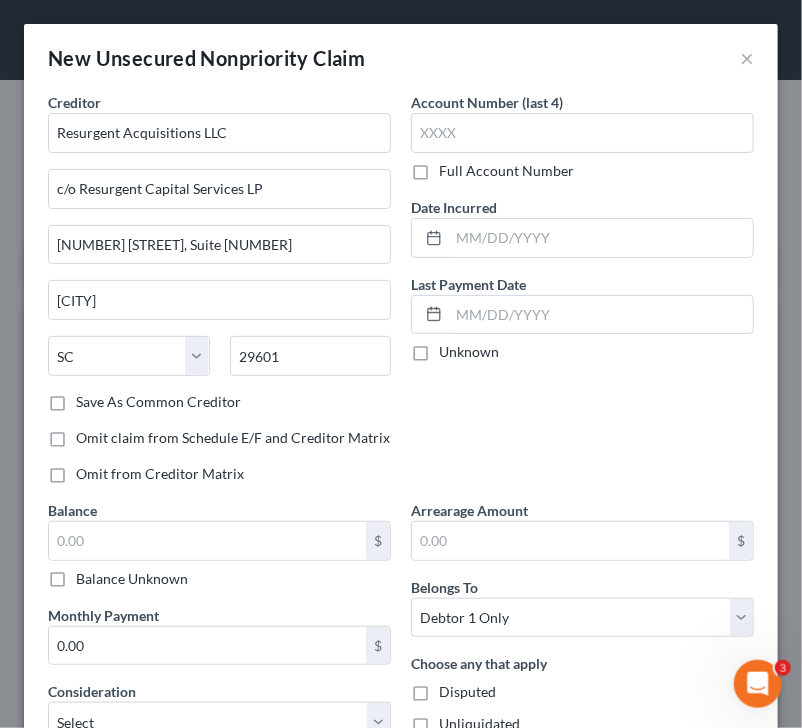 click on "Creditor * Resurgent Acquisitions LLC c/o Resurgent Capital Services LP 55 Beattie Place, Suite [NUMBER] Greenville State AL AK AR AZ CA CO CT DE DC FL GA GU HI ID IL IN IA KS KY LA ME MD MA MI MN MS MO MT NC ND NE NV NH NJ NM NY OH OK OR PA PR RI SC SD TN TX UT VI VA VT WA WV WI WY [POSTAL CODE] Save As Common Creditor Omit claim from Schedule E/F and Creditor Matrix Omit from Creditor Matrix" at bounding box center [219, 296] 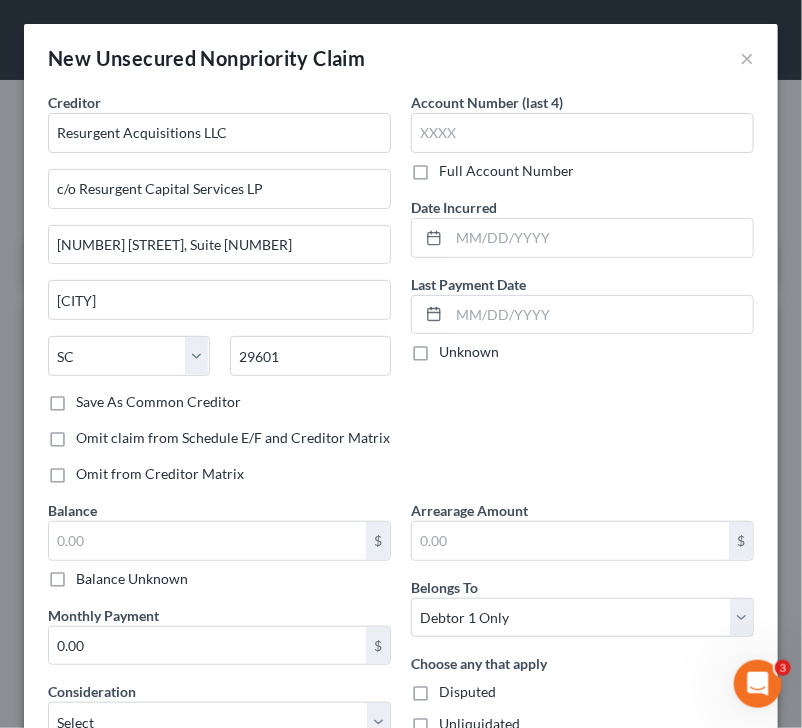 click on "Save As Common Creditor" at bounding box center (158, 402) 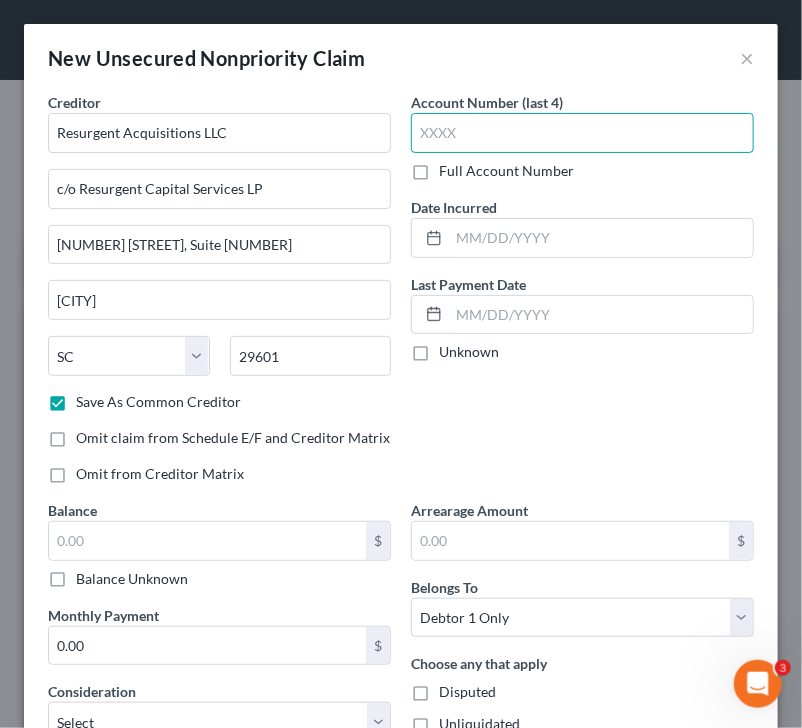 click at bounding box center (582, 133) 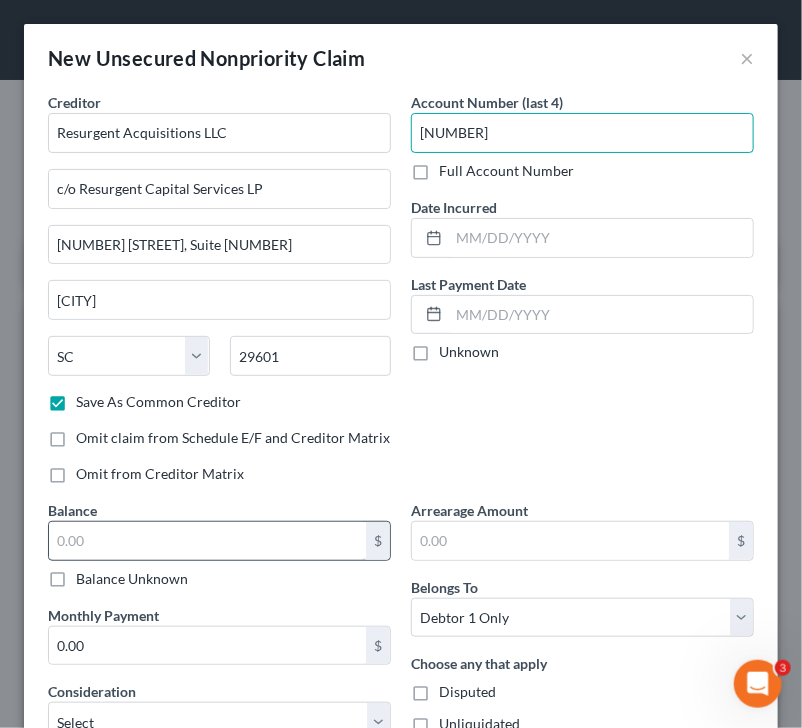 type on "[NUMBER]" 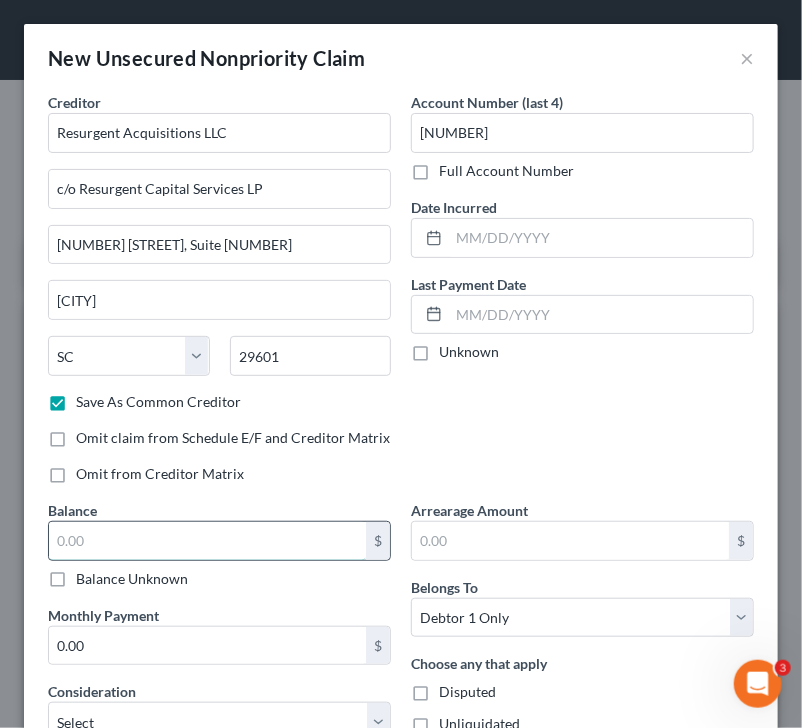 click at bounding box center (207, 541) 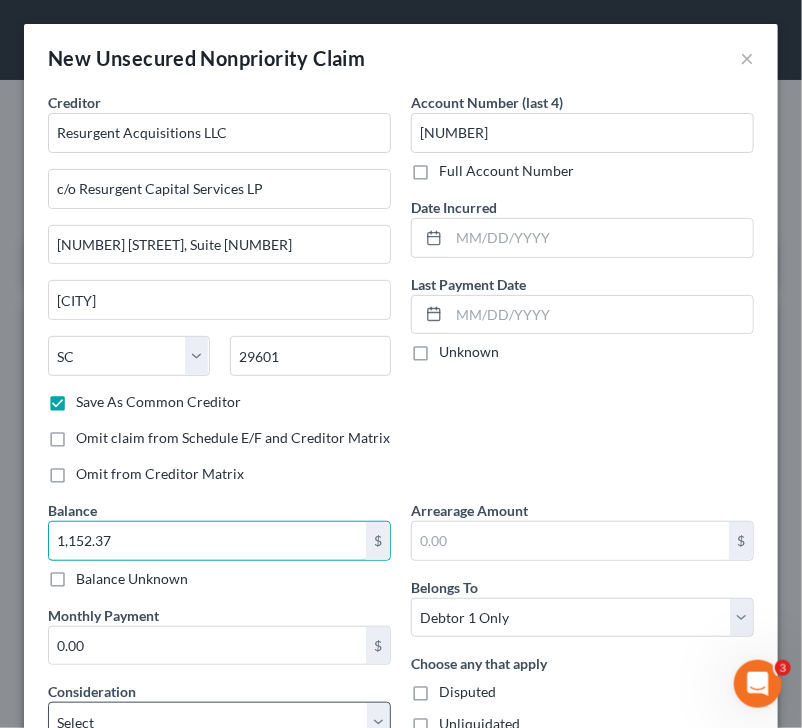 type on "1,152.37" 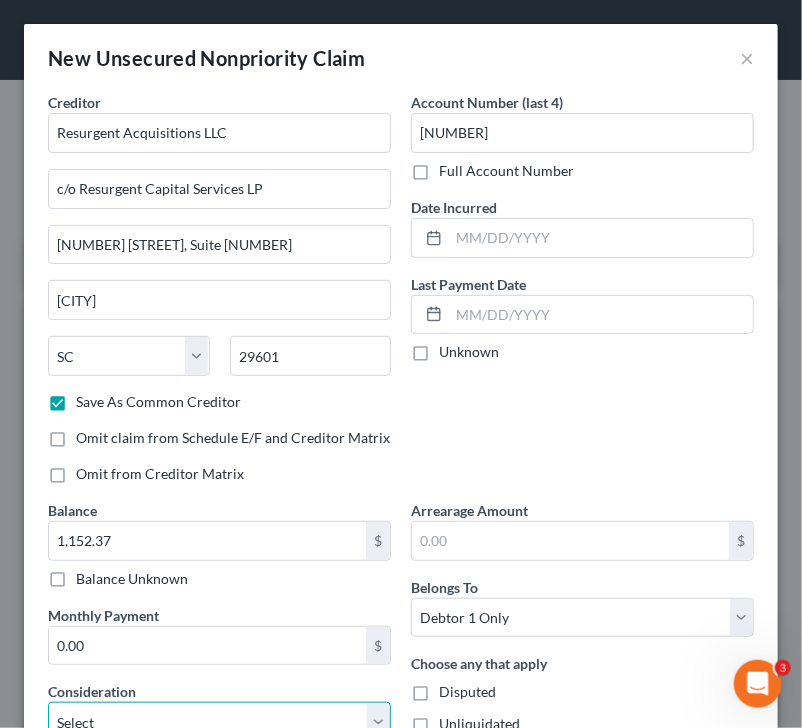 click on "Select Cable / Satellite Services Collection Agency Credit Card Debt Debt Counseling / Attorneys Deficiency Balance Domestic Support Obligations Home / Car Repairs Income Taxes Judgment Liens Medical Services Monies Loaned / Advanced Mortgage Obligation From Divorce Or Separation Obligation To Pensions Other Overdrawn Bank Account Promised To Help Pay Creditors Student Loans Suppliers And Vendors Telephone / Internet Services Utility Services" at bounding box center [219, 722] 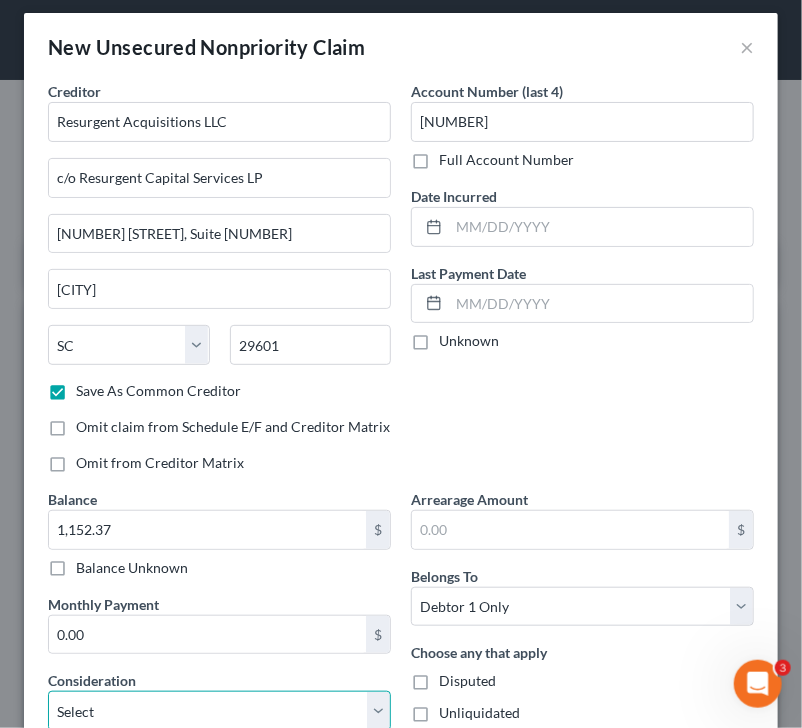 select on "1" 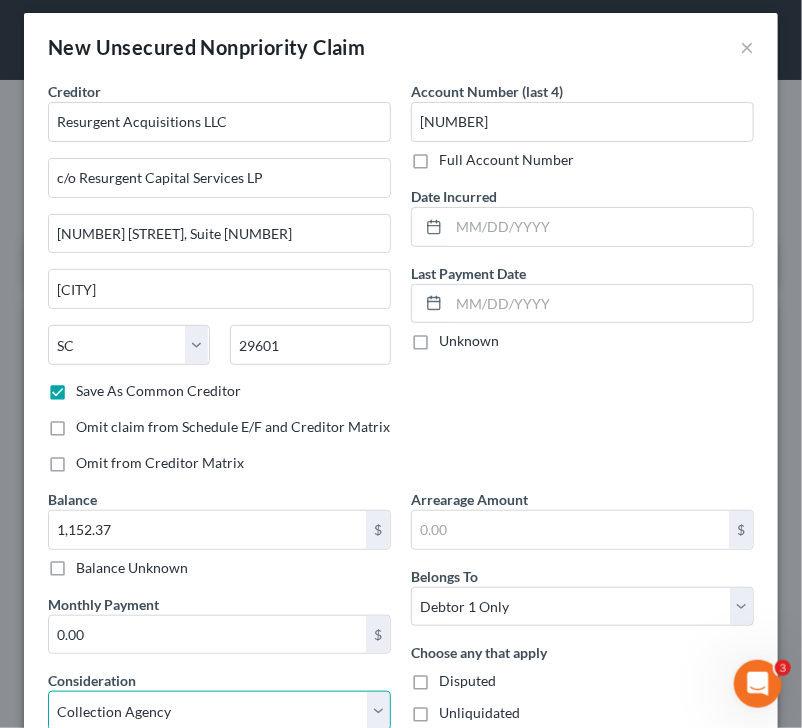 click on "Select Cable / Satellite Services Collection Agency Credit Card Debt Debt Counseling / Attorneys Deficiency Balance Domestic Support Obligations Home / Car Repairs Income Taxes Judgment Liens Medical Services Monies Loaned / Advanced Mortgage Obligation From Divorce Or Separation Obligation To Pensions Other Overdrawn Bank Account Promised To Help Pay Creditors Student Loans Suppliers And Vendors Telephone / Internet Services Utility Services" at bounding box center (219, 711) 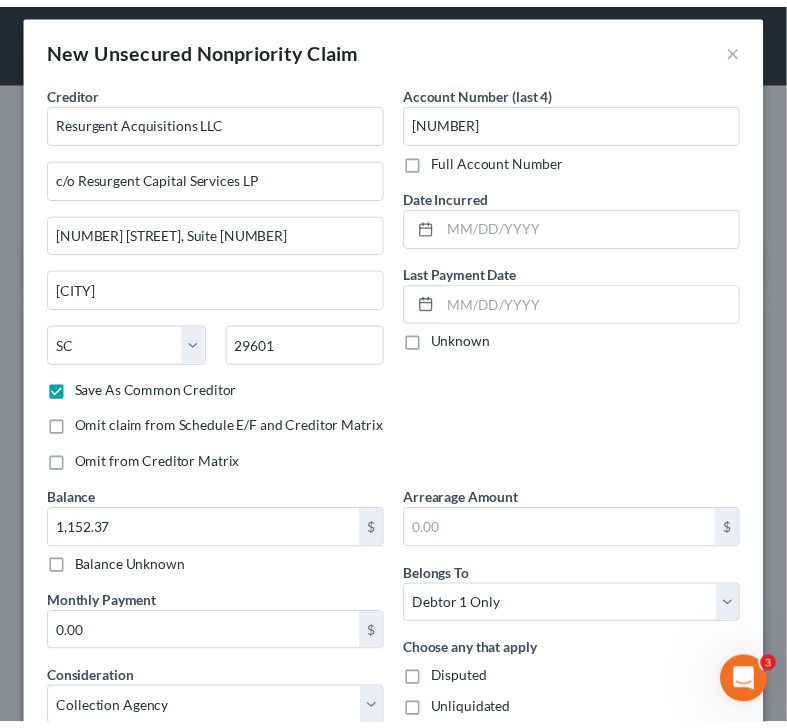 scroll, scrollTop: 188, scrollLeft: 0, axis: vertical 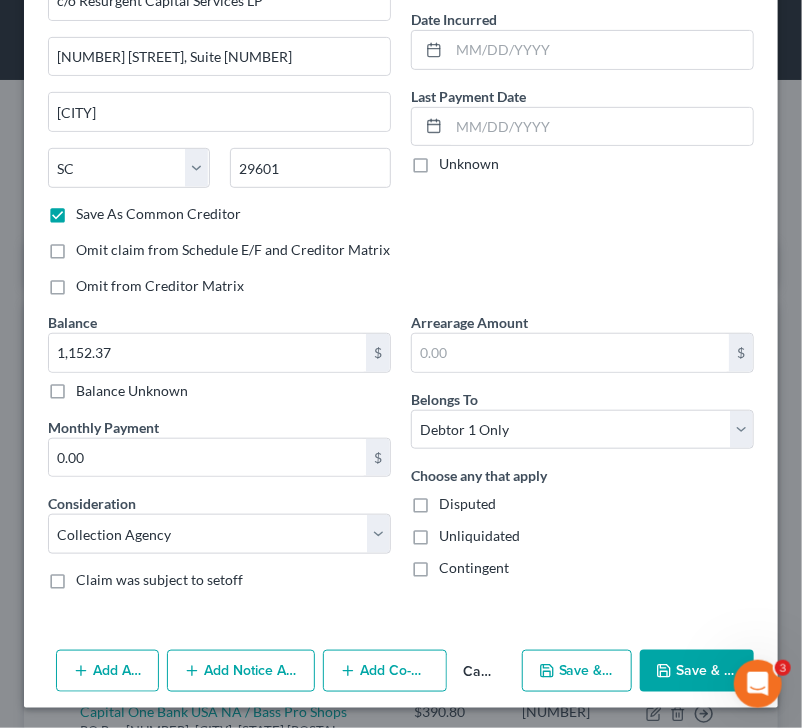 click on "Save & Close" at bounding box center (697, 671) 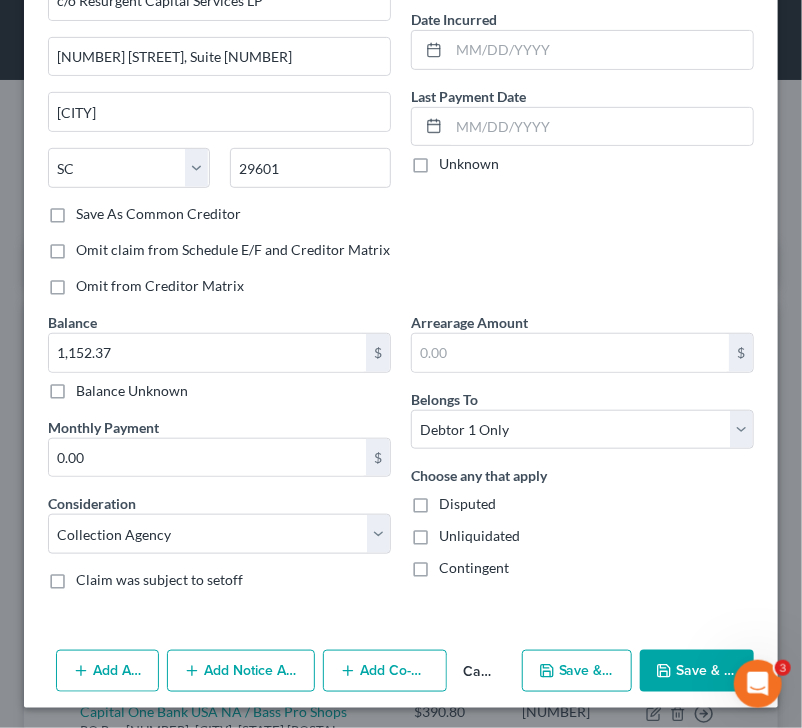 checkbox on "false" 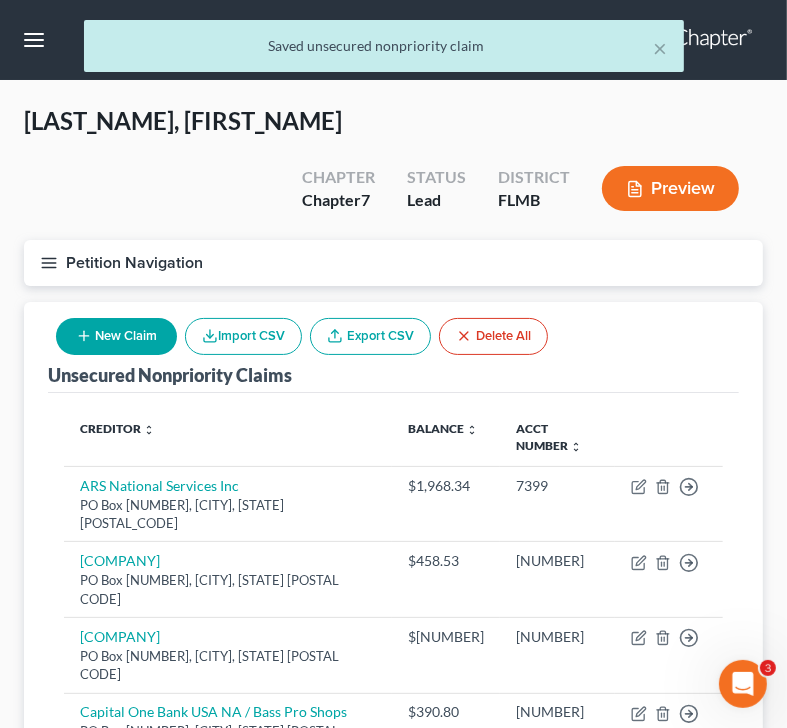 scroll, scrollTop: 636, scrollLeft: 0, axis: vertical 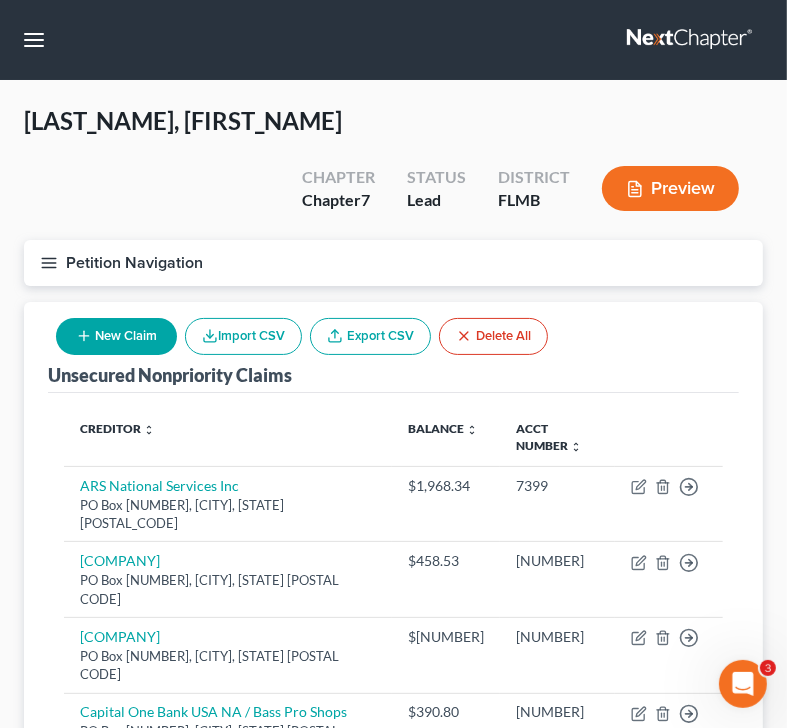 click on "New Claim" at bounding box center (116, 336) 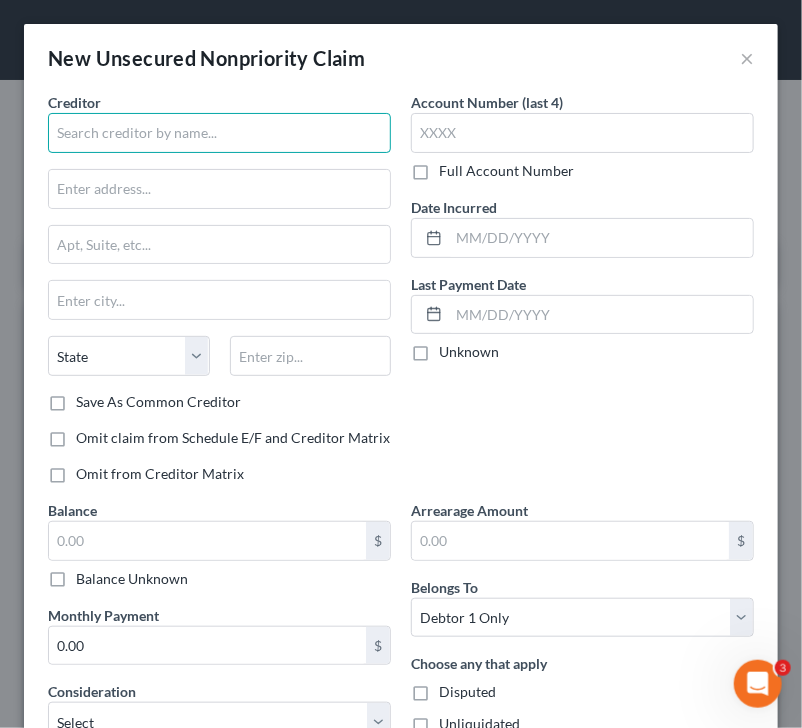 click at bounding box center [219, 133] 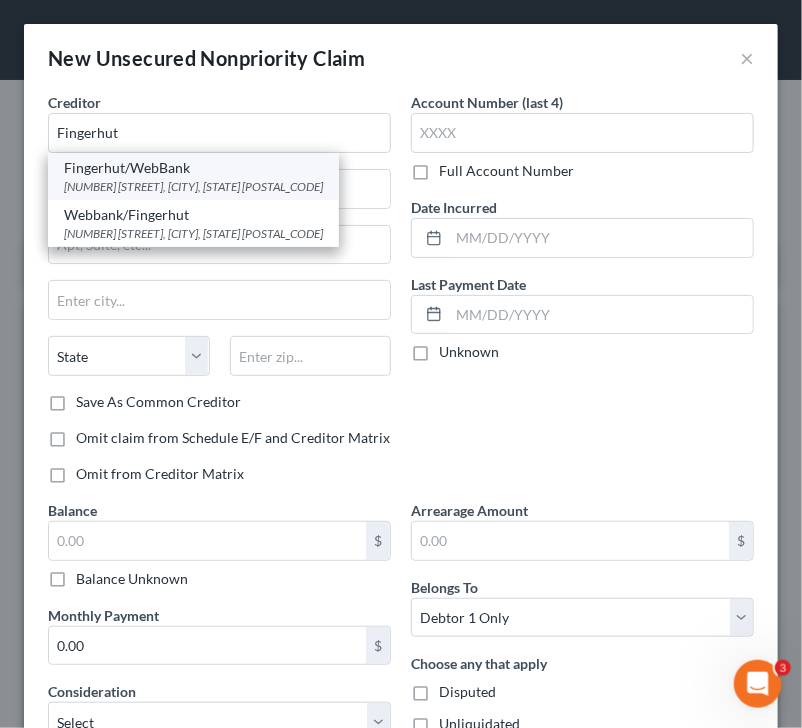 click on "[NUMBER] [STREET], [CITY], [STATE] [POSTAL_CODE]" at bounding box center (193, 186) 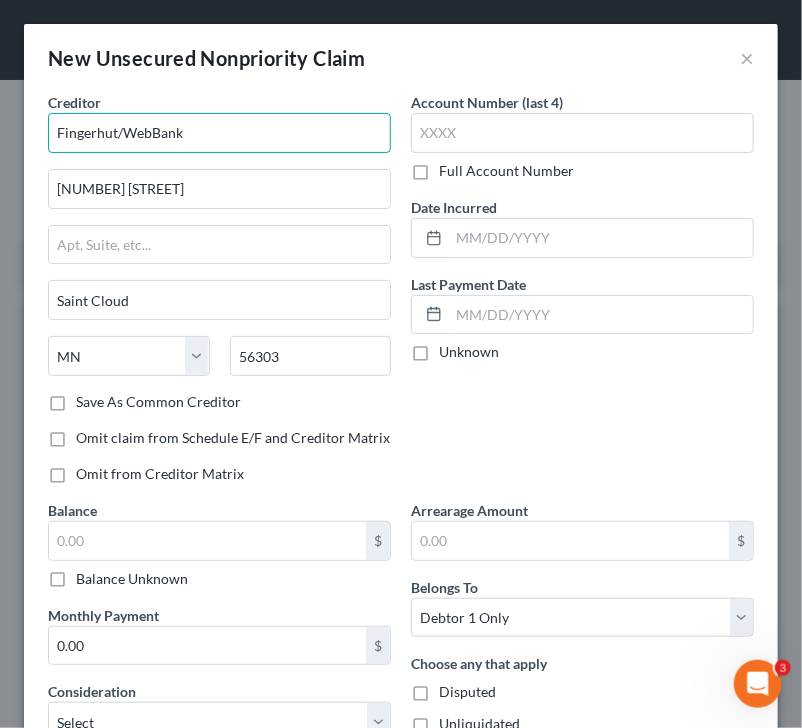 drag, startPoint x: 128, startPoint y: 137, endPoint x: 273, endPoint y: 158, distance: 146.5128 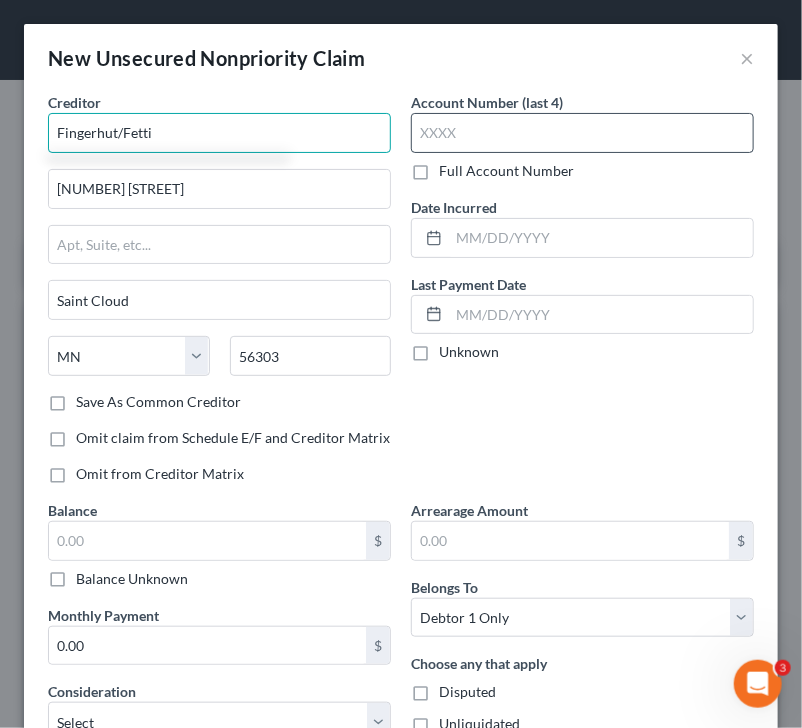 type on "Fingerhut/Fetti" 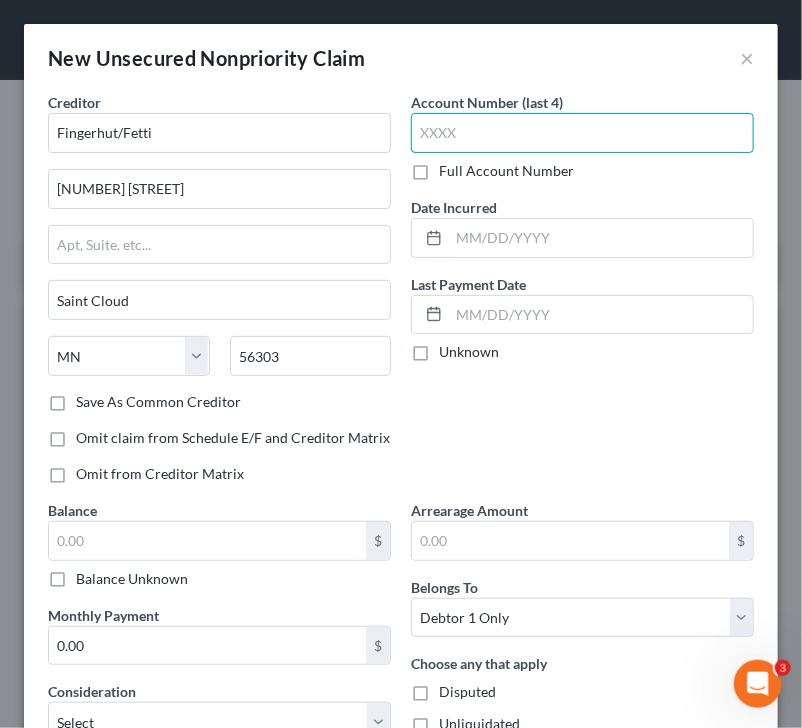 click at bounding box center [582, 133] 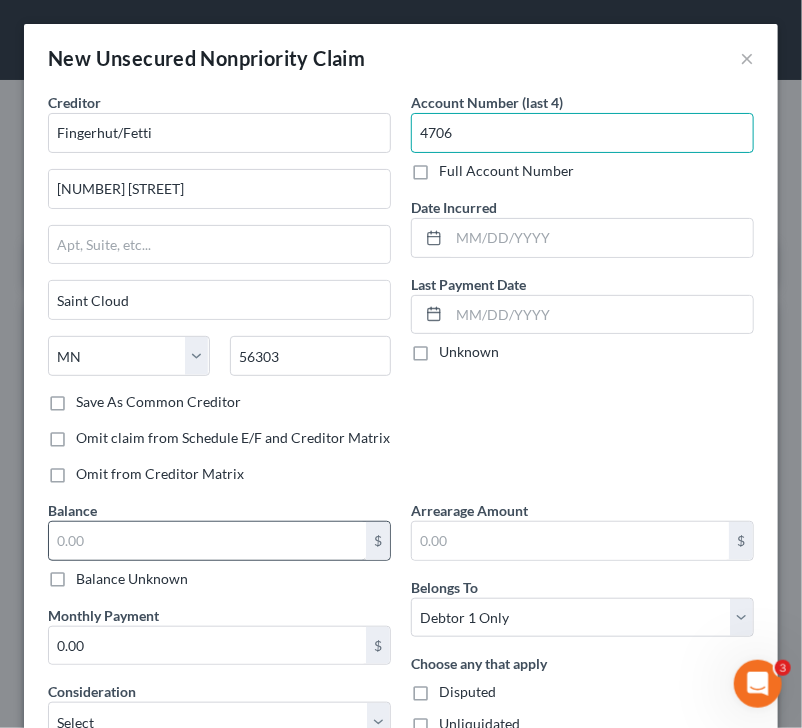 type on "4706" 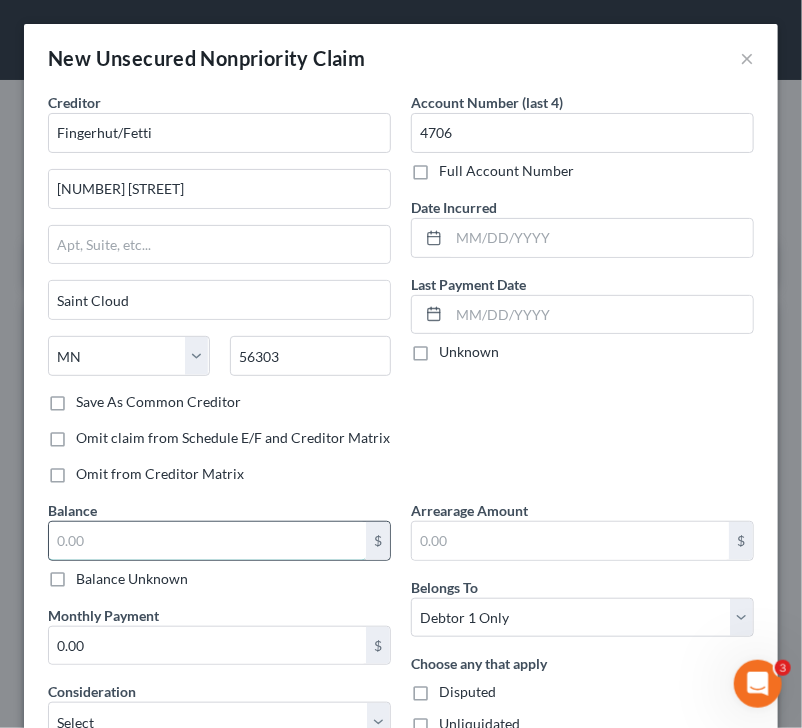 click at bounding box center (207, 541) 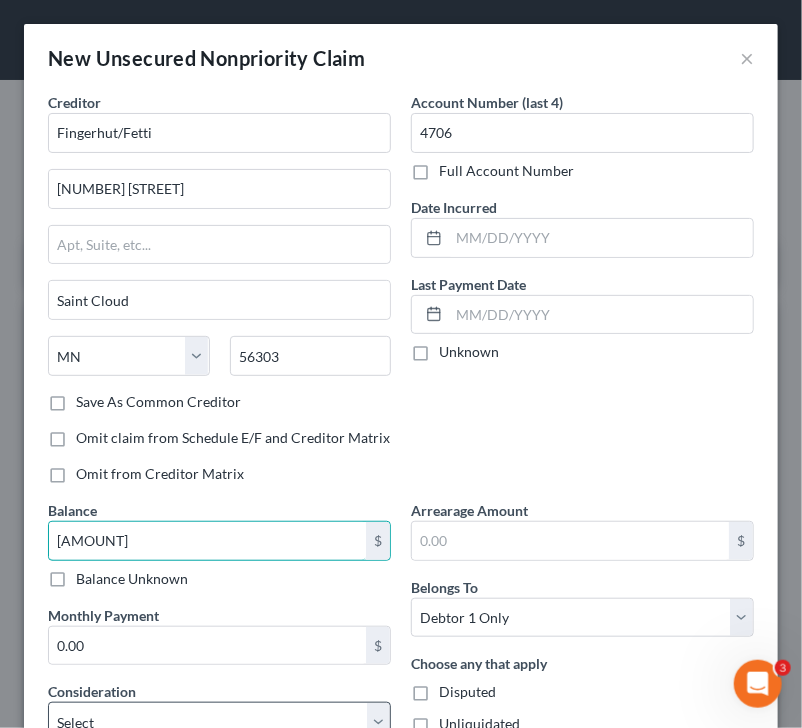type on "[AMOUNT]" 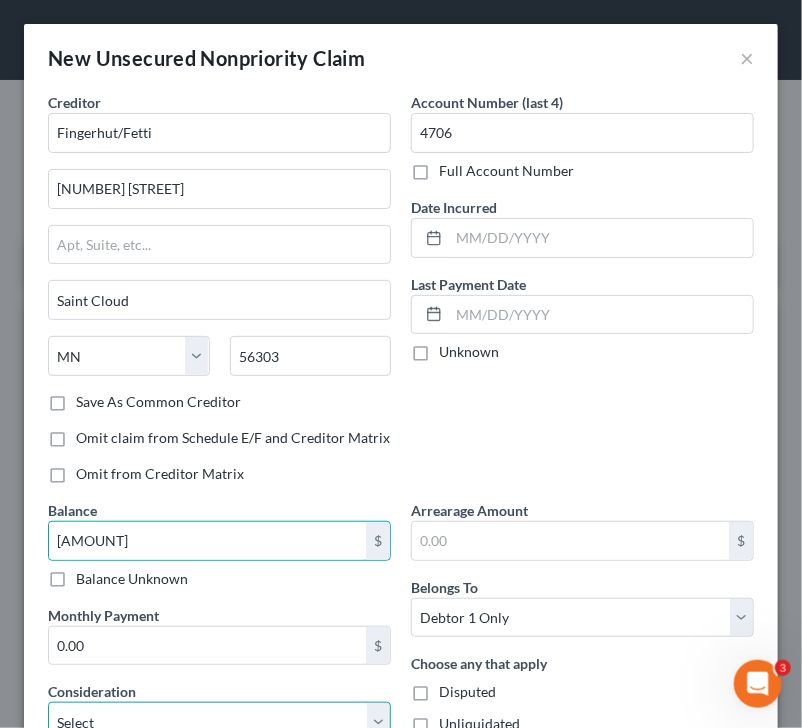click on "Select Cable / Satellite Services Collection Agency Credit Card Debt Debt Counseling / Attorneys Deficiency Balance Domestic Support Obligations Home / Car Repairs Income Taxes Judgment Liens Medical Services Monies Loaned / Advanced Mortgage Obligation From Divorce Or Separation Obligation To Pensions Other Overdrawn Bank Account Promised To Help Pay Creditors Student Loans Suppliers And Vendors Telephone / Internet Services Utility Services" at bounding box center (219, 722) 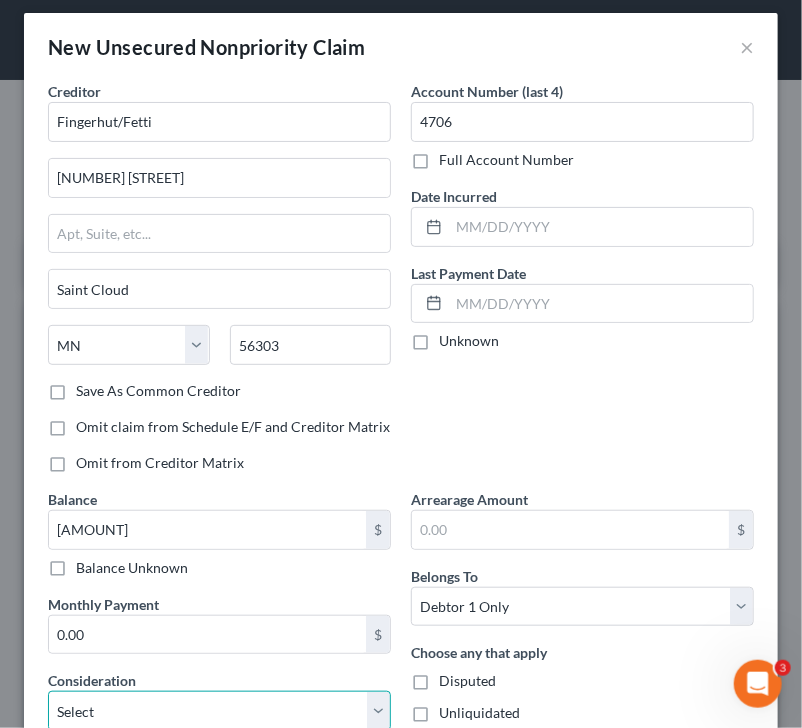 select on "10" 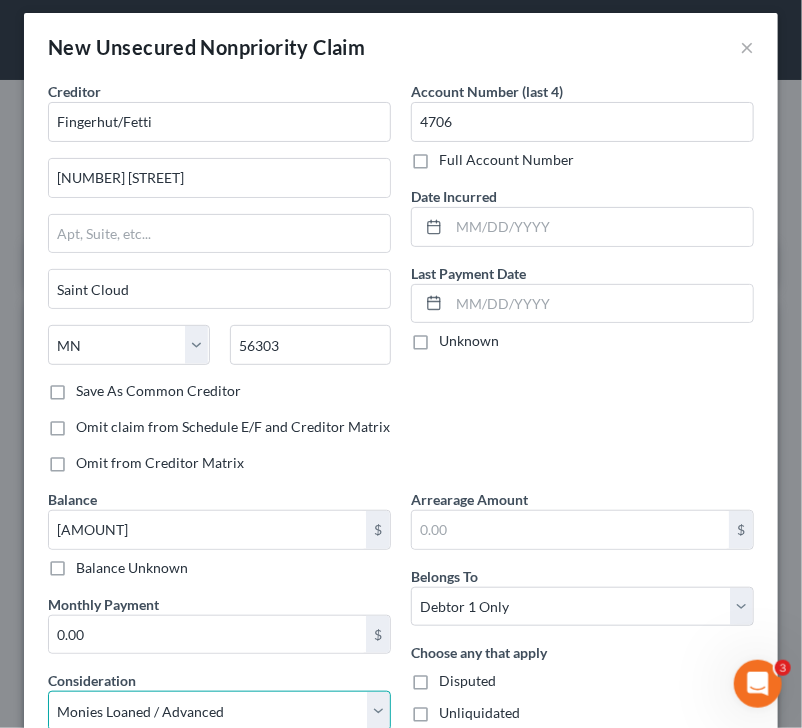 click on "Select Cable / Satellite Services Collection Agency Credit Card Debt Debt Counseling / Attorneys Deficiency Balance Domestic Support Obligations Home / Car Repairs Income Taxes Judgment Liens Medical Services Monies Loaned / Advanced Mortgage Obligation From Divorce Or Separation Obligation To Pensions Other Overdrawn Bank Account Promised To Help Pay Creditors Student Loans Suppliers And Vendors Telephone / Internet Services Utility Services" at bounding box center [219, 711] 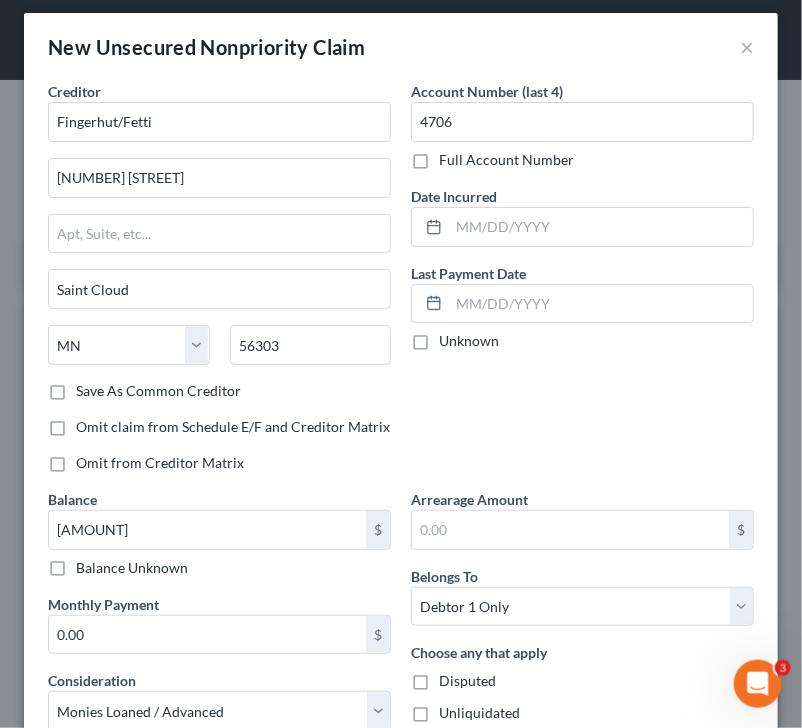 click on "New Unsecured Nonpriority Claim × Creditor * Fingerhut/Fetti [NUMBER] Ridgewood Road [CITY] State AL AK AR AZ CA CO CT DE DC FL GA GU HI ID IL IN IA KS KY LA ME MD MA MI MN MS MO MT NC ND NE NV NH NJ NM NY OH OK OR PA PR RI SC SD TN TX UT VI VA VT WA WV WI WY [POSTAL CODE] Save As Common Creditor Omit claim from Schedule E/F and Creditor Matrix Omit from Creditor Matrix Account Number (last 4) 4706 Full Account Number Date Incurred Last Payment Date Unknown Balance 2,100.97 $ Balance Unknown Balance Undetermined 2,100.97 $ Balance Unknown Monthly Payment 0.00 $ Consideration Select Cable / Satellite Services Collection Agency Credit Card Debt Debt Counseling / Attorneys Deficiency Balance Domestic Support Obligations Home / Car Repairs Income Taxes Judgment Liens Medical Services Monies Loaned / Advanced" at bounding box center [401, 364] 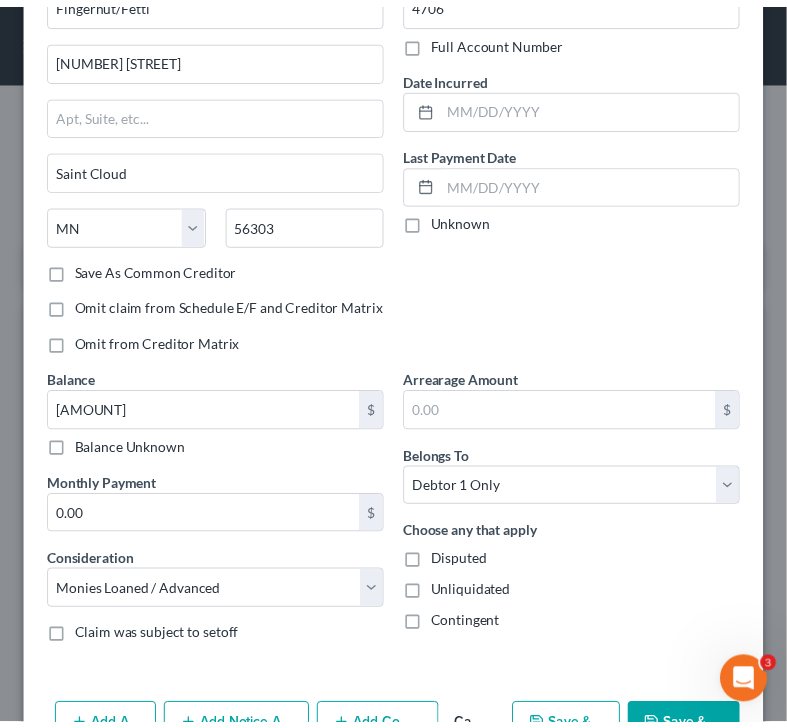 scroll, scrollTop: 188, scrollLeft: 0, axis: vertical 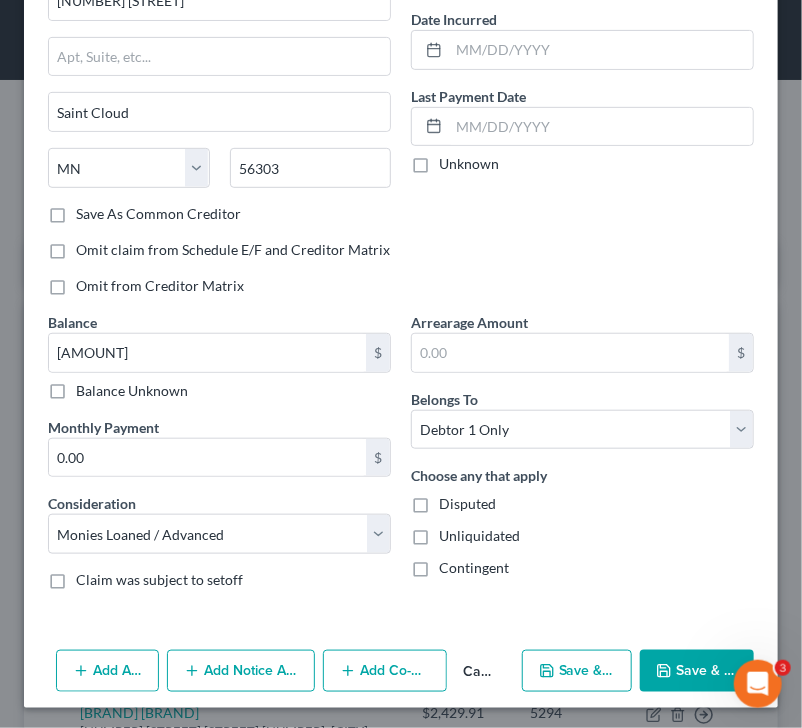 click on "Save & Close" at bounding box center (697, 671) 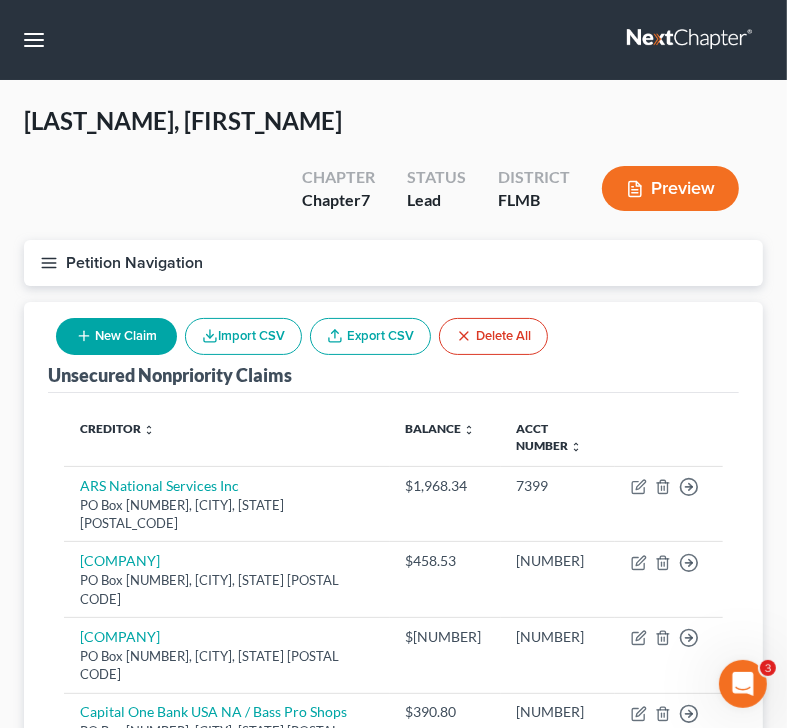 click on "Unsecured Nonpriority Claims New Claim
Import CSV
Export CSV Delete All" at bounding box center [393, 347] 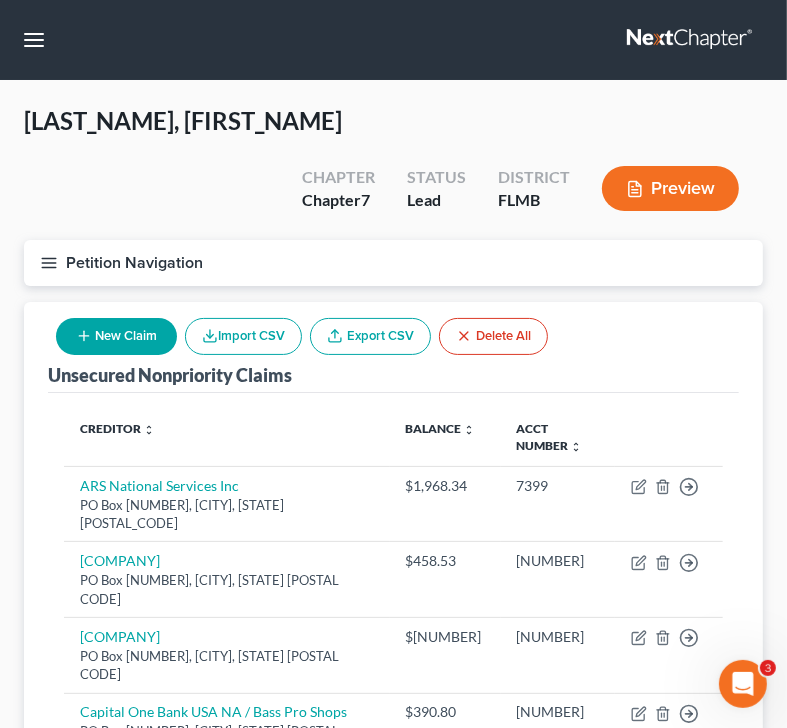 click on "New Claim" at bounding box center (116, 336) 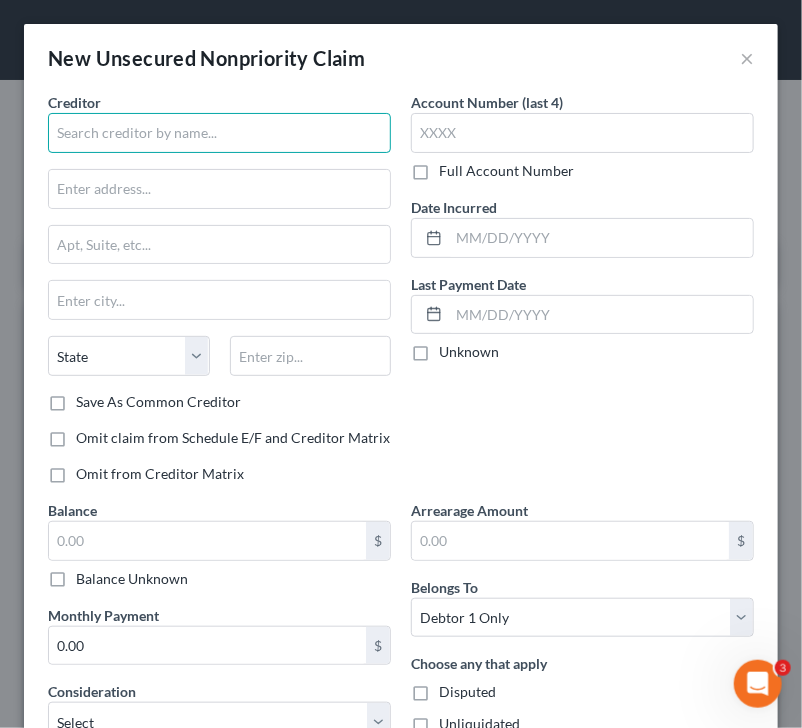 click at bounding box center [219, 133] 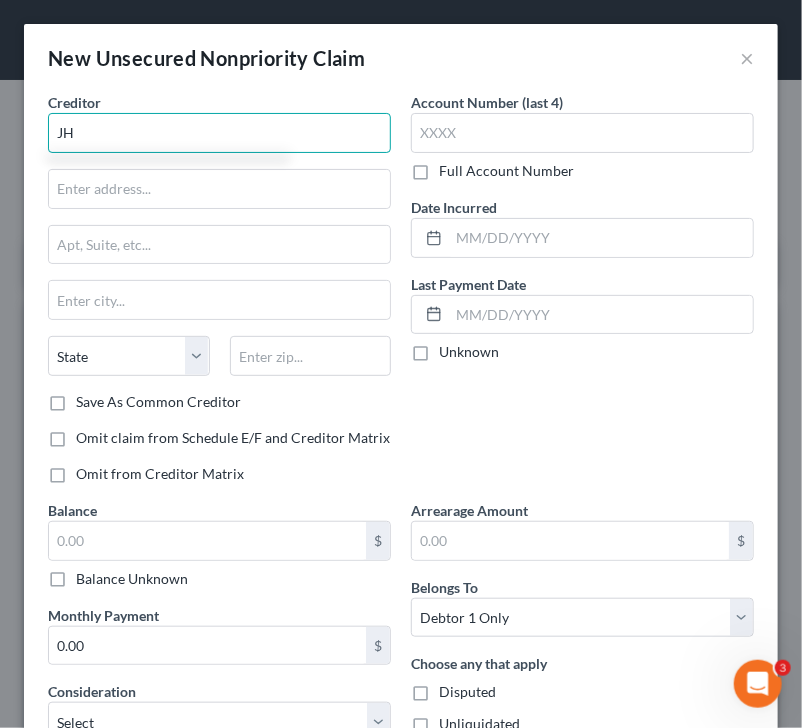 type on "J" 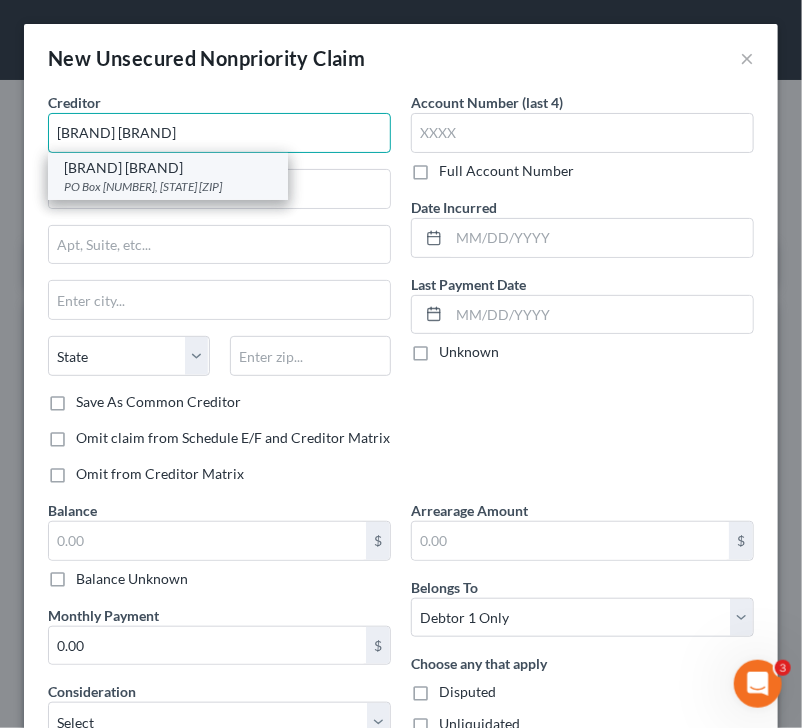 type on "[BRAND] [BRAND]" 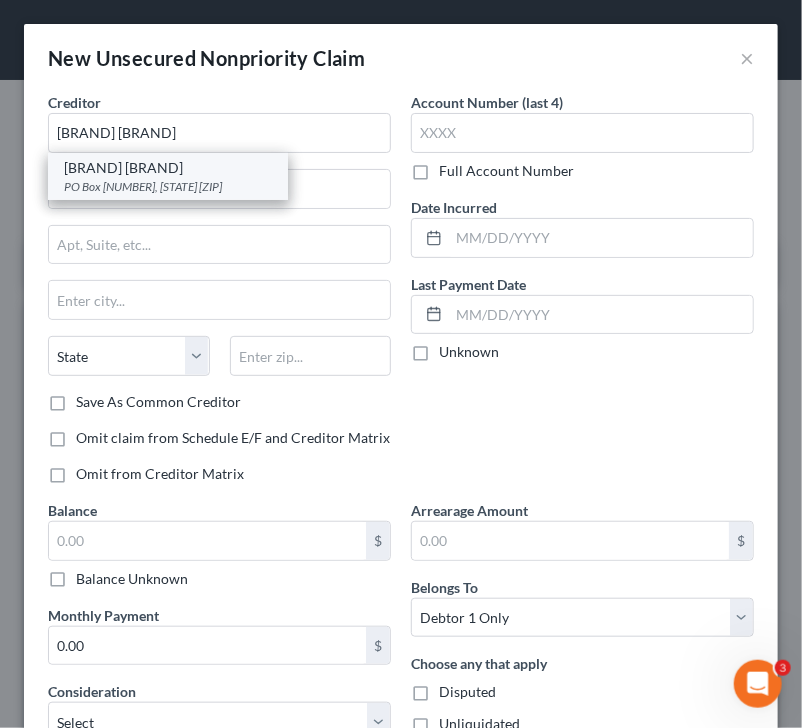 click on "[BRAND] [BRAND]" at bounding box center [168, 168] 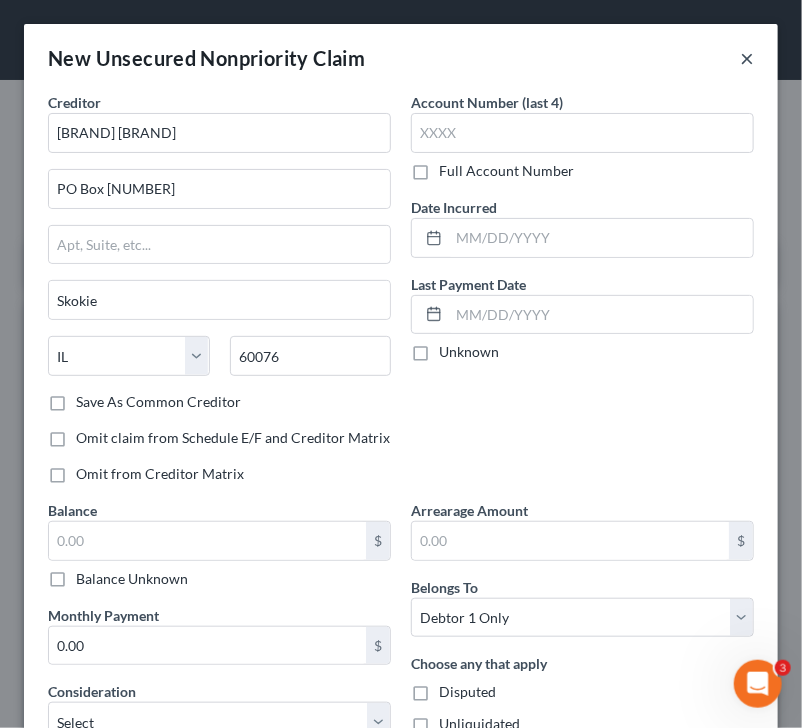 click on "×" at bounding box center (747, 58) 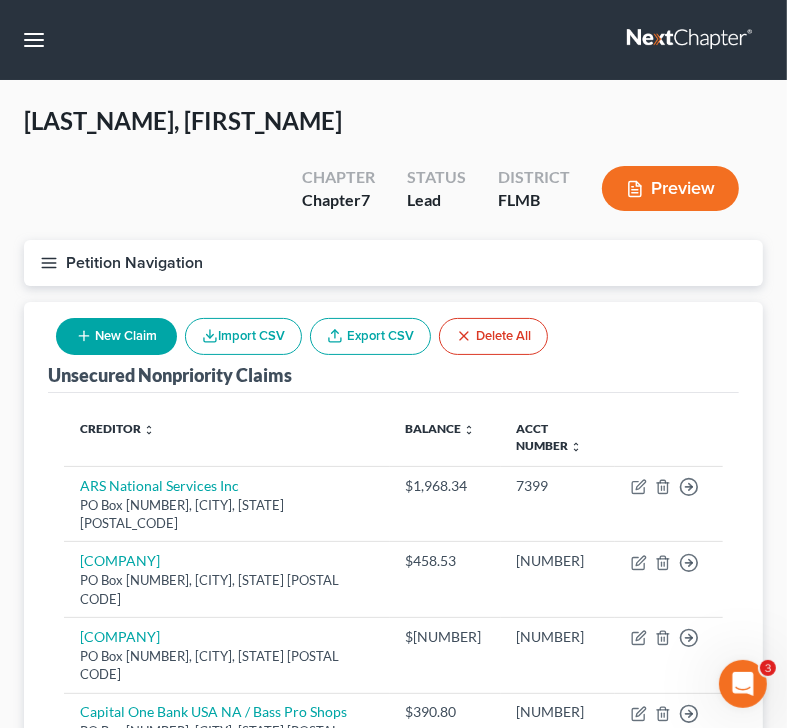 scroll, scrollTop: 636, scrollLeft: 0, axis: vertical 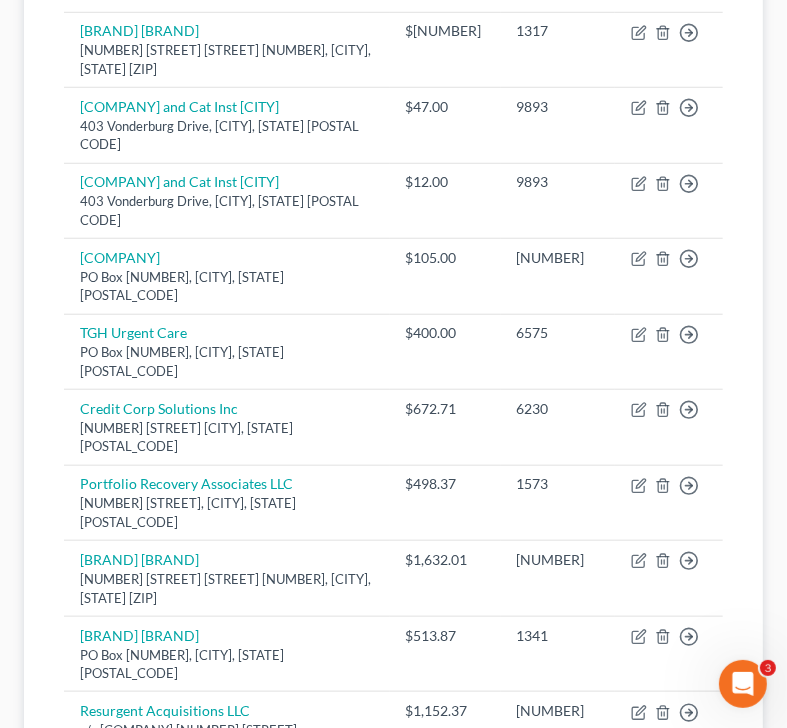 click on "Move to D Move to E Move to G Move to Notice Only" at bounding box center [669, 824] 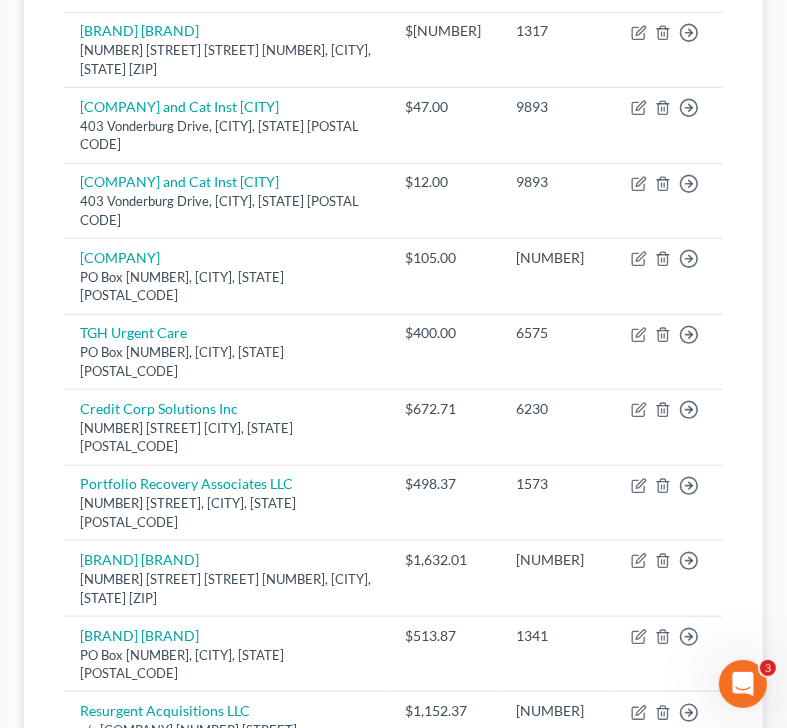 click 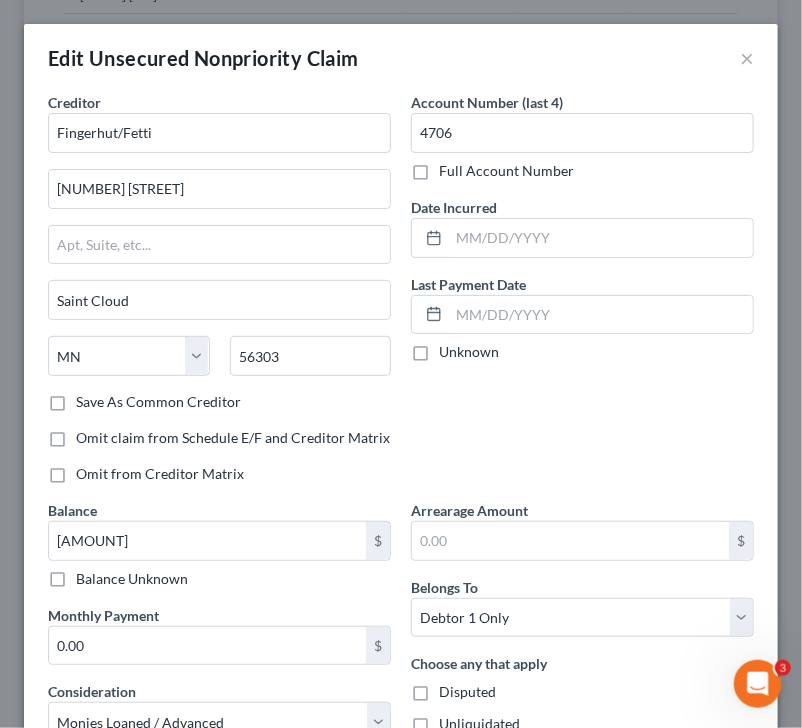 scroll, scrollTop: 246, scrollLeft: 0, axis: vertical 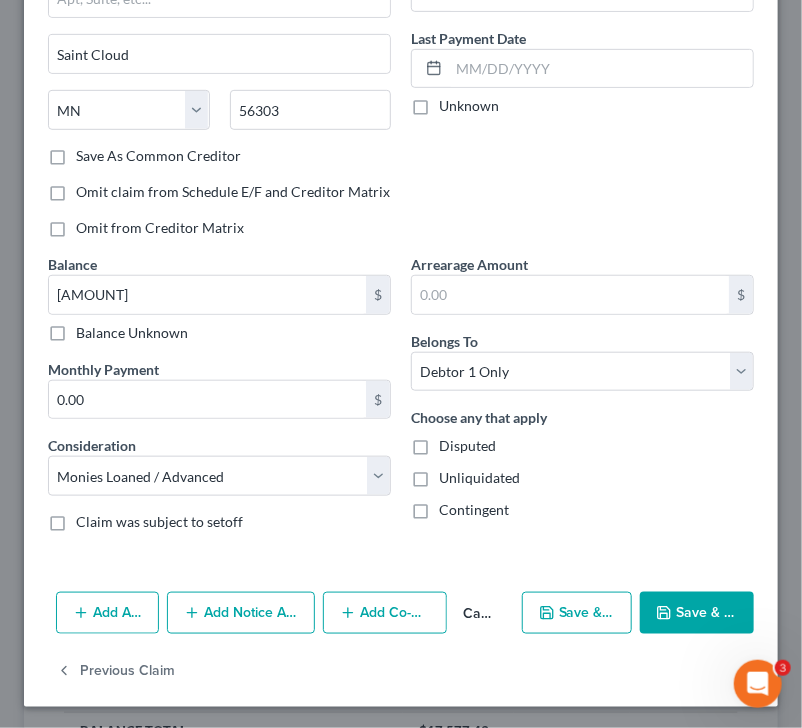 click on "Add Notice Address" at bounding box center (241, 613) 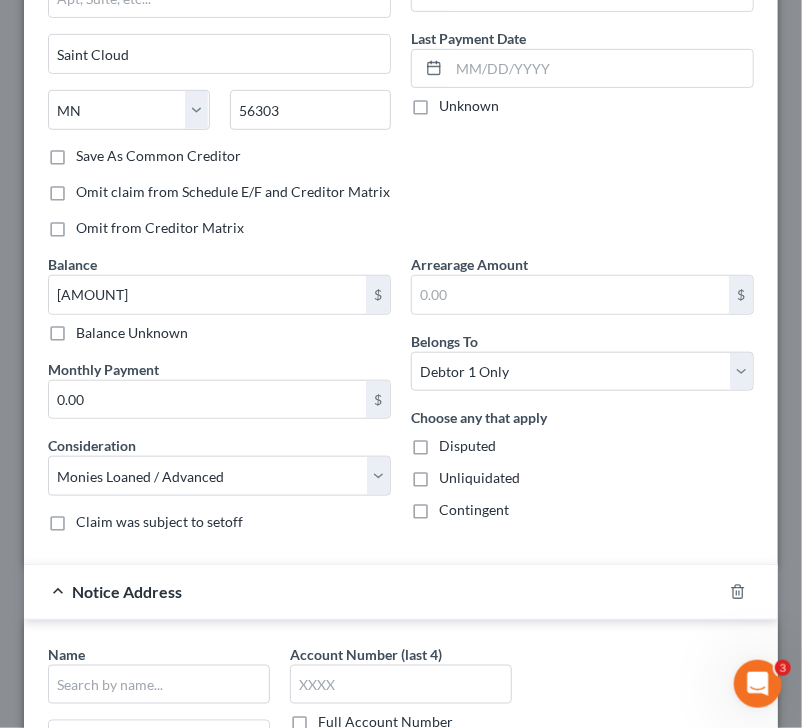 scroll, scrollTop: 675, scrollLeft: 0, axis: vertical 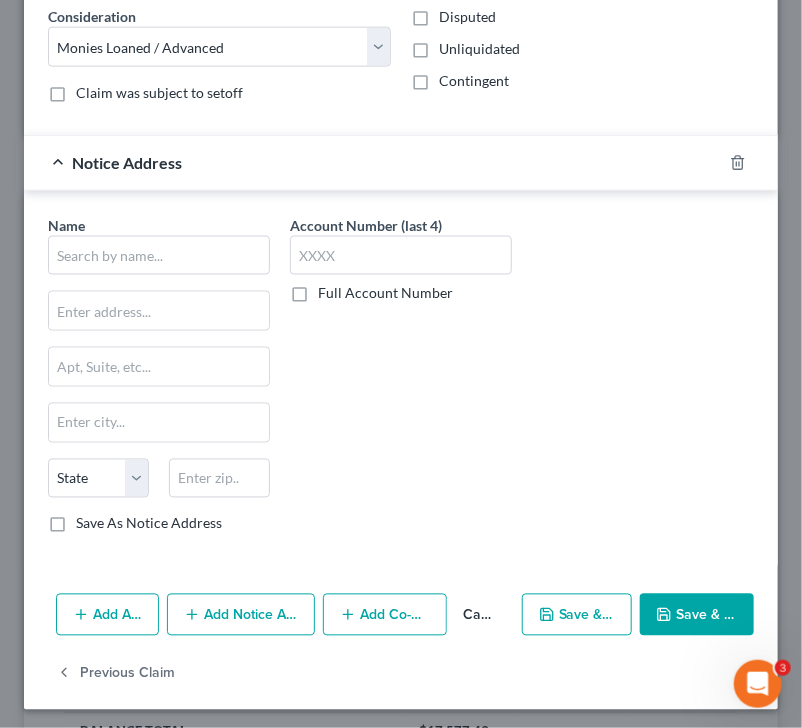 click on "Name
*" at bounding box center [159, 245] 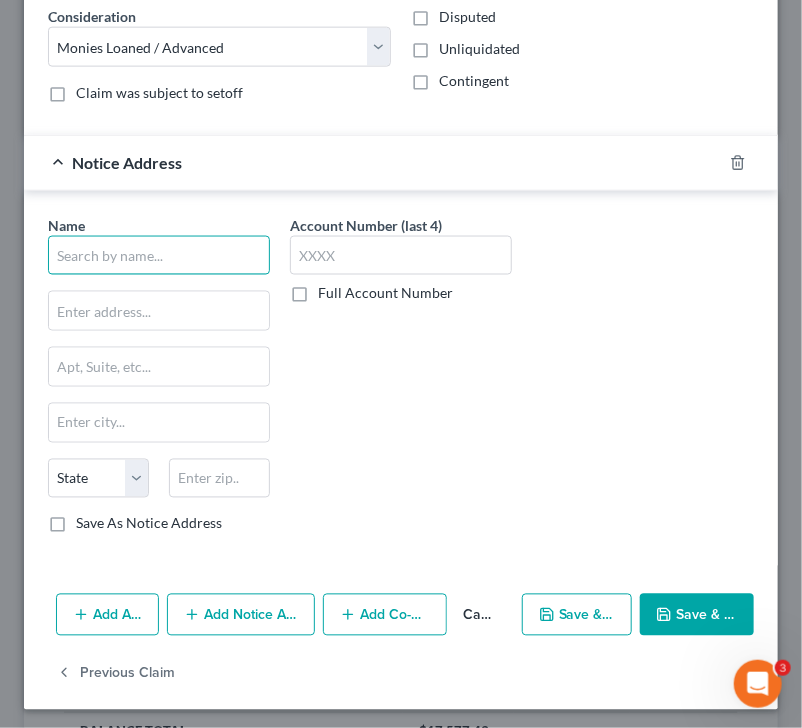 click at bounding box center (159, 256) 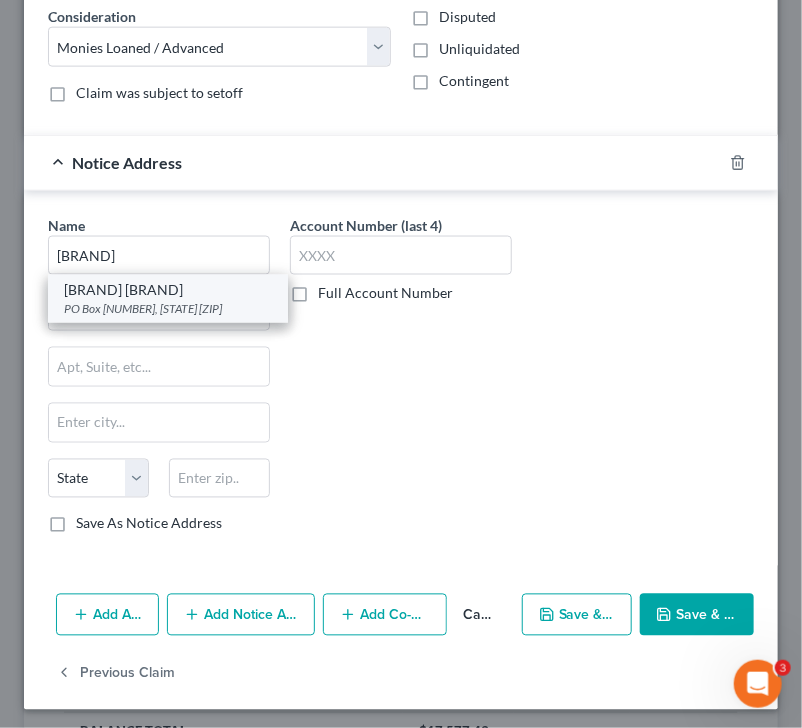 click on "[BRAND] [BRAND]" at bounding box center (168, 290) 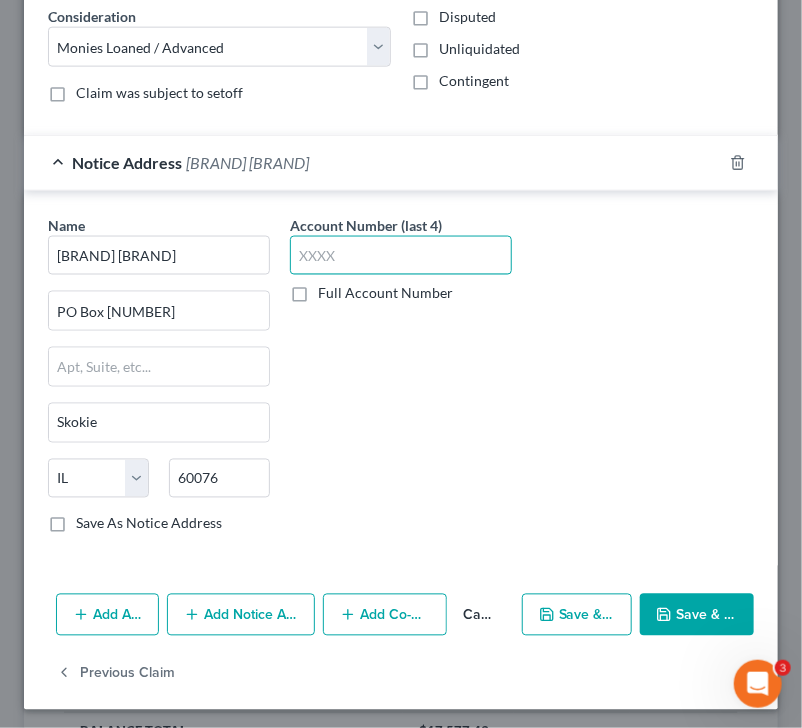 click at bounding box center [401, 256] 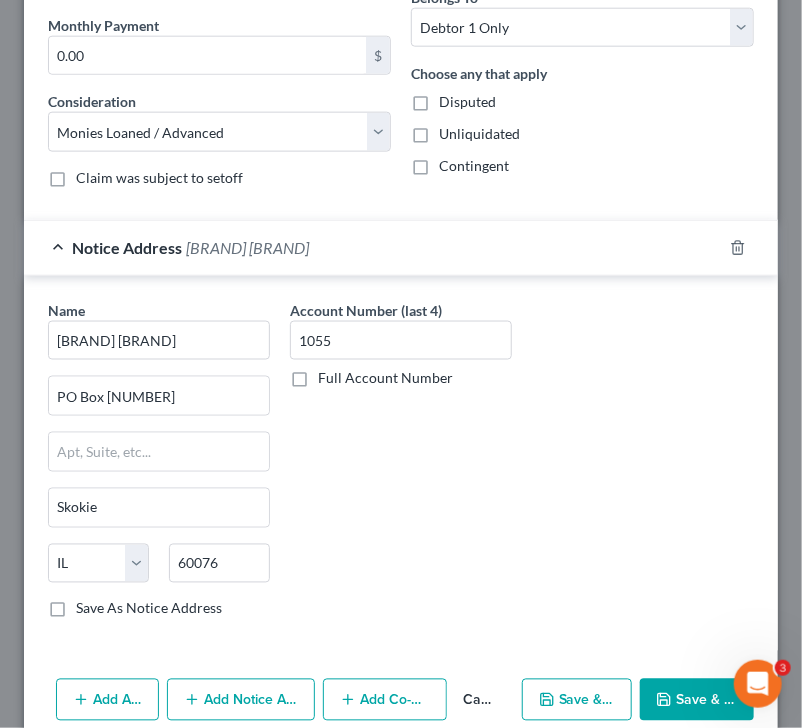 scroll, scrollTop: 0, scrollLeft: 0, axis: both 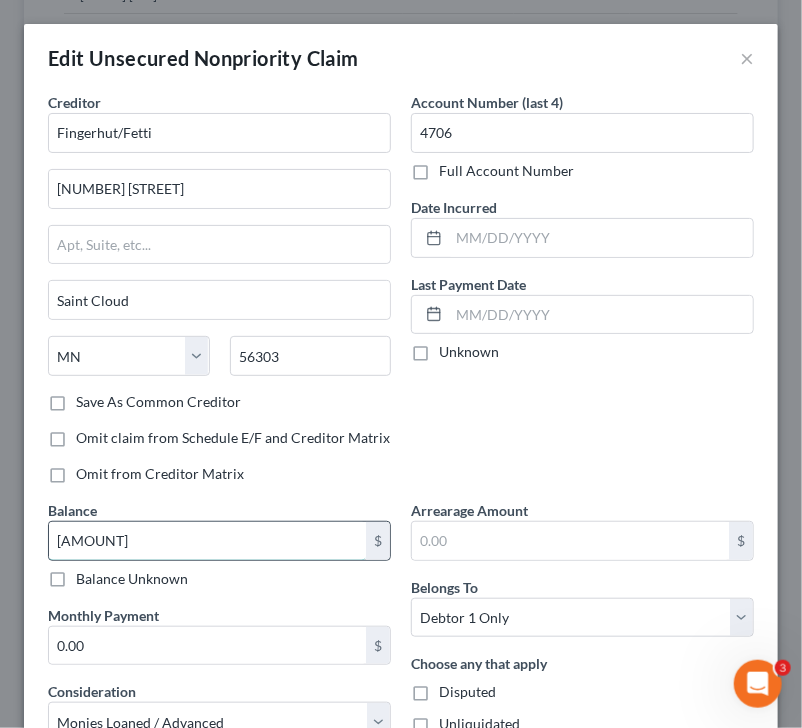 click on "[AMOUNT]" at bounding box center (207, 541) 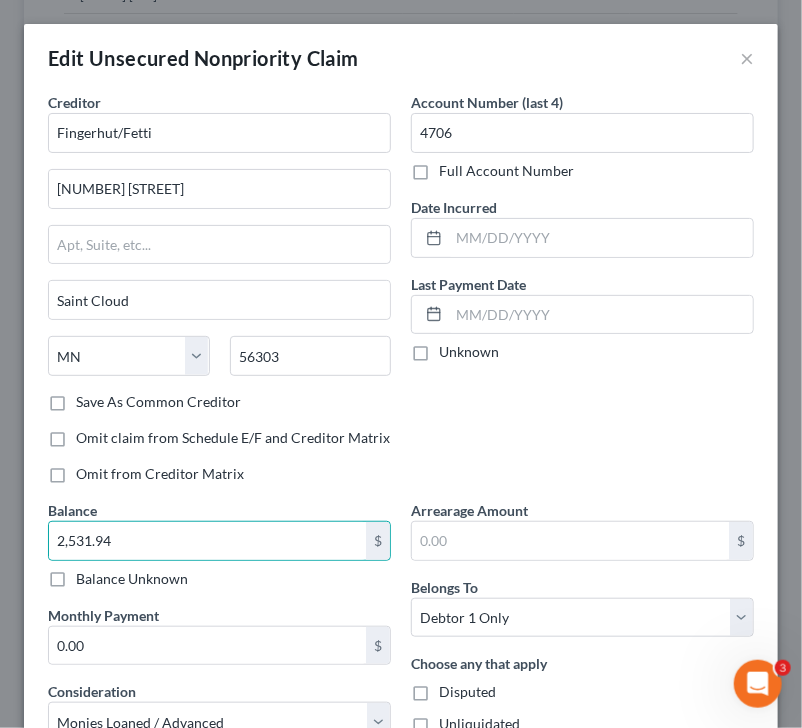 scroll, scrollTop: 636, scrollLeft: 0, axis: vertical 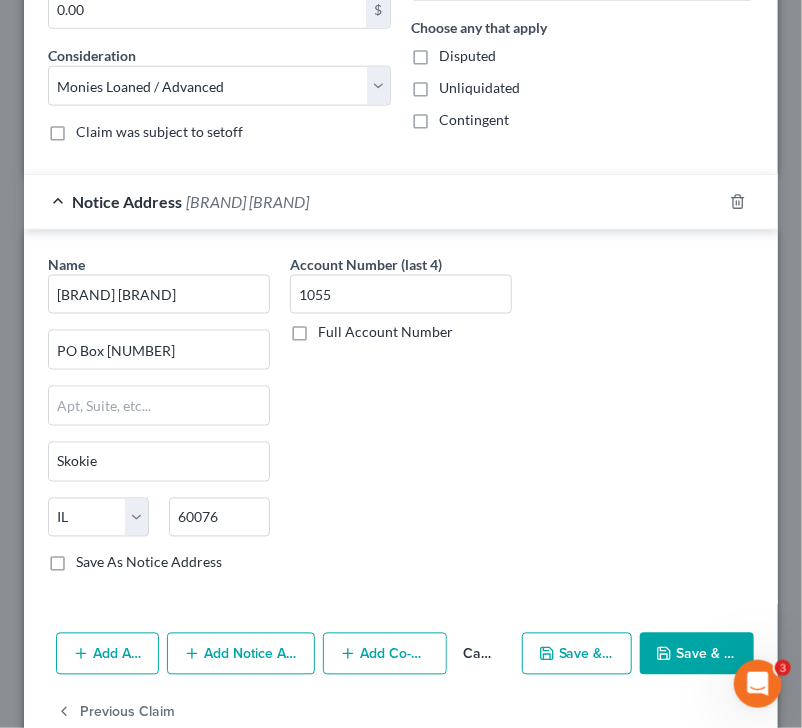 click on "Save & Close" at bounding box center (697, 654) 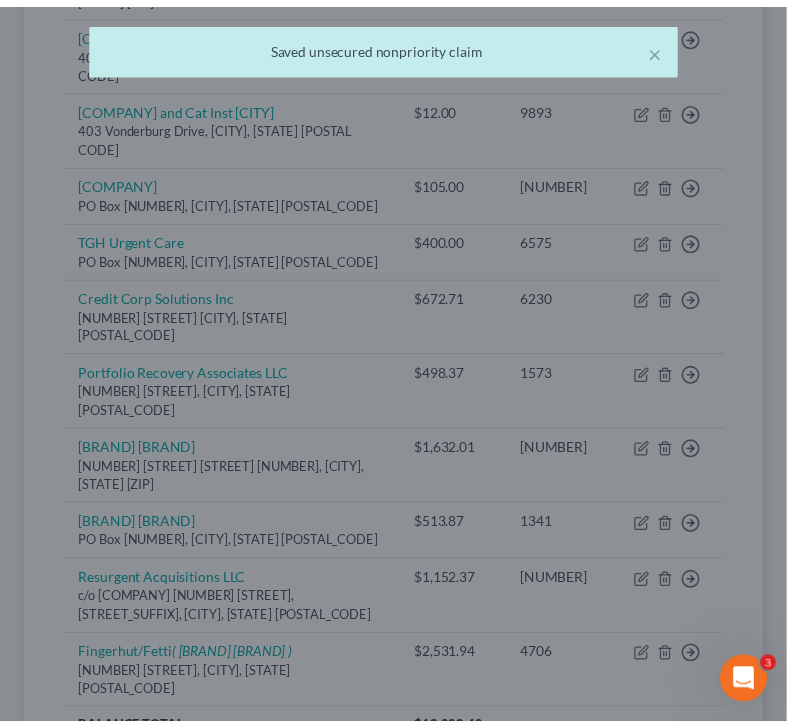 scroll, scrollTop: 0, scrollLeft: 0, axis: both 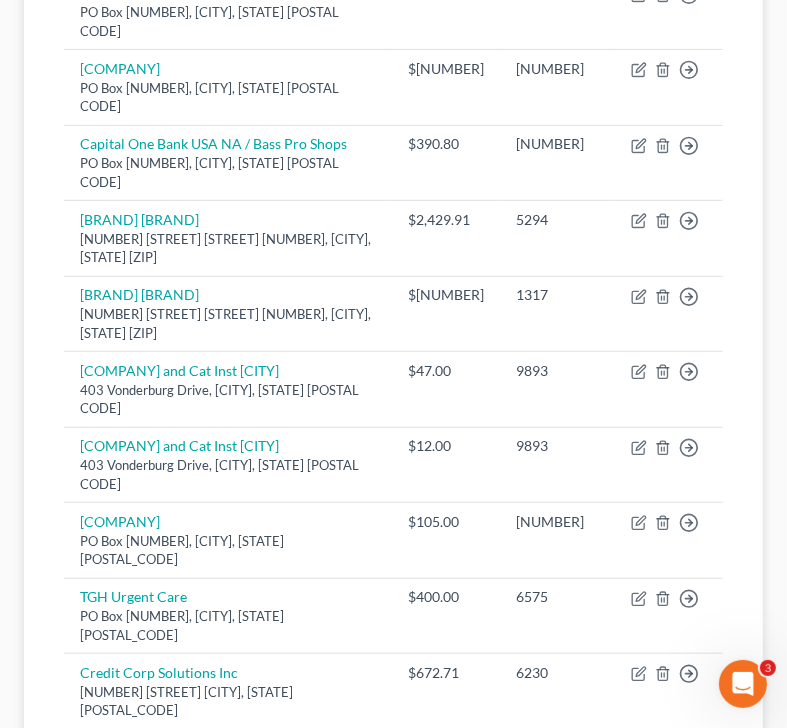click 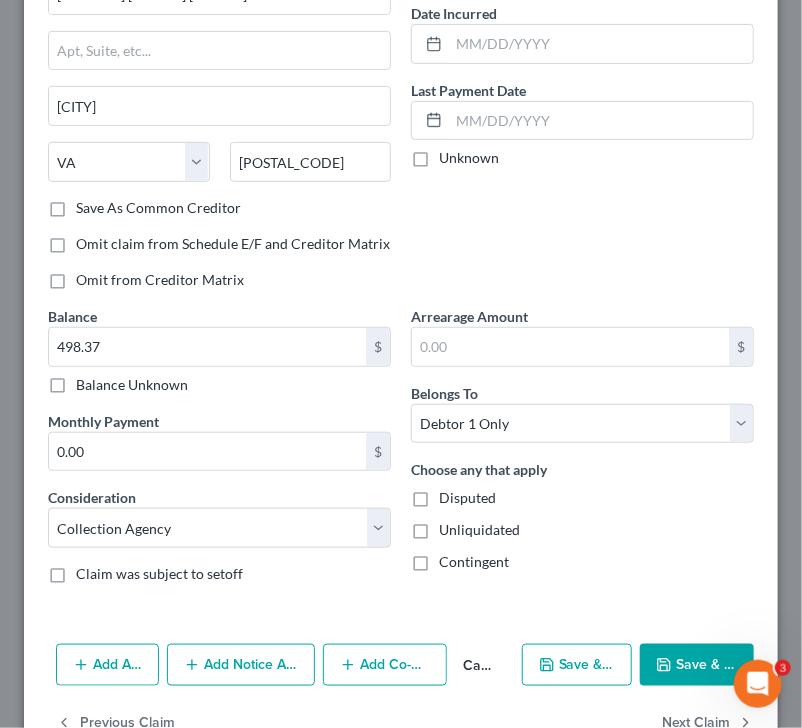 scroll, scrollTop: 246, scrollLeft: 0, axis: vertical 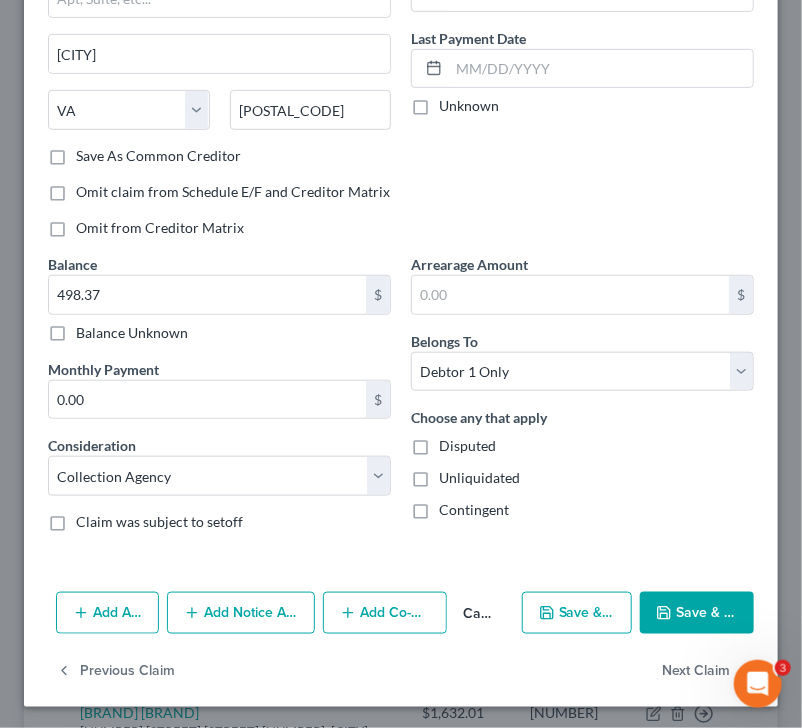 click on "Add Notice Address" at bounding box center [241, 613] 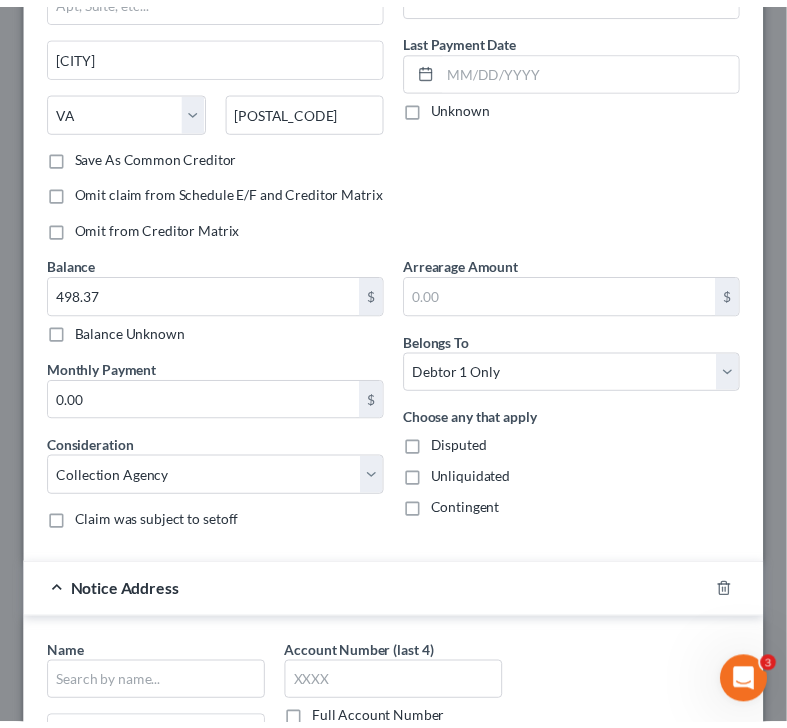 scroll, scrollTop: 675, scrollLeft: 0, axis: vertical 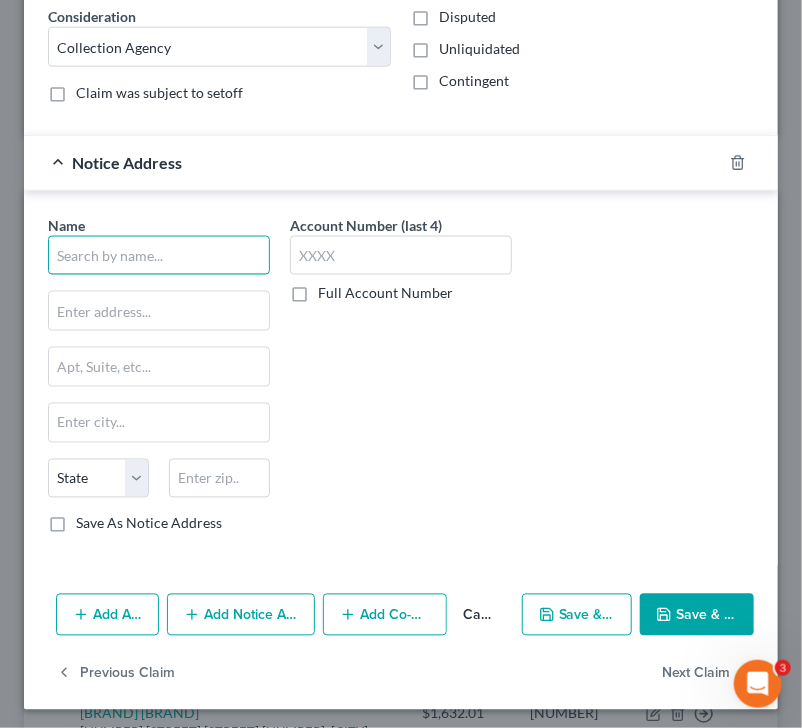 click at bounding box center [159, 256] 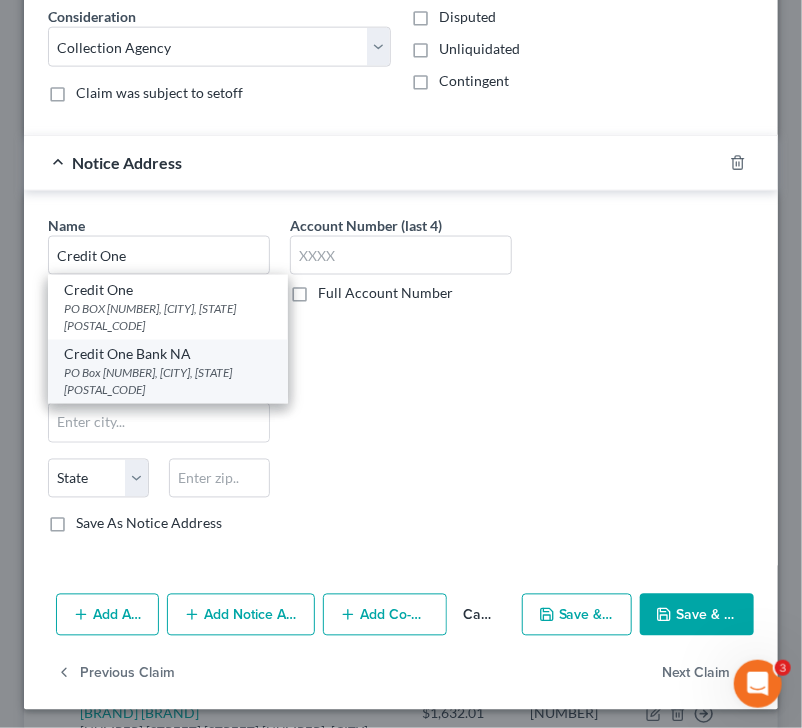 click on "Credit One Bank NA" at bounding box center [168, 355] 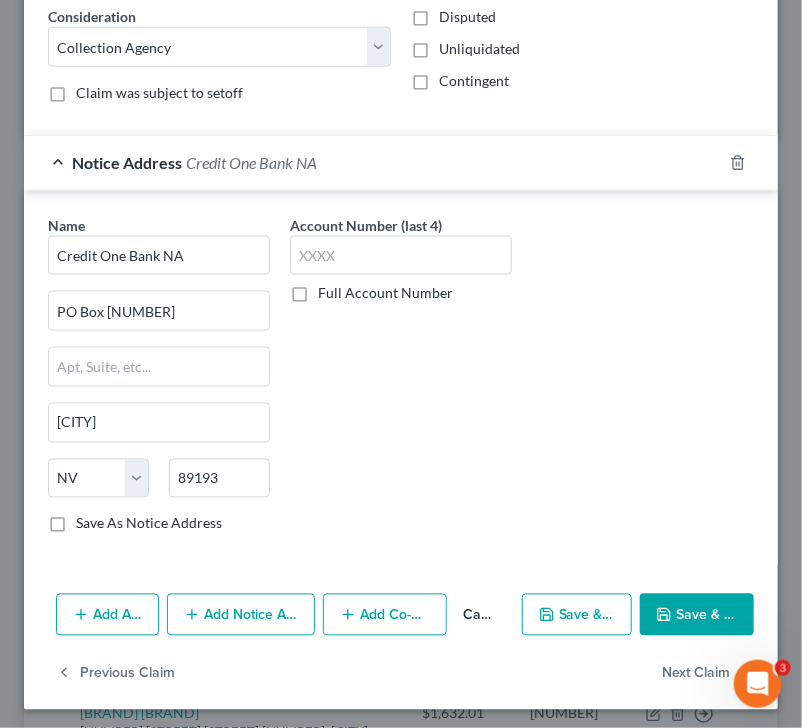 click on "Save & Close" at bounding box center (697, 615) 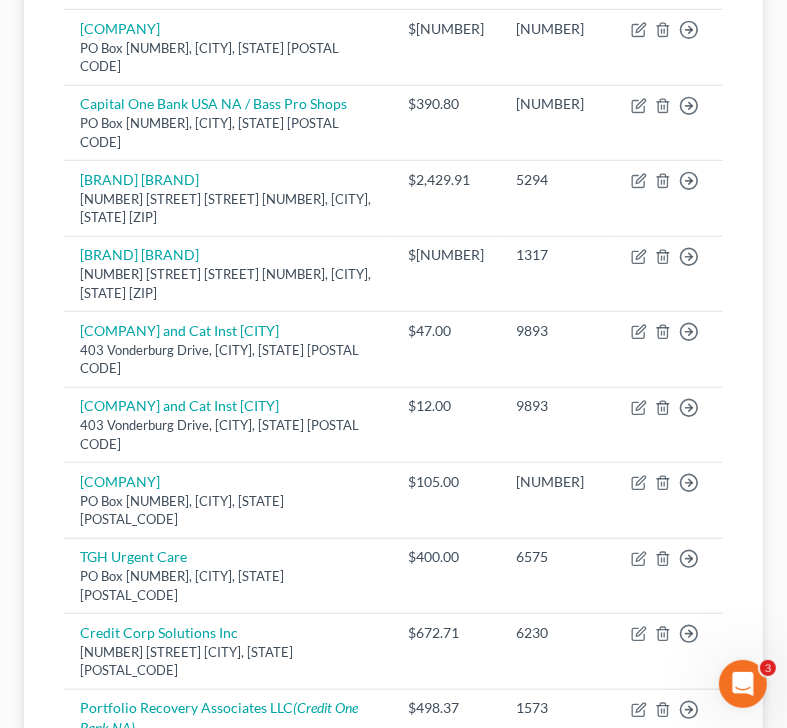 scroll, scrollTop: 654, scrollLeft: 0, axis: vertical 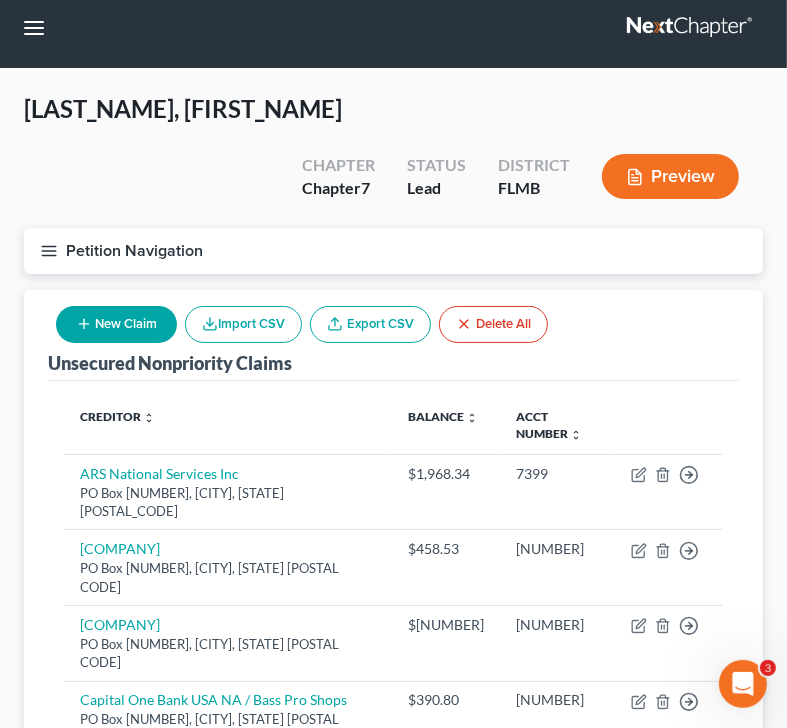 click on "New Claim" at bounding box center [116, 324] 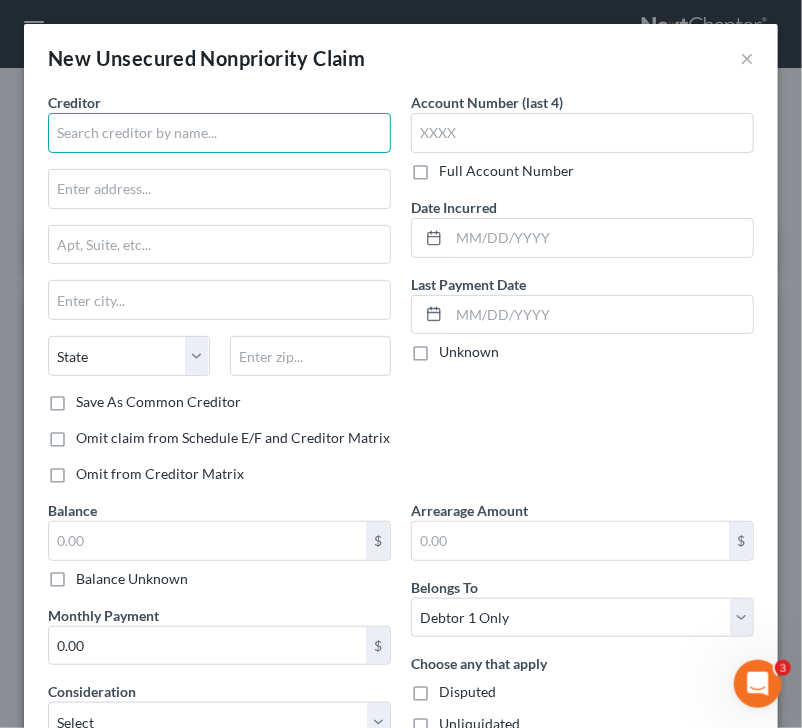 click at bounding box center (219, 133) 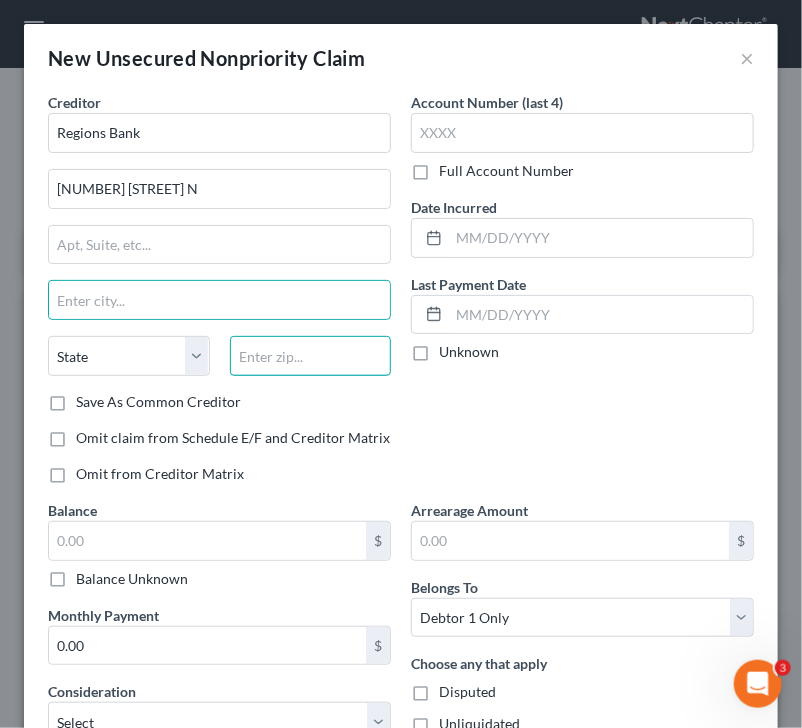 click at bounding box center [311, 356] 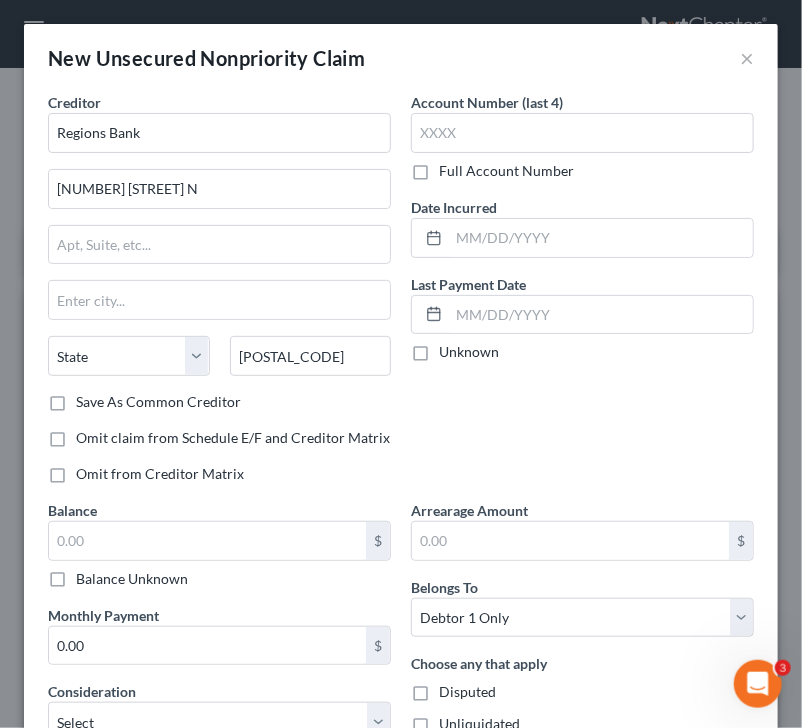 click on "Account Number (last 4)
Full Account Number
Date Incurred         Last Payment Date         Unknown" at bounding box center (582, 296) 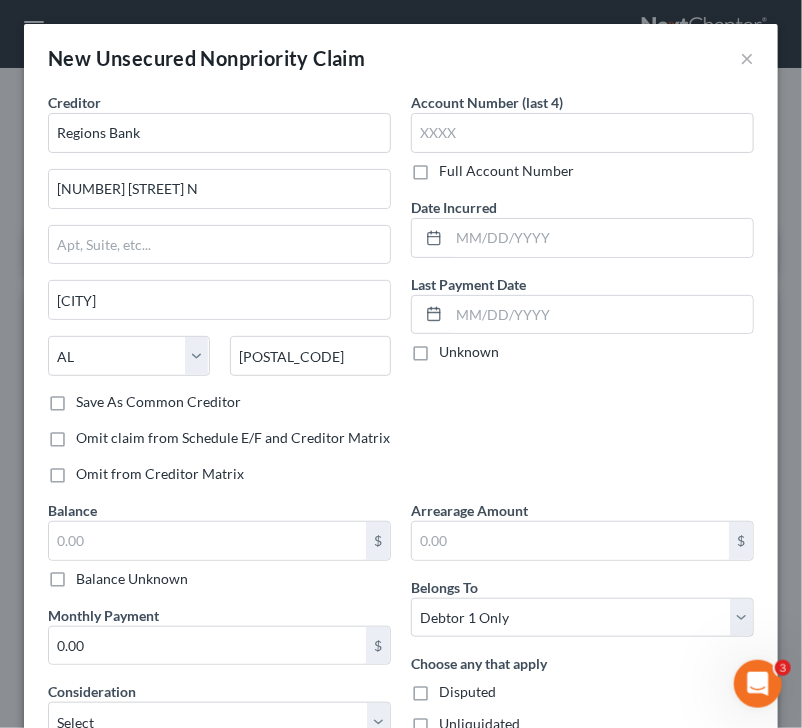 click on "Save As Common Creditor" at bounding box center (158, 402) 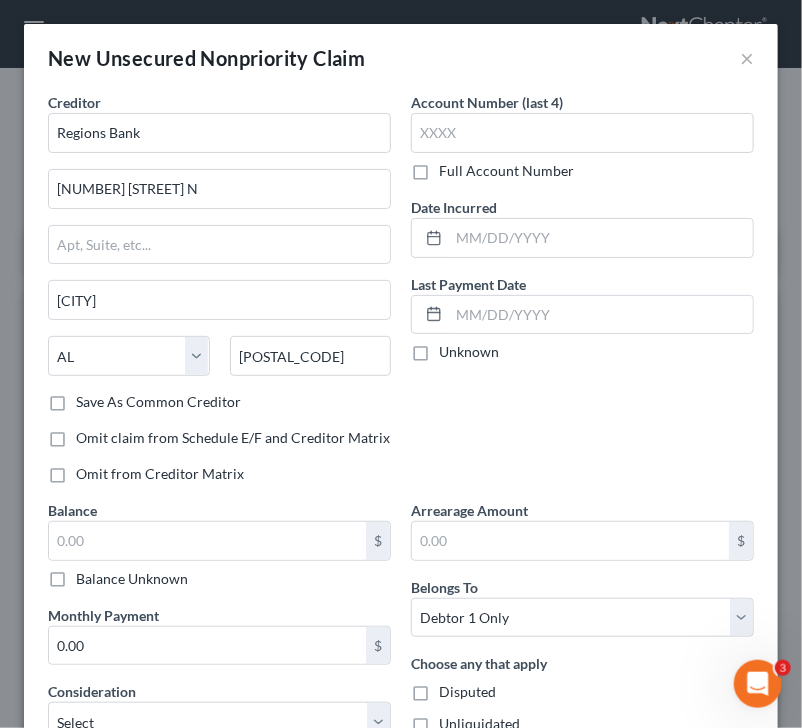 click on "Save As Common Creditor" at bounding box center [90, 398] 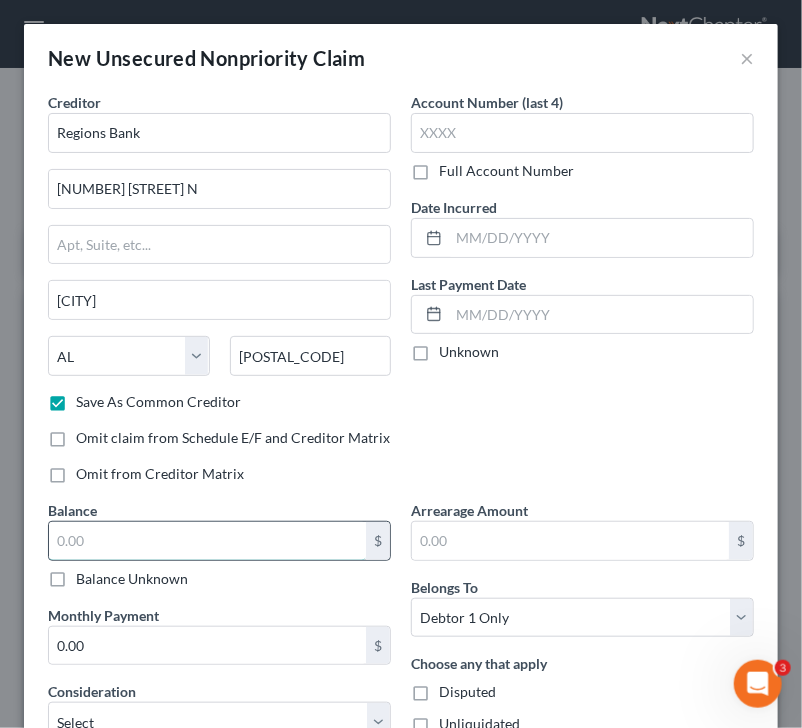 click at bounding box center [207, 541] 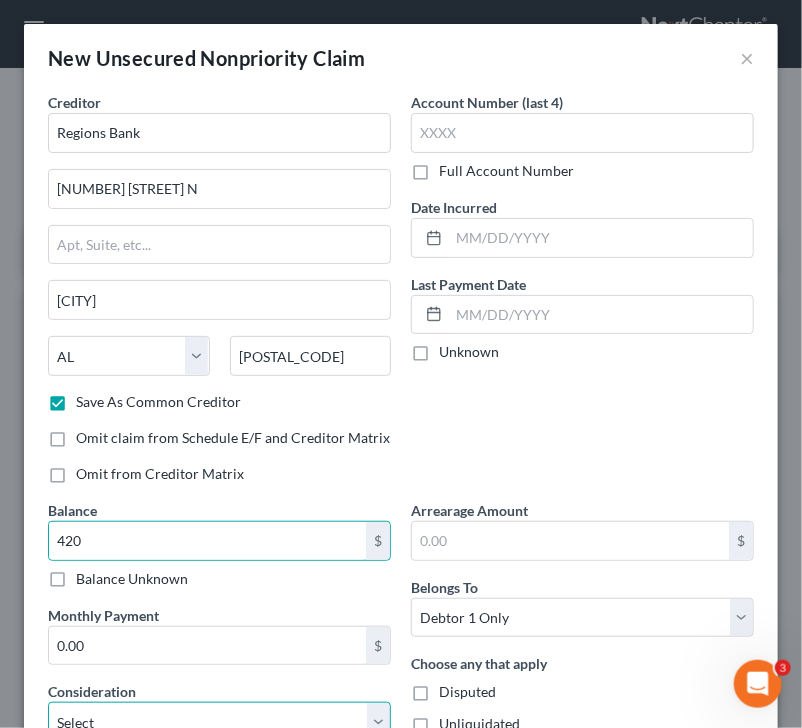 click on "Select Cable / Satellite Services Collection Agency Credit Card Debt Debt Counseling / Attorneys Deficiency Balance Domestic Support Obligations Home / Car Repairs Income Taxes Judgment Liens Medical Services Monies Loaned / Advanced Mortgage Obligation From Divorce Or Separation Obligation To Pensions Other Overdrawn Bank Account Promised To Help Pay Creditors Student Loans Suppliers And Vendors Telephone / Internet Services Utility Services" at bounding box center (219, 722) 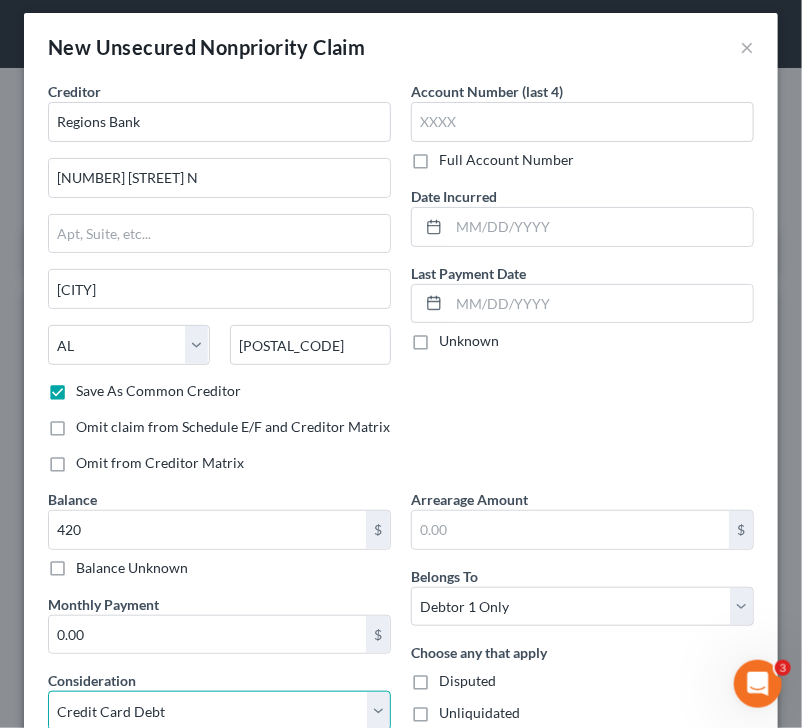 click on "Select Cable / Satellite Services Collection Agency Credit Card Debt Debt Counseling / Attorneys Deficiency Balance Domestic Support Obligations Home / Car Repairs Income Taxes Judgment Liens Medical Services Monies Loaned / Advanced Mortgage Obligation From Divorce Or Separation Obligation To Pensions Other Overdrawn Bank Account Promised To Help Pay Creditors Student Loans Suppliers And Vendors Telephone / Internet Services Utility Services" at bounding box center [219, 711] 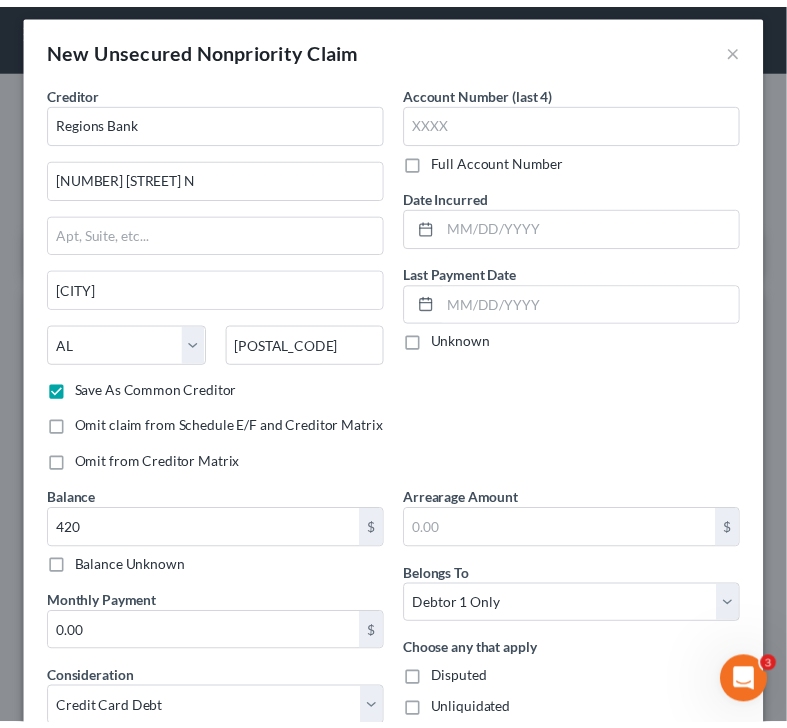 scroll, scrollTop: 188, scrollLeft: 0, axis: vertical 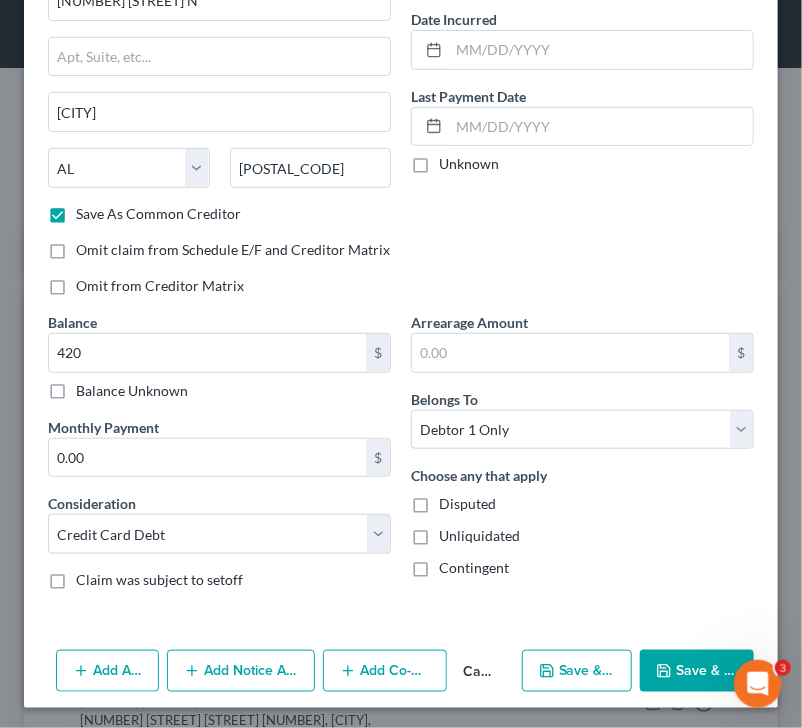 click on "Save & Close" at bounding box center [697, 671] 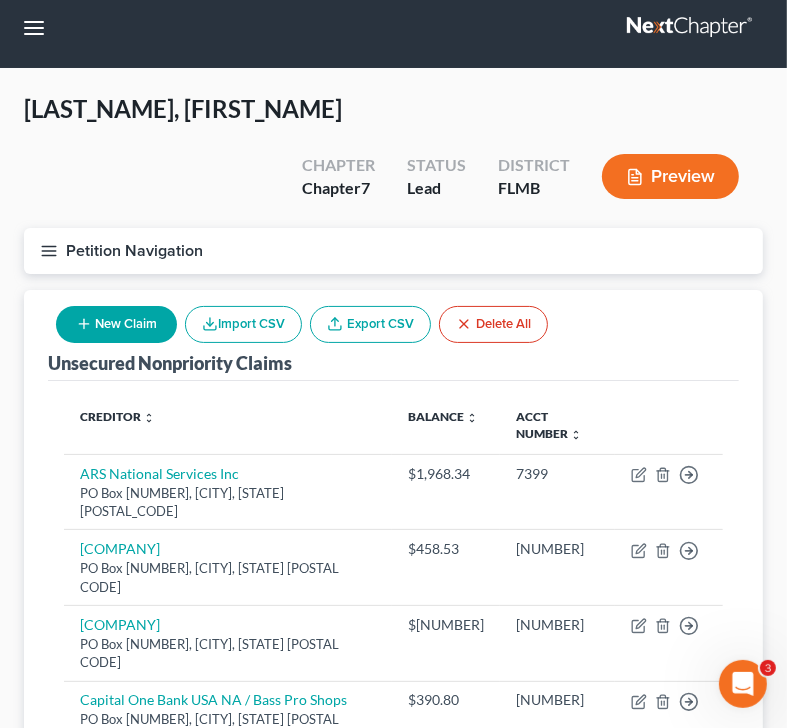 scroll, scrollTop: 10, scrollLeft: 0, axis: vertical 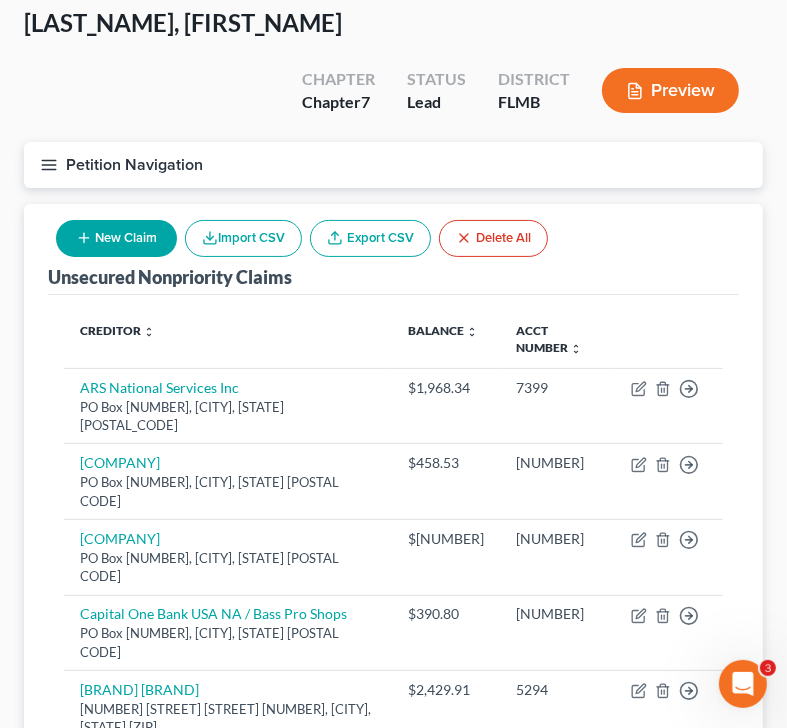 click 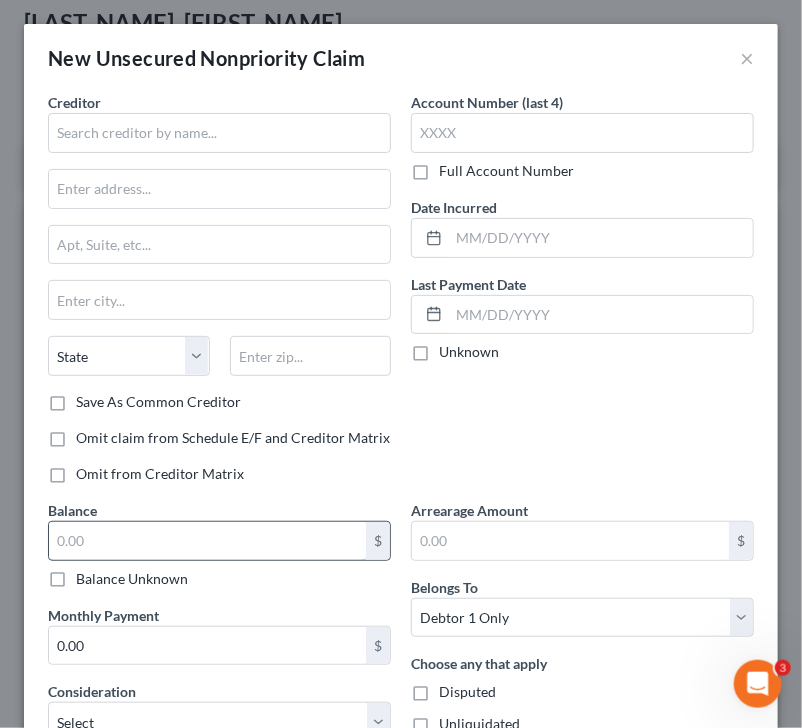 click at bounding box center (207, 541) 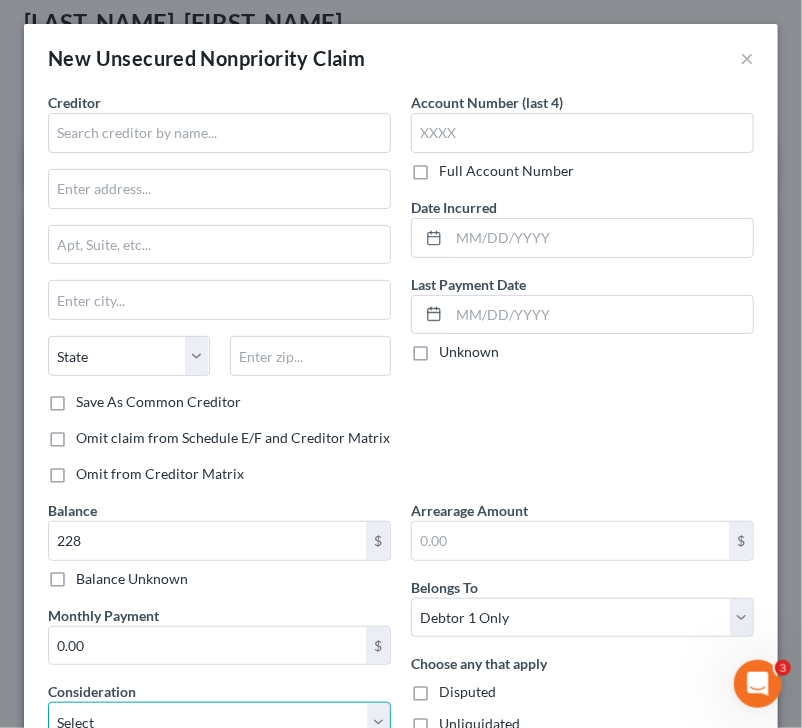 scroll, scrollTop: 11, scrollLeft: 0, axis: vertical 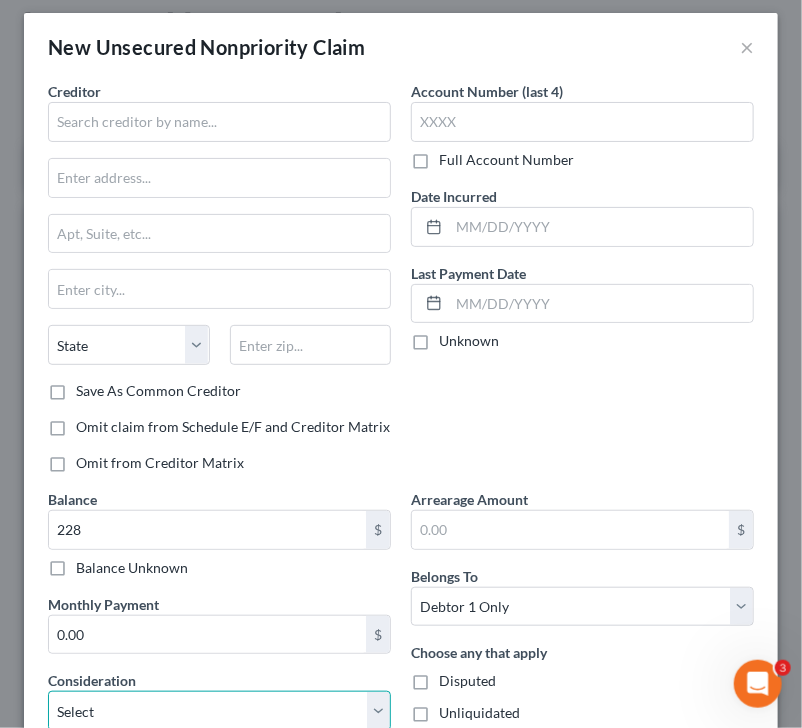 click on "Select Cable / Satellite Services Collection Agency Credit Card Debt Debt Counseling / Attorneys Deficiency Balance Domestic Support Obligations Home / Car Repairs Income Taxes Judgment Liens Medical Services Monies Loaned / Advanced Mortgage Obligation From Divorce Or Separation Obligation To Pensions Other Overdrawn Bank Account Promised To Help Pay Creditors Student Loans Suppliers And Vendors Telephone / Internet Services Utility Services" at bounding box center [219, 711] 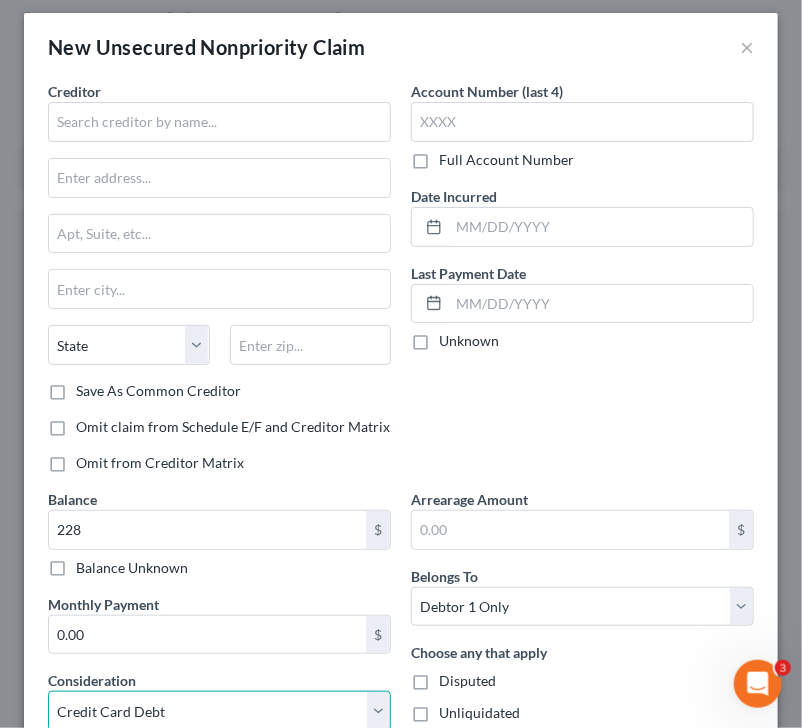 click on "Select Cable / Satellite Services Collection Agency Credit Card Debt Debt Counseling / Attorneys Deficiency Balance Domestic Support Obligations Home / Car Repairs Income Taxes Judgment Liens Medical Services Monies Loaned / Advanced Mortgage Obligation From Divorce Or Separation Obligation To Pensions Other Overdrawn Bank Account Promised To Help Pay Creditors Student Loans Suppliers And Vendors Telephone / Internet Services Utility Services" at bounding box center (219, 711) 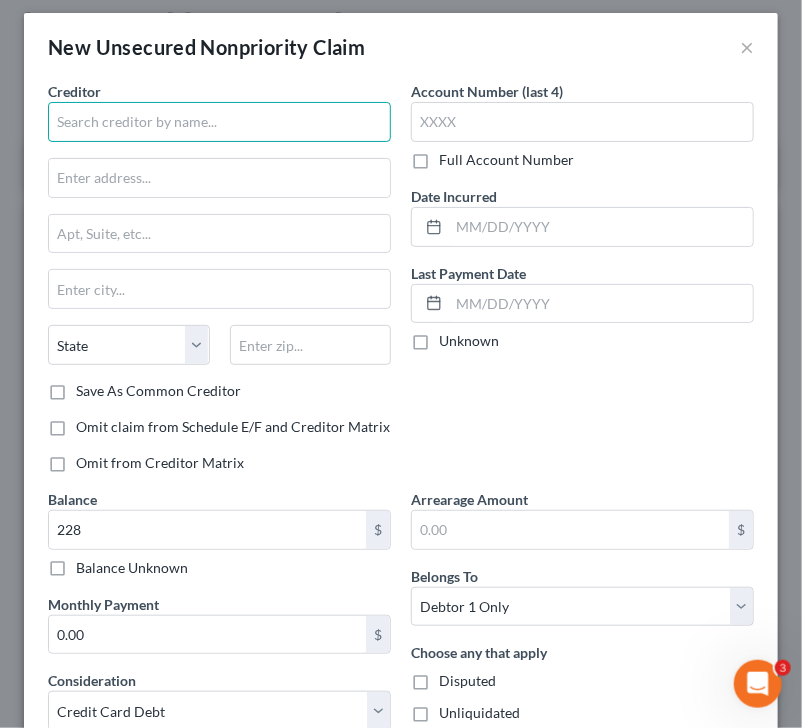 click at bounding box center [219, 122] 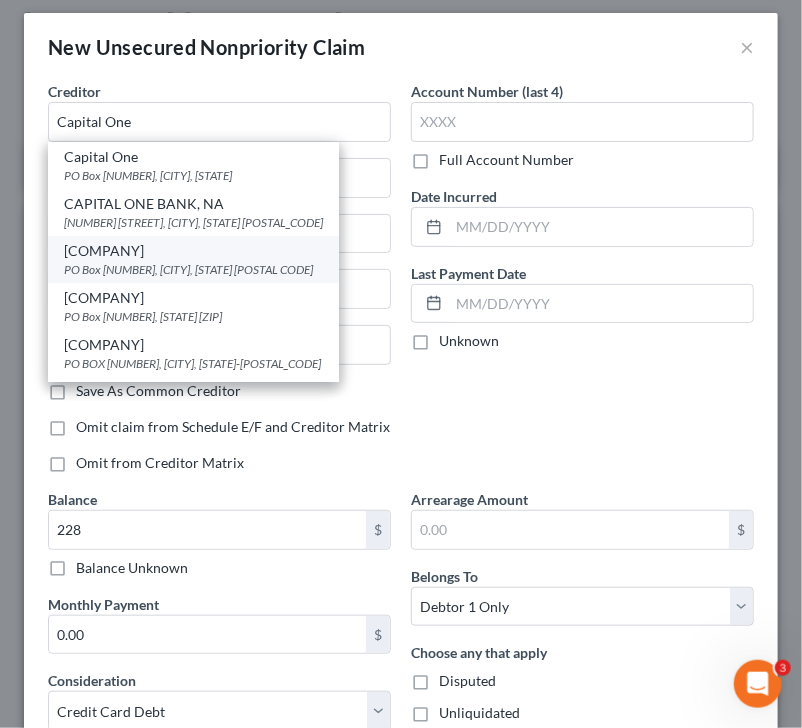 click on "PO Box [NUMBER], [CITY], [STATE] [POSTAL CODE]" at bounding box center (193, 269) 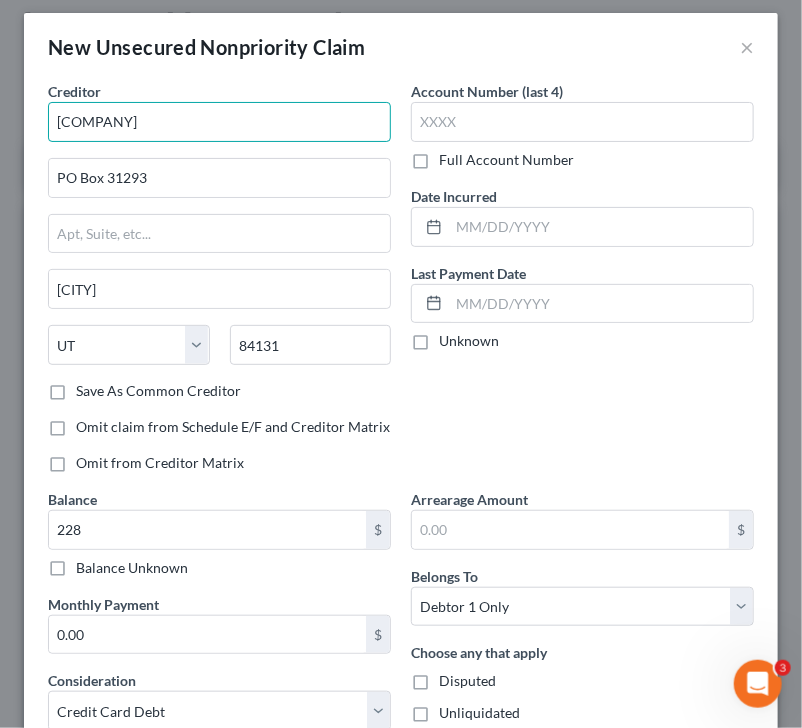 click on "[COMPANY]" at bounding box center (219, 122) 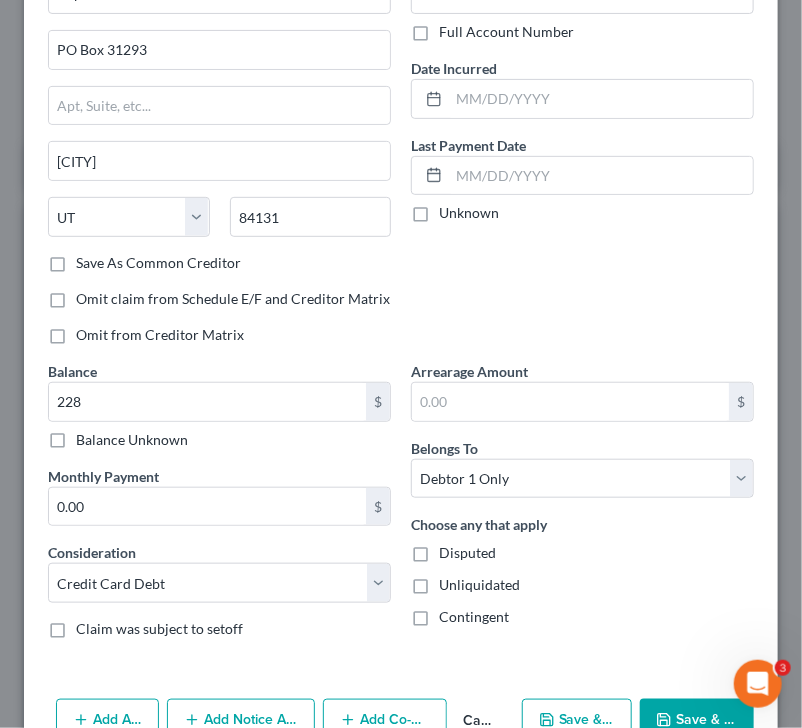 scroll, scrollTop: 188, scrollLeft: 0, axis: vertical 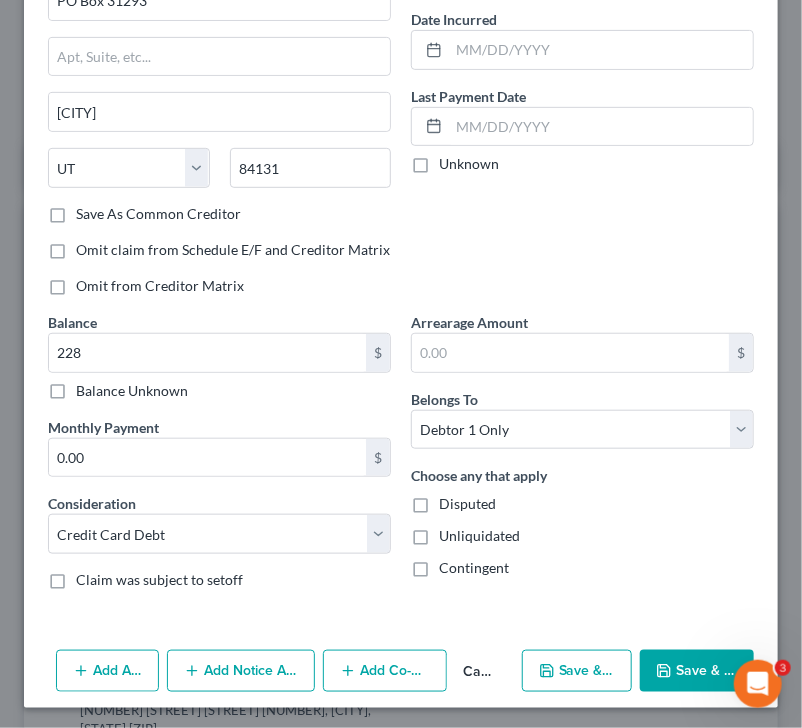 click on "Save & Close" at bounding box center (697, 671) 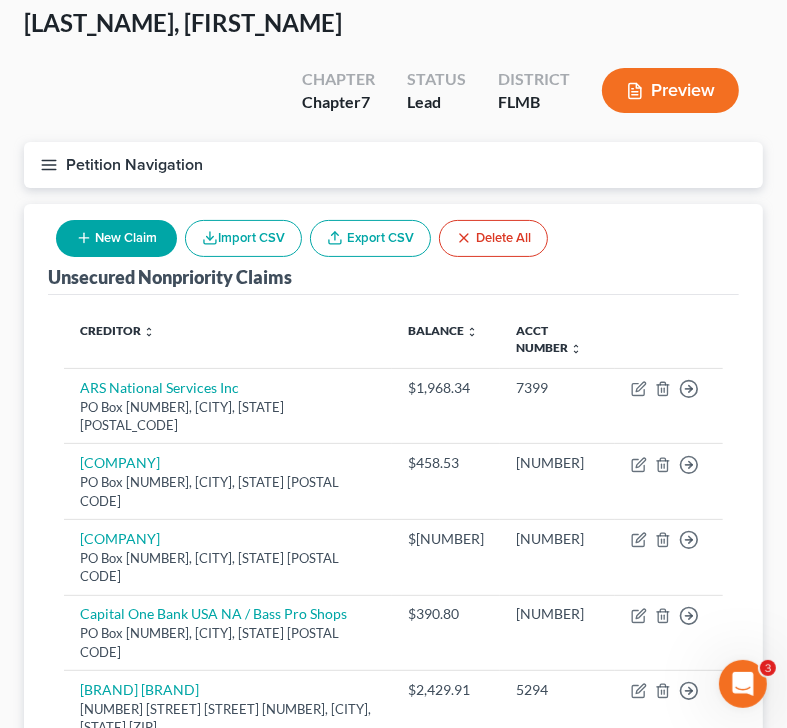 click on "Creditor  expand_more   expand_less   unfold_more" at bounding box center [228, 340] 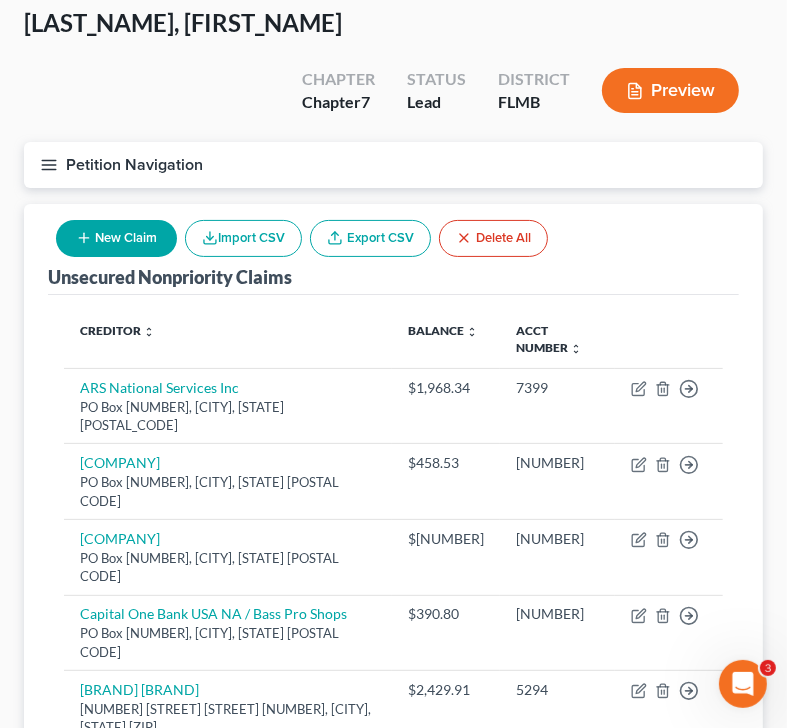 click on "New Claim" at bounding box center (116, 238) 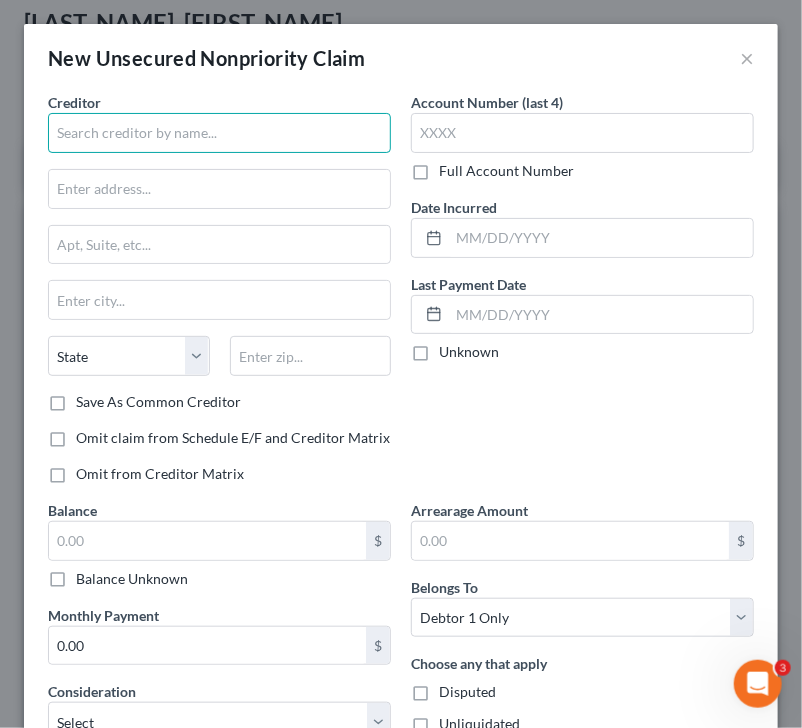 click at bounding box center (219, 133) 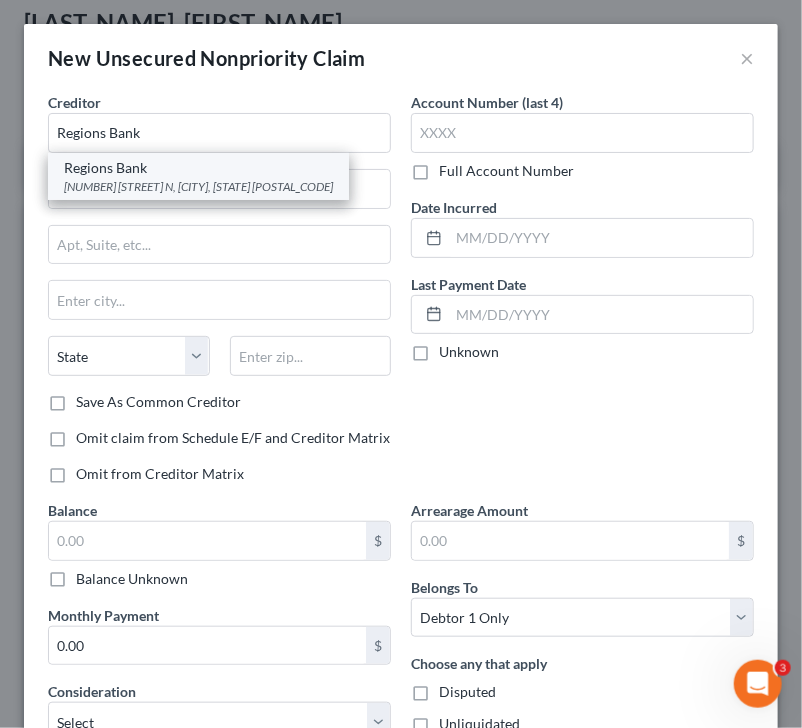 click on "Regions Bank" at bounding box center (198, 168) 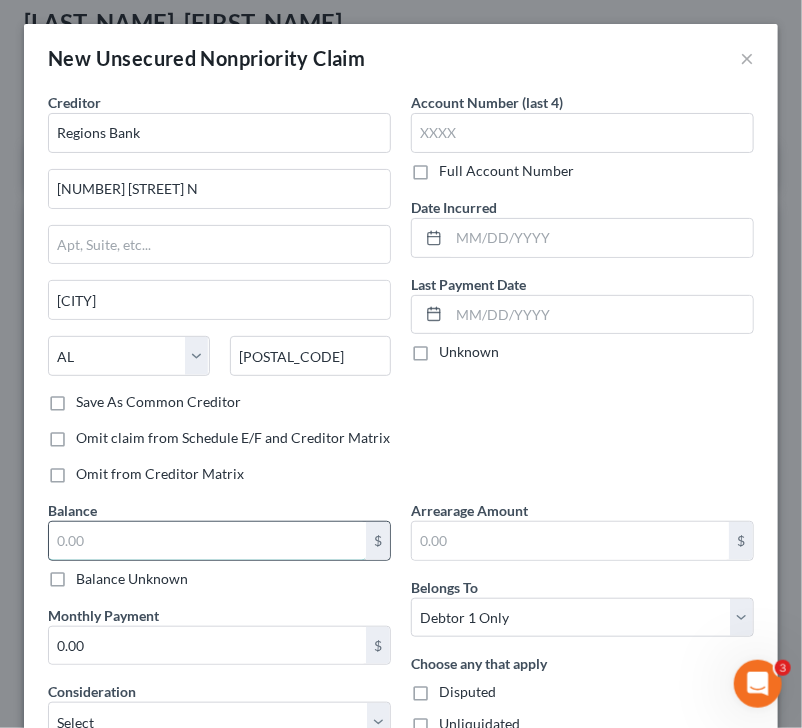 click at bounding box center [207, 541] 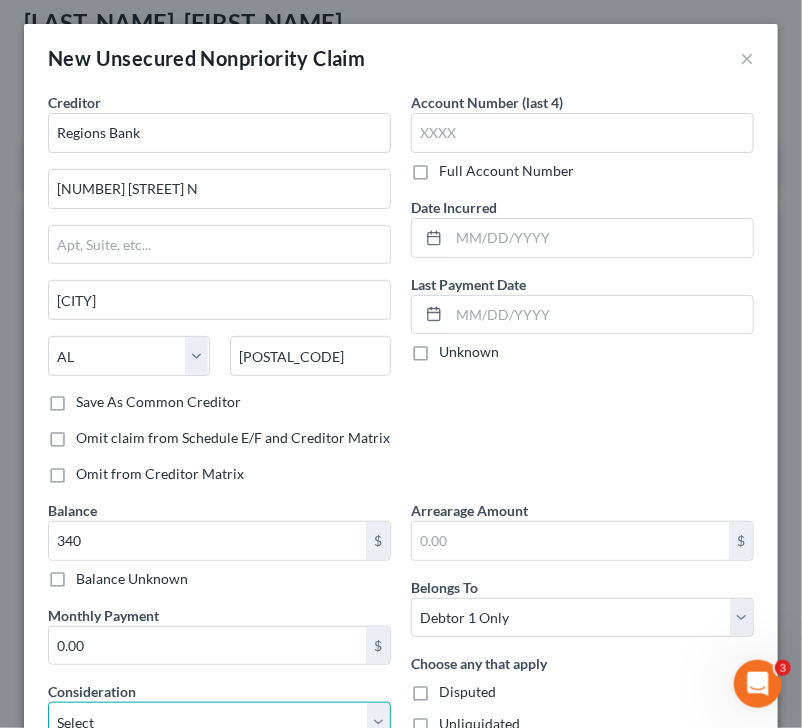 scroll, scrollTop: 11, scrollLeft: 0, axis: vertical 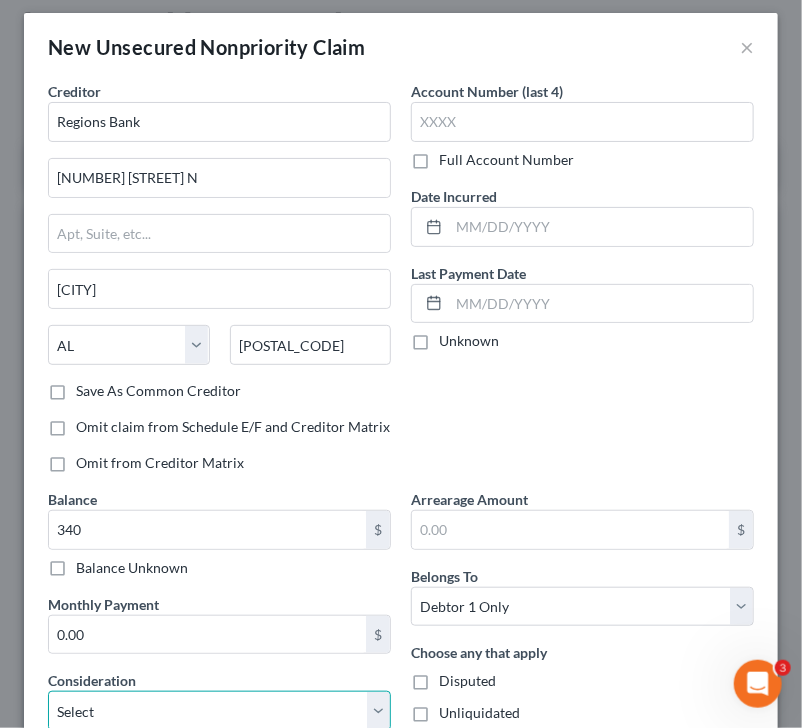 click on "Select Cable / Satellite Services Collection Agency Credit Card Debt Debt Counseling / Attorneys Deficiency Balance Domestic Support Obligations Home / Car Repairs Income Taxes Judgment Liens Medical Services Monies Loaned / Advanced Mortgage Obligation From Divorce Or Separation Obligation To Pensions Other Overdrawn Bank Account Promised To Help Pay Creditors Student Loans Suppliers And Vendors Telephone / Internet Services Utility Services" at bounding box center (219, 711) 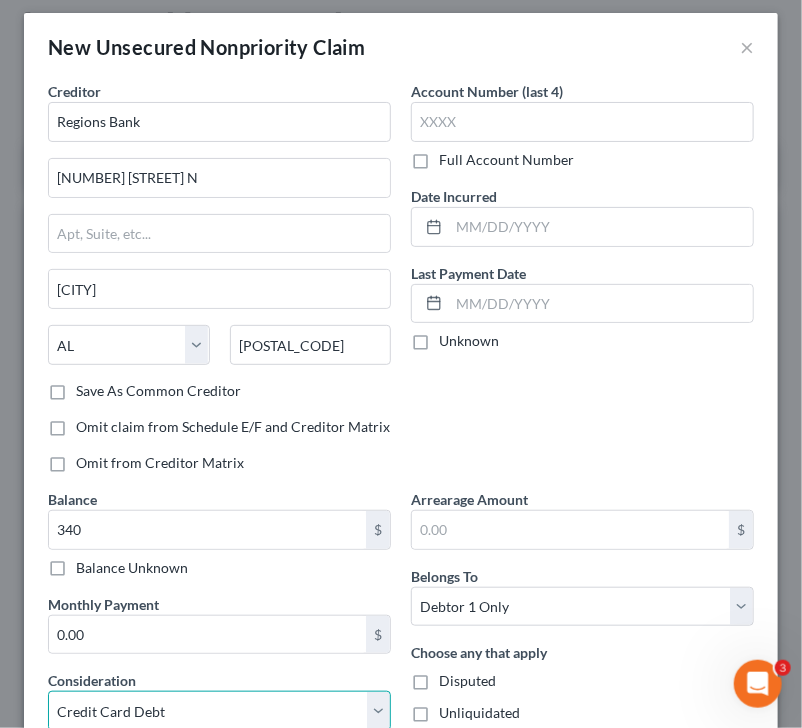 click on "Select Cable / Satellite Services Collection Agency Credit Card Debt Debt Counseling / Attorneys Deficiency Balance Domestic Support Obligations Home / Car Repairs Income Taxes Judgment Liens Medical Services Monies Loaned / Advanced Mortgage Obligation From Divorce Or Separation Obligation To Pensions Other Overdrawn Bank Account Promised To Help Pay Creditors Student Loans Suppliers And Vendors Telephone / Internet Services Utility Services" at bounding box center [219, 711] 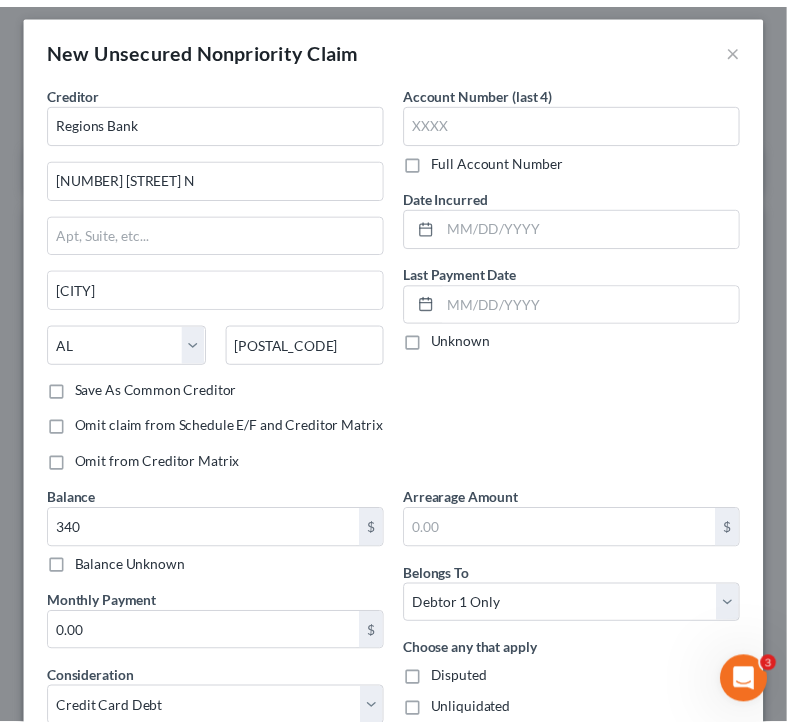 scroll, scrollTop: 174, scrollLeft: 0, axis: vertical 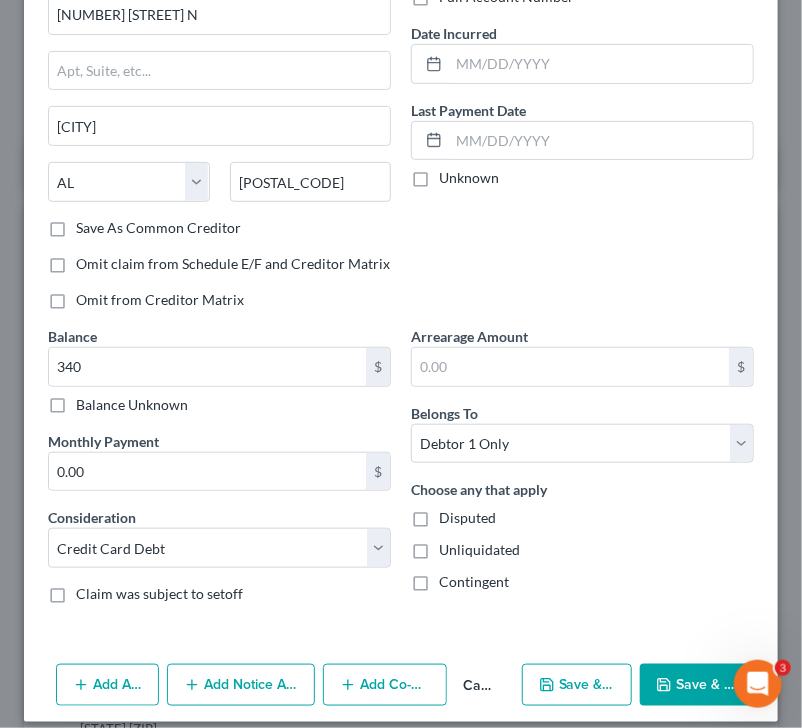 click on "Save & Close" at bounding box center (697, 685) 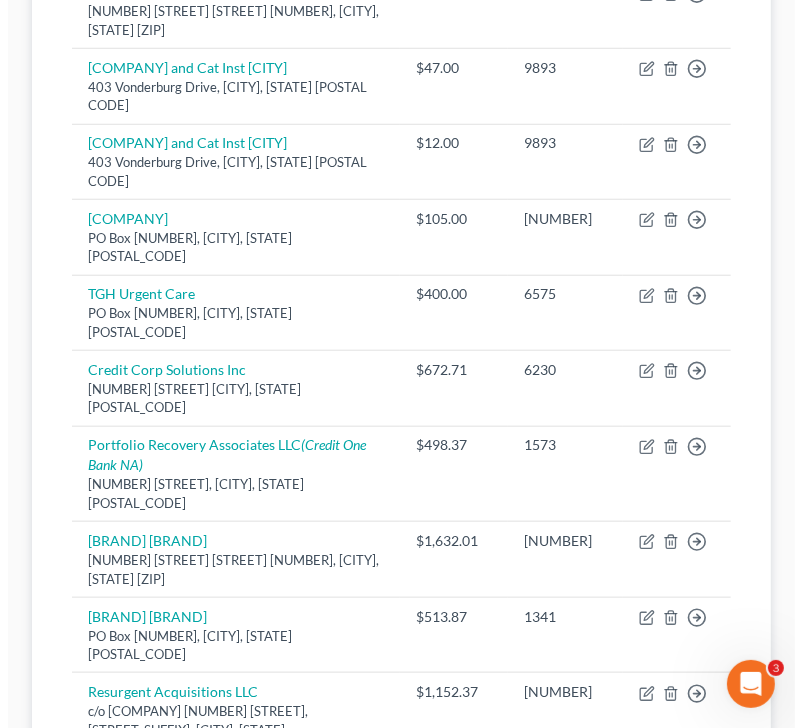 scroll, scrollTop: 872, scrollLeft: 0, axis: vertical 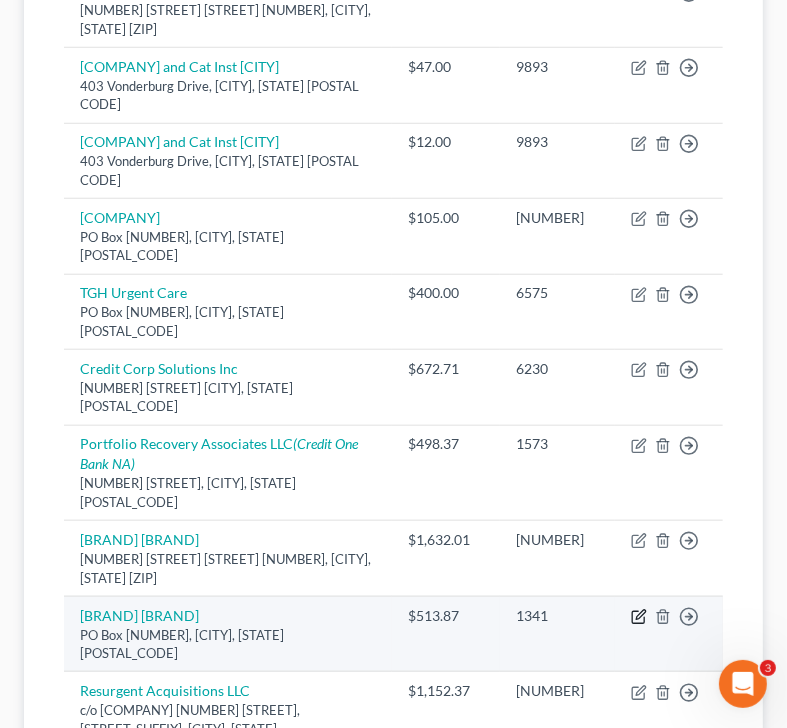 click 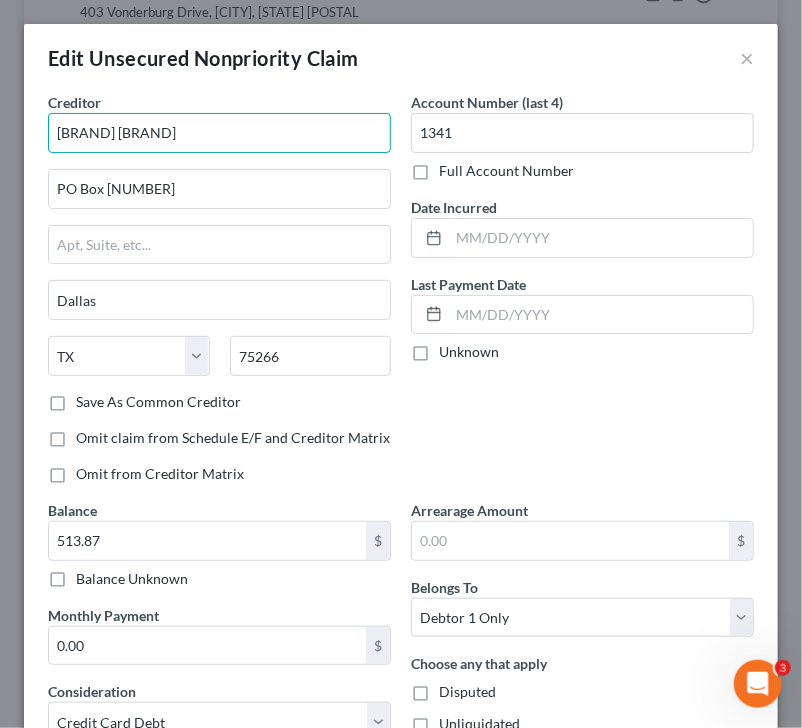 click on "[BRAND] [BRAND]" at bounding box center [219, 133] 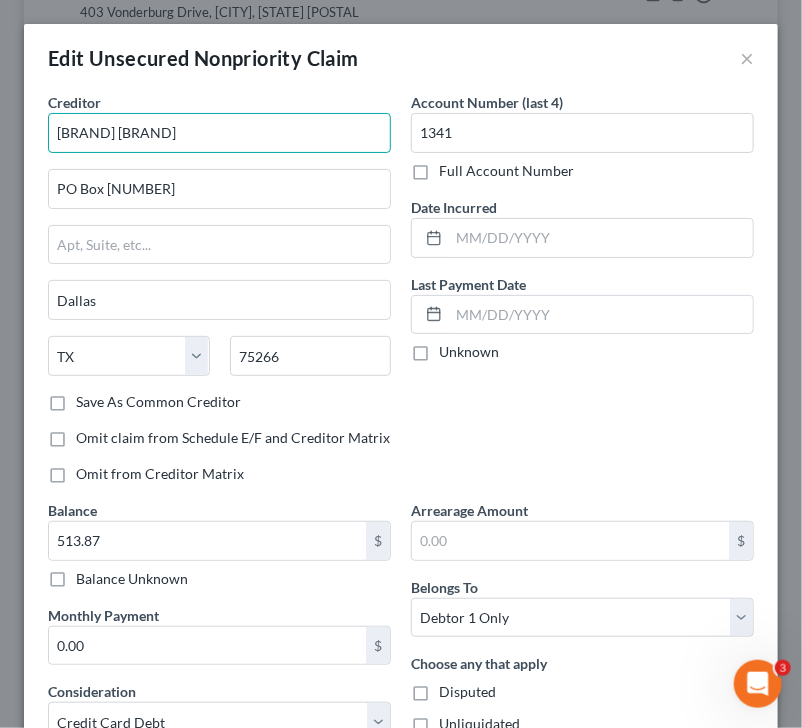 drag, startPoint x: 200, startPoint y: 138, endPoint x: 4, endPoint y: 119, distance: 196.91876 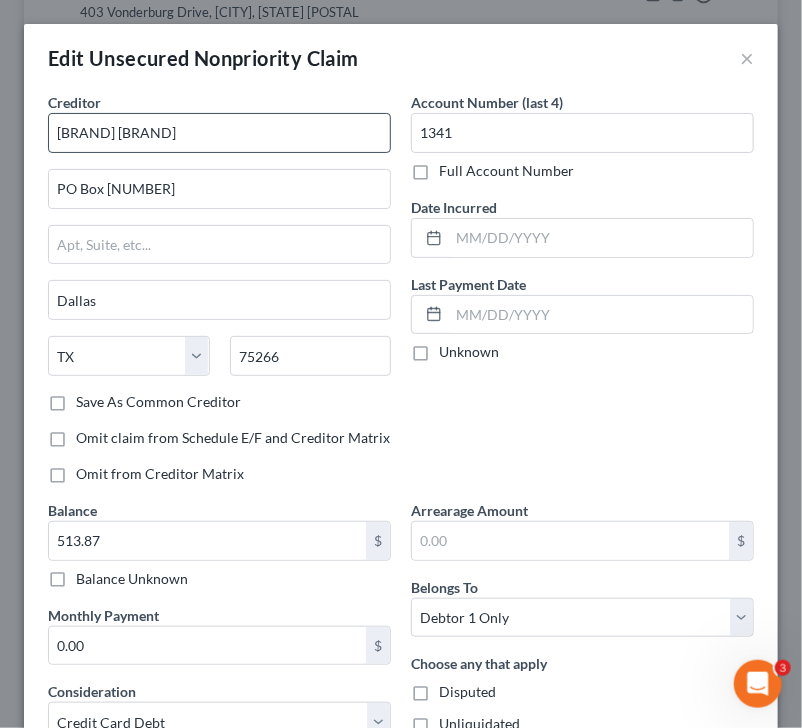 drag, startPoint x: 4, startPoint y: 119, endPoint x: 280, endPoint y: 112, distance: 276.08875 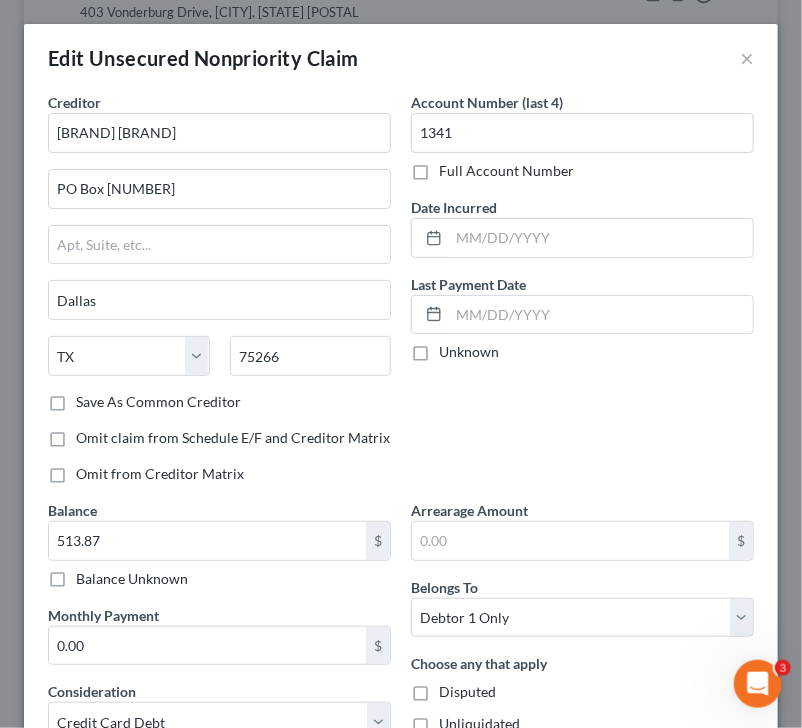 click on "Edit Unsecured Nonpriority Claim  ×" at bounding box center [401, 58] 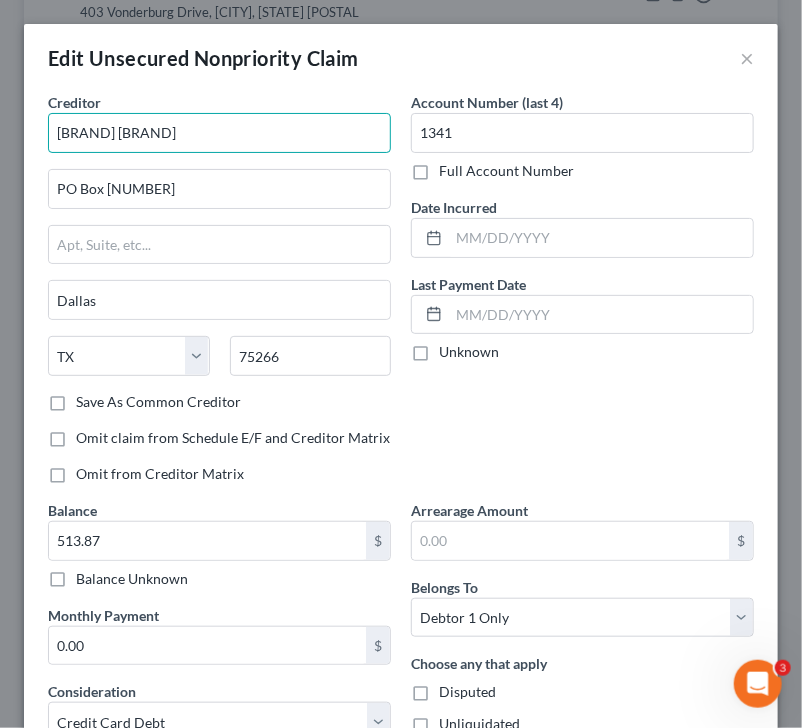 click on "[BRAND] [BRAND]" at bounding box center (219, 133) 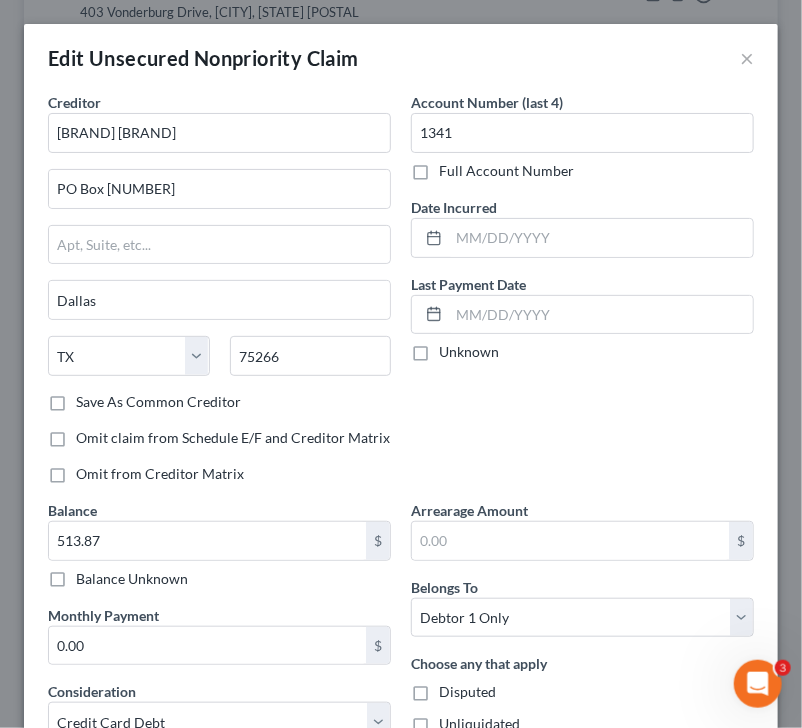 click on "Edit Unsecured Nonpriority Claim  × Creditor *    Target Card Services                      PO Box [NUMBER] [CITY], [STATE] AL AK AR AZ CA CO CT DE DC FL GA GU HI ID IL IN IA KS KY LA ME MD MA MI MN MS MO MT NC ND NE NV NH NJ NM NY OH OK OR PA PR RI SC SD TN TX UT VI VA VT WA WV WI WY [POSTAL_CODE] Save As Common Creditor Omit claim from Schedule E/F and Creditor Matrix Omit from Creditor Matrix
Account Number (last 4)
[NUMBER]
Full Account Number
Date Incurred         Last Payment Date         Unknown Balance
[PRICE]
Balance Unknown
Balance Undetermined
[PRICE]
Balance Unknown
Monthly Payment [PRICE] Consideration Select Cable / Satellite Services Collection Agency Credit Card Debt Debt Counseling / Attorneys Deficiency Balance Domestic Support Obligations Home / Car Repairs Income Taxes Judgment Liens Medical Services Monies Loaned / Advanced Mortgage Other Student Loans $" at bounding box center [401, 364] 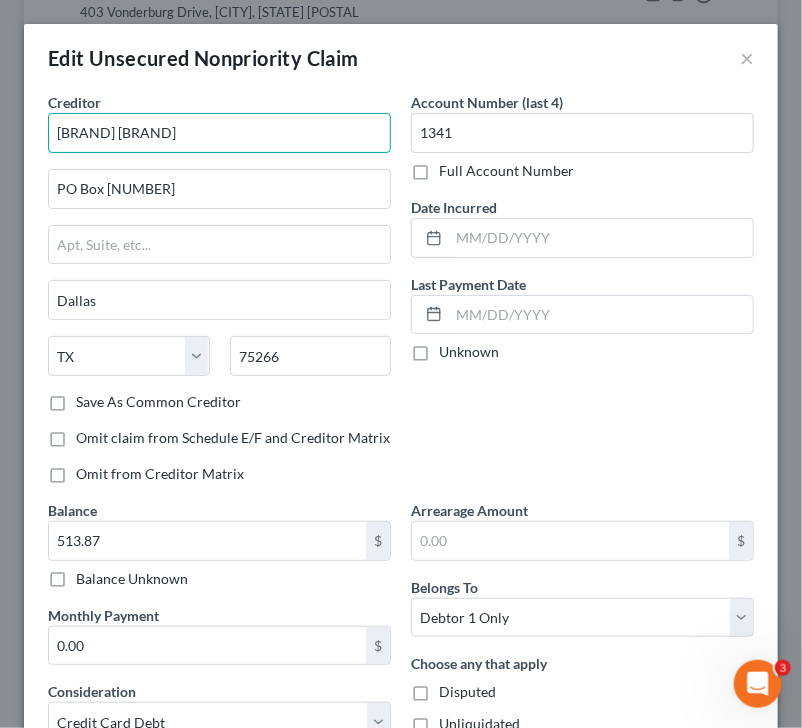 click on "[BRAND] [BRAND]" at bounding box center (219, 133) 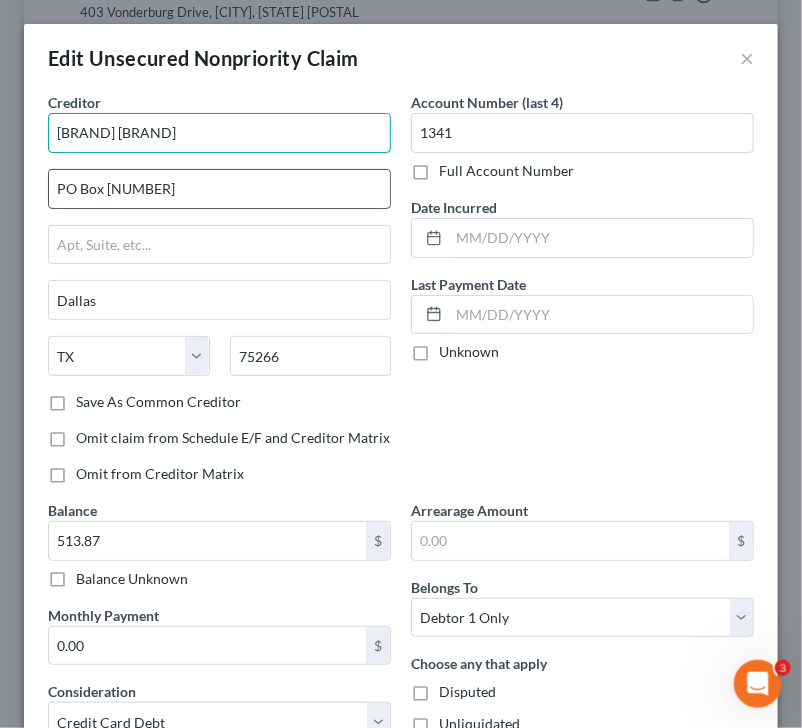 drag, startPoint x: 52, startPoint y: 122, endPoint x: 286, endPoint y: 170, distance: 238.87234 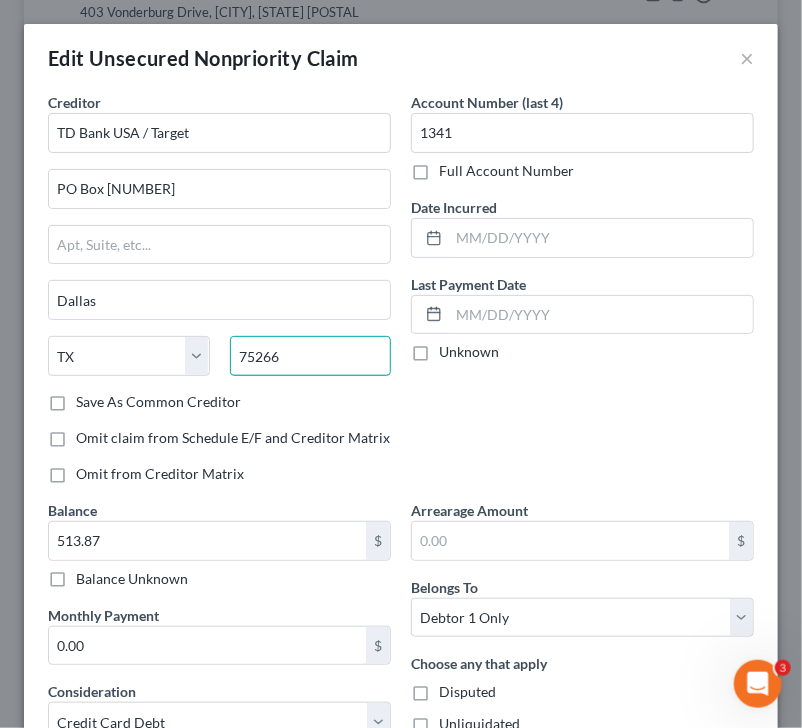 drag, startPoint x: 349, startPoint y: 358, endPoint x: 284, endPoint y: 355, distance: 65.06919 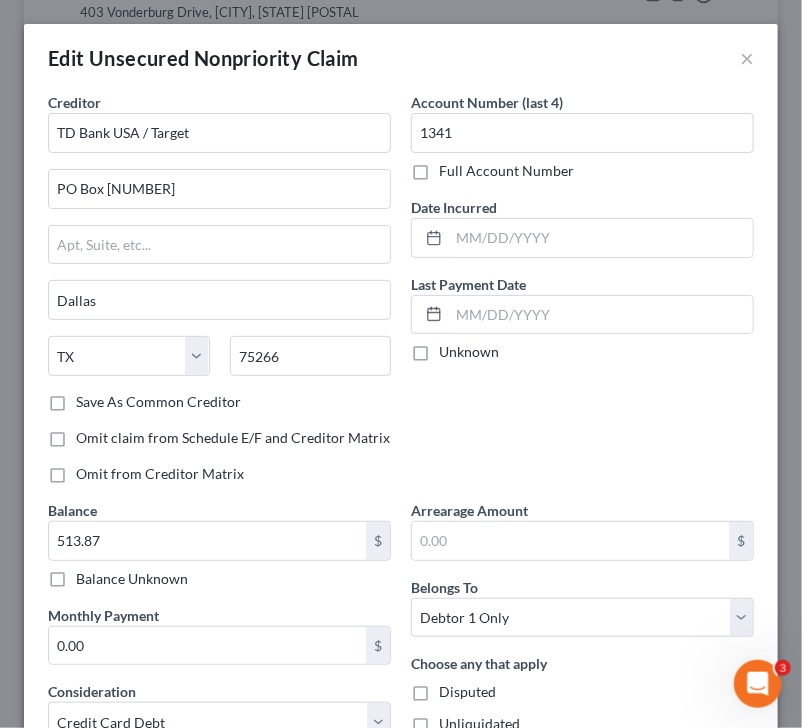 click on "State AL AK AR AZ CA CO CT DE DC FL GA GU HI ID IL IN IA KS KY LA ME MD MA MI MN MS MO MT NC ND NE NV NH NJ NM NY OH OK OR PA PR RI SC SD TN TX UT VI VA VT WA WV WI WY" at bounding box center (129, 356) 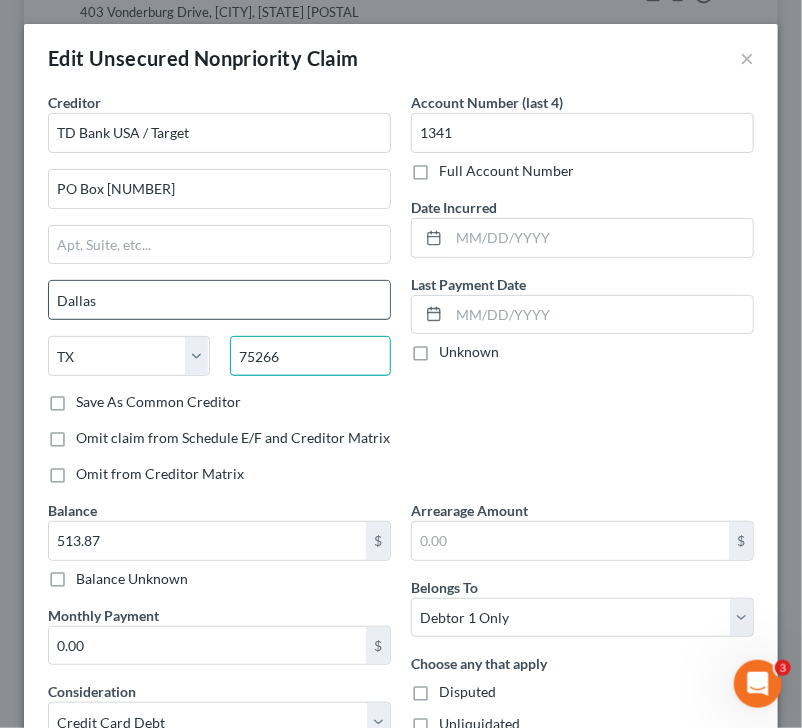 drag, startPoint x: 287, startPoint y: 351, endPoint x: 124, endPoint y: 315, distance: 166.92813 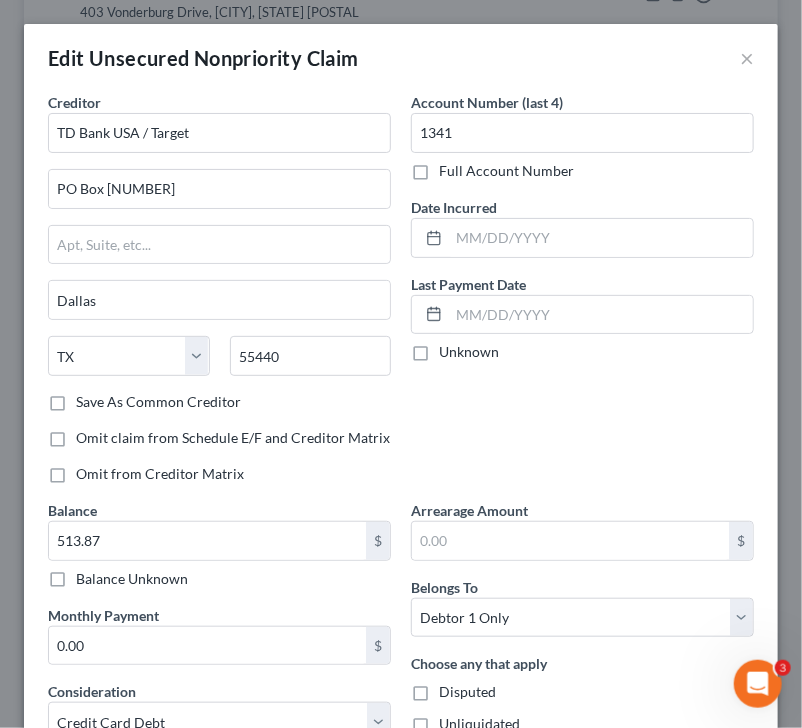click on "Unknown" at bounding box center [582, 352] 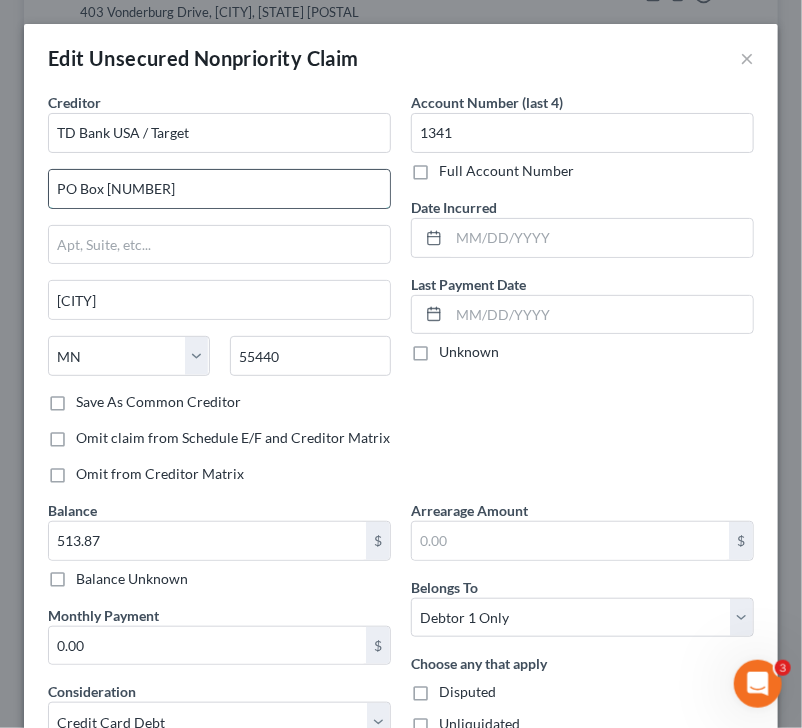 click on "PO Box [NUMBER]" at bounding box center (219, 189) 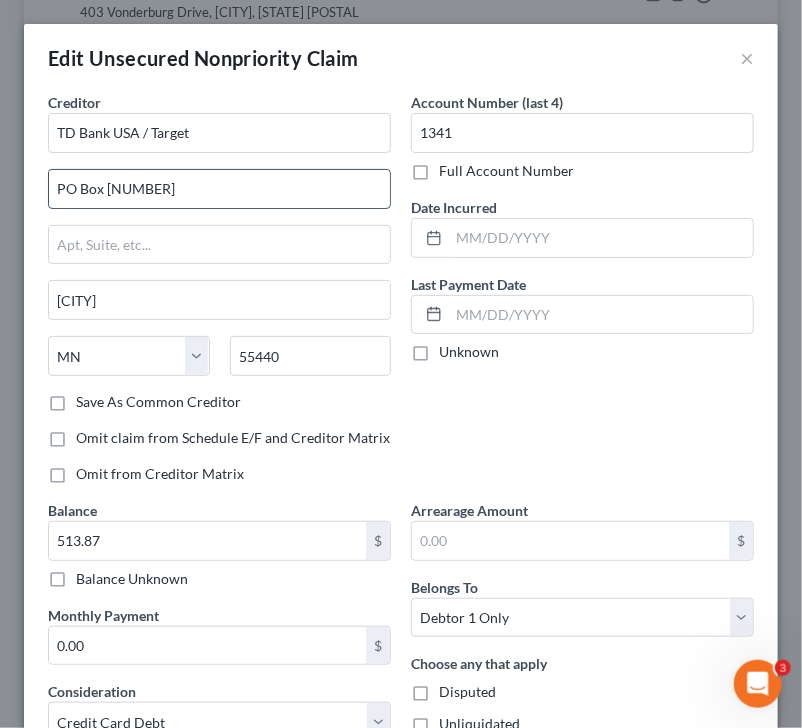 drag, startPoint x: 157, startPoint y: 187, endPoint x: 121, endPoint y: 179, distance: 36.878178 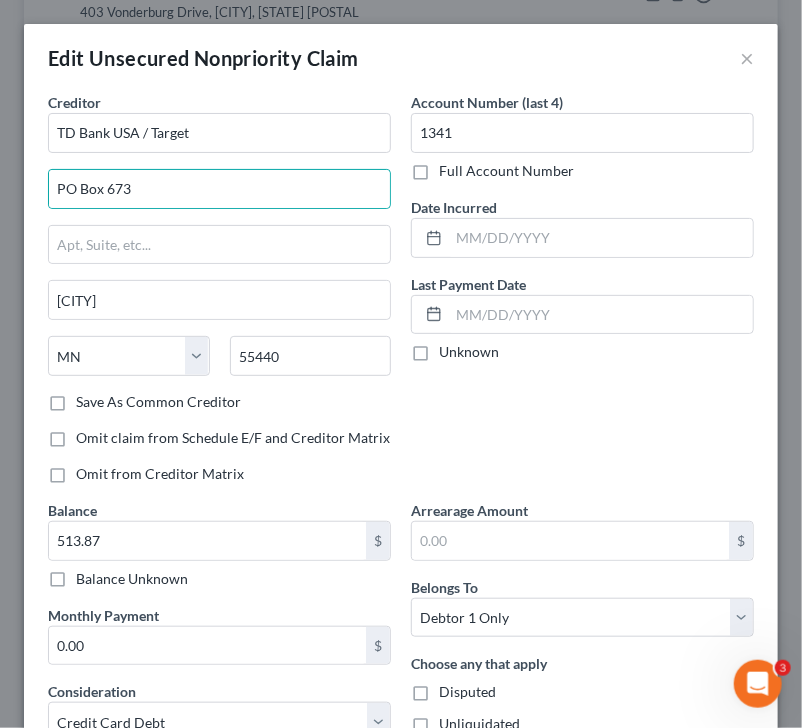click on "Save As Common Creditor" at bounding box center [158, 402] 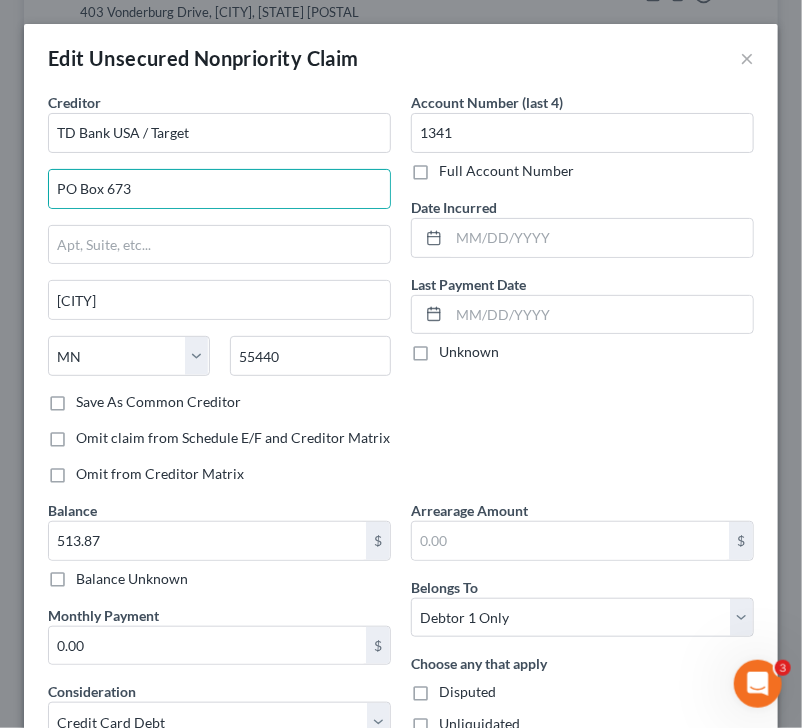 click on "Save As Common Creditor" at bounding box center (90, 398) 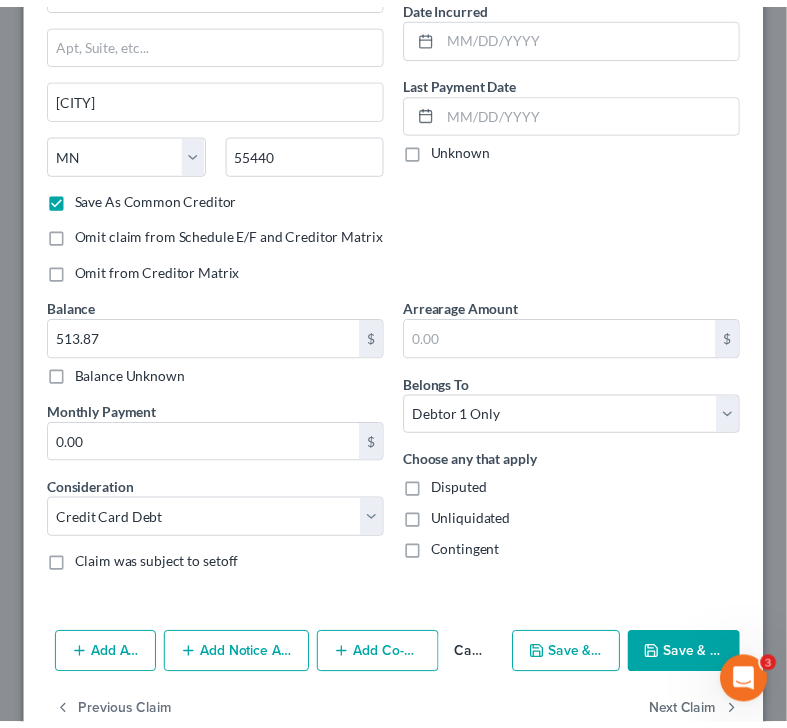 scroll, scrollTop: 246, scrollLeft: 0, axis: vertical 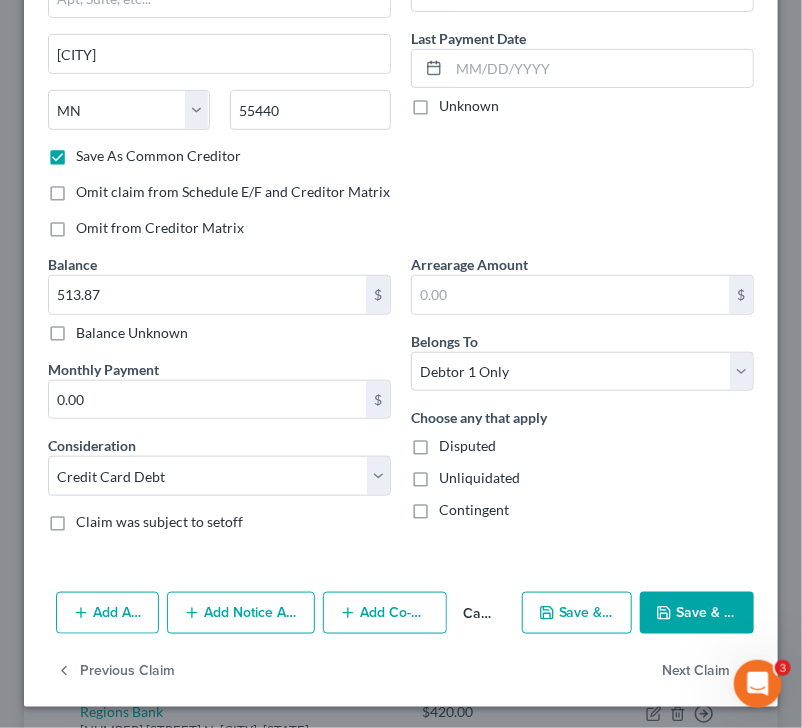 click on "Save & Close" at bounding box center [697, 613] 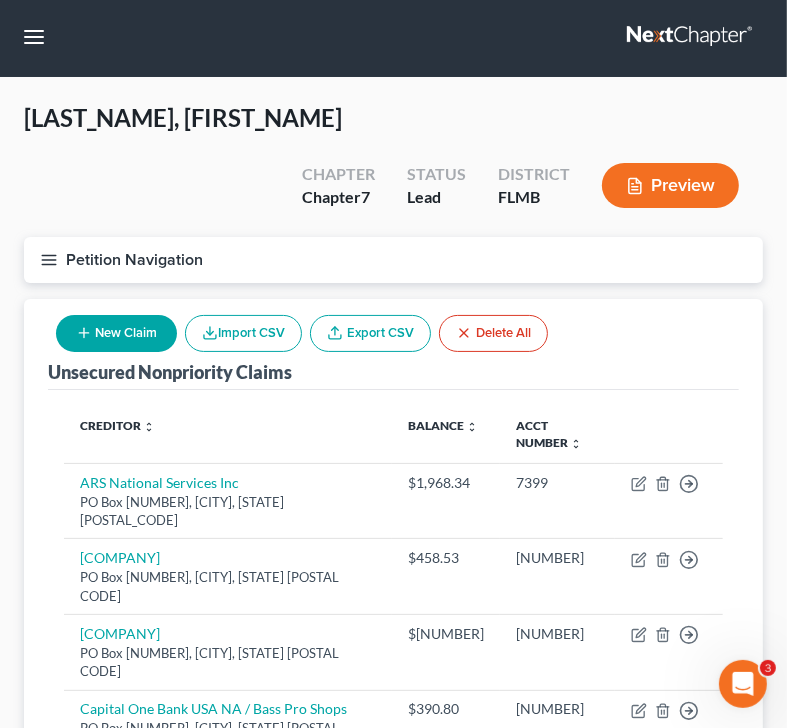 scroll, scrollTop: 0, scrollLeft: 0, axis: both 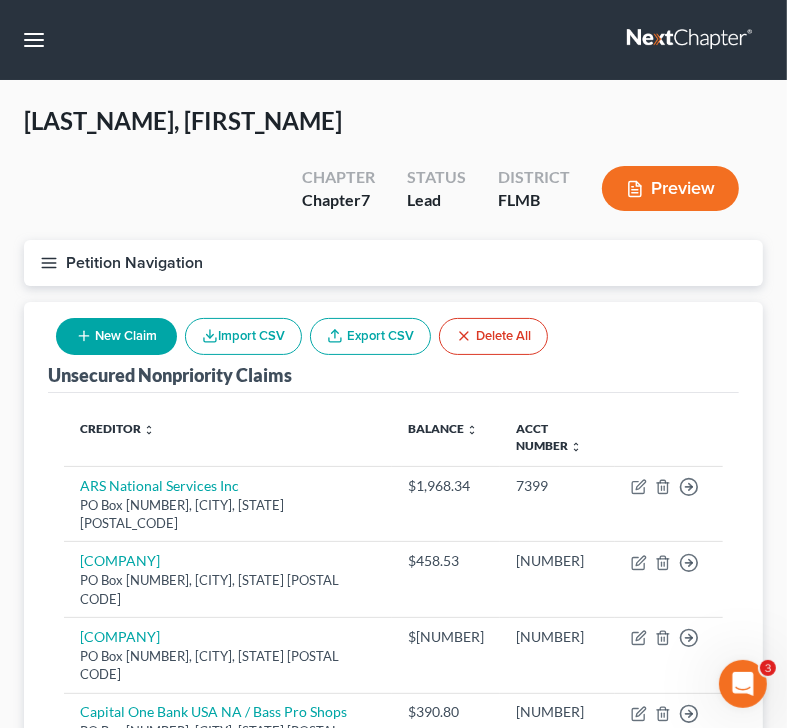 drag, startPoint x: 52, startPoint y: 198, endPoint x: 42, endPoint y: 207, distance: 13.453624 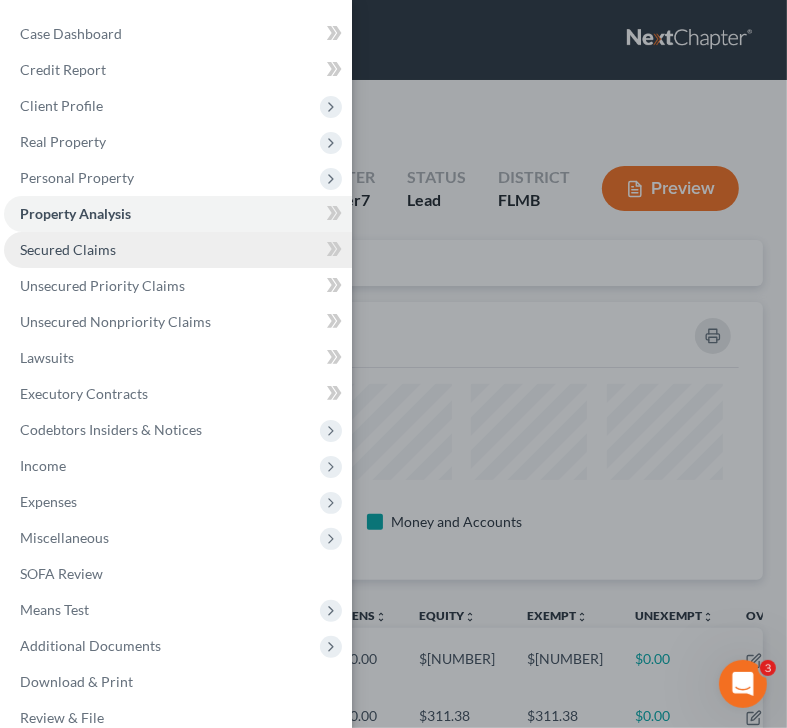 scroll, scrollTop: 999722, scrollLeft: 999260, axis: both 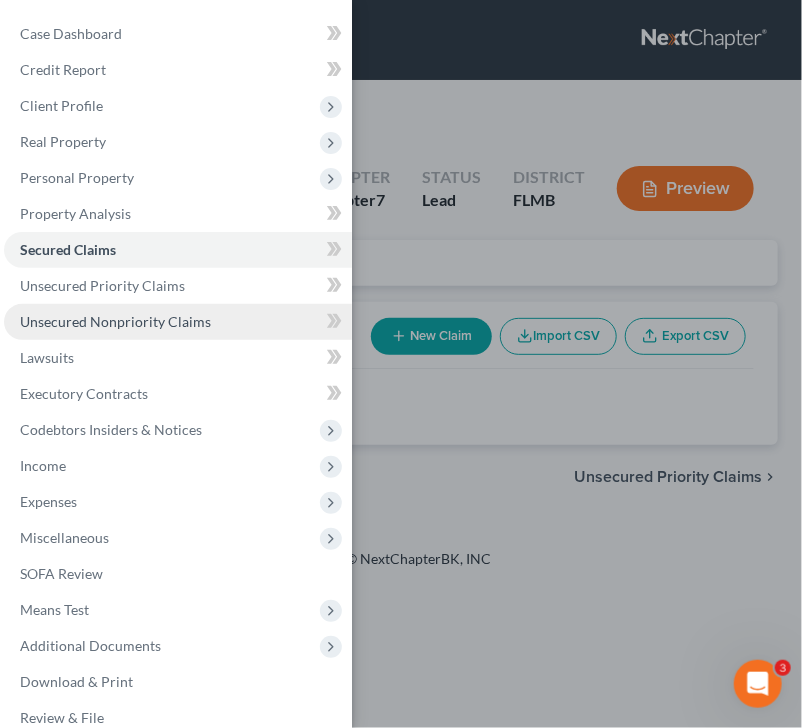 click on "Unsecured Nonpriority Claims" at bounding box center [115, 321] 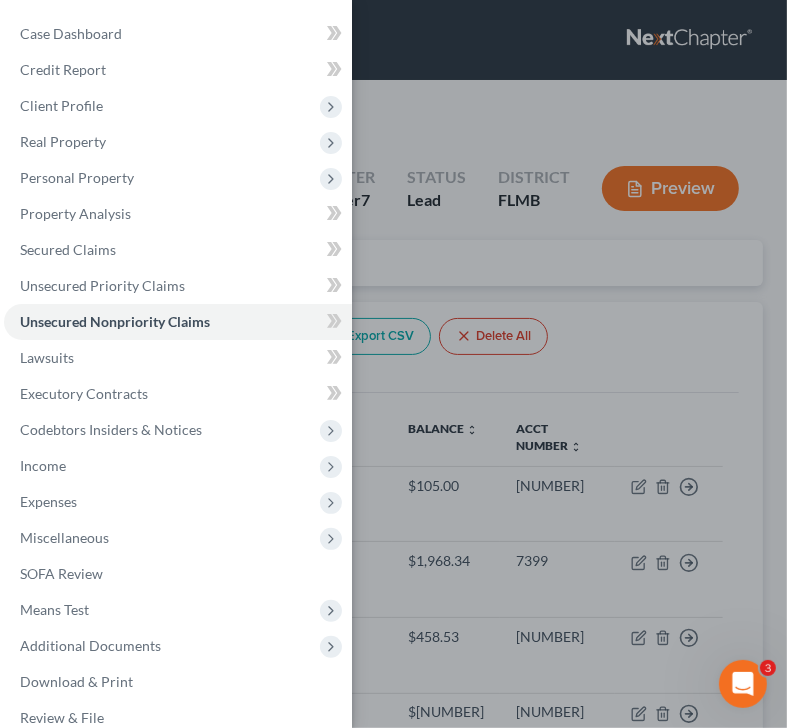 click on "Case Dashboard
Payments
Invoices
Payments
Payments
Credit Report
Client Profile" at bounding box center (393, 364) 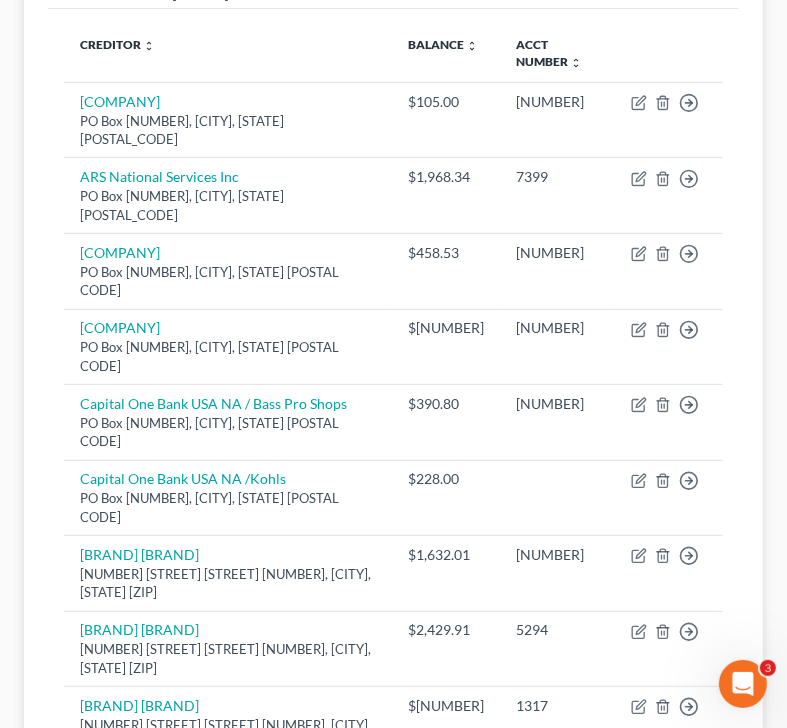 scroll, scrollTop: 388, scrollLeft: 0, axis: vertical 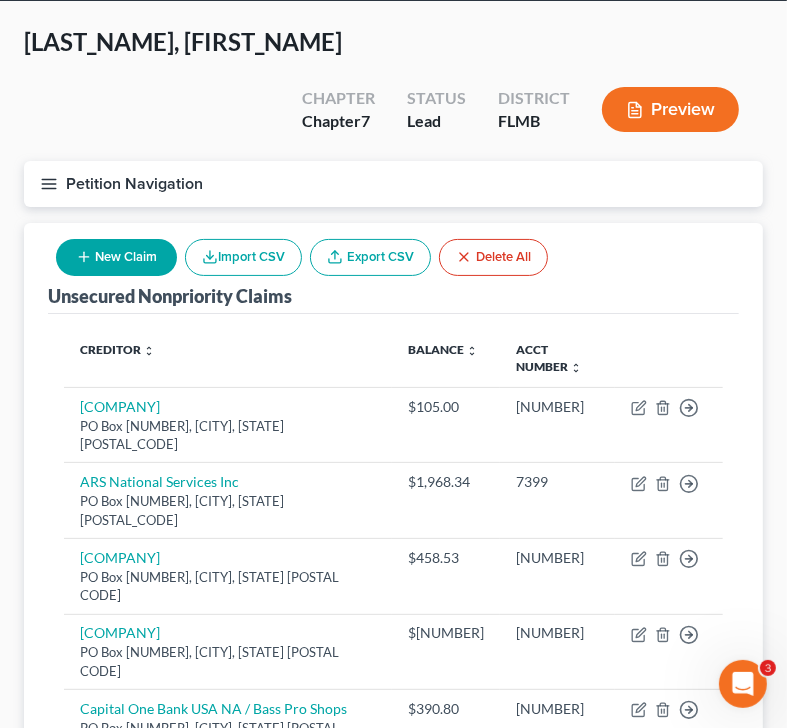 click on "New Claim" at bounding box center [116, 257] 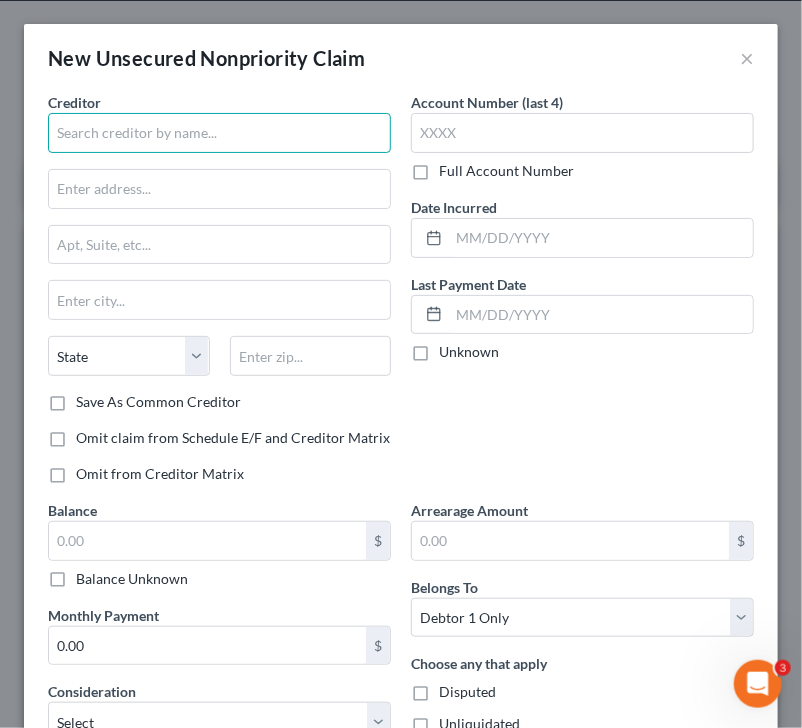 click at bounding box center [219, 133] 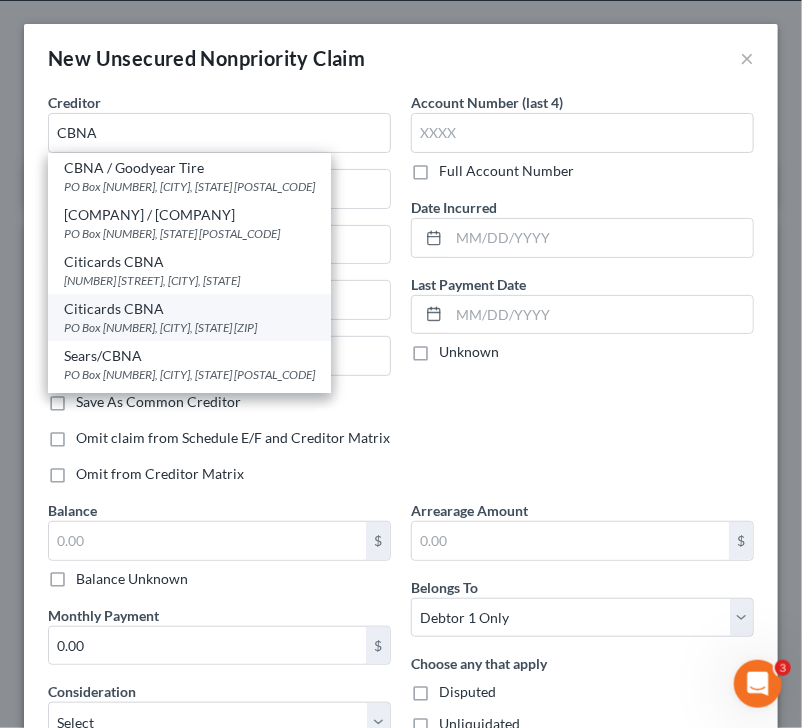 click on "PO Box [NUMBER], [CITY], [STATE] [ZIP]" at bounding box center [189, 327] 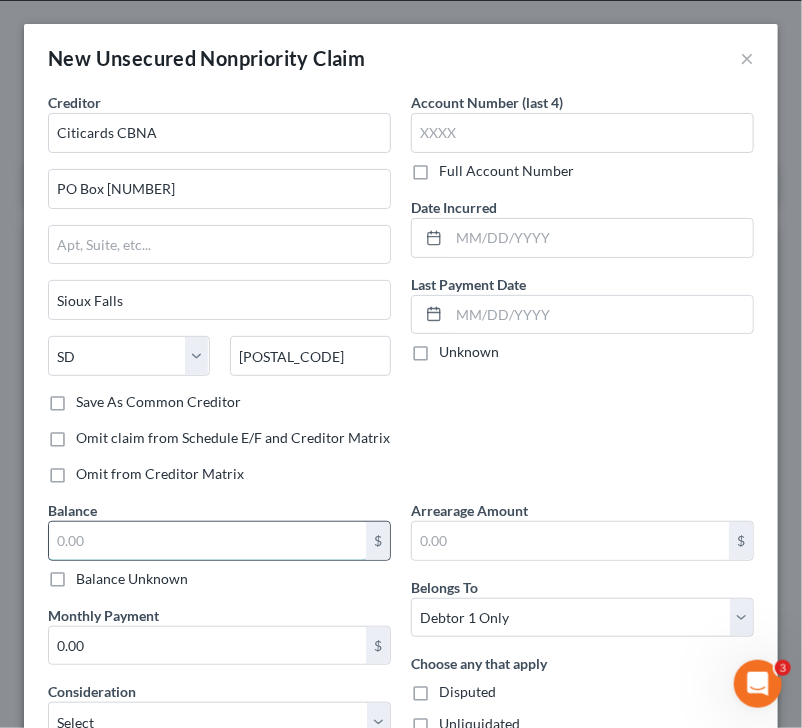 click at bounding box center [207, 541] 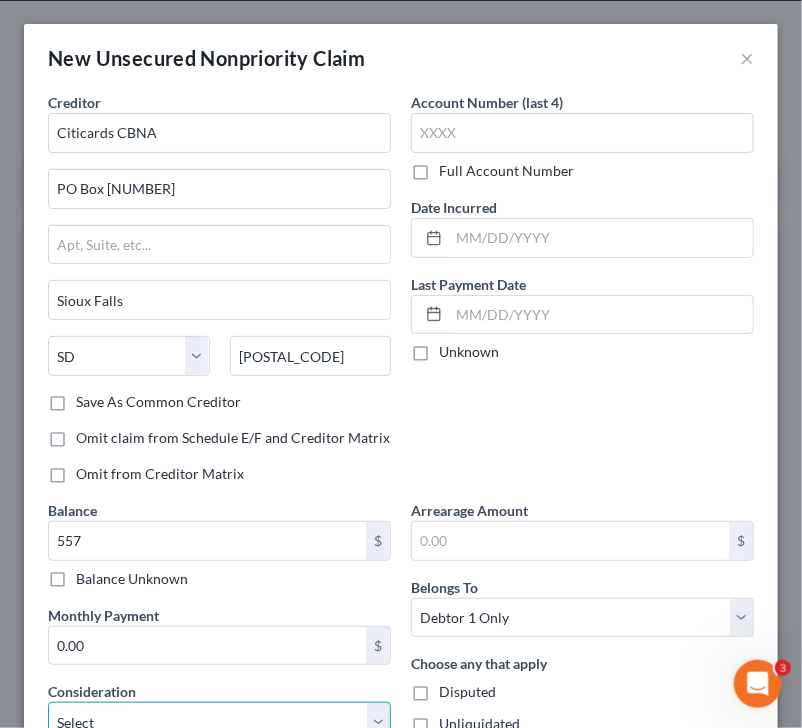 click on "Select Cable / Satellite Services Collection Agency Credit Card Debt Debt Counseling / Attorneys Deficiency Balance Domestic Support Obligations Home / Car Repairs Income Taxes Judgment Liens Medical Services Monies Loaned / Advanced Mortgage Obligation From Divorce Or Separation Obligation To Pensions Other Overdrawn Bank Account Promised To Help Pay Creditors Student Loans Suppliers And Vendors Telephone / Internet Services Utility Services" at bounding box center (219, 722) 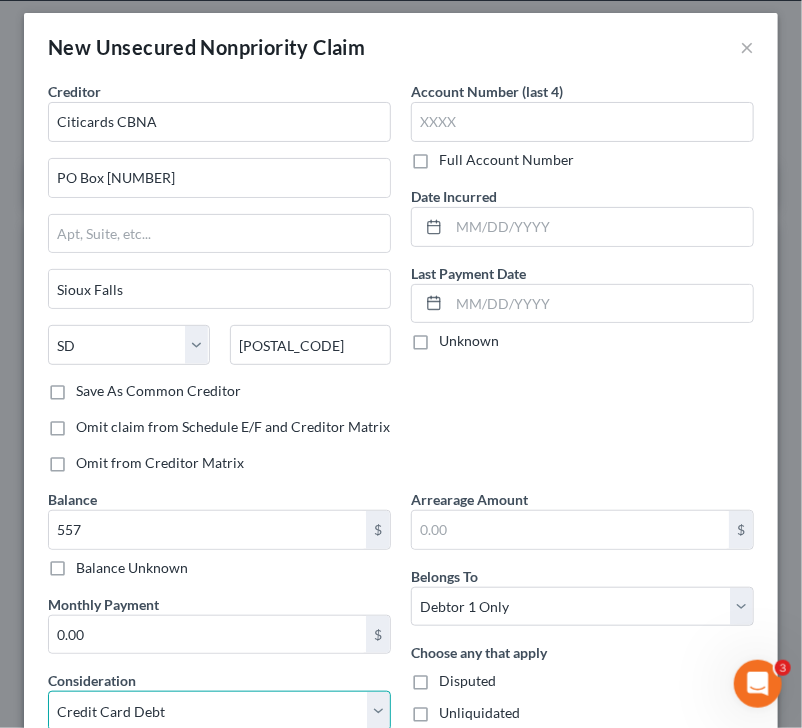 click on "Select Cable / Satellite Services Collection Agency Credit Card Debt Debt Counseling / Attorneys Deficiency Balance Domestic Support Obligations Home / Car Repairs Income Taxes Judgment Liens Medical Services Monies Loaned / Advanced Mortgage Obligation From Divorce Or Separation Obligation To Pensions Other Overdrawn Bank Account Promised To Help Pay Creditors Student Loans Suppliers And Vendors Telephone / Internet Services Utility Services" at bounding box center [219, 711] 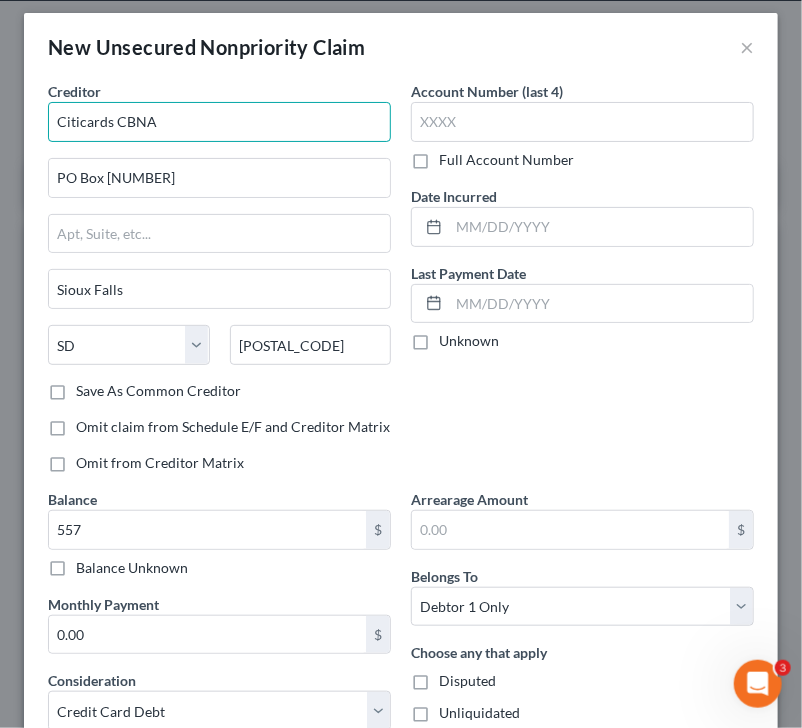 click on "Citicards CBNA" at bounding box center [219, 122] 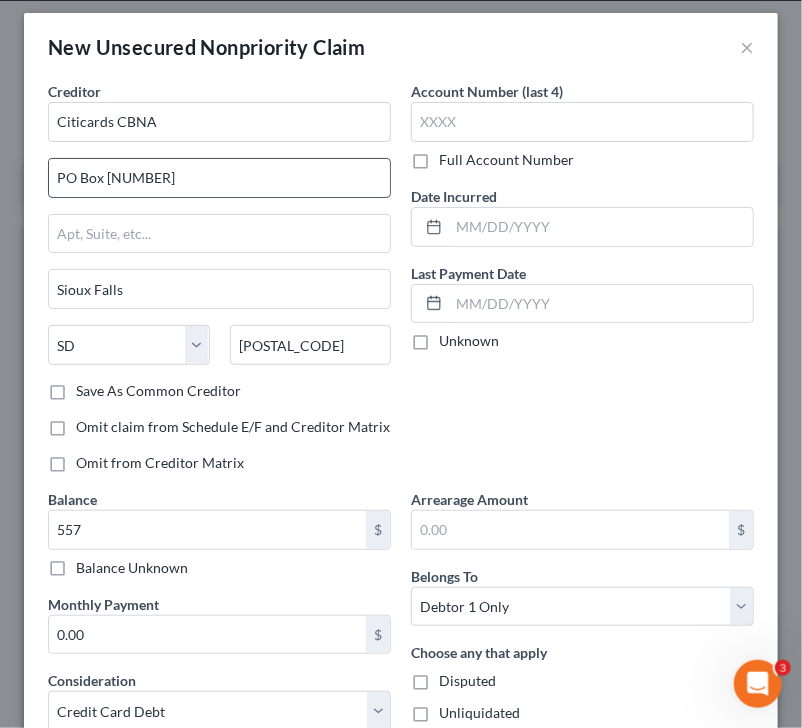 click on "PO Box [NUMBER]" at bounding box center [219, 178] 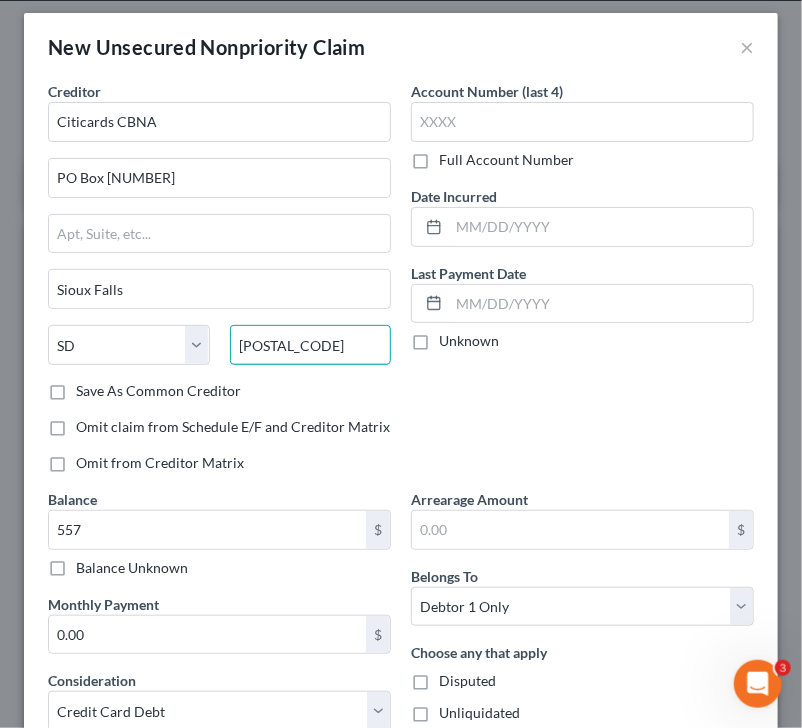 click on "[POSTAL_CODE]" at bounding box center (311, 345) 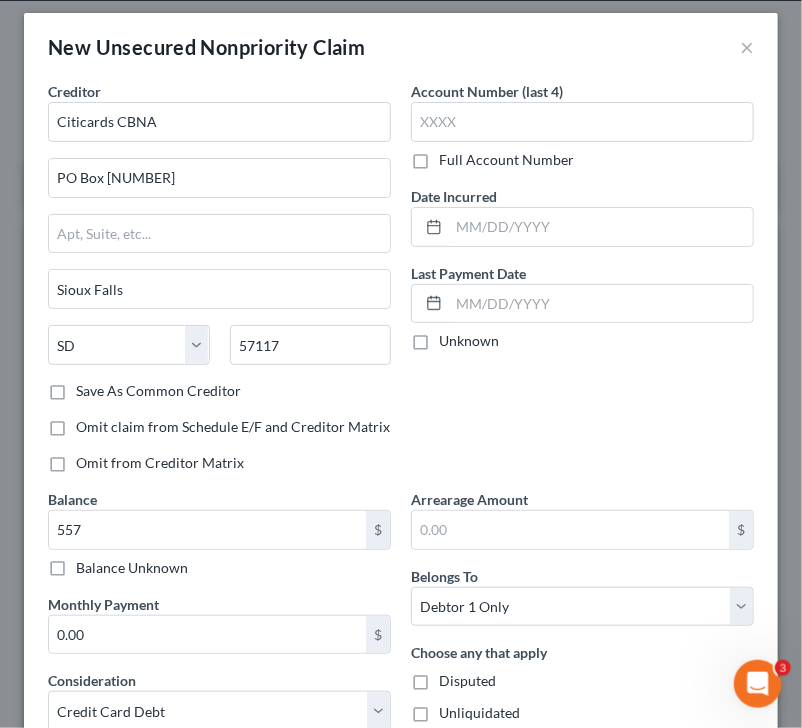 click on "Account Number (last 4)
Full Account Number
Date Incurred         Last Payment Date         Unknown" at bounding box center [582, 285] 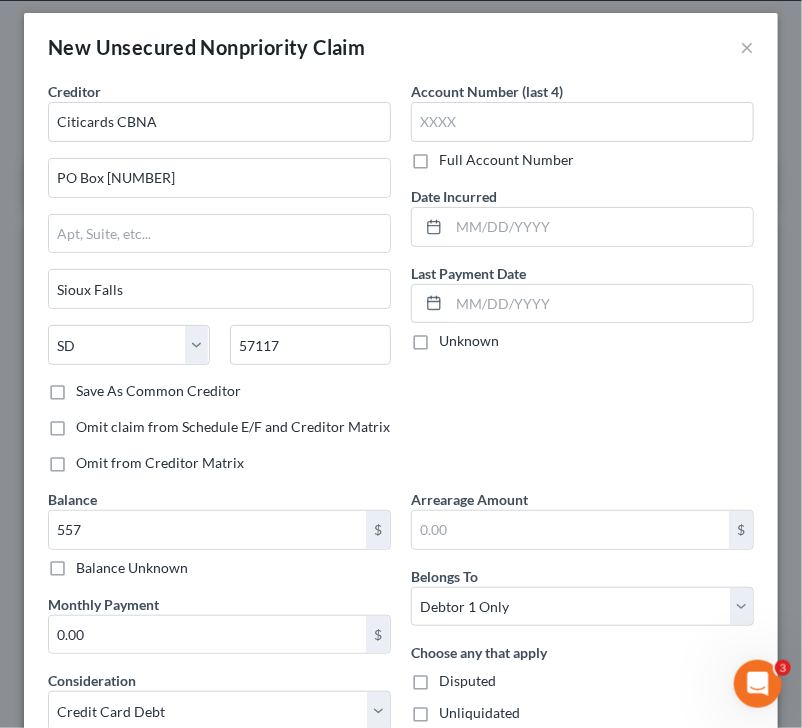 click on "Save As Common Creditor" at bounding box center [90, 387] 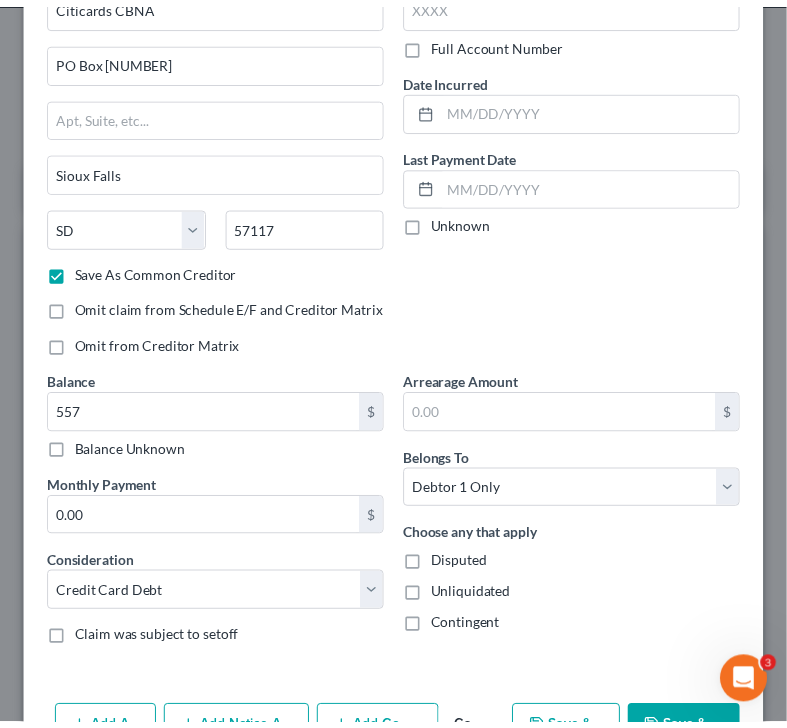 scroll, scrollTop: 188, scrollLeft: 0, axis: vertical 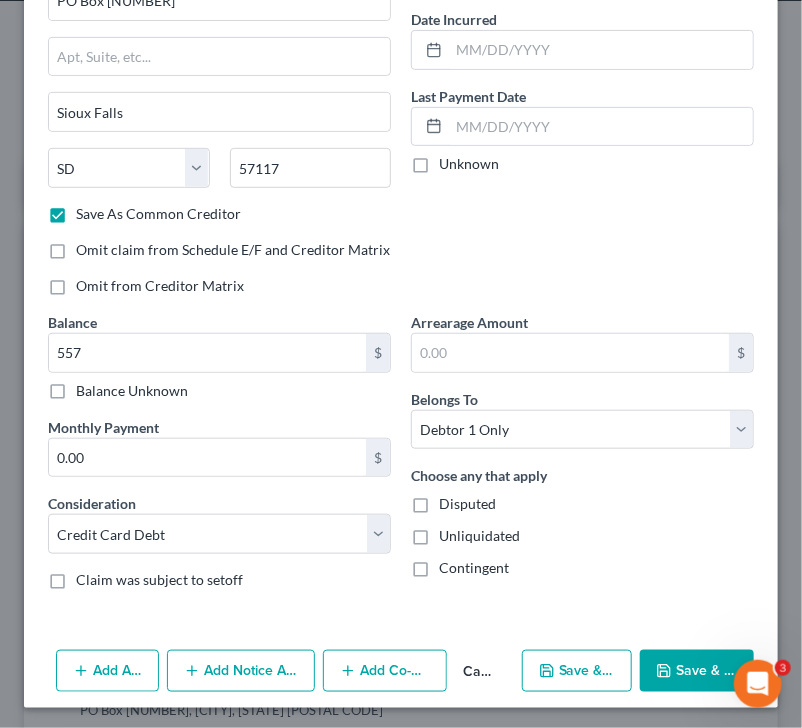click on "Save & Close" at bounding box center (697, 671) 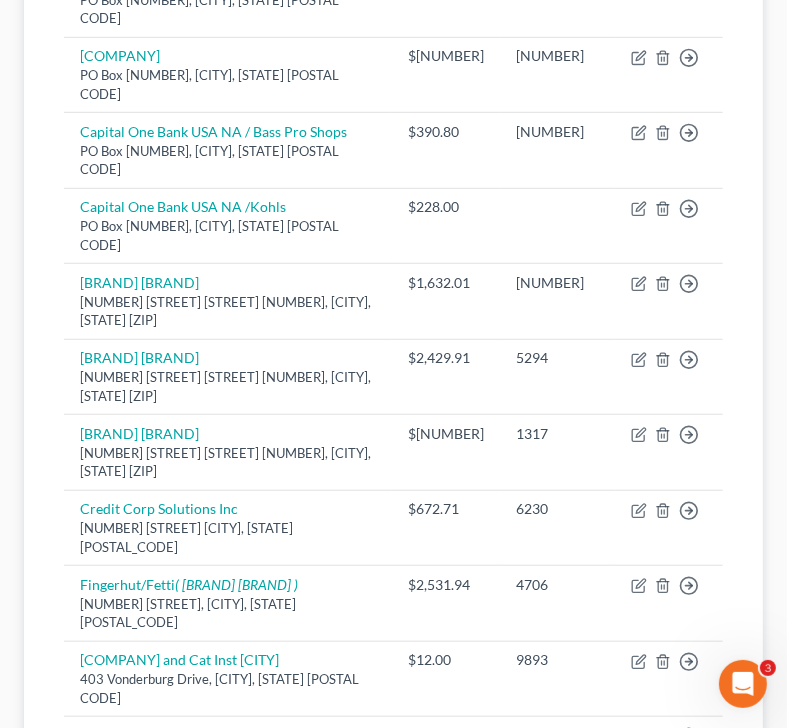 scroll, scrollTop: 663, scrollLeft: 0, axis: vertical 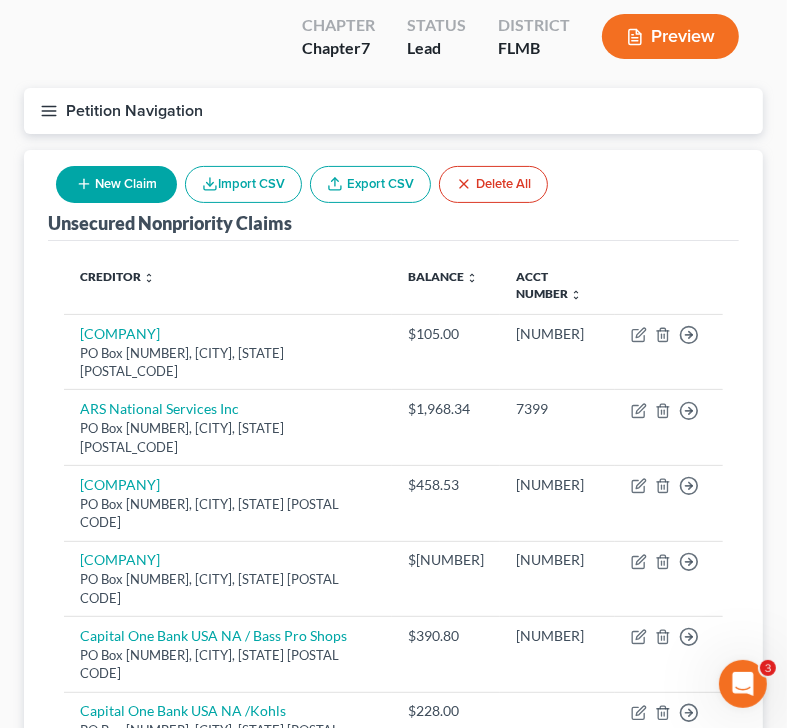 click on "New Claim" at bounding box center (116, 184) 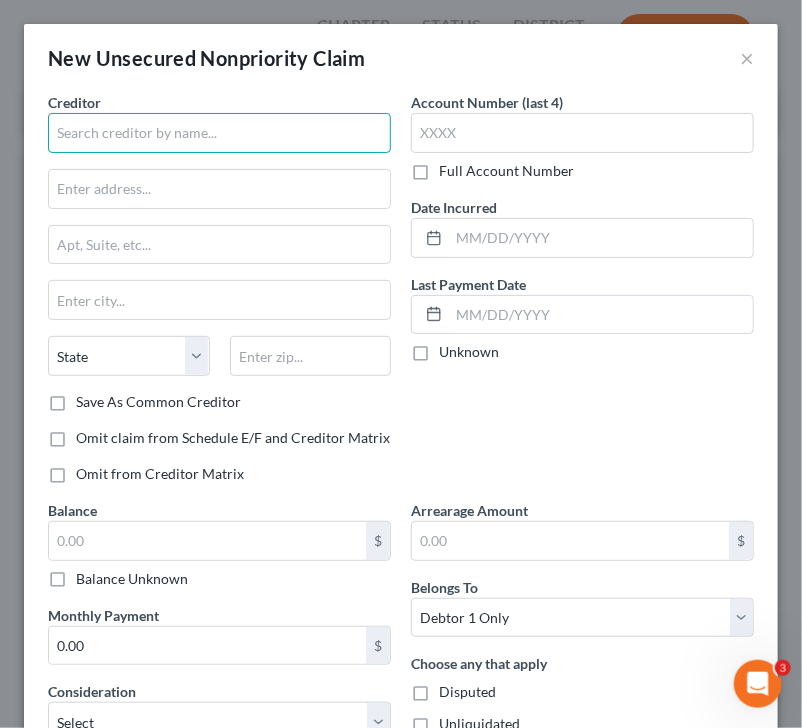 click at bounding box center [219, 133] 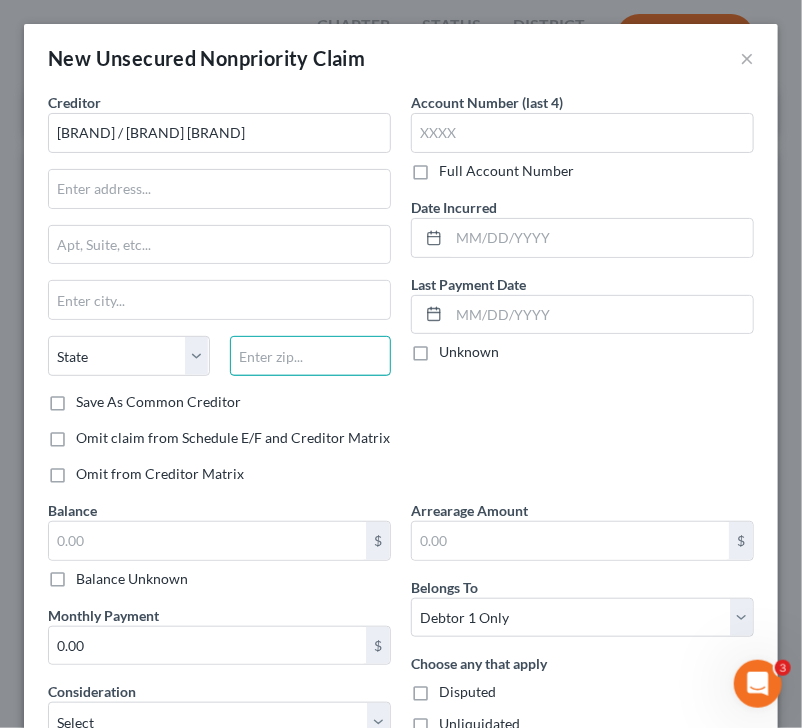 click at bounding box center [311, 356] 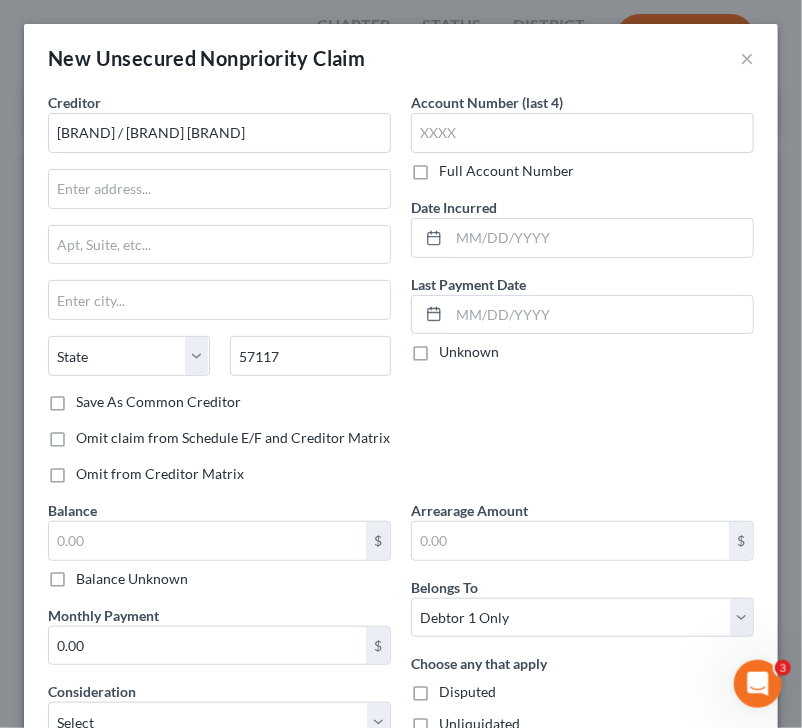 click on "Account Number (last 4)
Full Account Number
Date Incurred         Last Payment Date         Unknown" at bounding box center [582, 296] 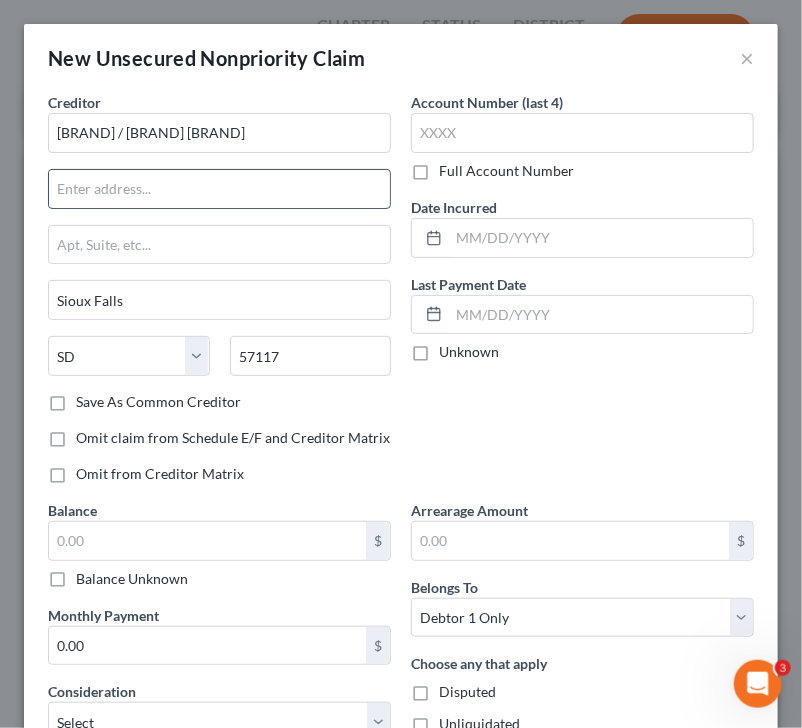 click at bounding box center (219, 189) 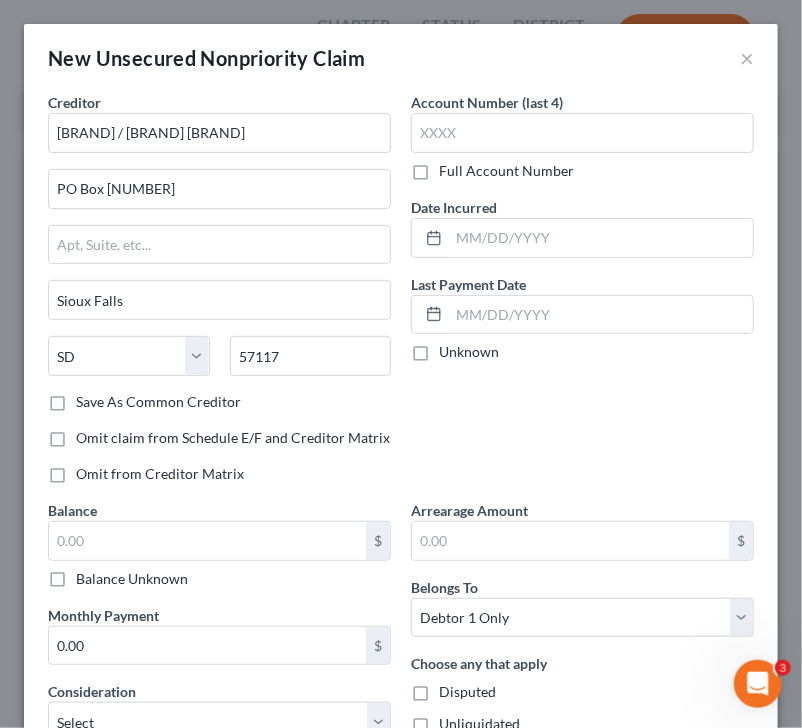 click on "Save As Common Creditor" at bounding box center (158, 402) 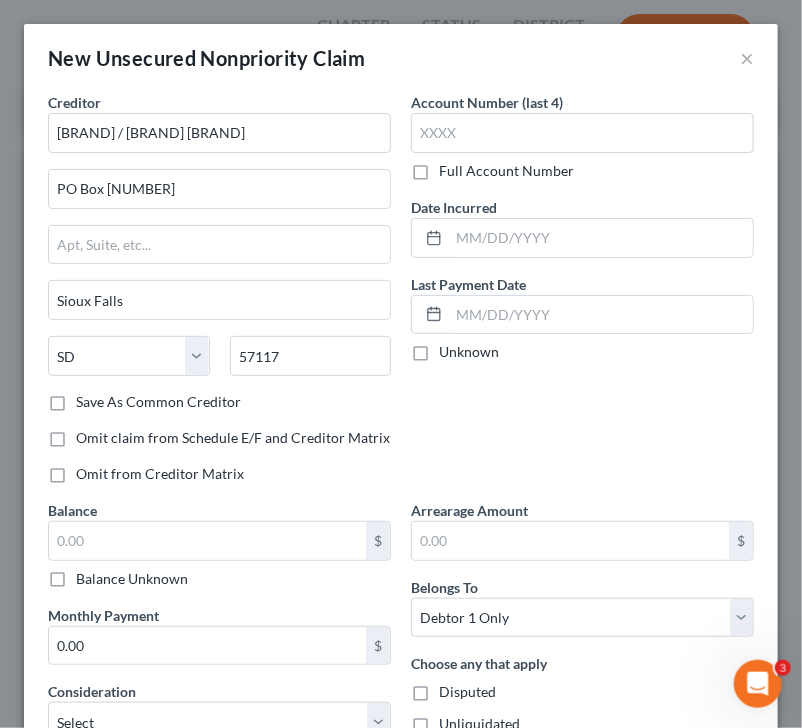 click on "Save As Common Creditor" at bounding box center [90, 398] 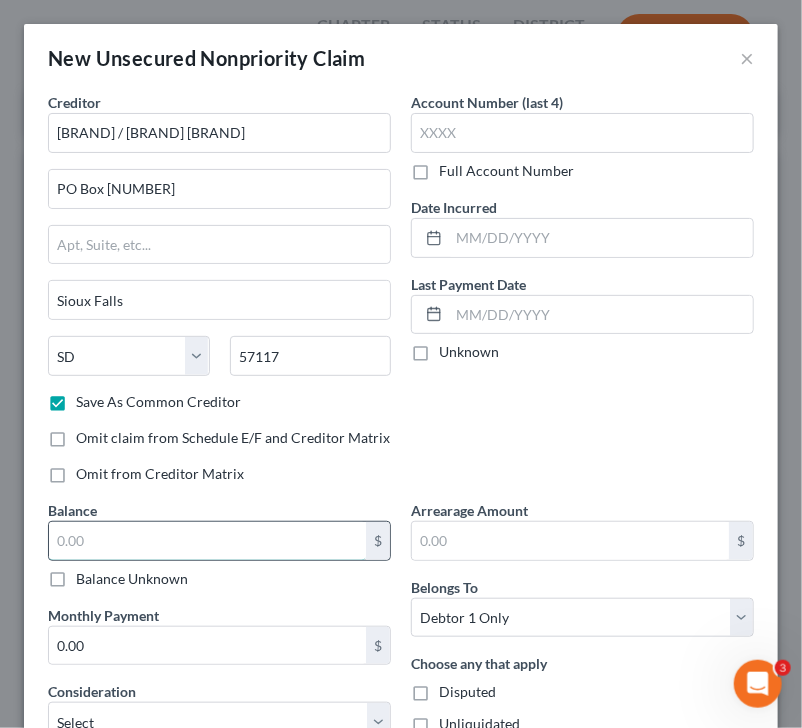 click at bounding box center (207, 541) 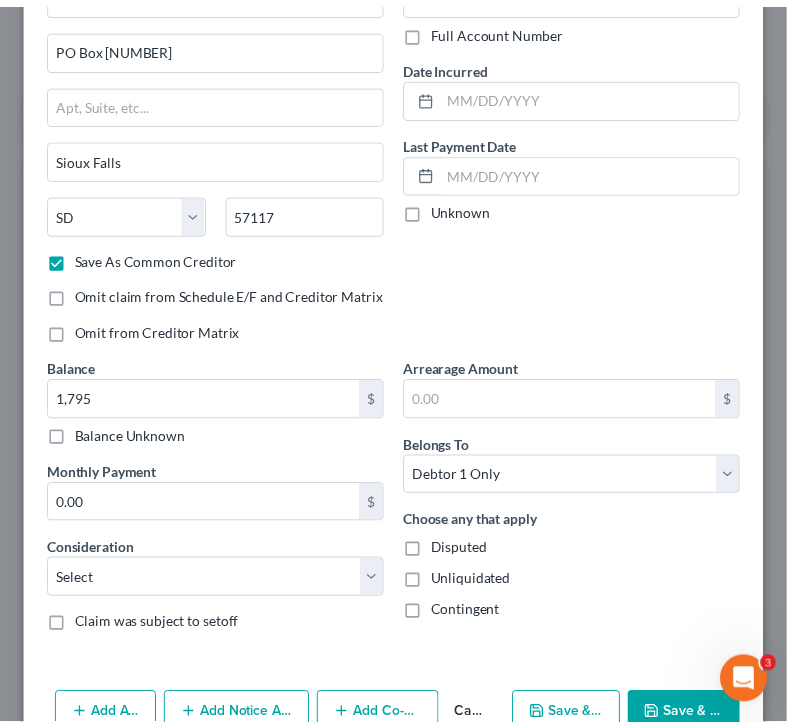 scroll, scrollTop: 188, scrollLeft: 0, axis: vertical 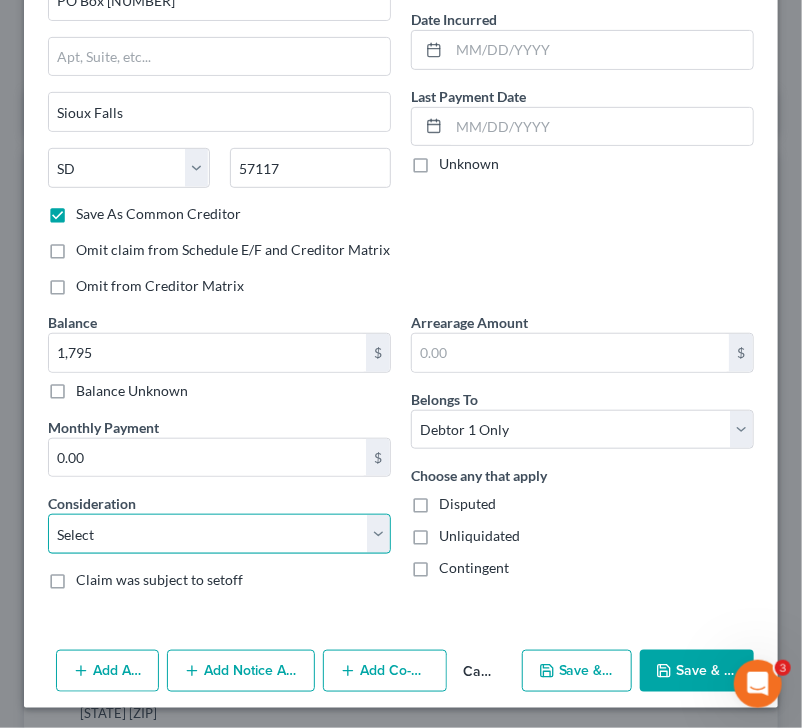 click on "Select Cable / Satellite Services Collection Agency Credit Card Debt Debt Counseling / Attorneys Deficiency Balance Domestic Support Obligations Home / Car Repairs Income Taxes Judgment Liens Medical Services Monies Loaned / Advanced Mortgage Obligation From Divorce Or Separation Obligation To Pensions Other Overdrawn Bank Account Promised To Help Pay Creditors Student Loans Suppliers And Vendors Telephone / Internet Services Utility Services" at bounding box center (219, 534) 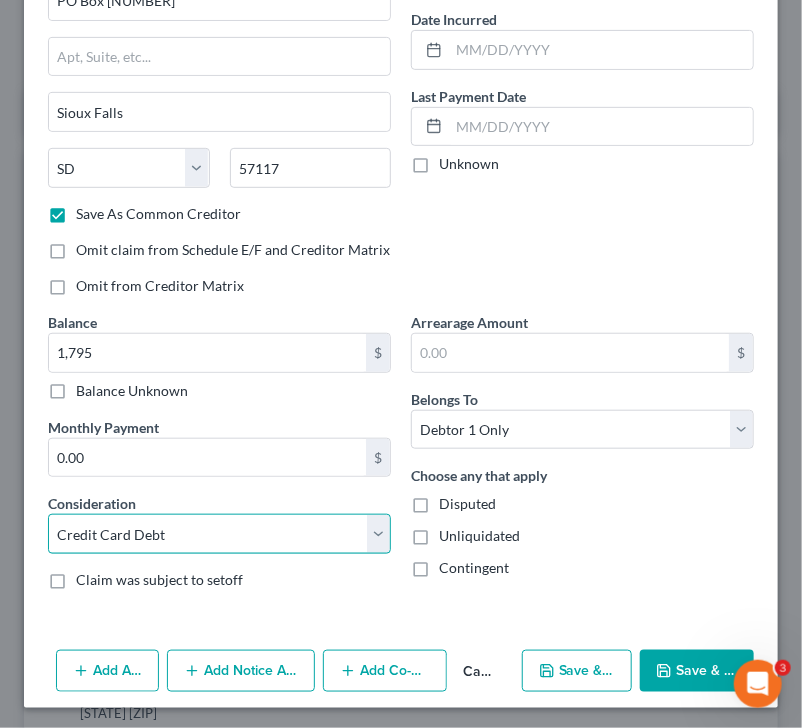 click on "Select Cable / Satellite Services Collection Agency Credit Card Debt Debt Counseling / Attorneys Deficiency Balance Domestic Support Obligations Home / Car Repairs Income Taxes Judgment Liens Medical Services Monies Loaned / Advanced Mortgage Obligation From Divorce Or Separation Obligation To Pensions Other Overdrawn Bank Account Promised To Help Pay Creditors Student Loans Suppliers And Vendors Telephone / Internet Services Utility Services" at bounding box center (219, 534) 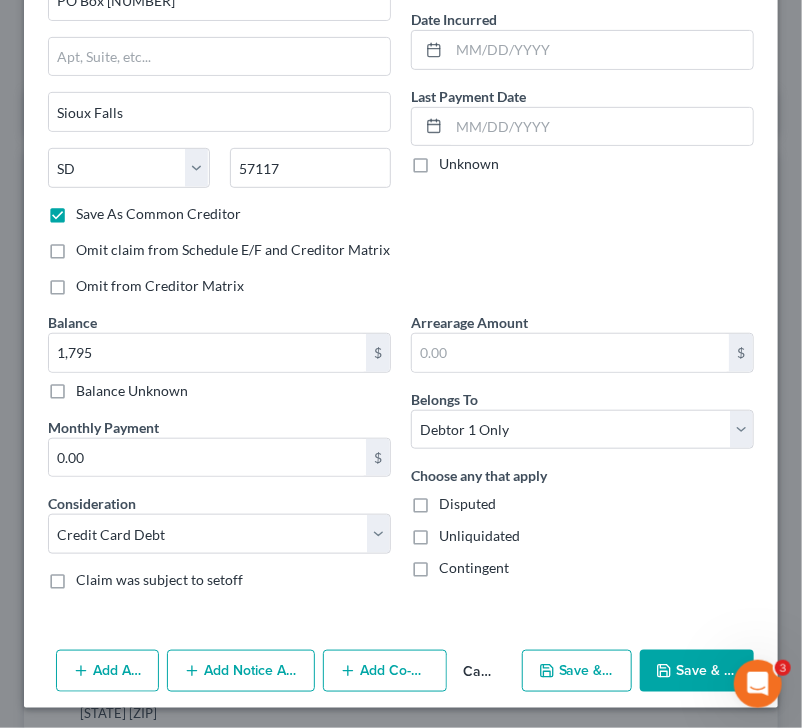 click on "Save & Close" at bounding box center (697, 671) 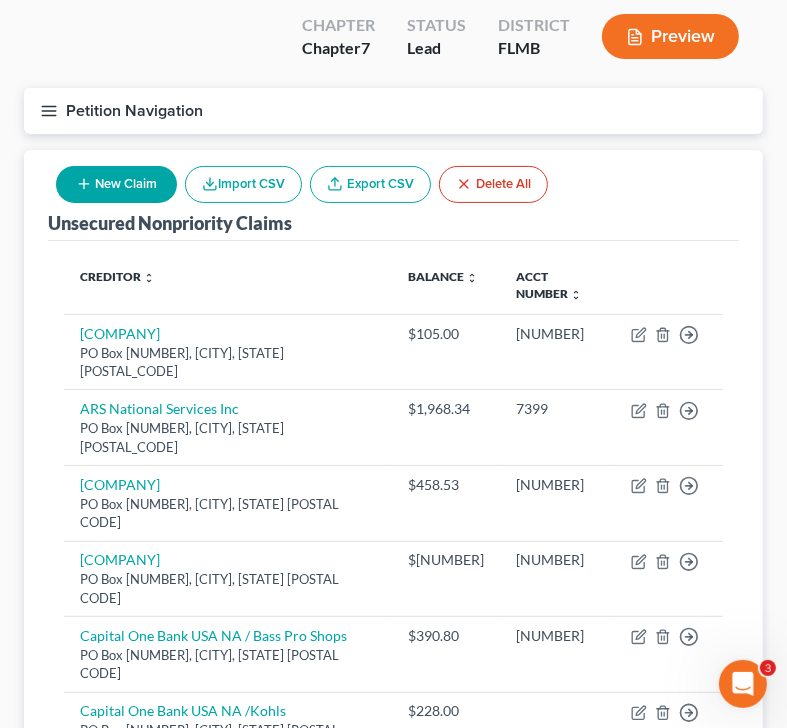 scroll, scrollTop: 788, scrollLeft: 0, axis: vertical 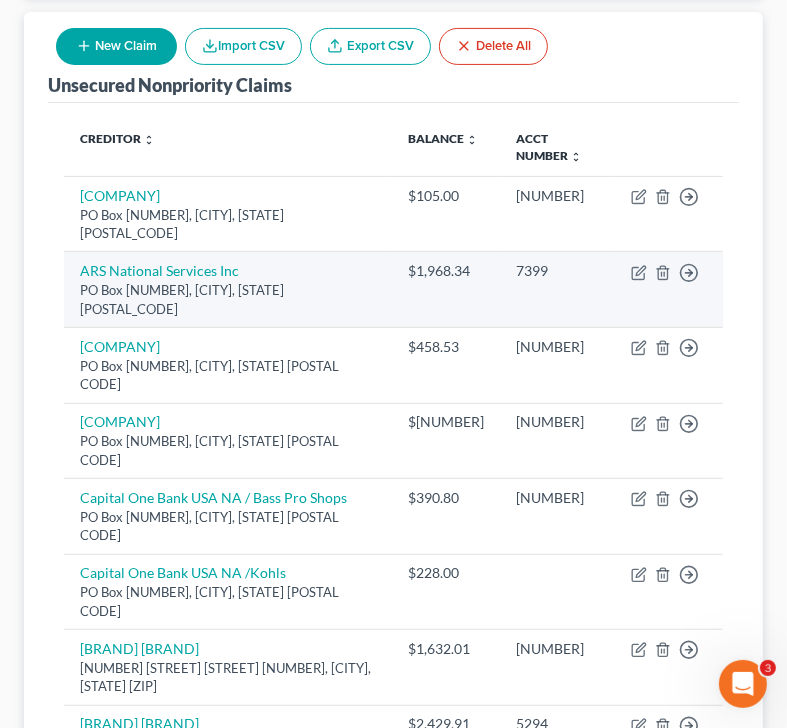 click on "Move to D Move to E Move to G Move to Notice Only" at bounding box center (669, 290) 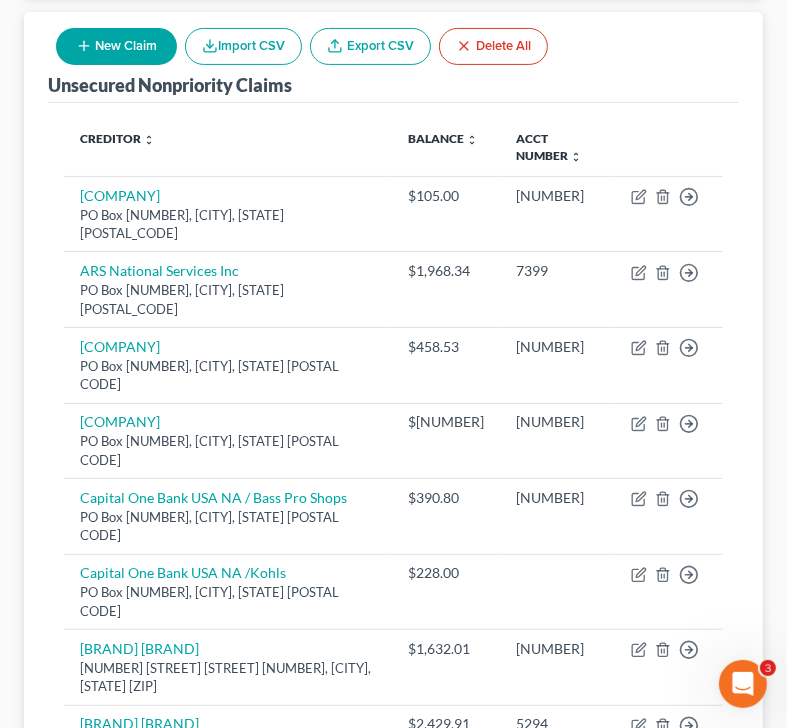click 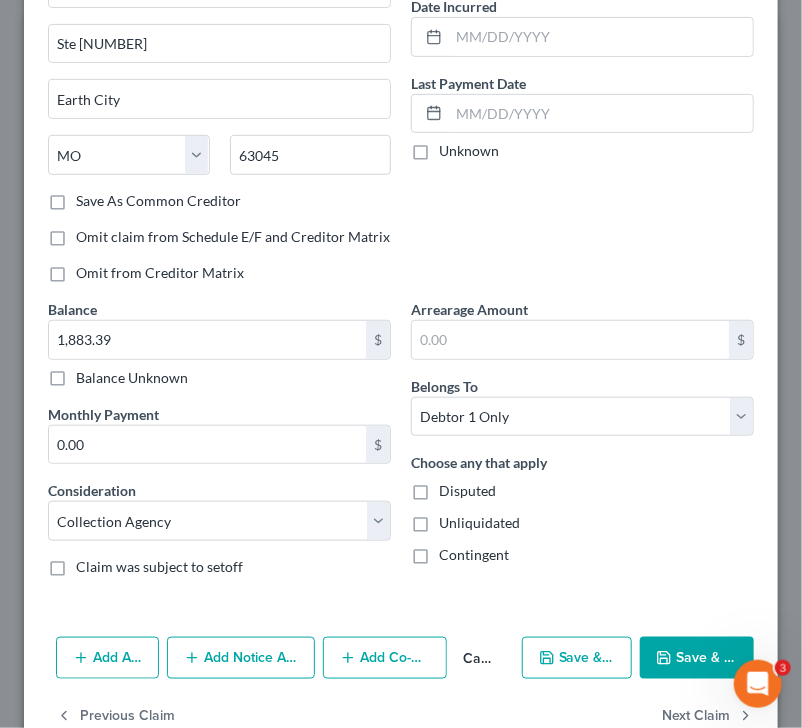 scroll, scrollTop: 246, scrollLeft: 0, axis: vertical 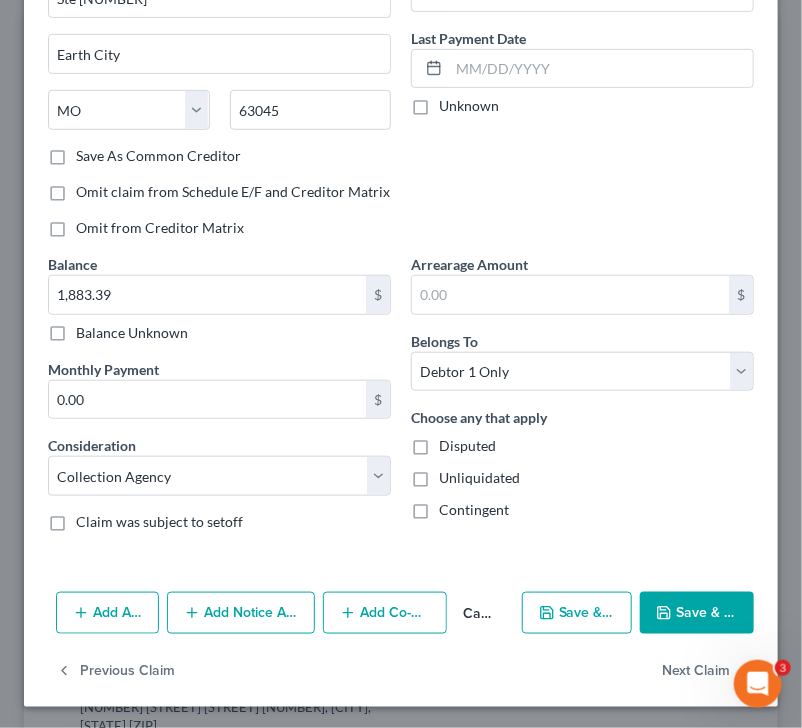 click on "Add Notice Address" at bounding box center (241, 613) 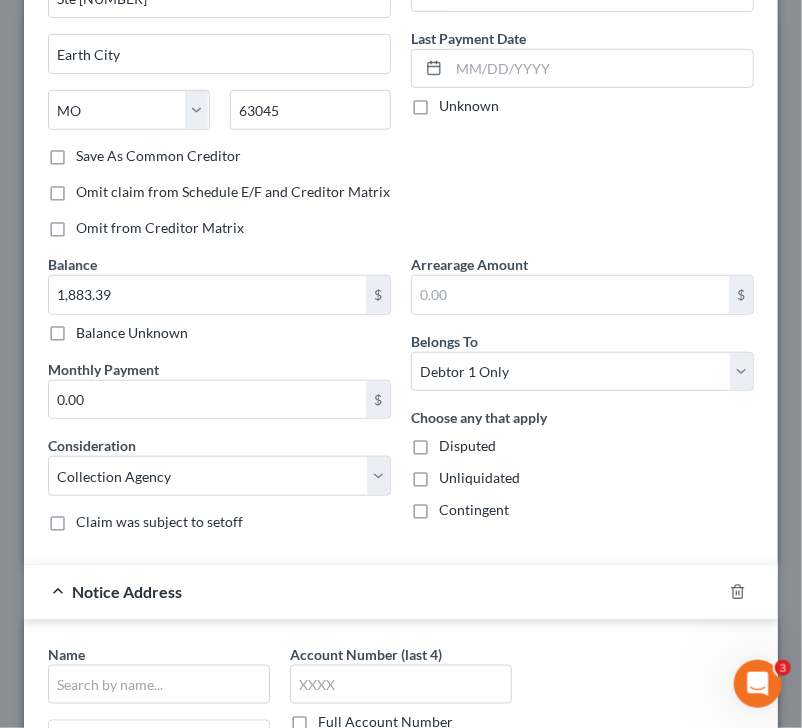 scroll, scrollTop: 675, scrollLeft: 0, axis: vertical 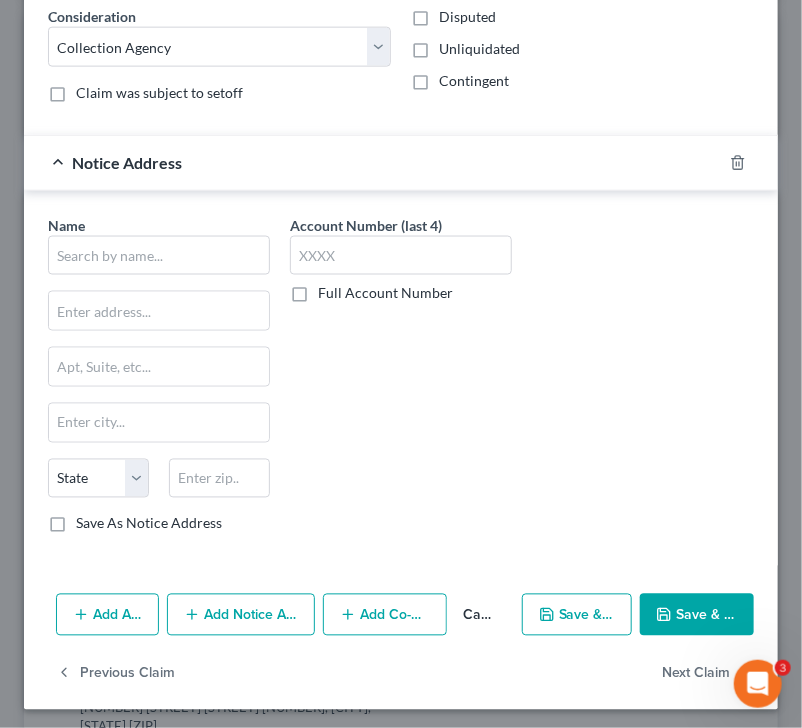 click on "Name
*" at bounding box center (159, 245) 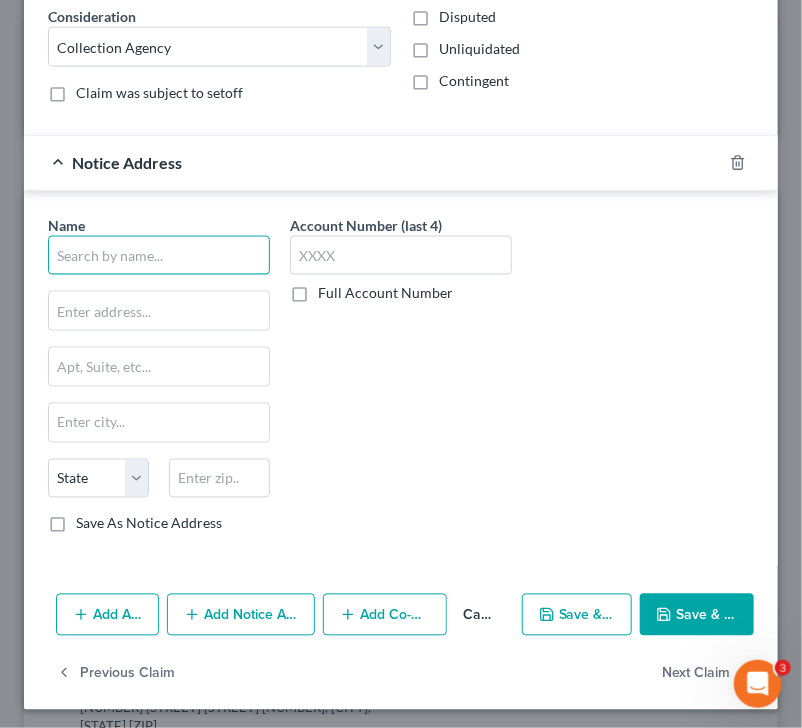 click at bounding box center (159, 256) 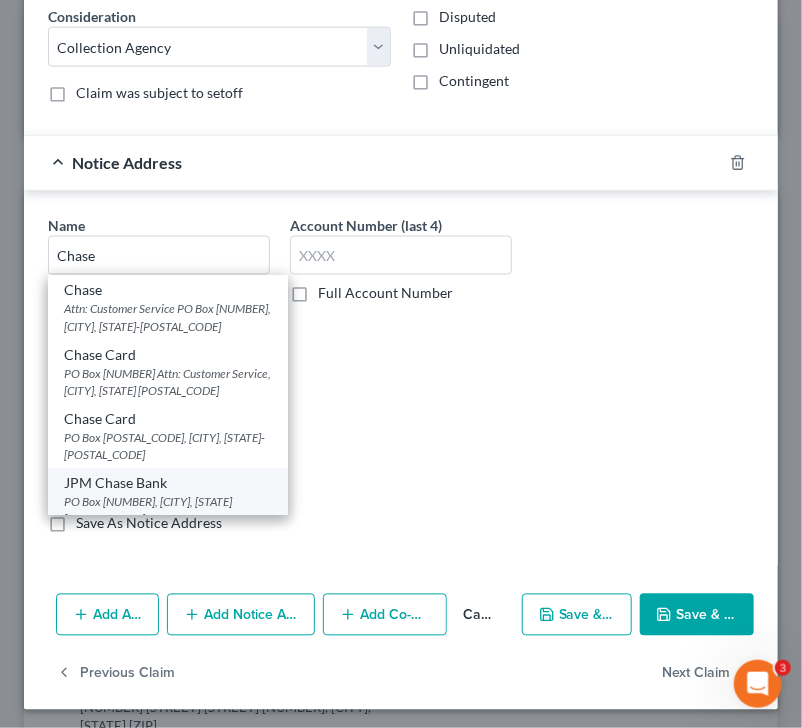 click on "PO Box [NUMBER], [CITY], [STATE] [POSTAL_CODE]" at bounding box center [168, 510] 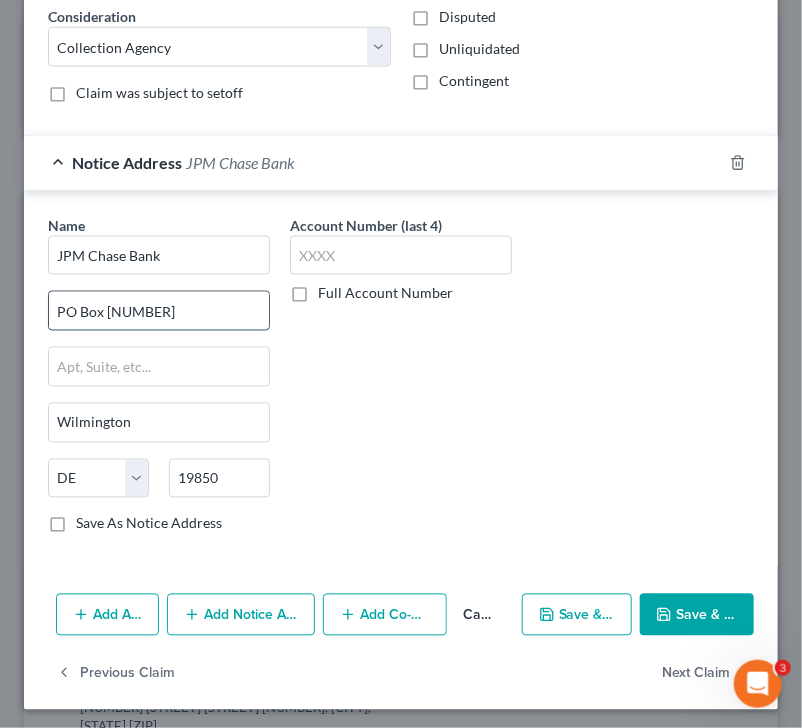 click on "PO Box [NUMBER]" at bounding box center (159, 311) 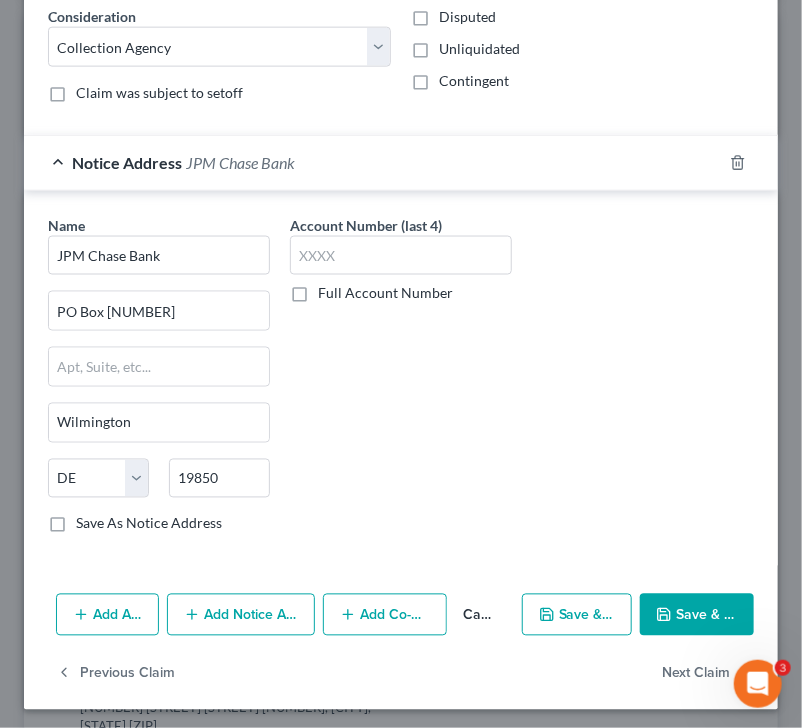 click on "Save & Close" at bounding box center [697, 615] 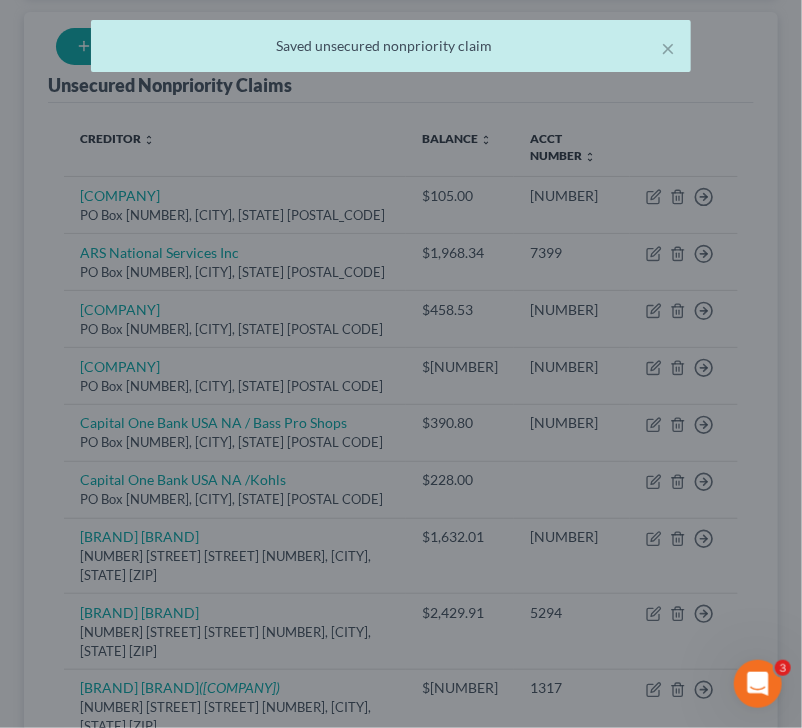 scroll, scrollTop: 0, scrollLeft: 0, axis: both 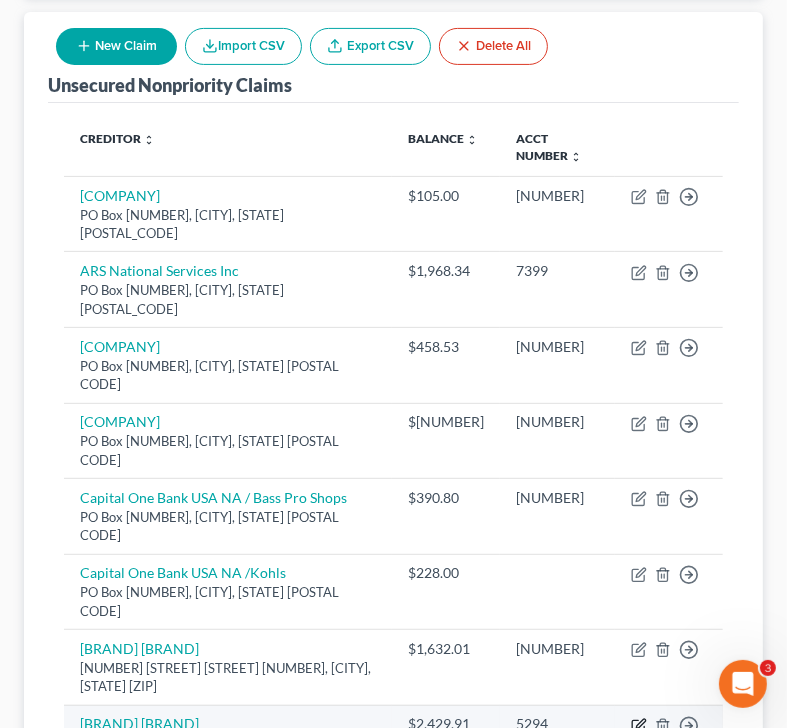 click 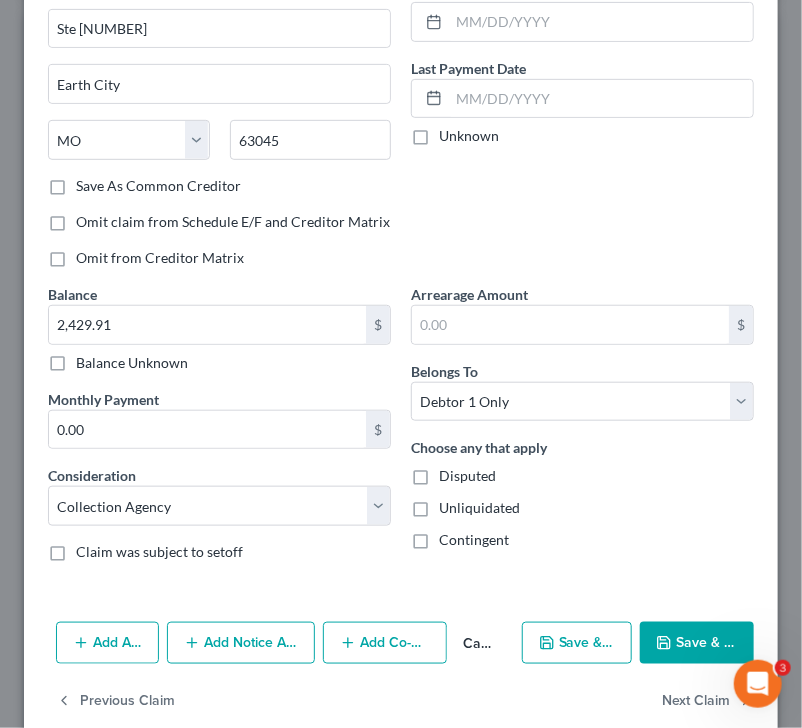 scroll, scrollTop: 246, scrollLeft: 0, axis: vertical 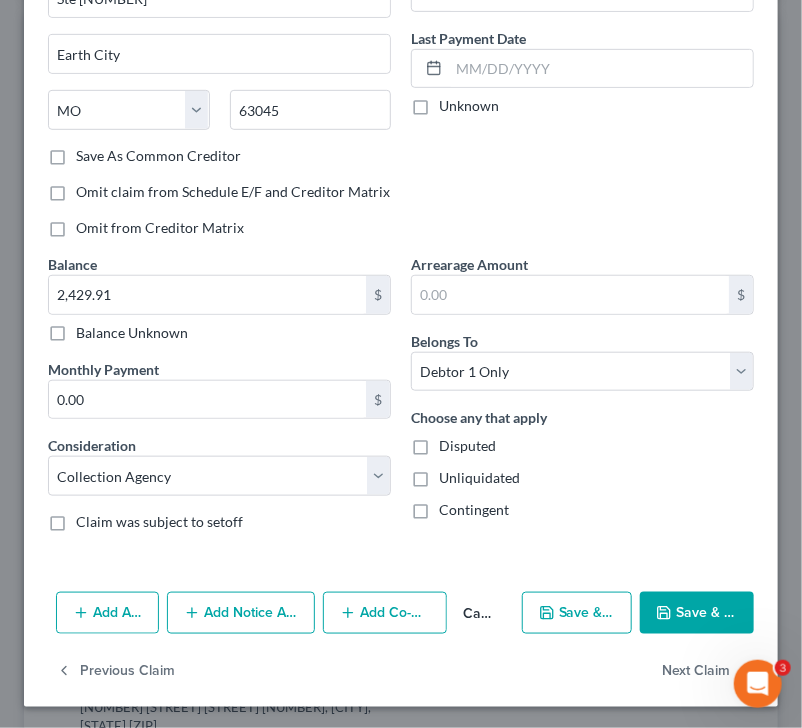 click on "Add Notice Address" at bounding box center (241, 613) 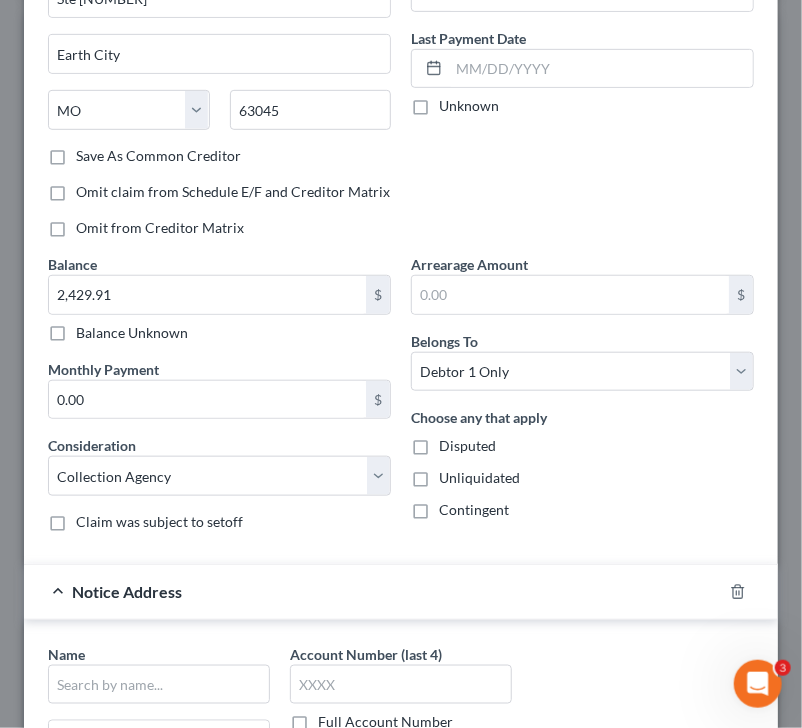 scroll, scrollTop: 675, scrollLeft: 0, axis: vertical 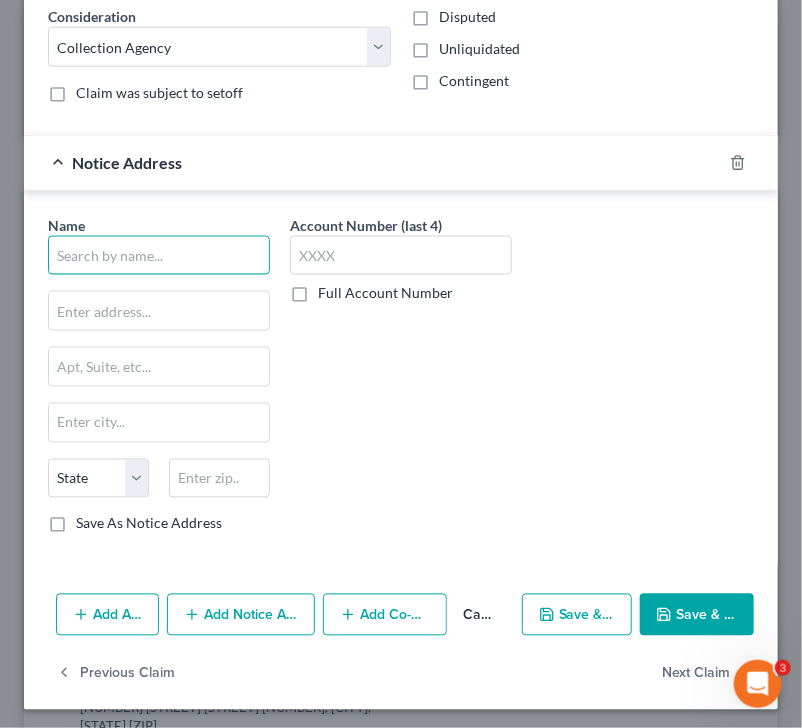 click at bounding box center (159, 256) 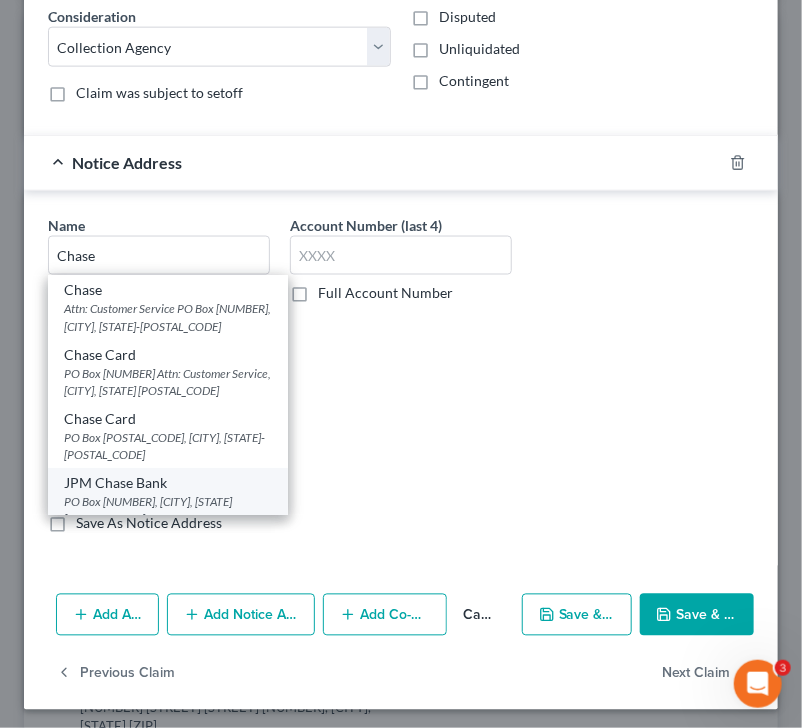 click on "JPM Chase Bank" at bounding box center [168, 483] 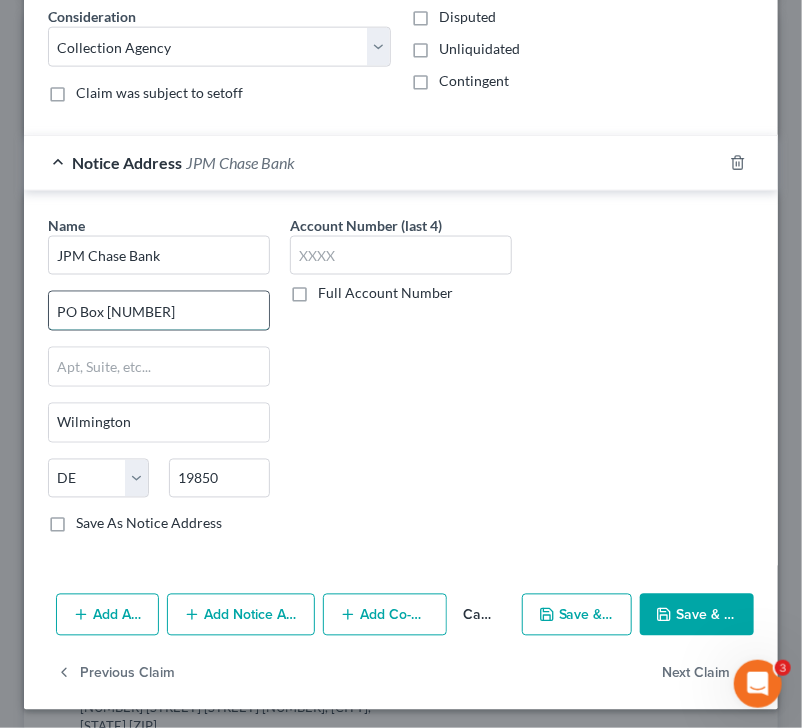 click on "PO Box [NUMBER]" at bounding box center [159, 311] 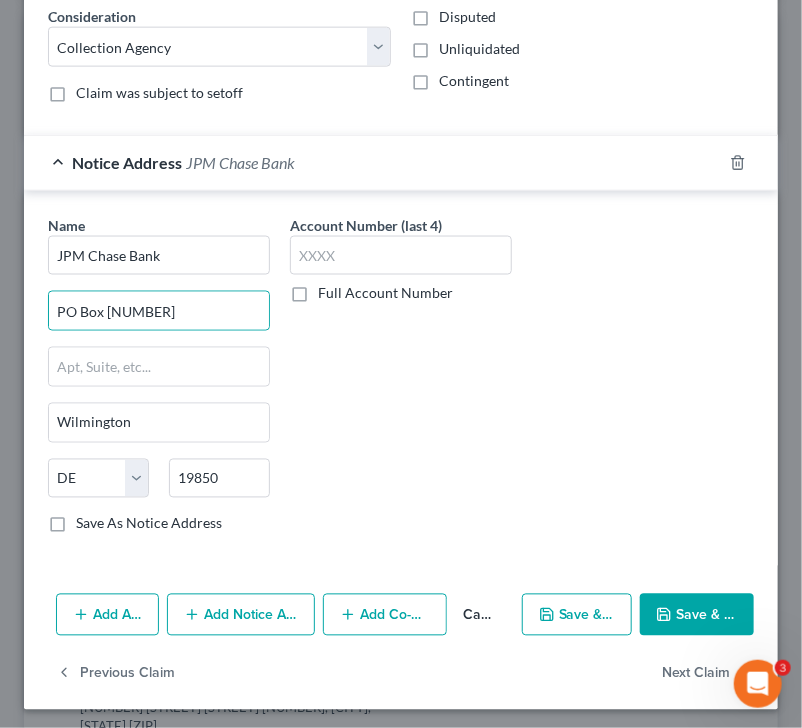 click 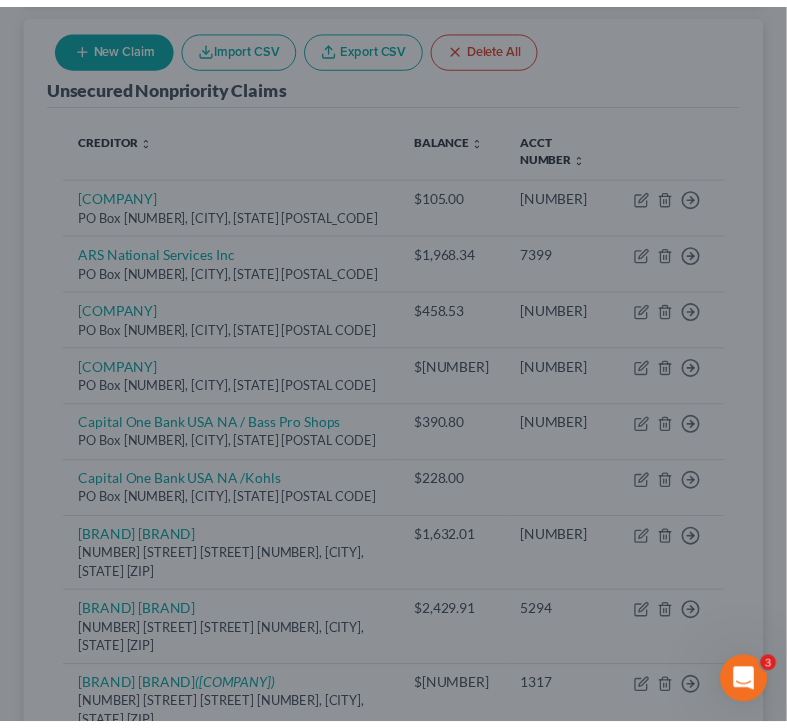 scroll, scrollTop: 0, scrollLeft: 0, axis: both 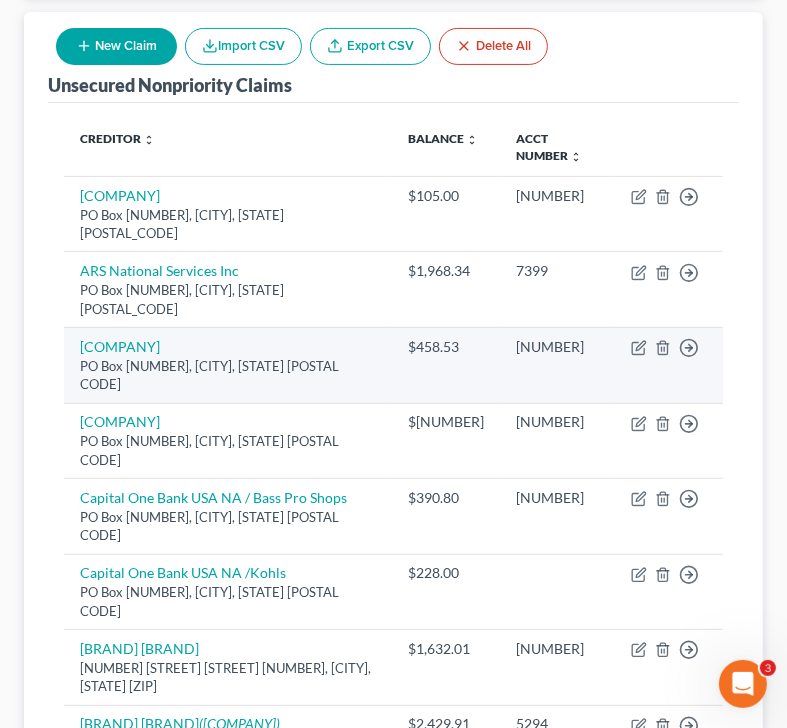 click on "$458.53" at bounding box center [446, 365] 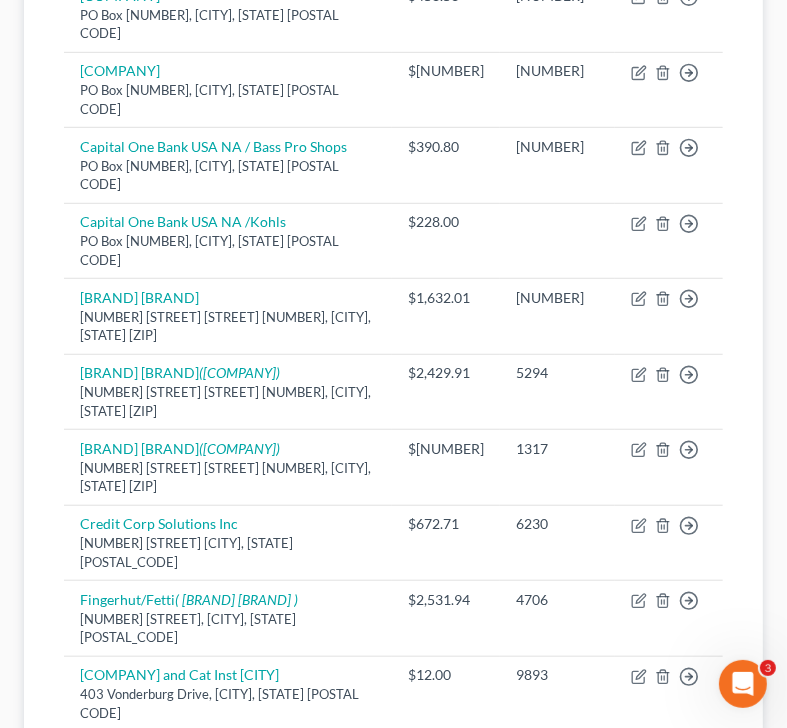 scroll, scrollTop: 655, scrollLeft: 0, axis: vertical 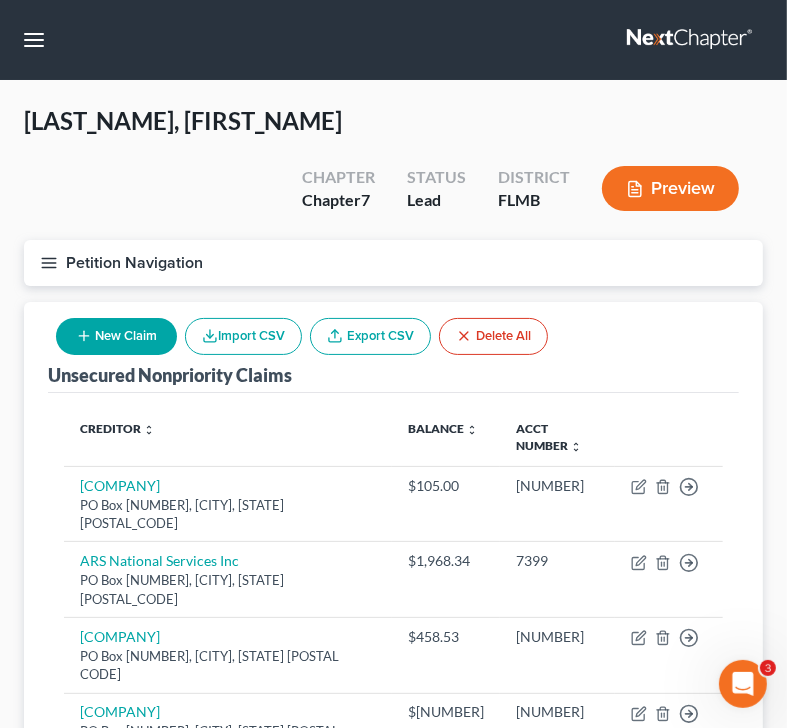 click on "New Claim" at bounding box center (116, 336) 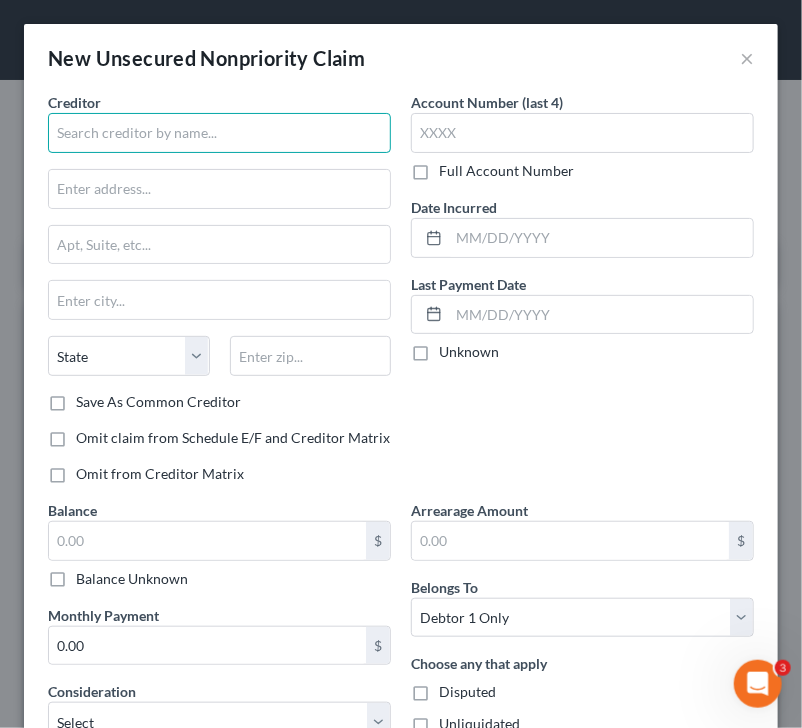 click at bounding box center [219, 133] 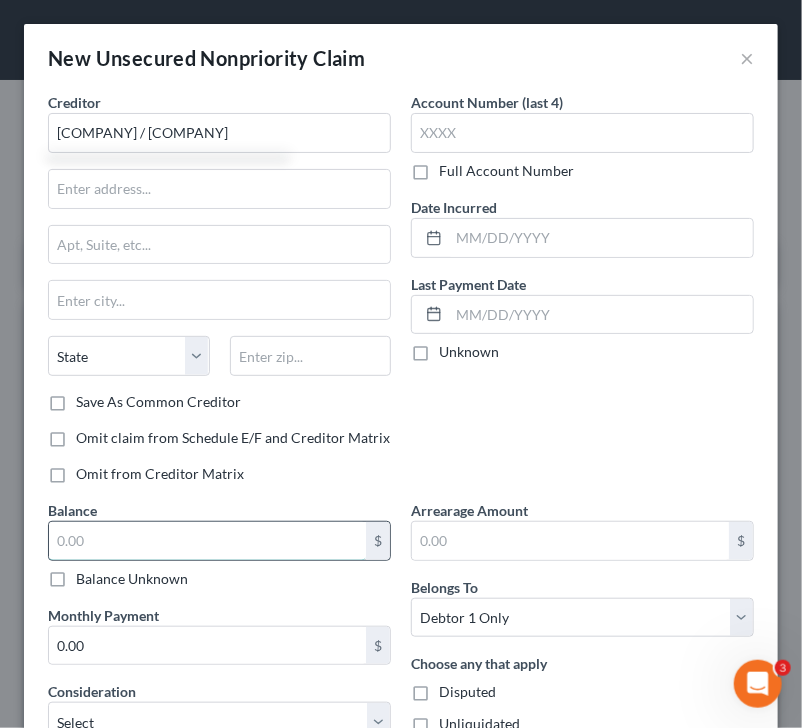 click at bounding box center [207, 541] 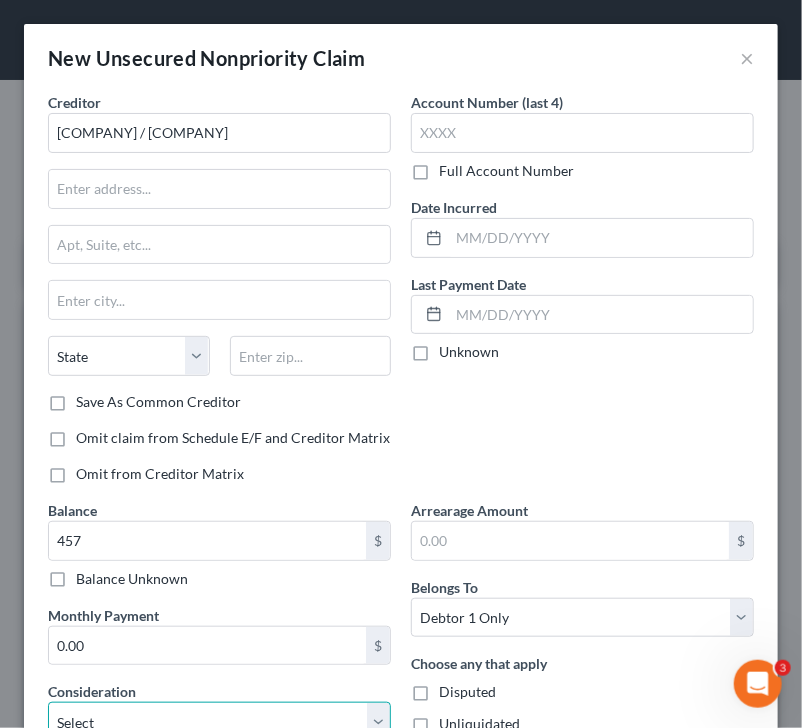 click on "Select Cable / Satellite Services Collection Agency Credit Card Debt Debt Counseling / Attorneys Deficiency Balance Domestic Support Obligations Home / Car Repairs Income Taxes Judgment Liens Medical Services Monies Loaned / Advanced Mortgage Obligation From Divorce Or Separation Obligation To Pensions Other Overdrawn Bank Account Promised To Help Pay Creditors Student Loans Suppliers And Vendors Telephone / Internet Services Utility Services" at bounding box center (219, 722) 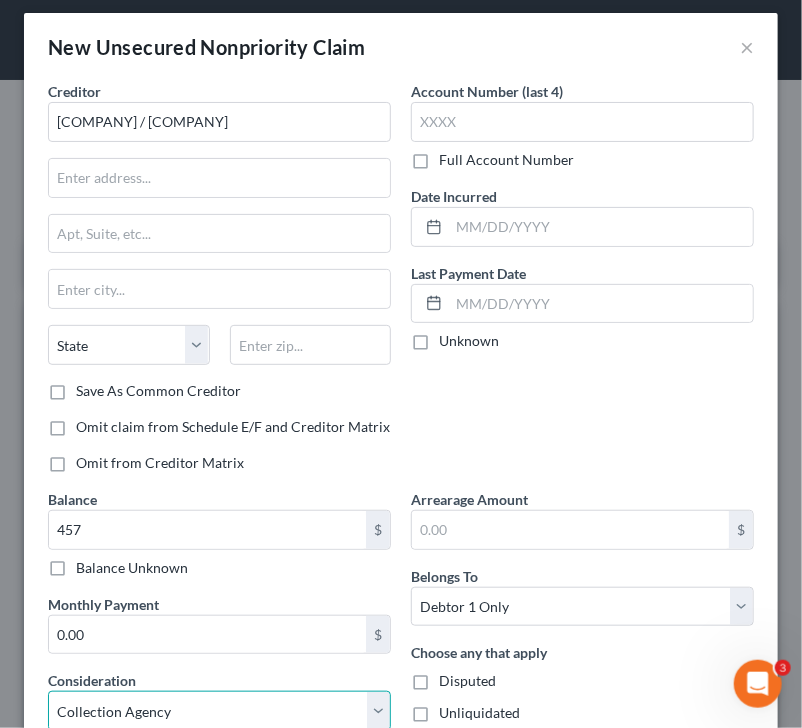 click on "Select Cable / Satellite Services Collection Agency Credit Card Debt Debt Counseling / Attorneys Deficiency Balance Domestic Support Obligations Home / Car Repairs Income Taxes Judgment Liens Medical Services Monies Loaned / Advanced Mortgage Obligation From Divorce Or Separation Obligation To Pensions Other Overdrawn Bank Account Promised To Help Pay Creditors Student Loans Suppliers And Vendors Telephone / Internet Services Utility Services" at bounding box center [219, 711] 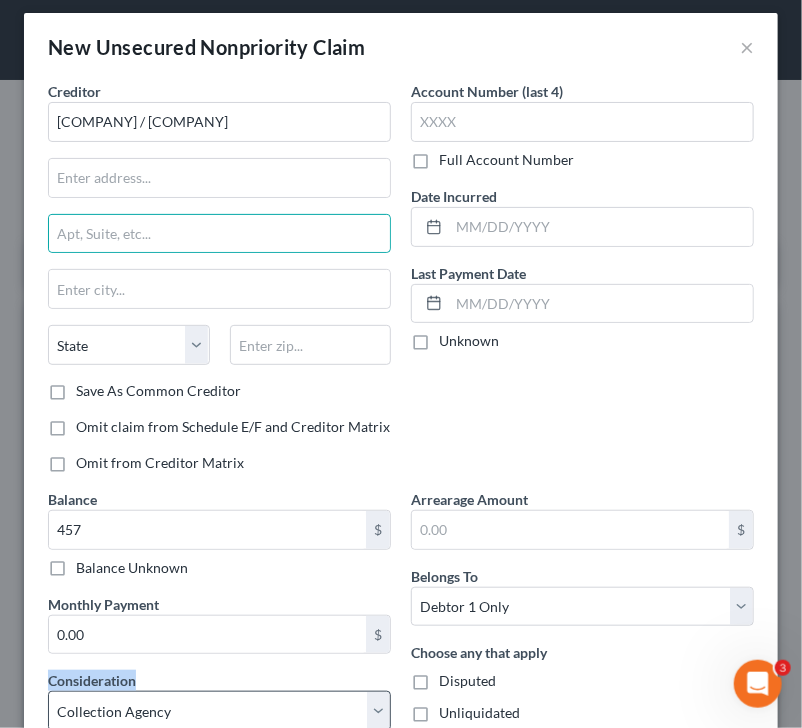 drag, startPoint x: 181, startPoint y: 246, endPoint x: 171, endPoint y: 689, distance: 443.11285 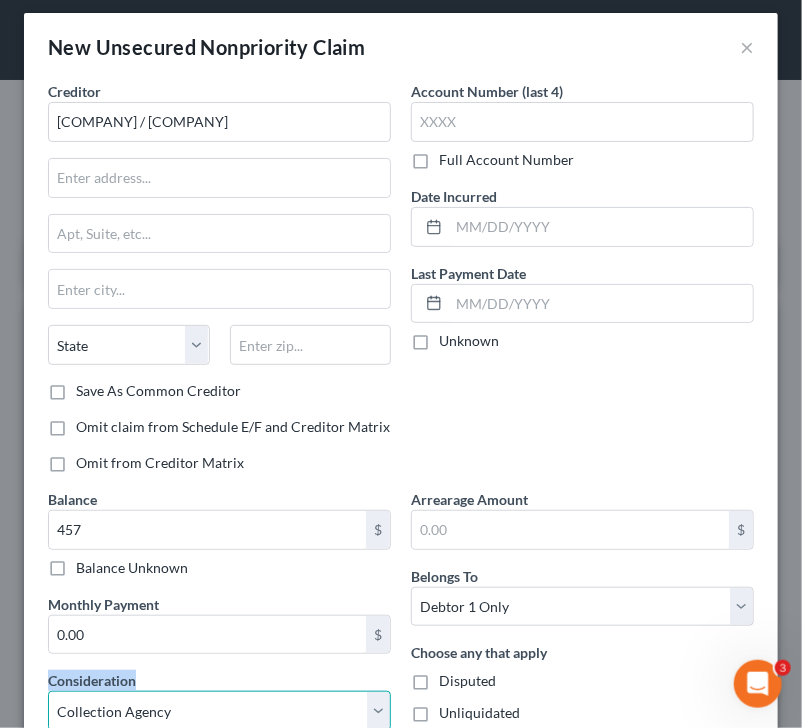 click on "Select Cable / Satellite Services Collection Agency Credit Card Debt Debt Counseling / Attorneys Deficiency Balance Domestic Support Obligations Home / Car Repairs Income Taxes Judgment Liens Medical Services Monies Loaned / Advanced Mortgage Obligation From Divorce Or Separation Obligation To Pensions Other Overdrawn Bank Account Promised To Help Pay Creditors Student Loans Suppliers And Vendors Telephone / Internet Services Utility Services" at bounding box center (219, 711) 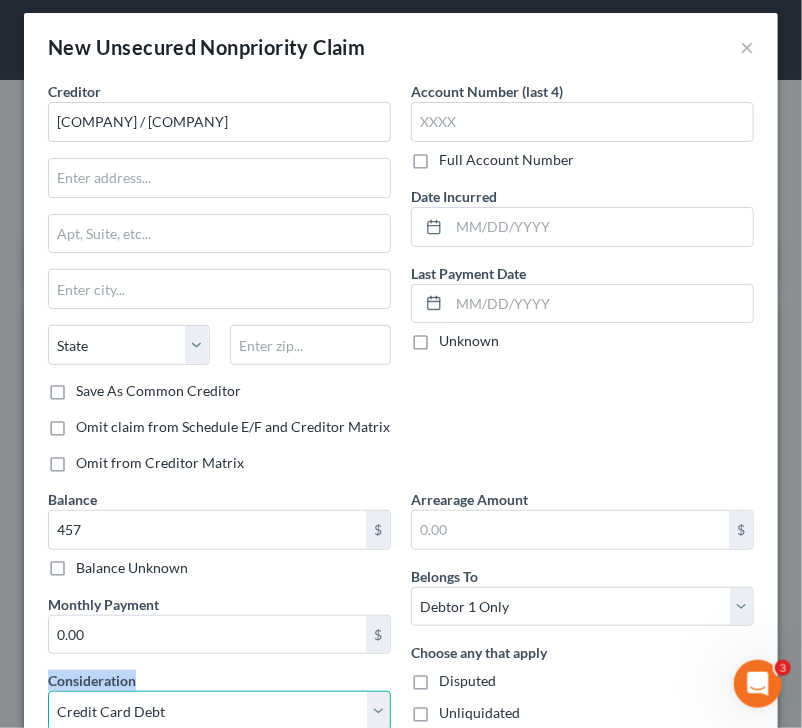 click on "Select Cable / Satellite Services Collection Agency Credit Card Debt Debt Counseling / Attorneys Deficiency Balance Domestic Support Obligations Home / Car Repairs Income Taxes Judgment Liens Medical Services Monies Loaned / Advanced Mortgage Obligation From Divorce Or Separation Obligation To Pensions Other Overdrawn Bank Account Promised To Help Pay Creditors Student Loans Suppliers And Vendors Telephone / Internet Services Utility Services" at bounding box center [219, 711] 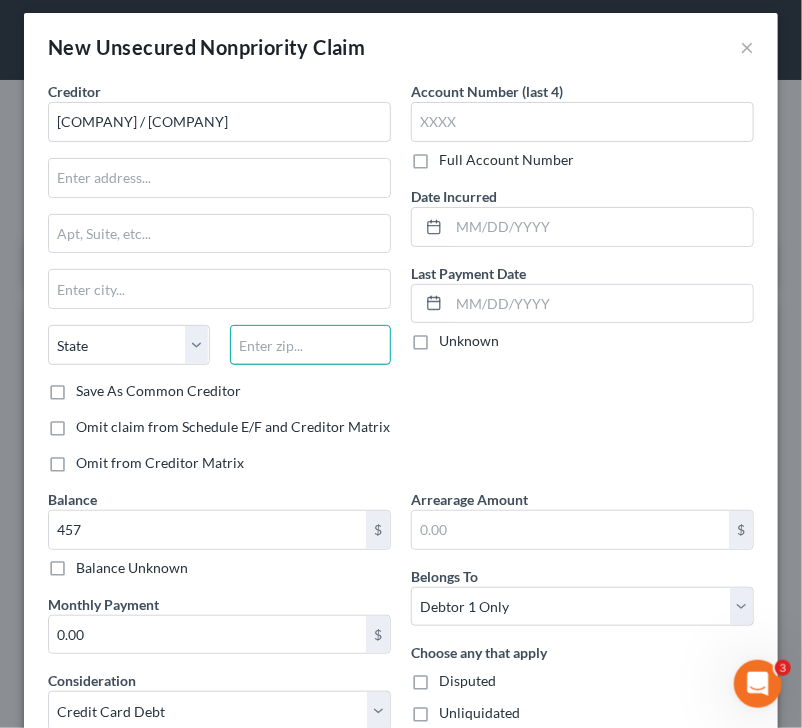 click at bounding box center (311, 345) 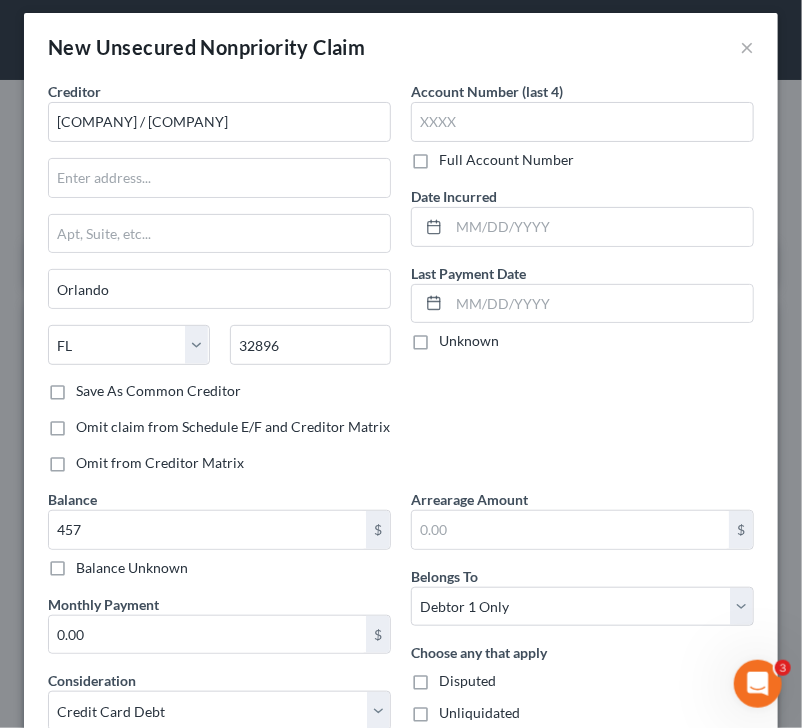 click on "Account Number (last 4)
Full Account Number
Date Incurred         Last Payment Date         Unknown" at bounding box center [582, 285] 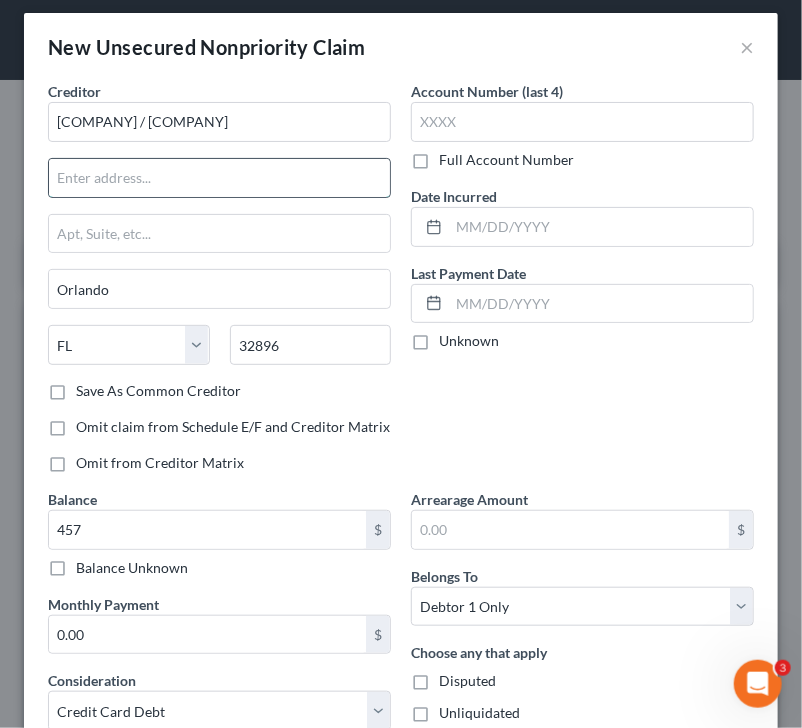 click at bounding box center (219, 178) 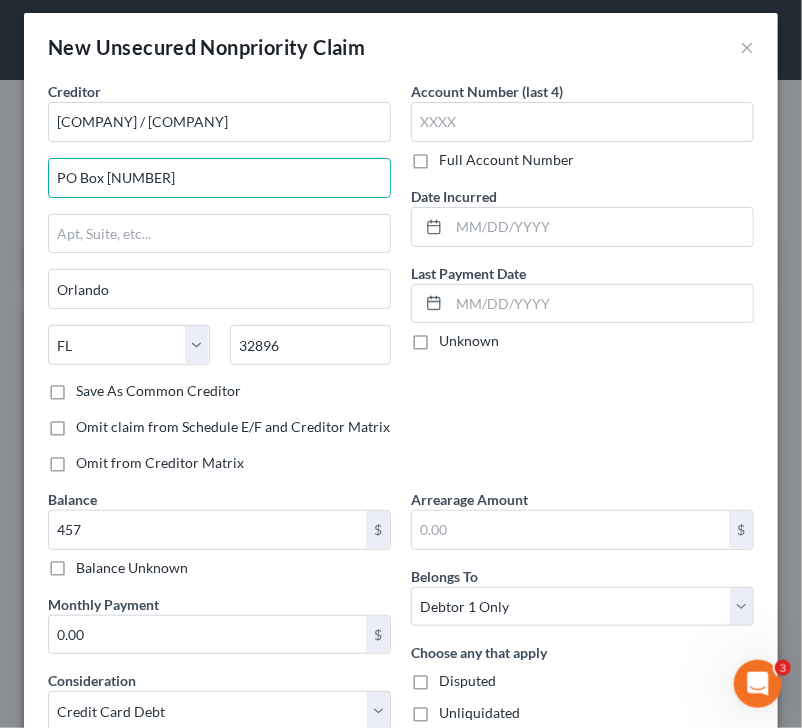 click on "Save As Common Creditor" at bounding box center [158, 391] 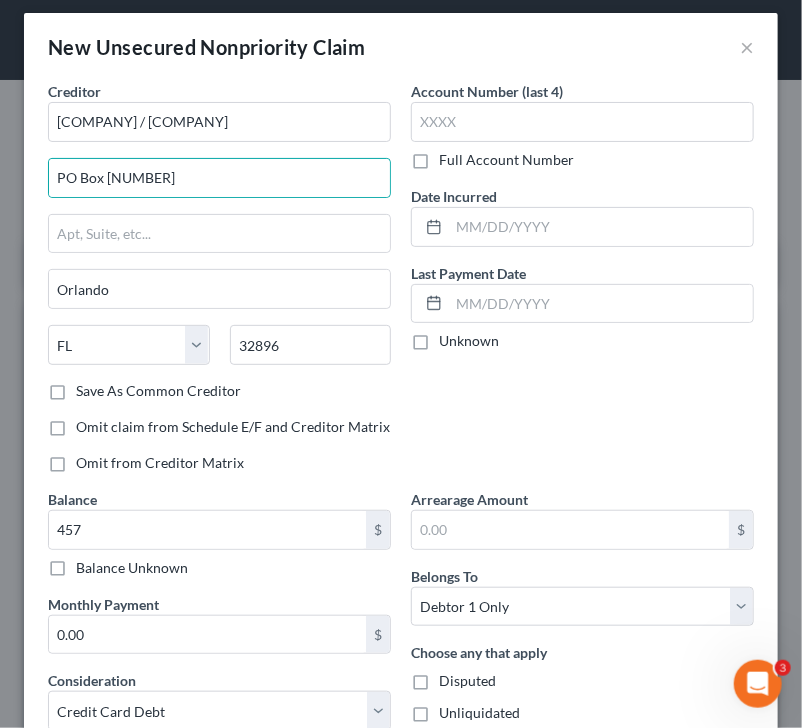 click on "Save As Common Creditor" at bounding box center (90, 387) 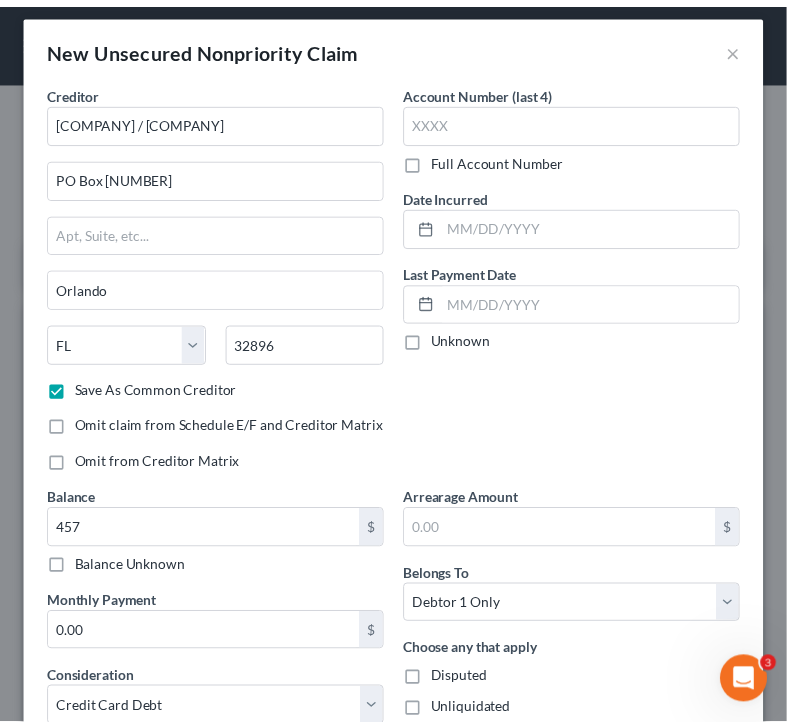 scroll, scrollTop: 188, scrollLeft: 0, axis: vertical 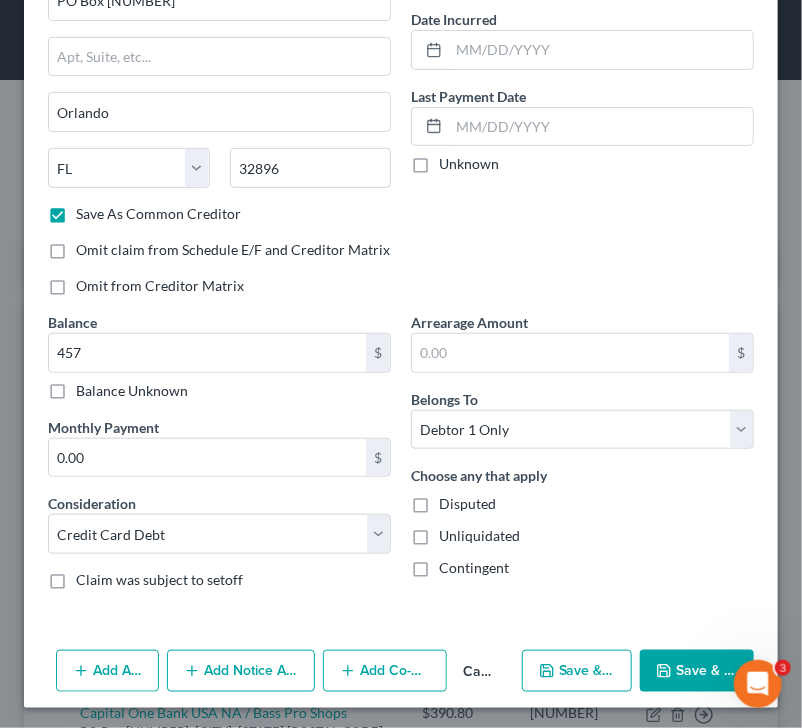 click on "Save & Close" at bounding box center (697, 671) 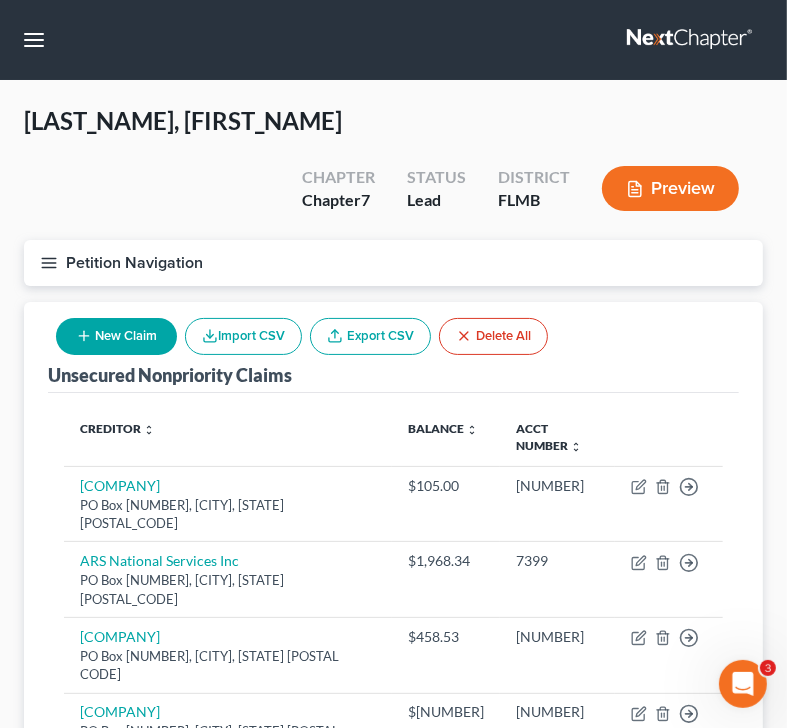 scroll, scrollTop: 636, scrollLeft: 0, axis: vertical 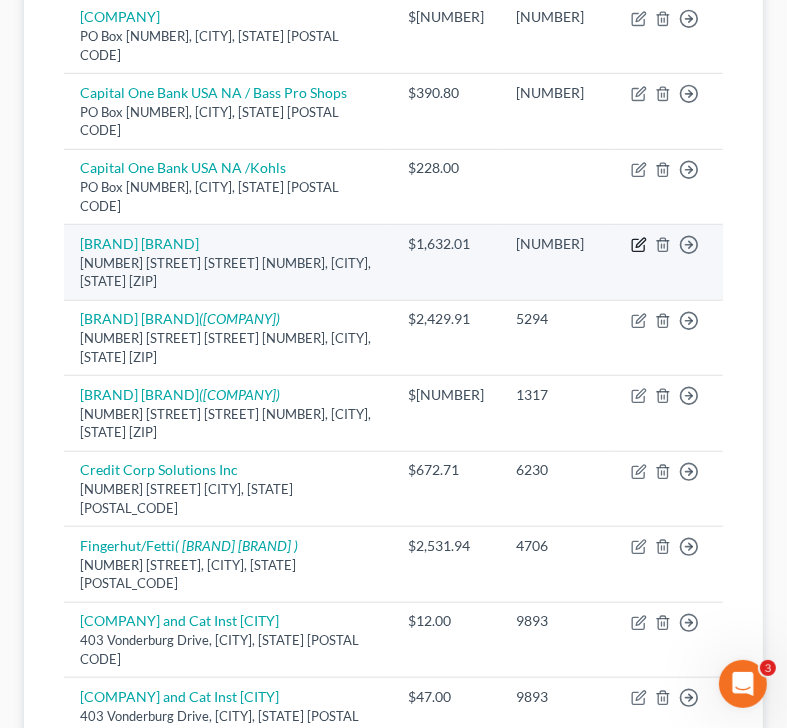 click 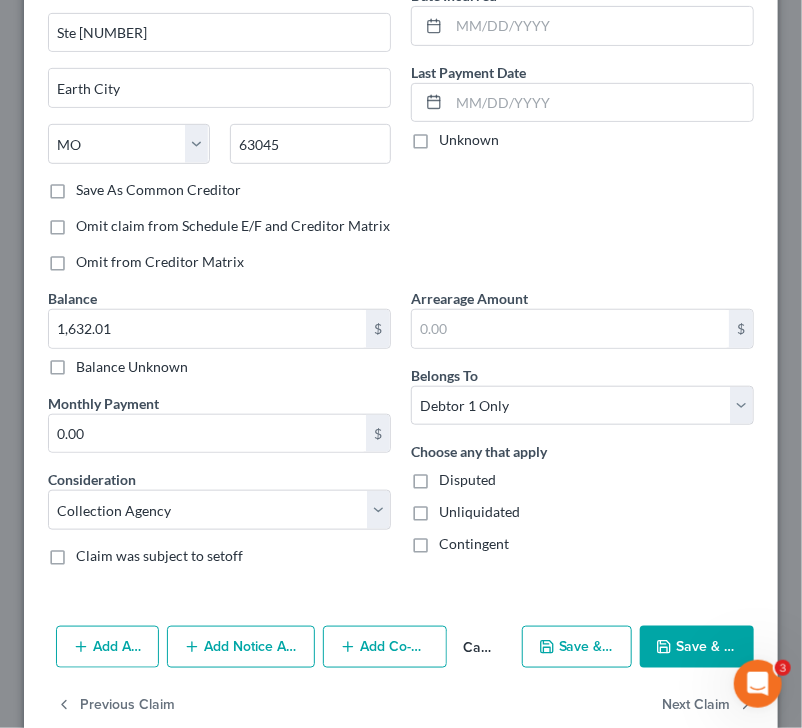 scroll, scrollTop: 246, scrollLeft: 0, axis: vertical 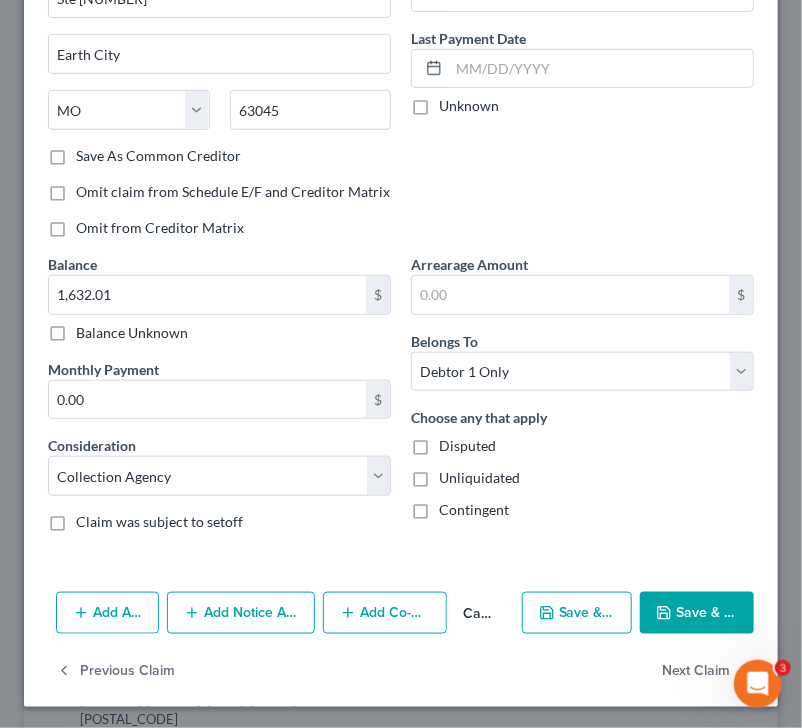click on "Add Notice Address" at bounding box center (241, 613) 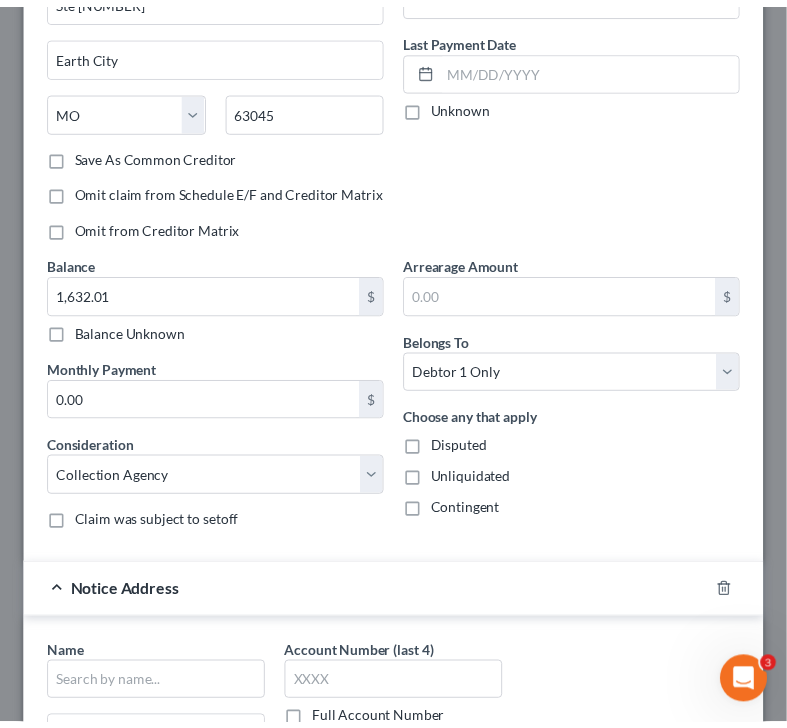 scroll, scrollTop: 675, scrollLeft: 0, axis: vertical 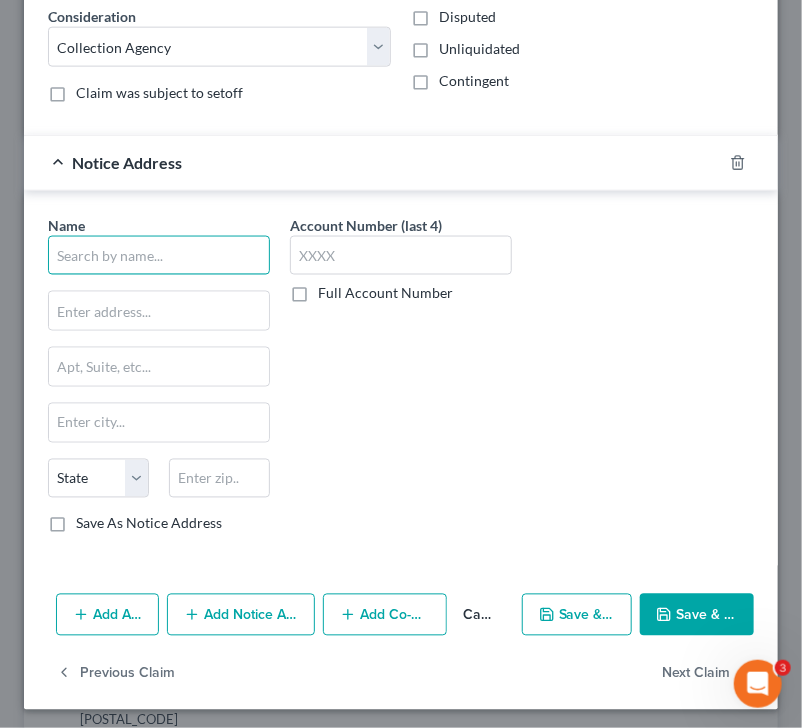 click at bounding box center (159, 256) 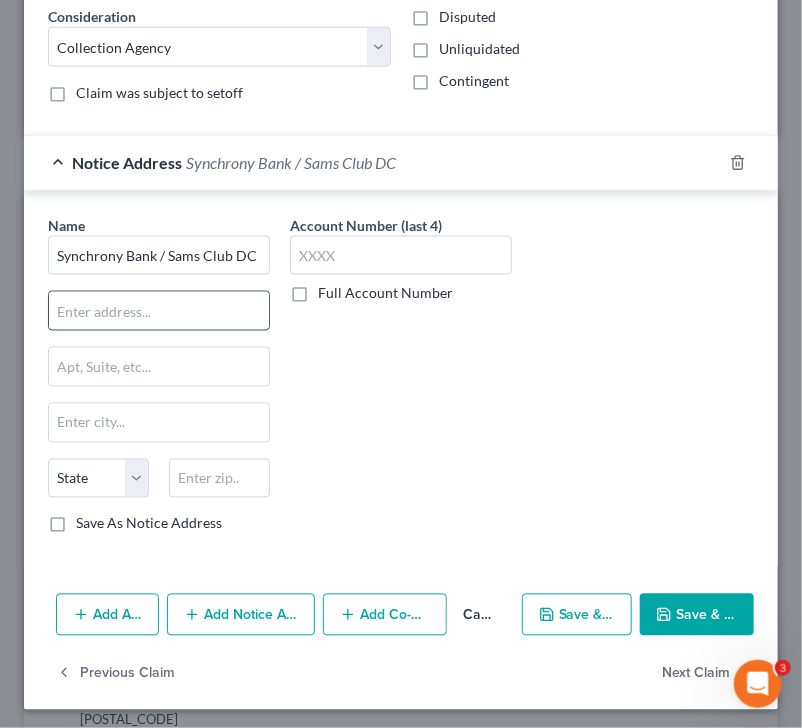 click at bounding box center (159, 311) 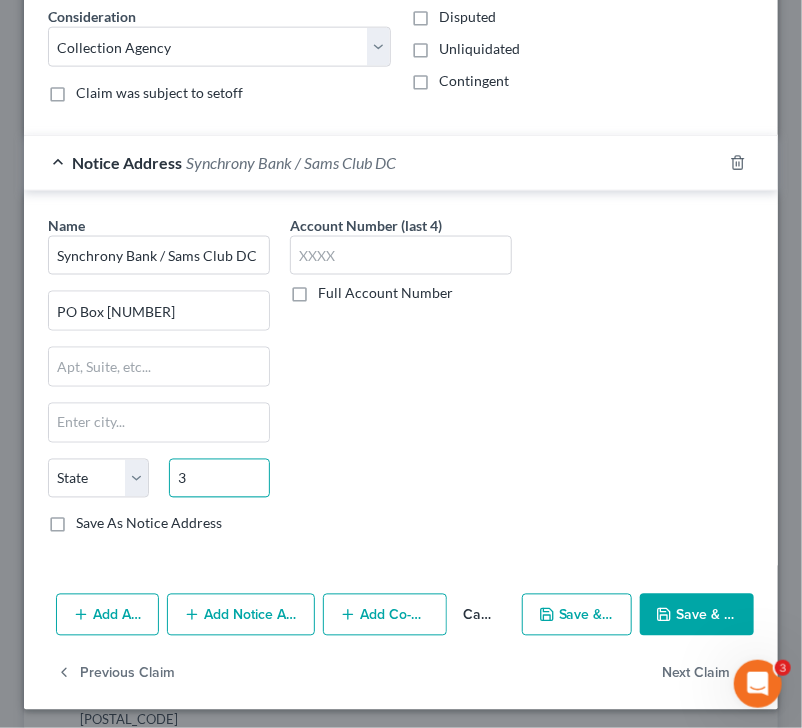 click on "3" at bounding box center (219, 479) 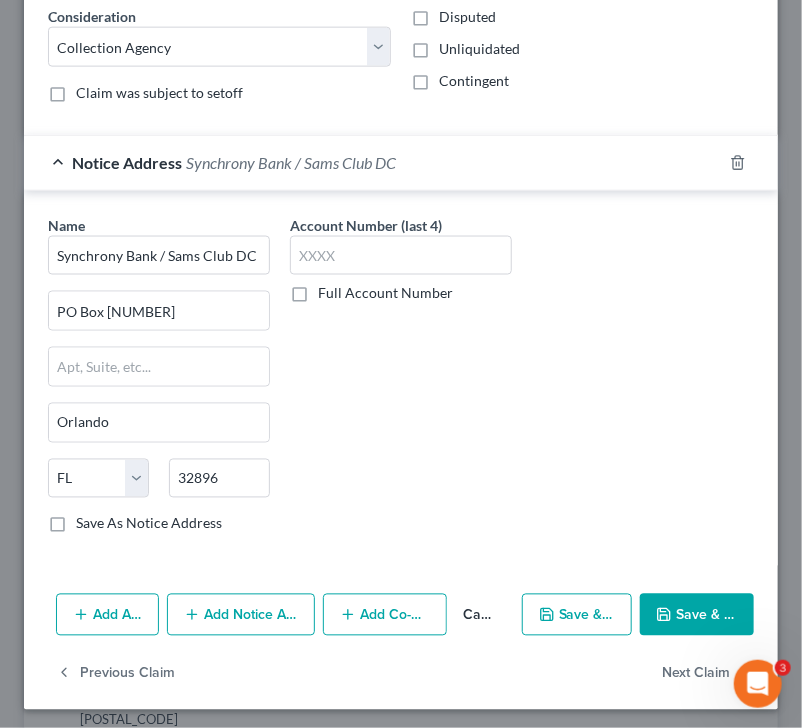 click on "Account Number (last 4)
Full Account Number" at bounding box center (401, 383) 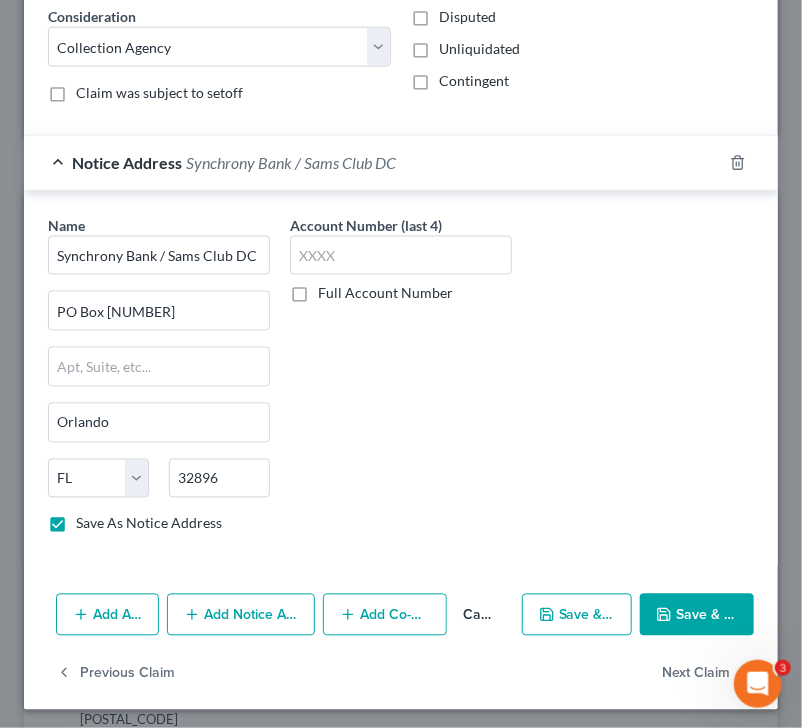 click on "Save & Close" at bounding box center [697, 615] 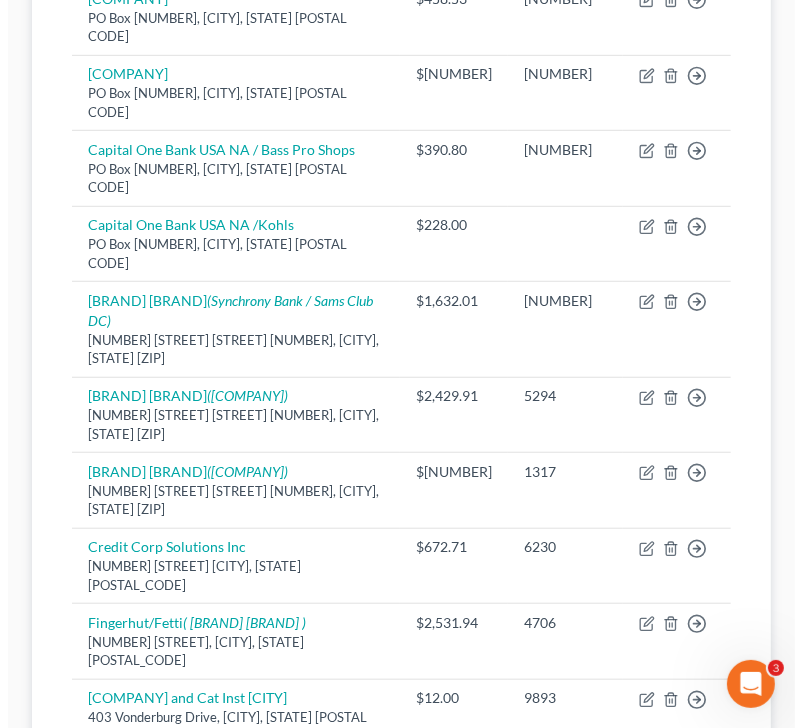 scroll, scrollTop: 632, scrollLeft: 0, axis: vertical 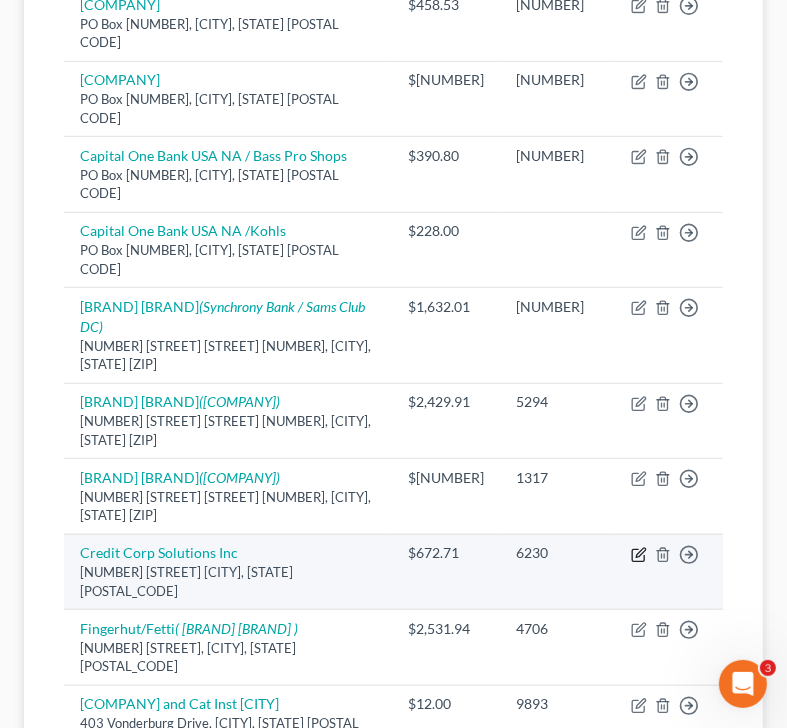 click 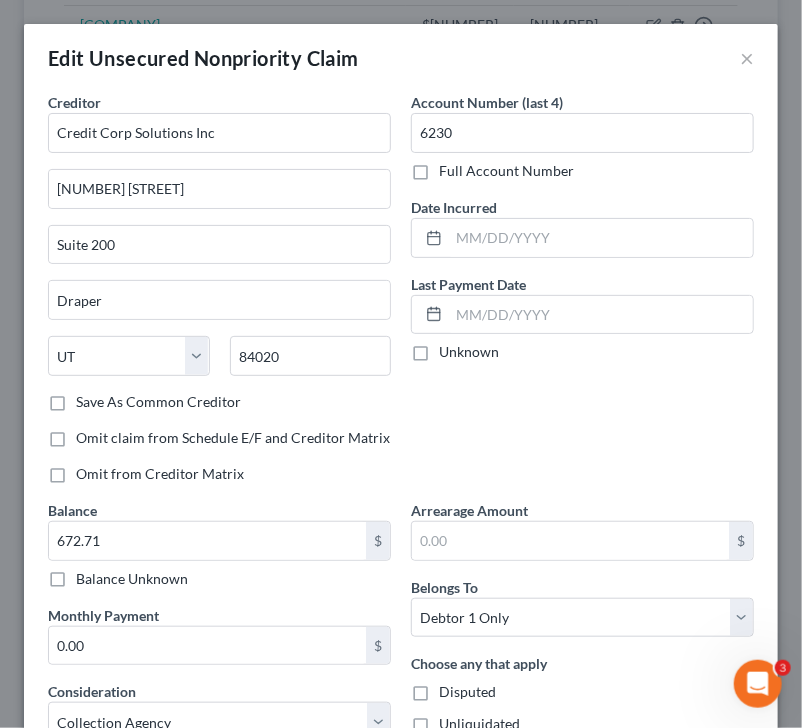 scroll, scrollTop: 246, scrollLeft: 0, axis: vertical 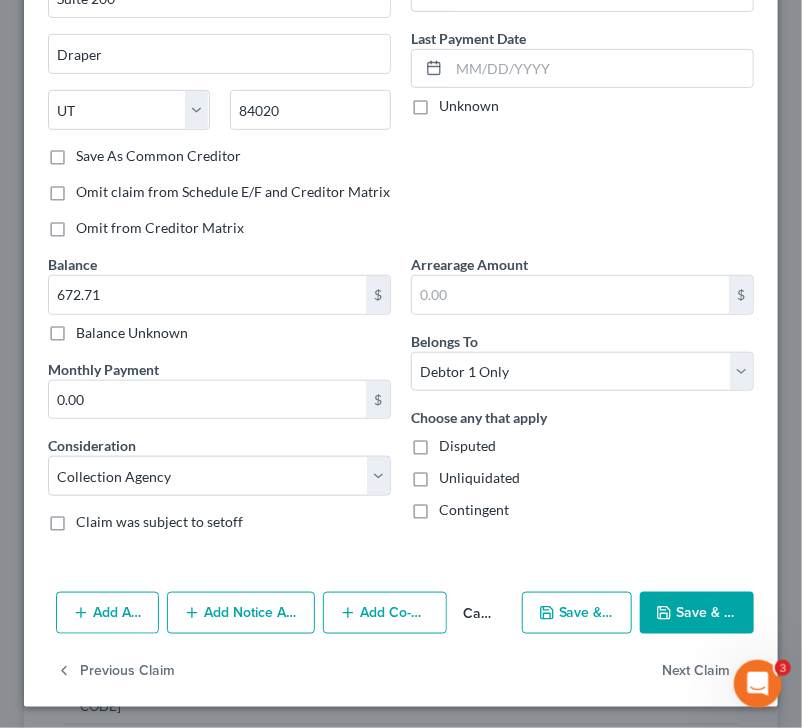 click on "Add Notice Address" at bounding box center [241, 613] 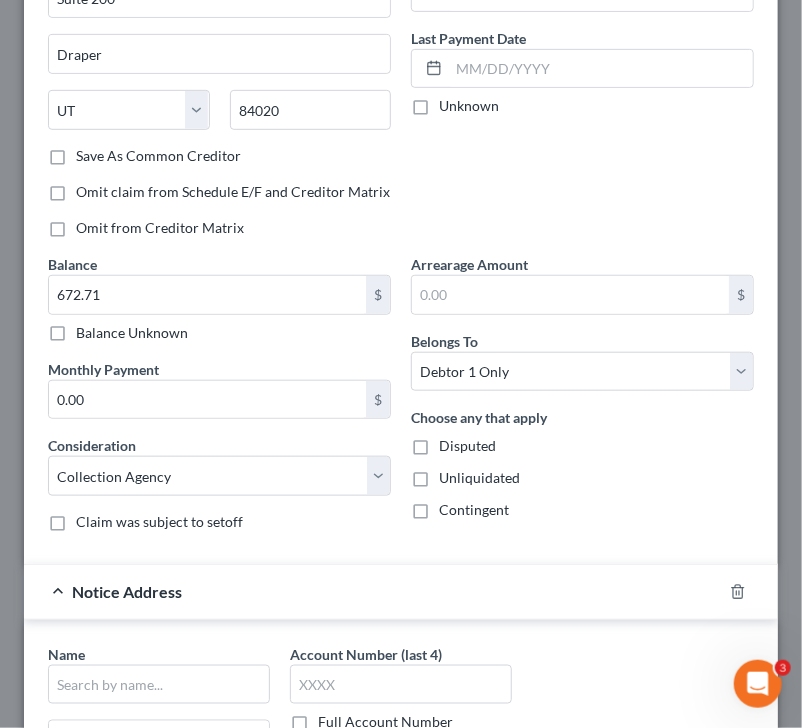 scroll, scrollTop: 675, scrollLeft: 0, axis: vertical 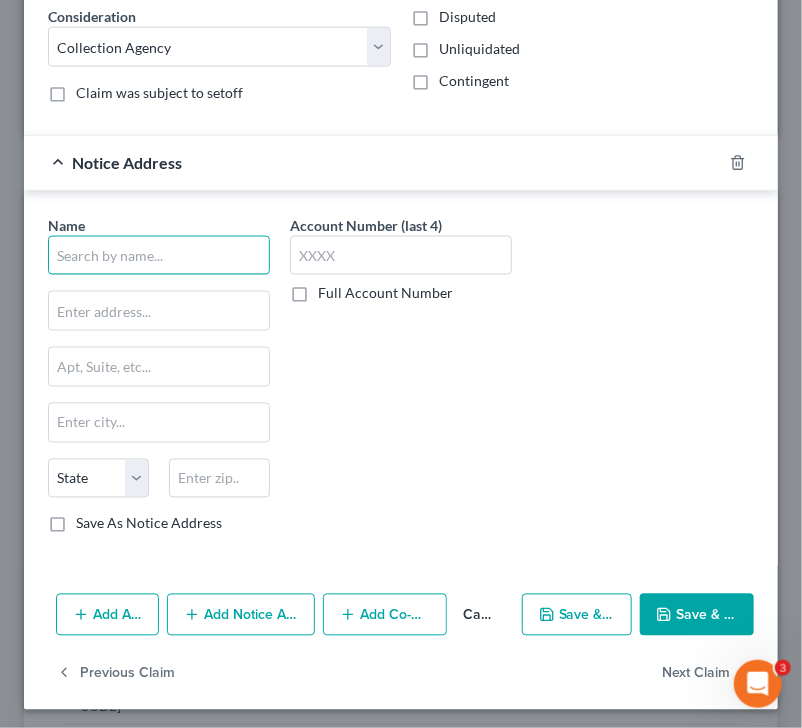 click at bounding box center (159, 256) 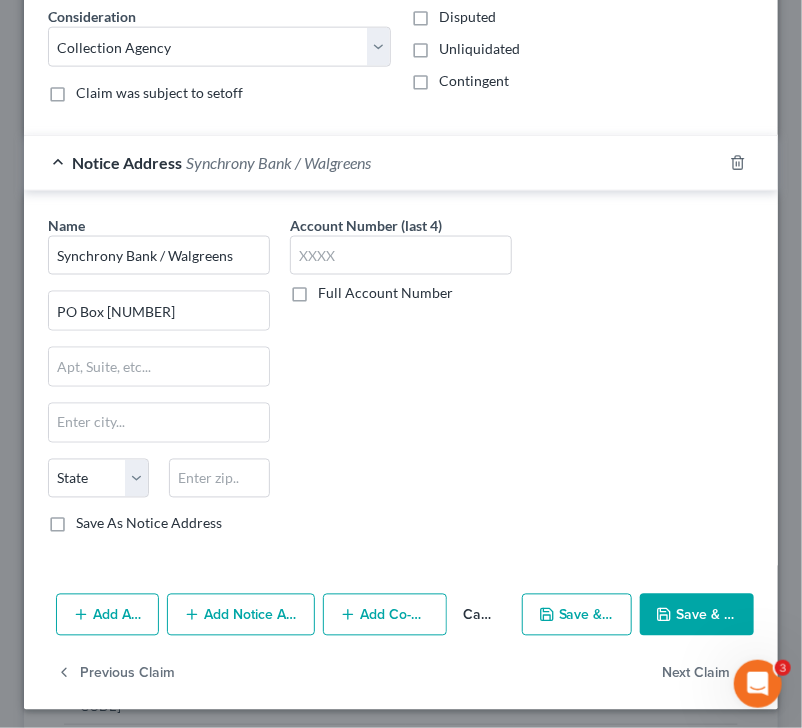 click on "Account Number (last 4)
Full Account Number" at bounding box center [401, 383] 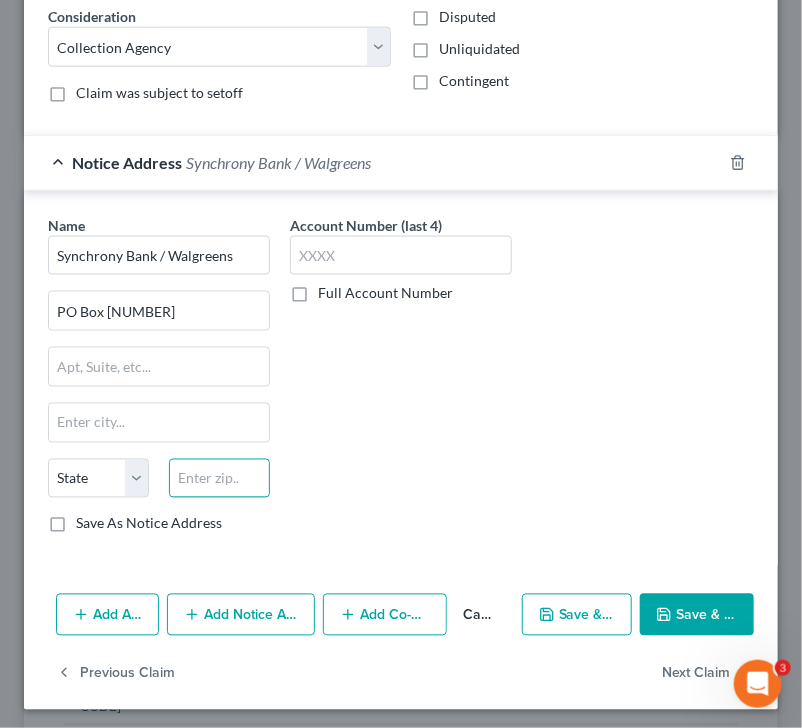click at bounding box center (219, 479) 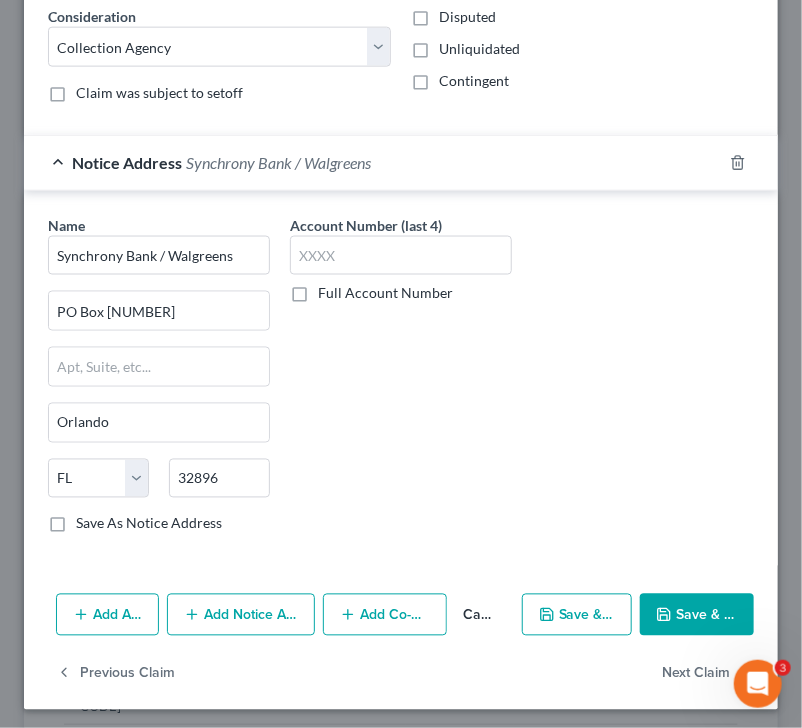 click on "Account Number (last 4)
Full Account Number" at bounding box center (401, 383) 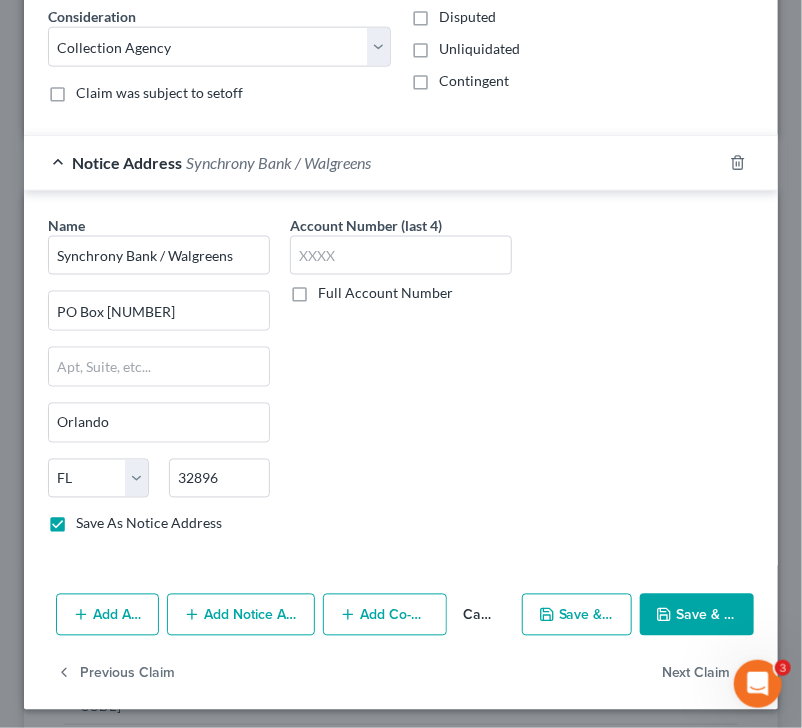 click on "Save & Close" at bounding box center (697, 615) 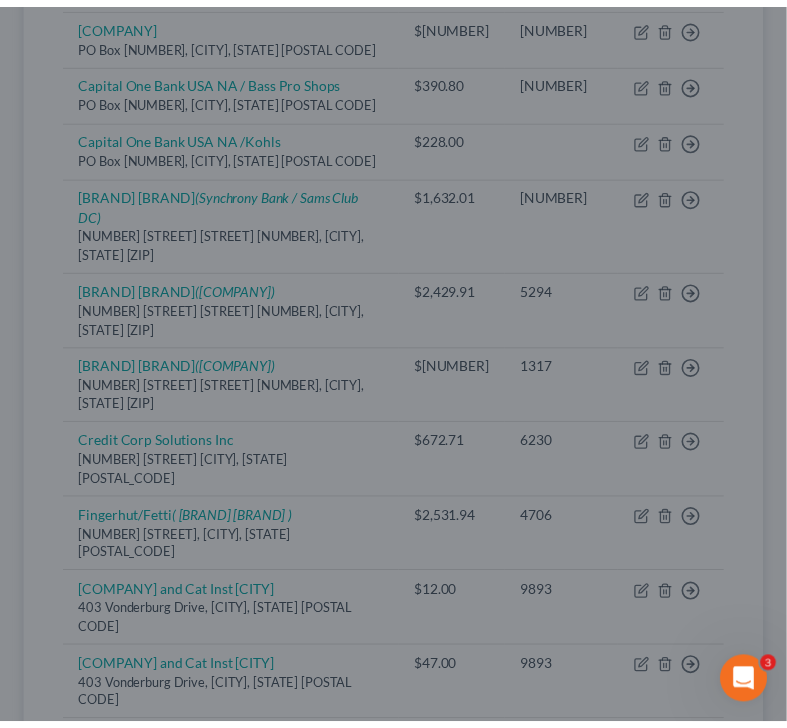 scroll, scrollTop: 0, scrollLeft: 0, axis: both 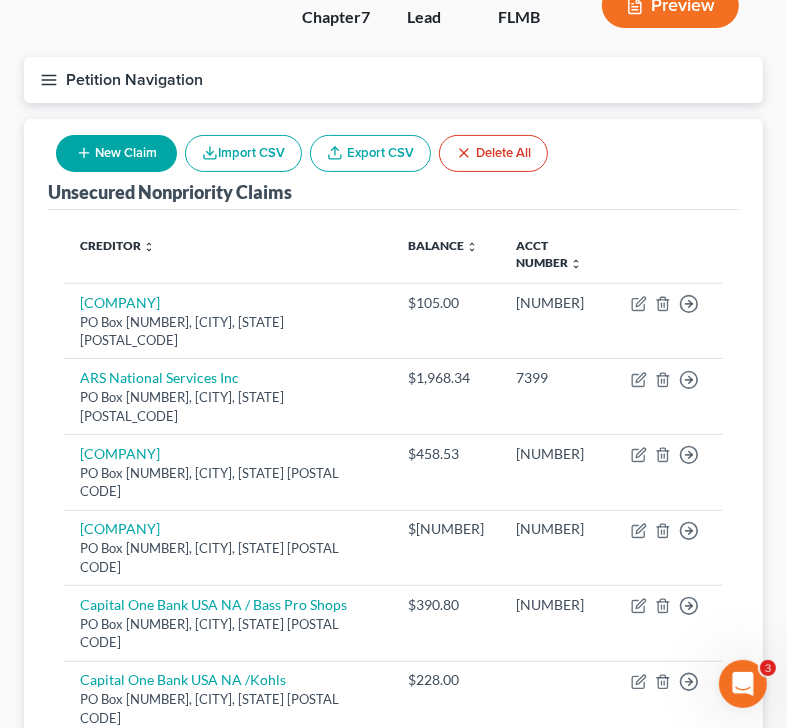 drag, startPoint x: 786, startPoint y: 246, endPoint x: 796, endPoint y: 265, distance: 21.470911 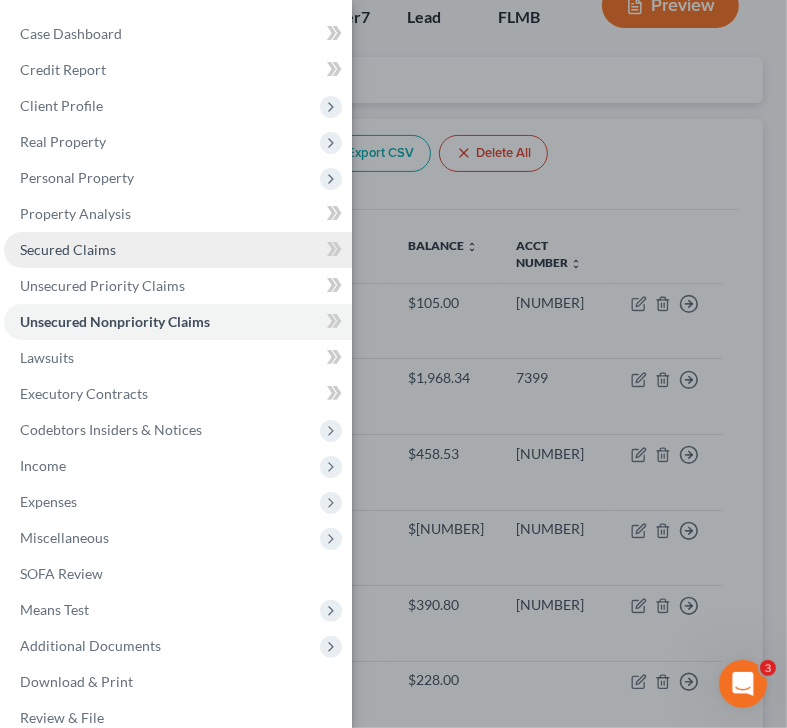 click on "Secured Claims" at bounding box center (178, 250) 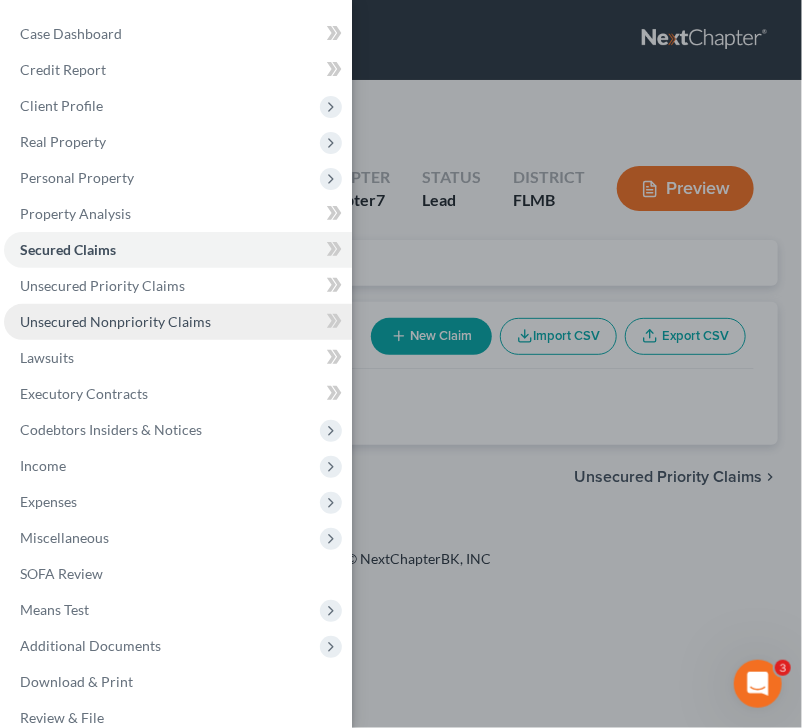 click on "Unsecured Nonpriority Claims" at bounding box center [115, 321] 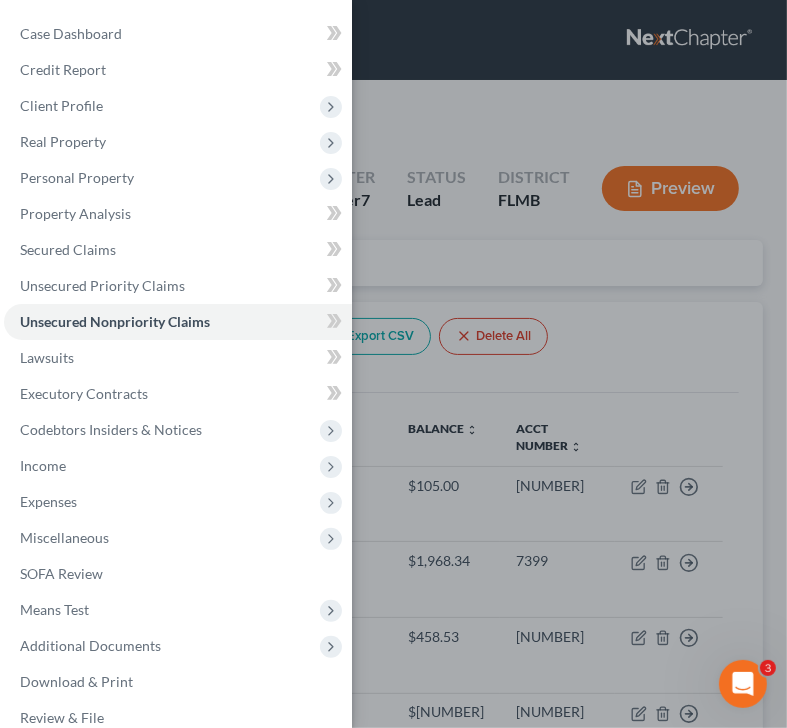 scroll, scrollTop: 636, scrollLeft: 0, axis: vertical 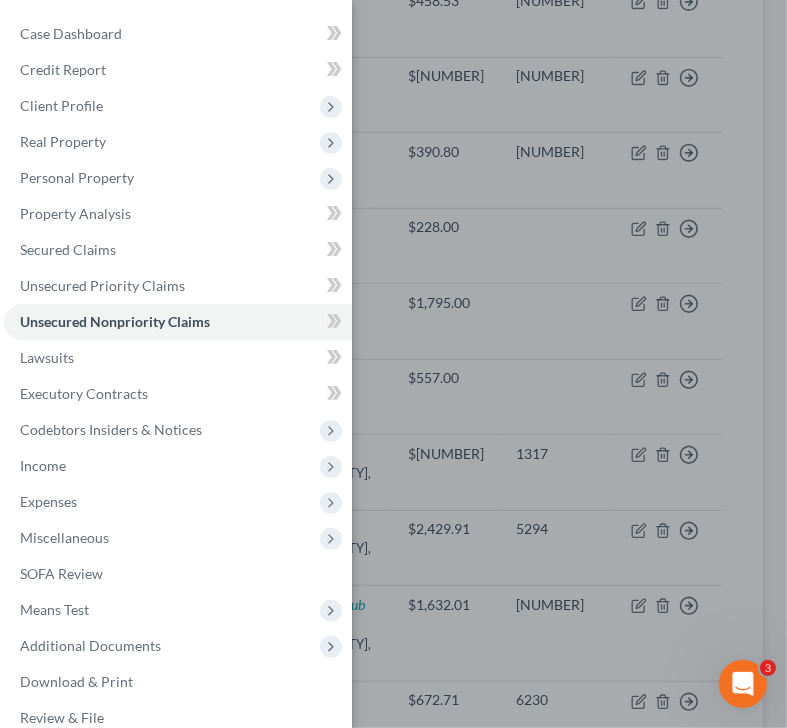 click on "Case Dashboard
Payments
Invoices
Payments
Payments
Credit Report
Client Profile" at bounding box center (393, 364) 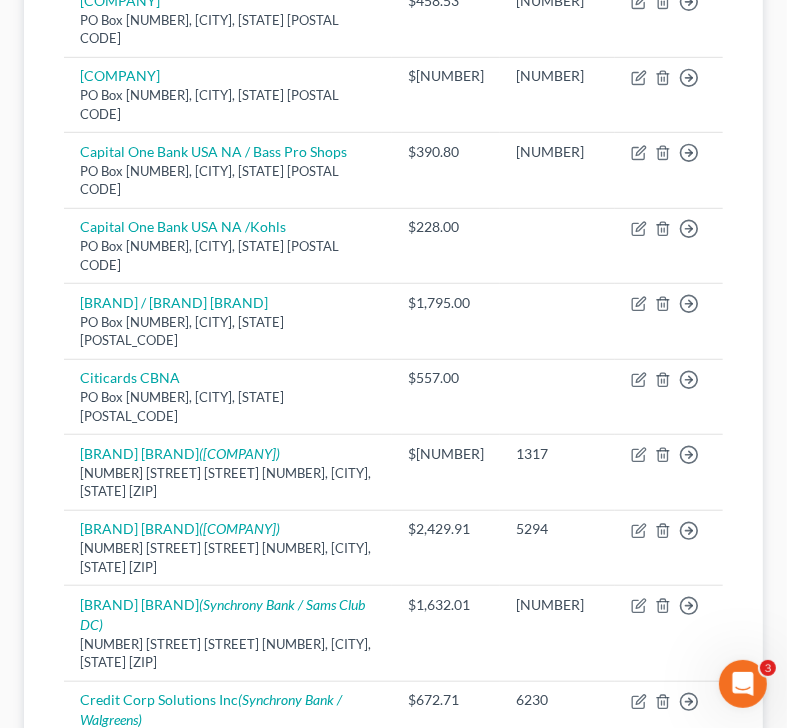 scroll, scrollTop: 0, scrollLeft: 0, axis: both 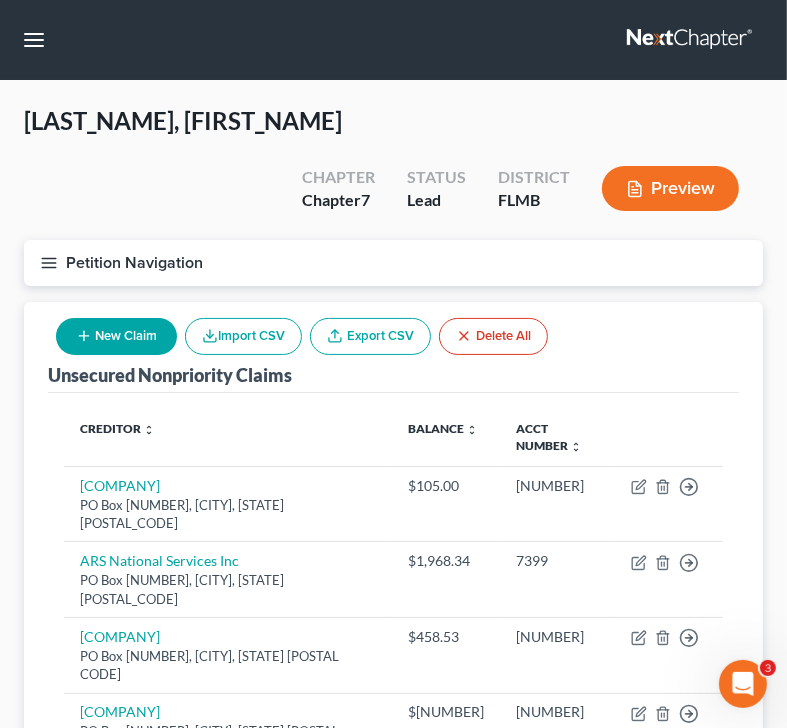 click on "New Claim" at bounding box center [116, 336] 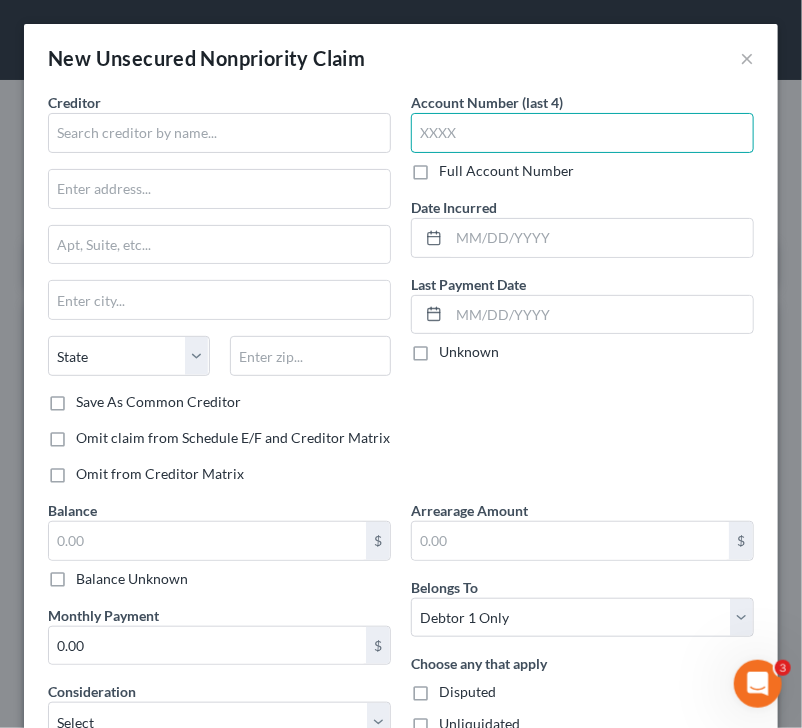 click at bounding box center (582, 133) 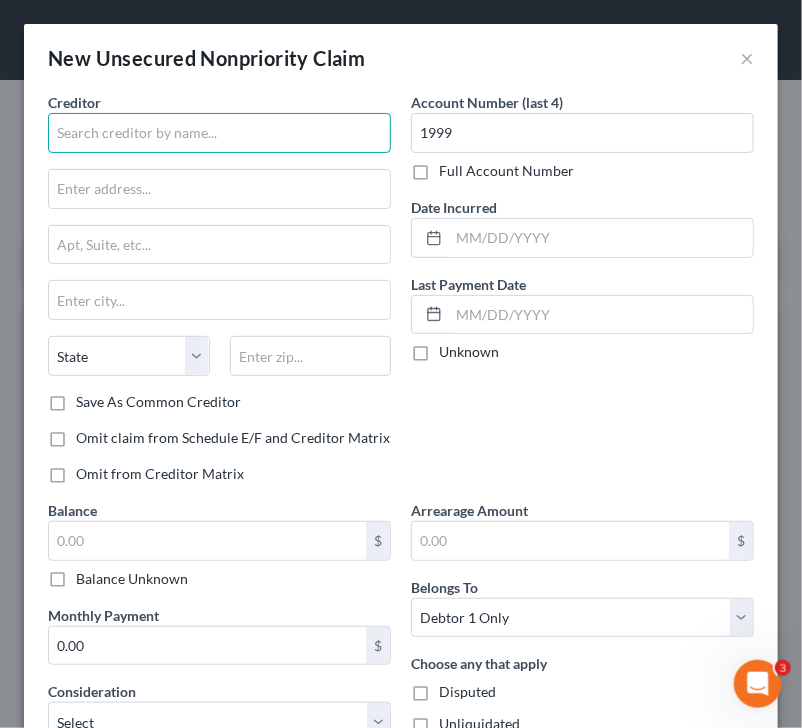 click at bounding box center (219, 133) 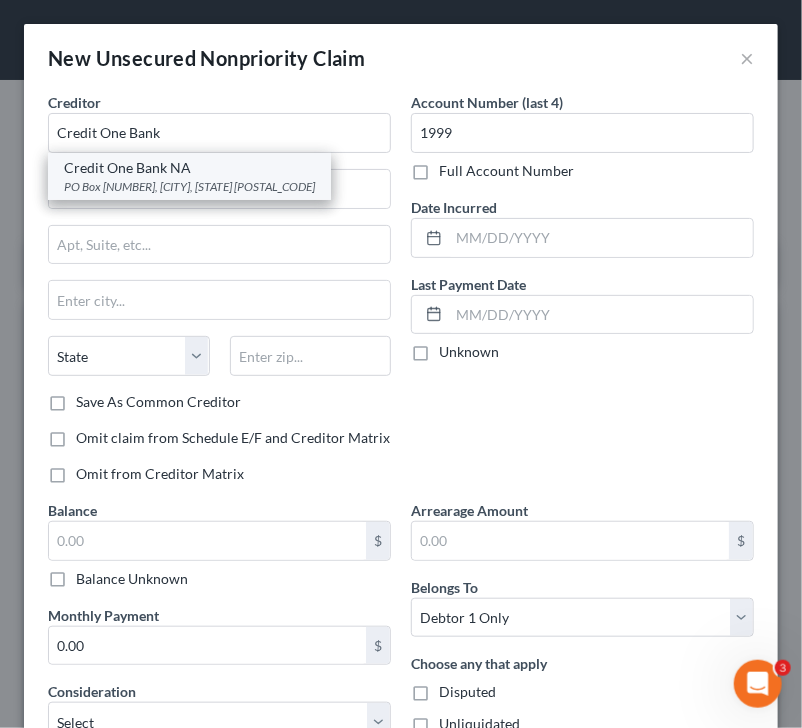 click on "Credit One Bank NA" at bounding box center (189, 168) 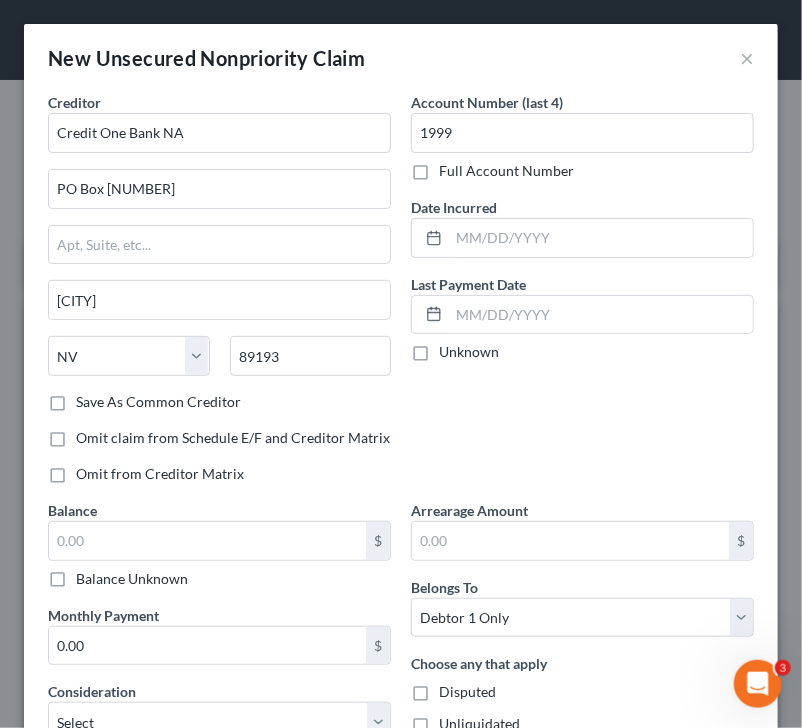 click on "PO Box [NUMBER]" at bounding box center (219, 189) 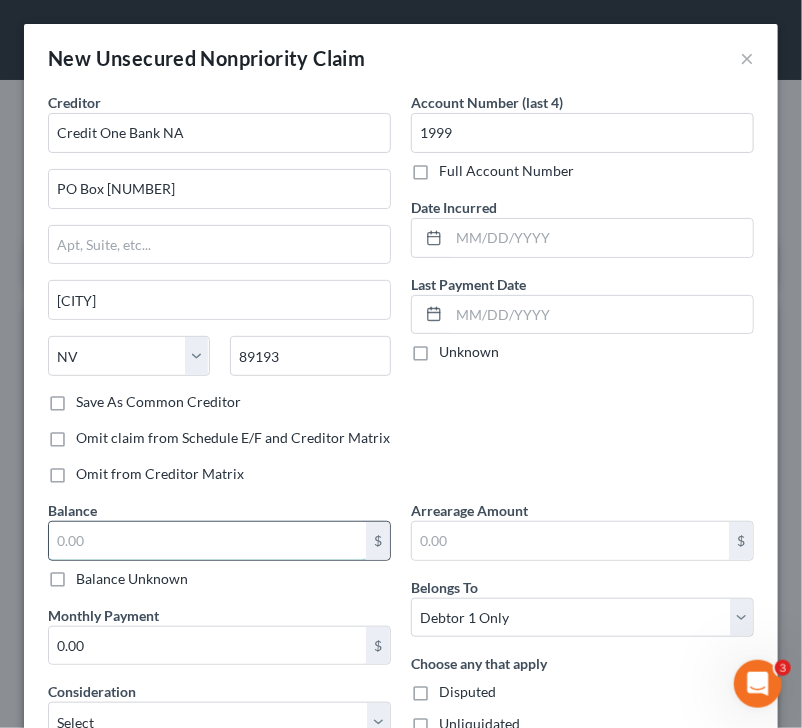 click at bounding box center [207, 541] 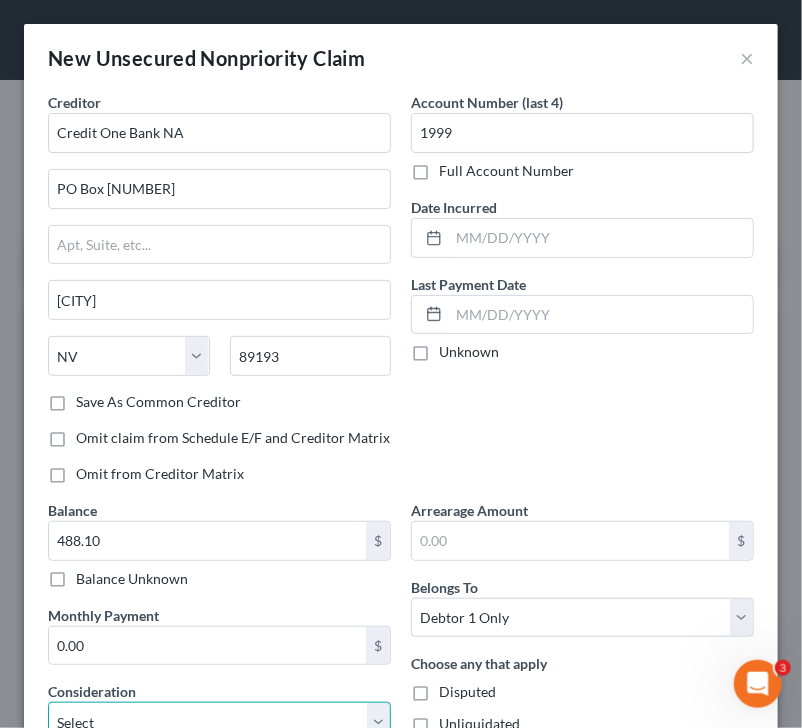 click on "Select Cable / Satellite Services Collection Agency Credit Card Debt Debt Counseling / Attorneys Deficiency Balance Domestic Support Obligations Home / Car Repairs Income Taxes Judgment Liens Medical Services Monies Loaned / Advanced Mortgage Obligation From Divorce Or Separation Obligation To Pensions Other Overdrawn Bank Account Promised To Help Pay Creditors Student Loans Suppliers And Vendors Telephone / Internet Services Utility Services" at bounding box center (219, 722) 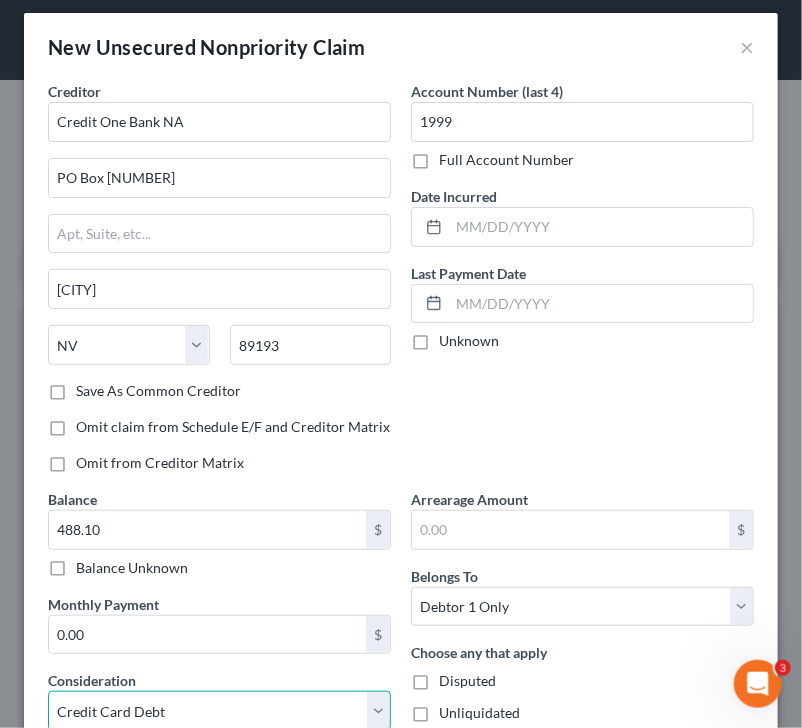 click on "Select Cable / Satellite Services Collection Agency Credit Card Debt Debt Counseling / Attorneys Deficiency Balance Domestic Support Obligations Home / Car Repairs Income Taxes Judgment Liens Medical Services Monies Loaned / Advanced Mortgage Obligation From Divorce Or Separation Obligation To Pensions Other Overdrawn Bank Account Promised To Help Pay Creditors Student Loans Suppliers And Vendors Telephone / Internet Services Utility Services" at bounding box center [219, 711] 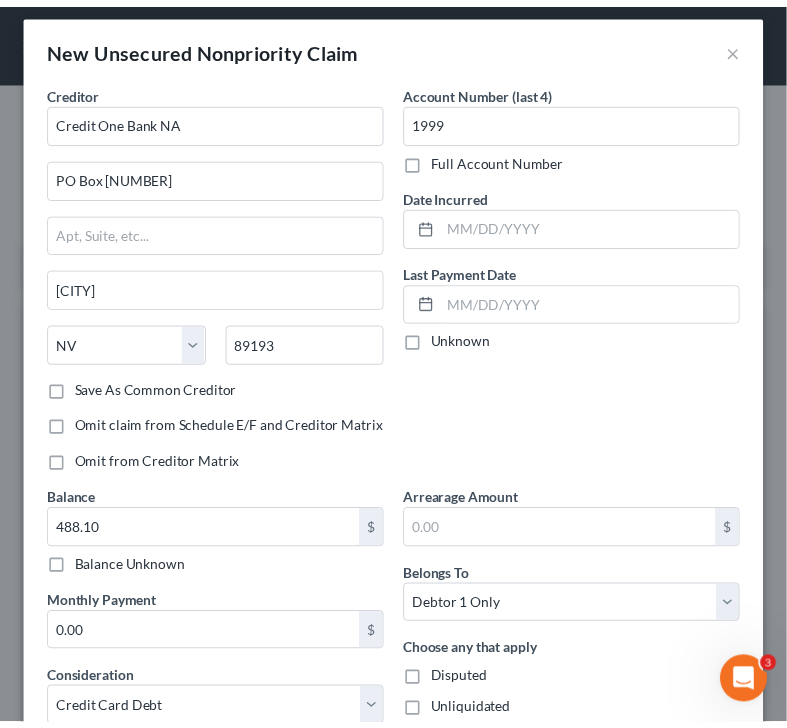 scroll, scrollTop: 188, scrollLeft: 0, axis: vertical 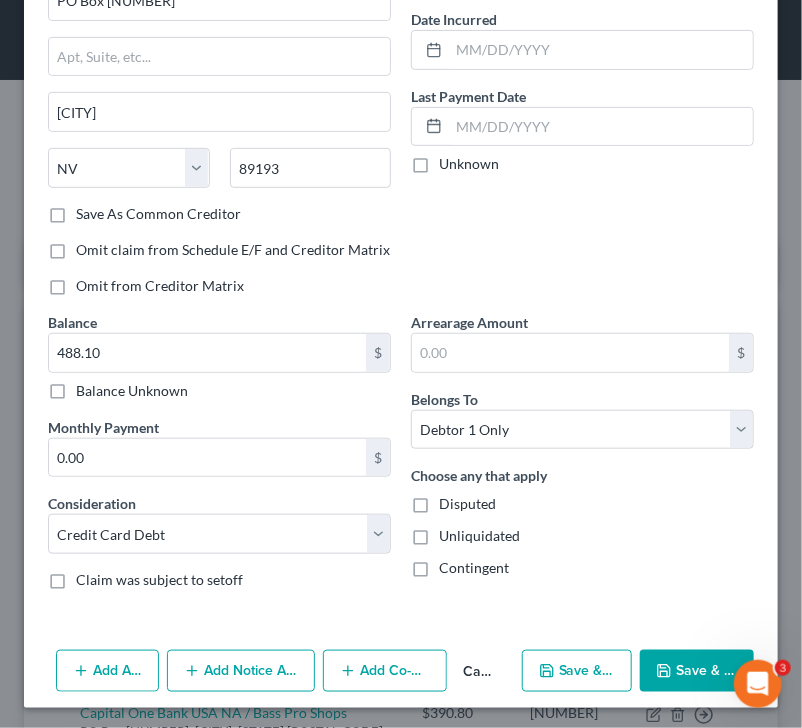 click on "Save & Close" at bounding box center (697, 671) 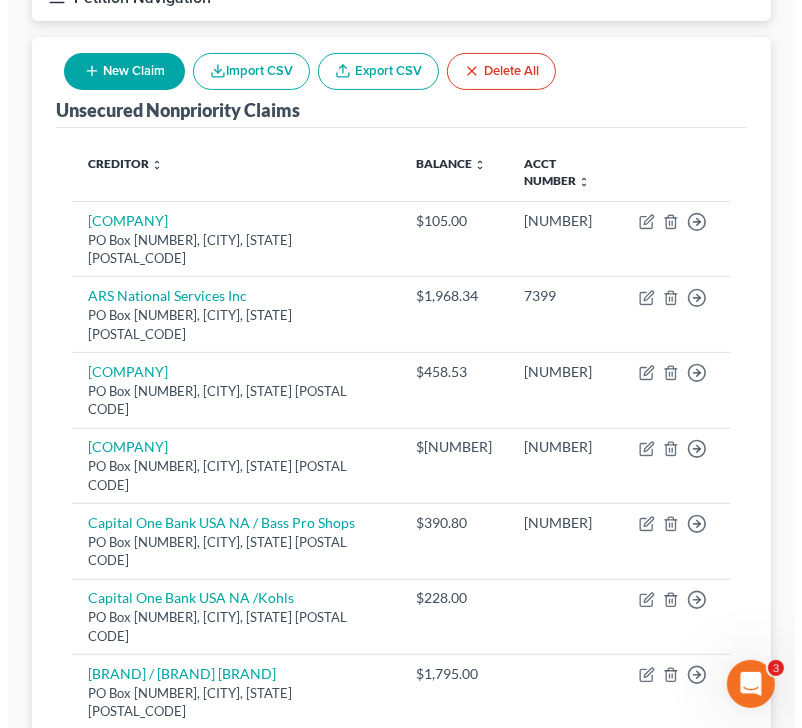 scroll, scrollTop: 258, scrollLeft: 0, axis: vertical 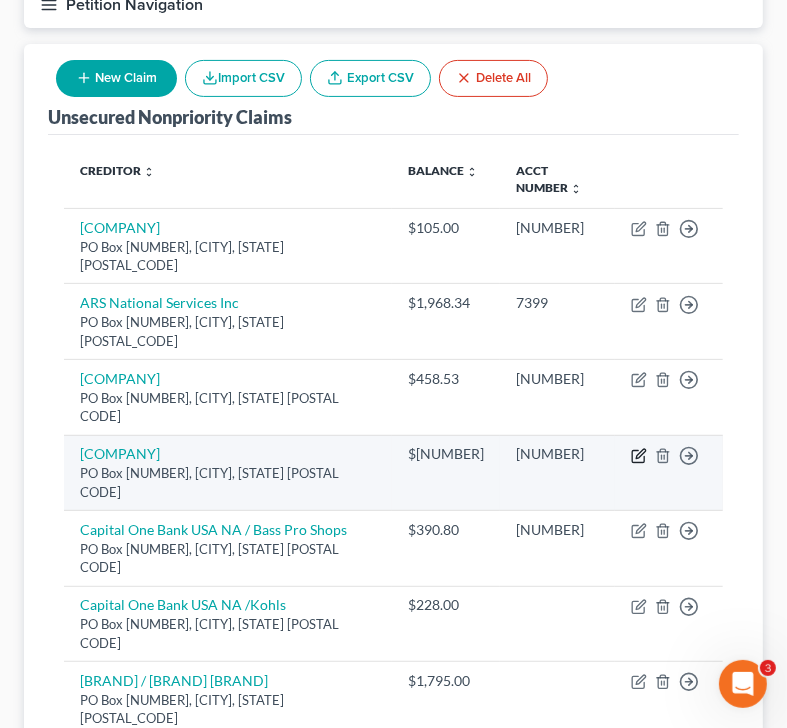 click 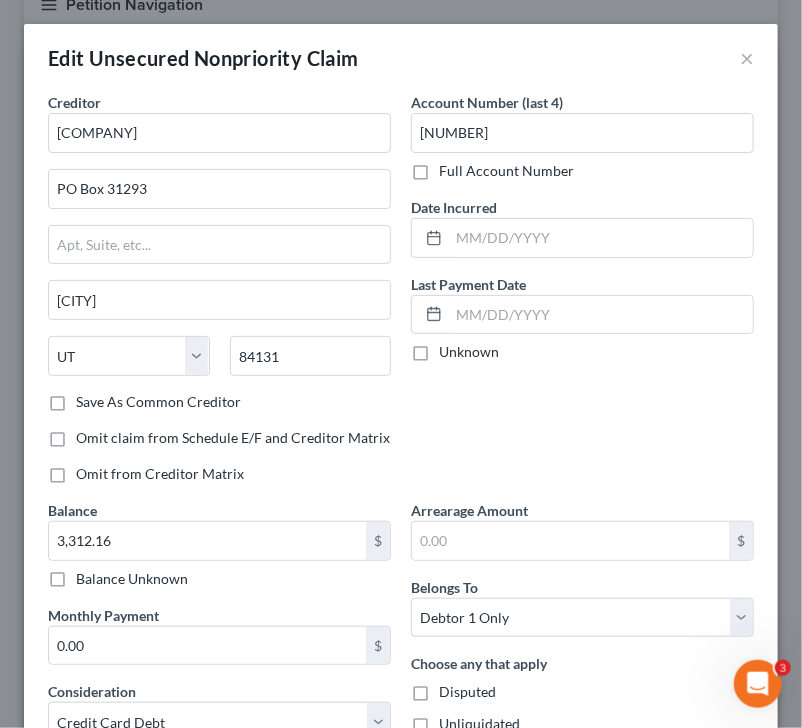 scroll, scrollTop: 246, scrollLeft: 0, axis: vertical 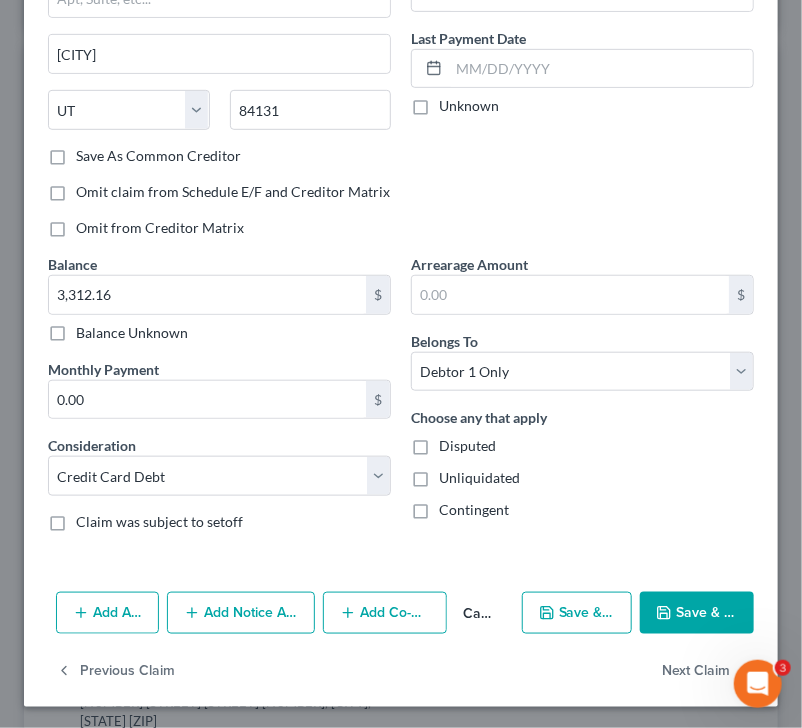 click on "Add Notice Address" at bounding box center [241, 613] 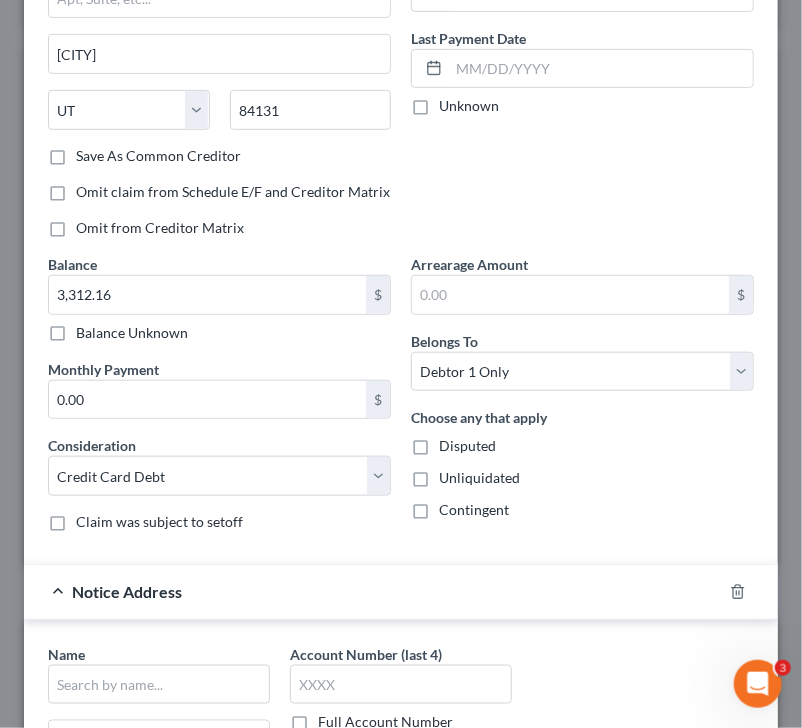 scroll, scrollTop: 675, scrollLeft: 0, axis: vertical 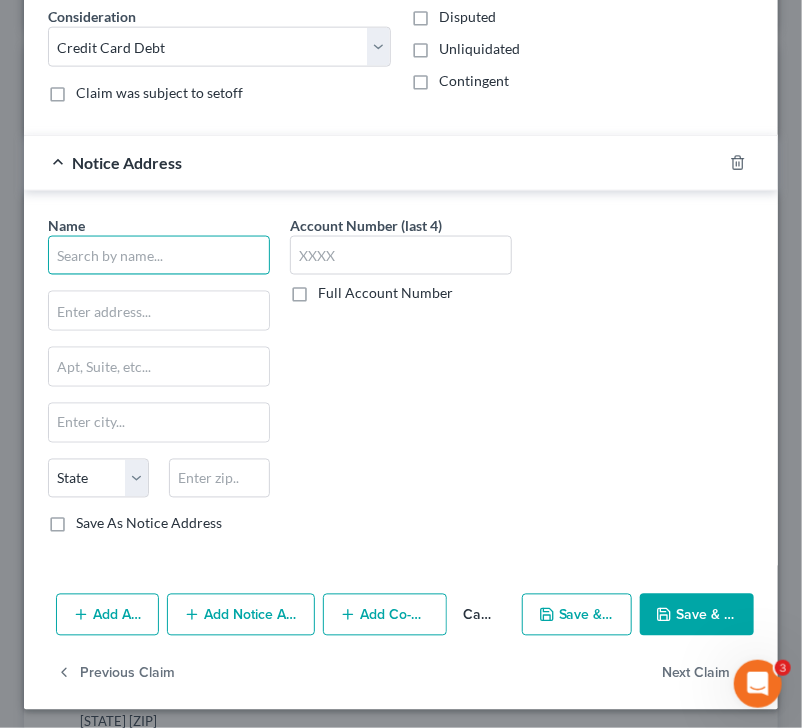 click at bounding box center [159, 256] 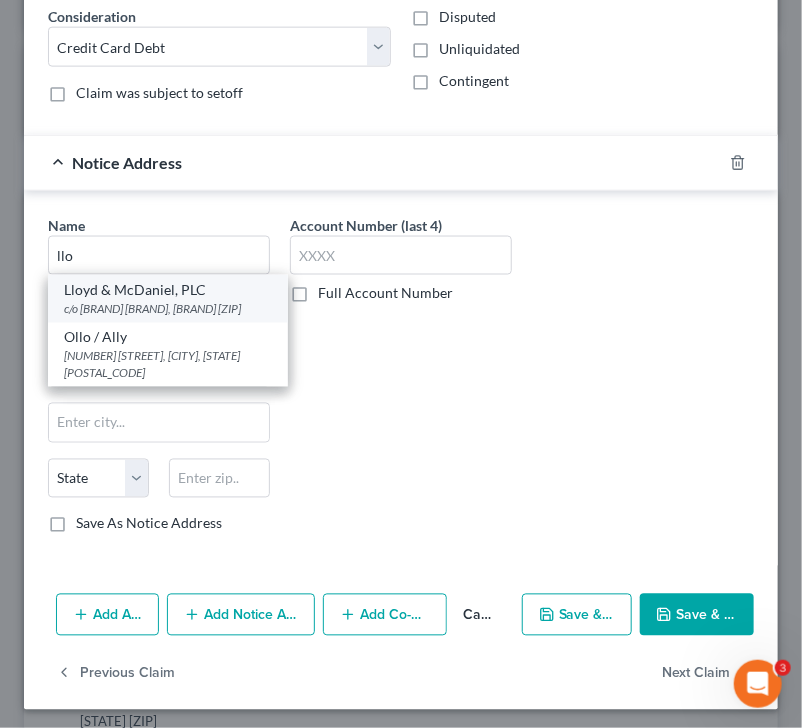 click on "Lloyd & McDaniel, PLC" at bounding box center [168, 290] 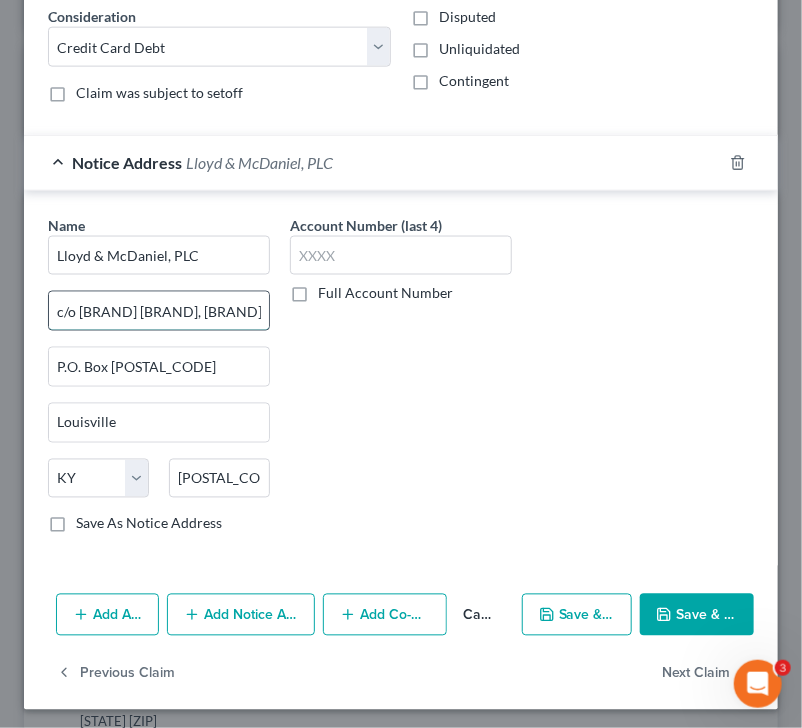 drag, startPoint x: 162, startPoint y: 307, endPoint x: 82, endPoint y: 306, distance: 80.00625 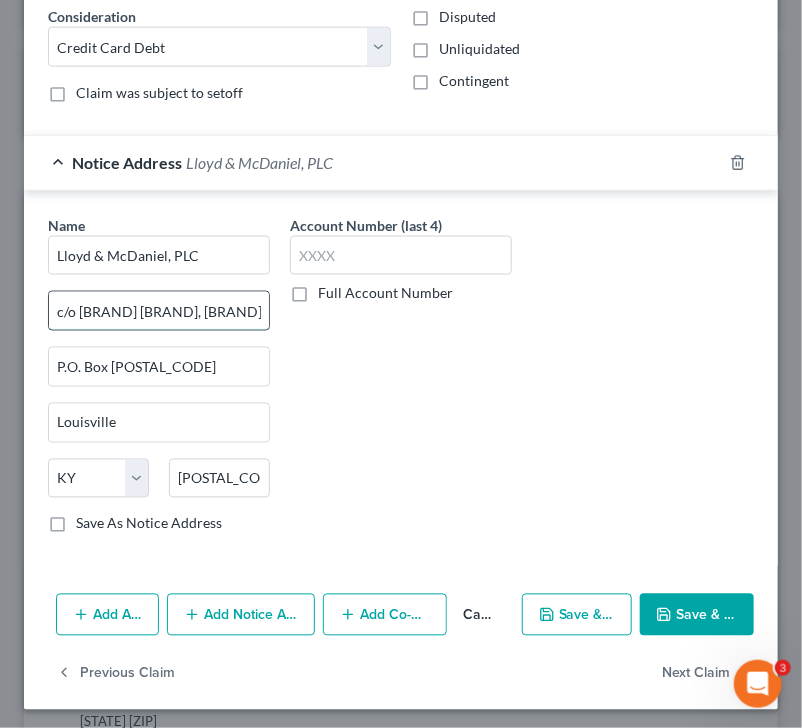 drag, startPoint x: 82, startPoint y: 306, endPoint x: 80, endPoint y: 319, distance: 13.152946 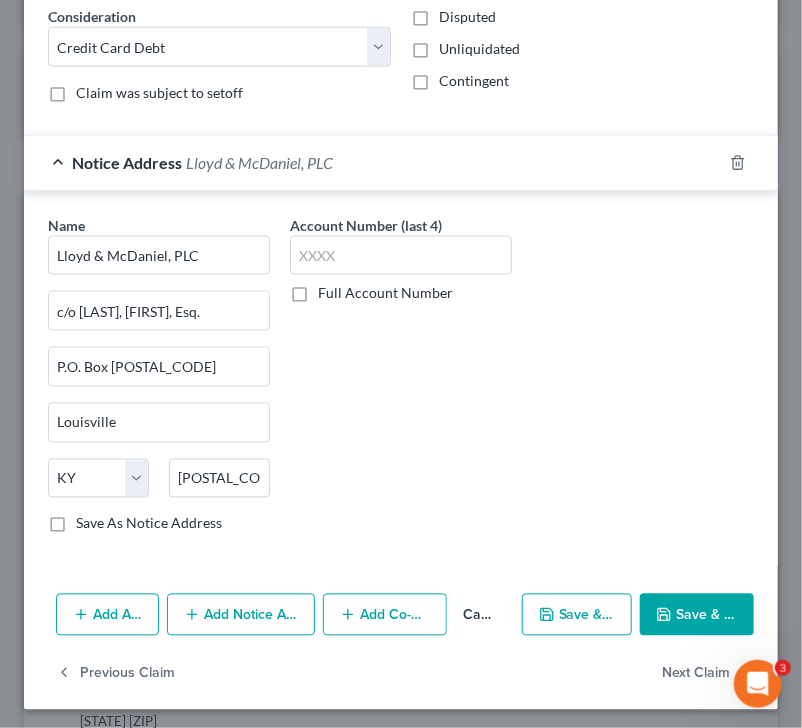 click on "Account Number (last 4)
Full Account Number" at bounding box center (401, 383) 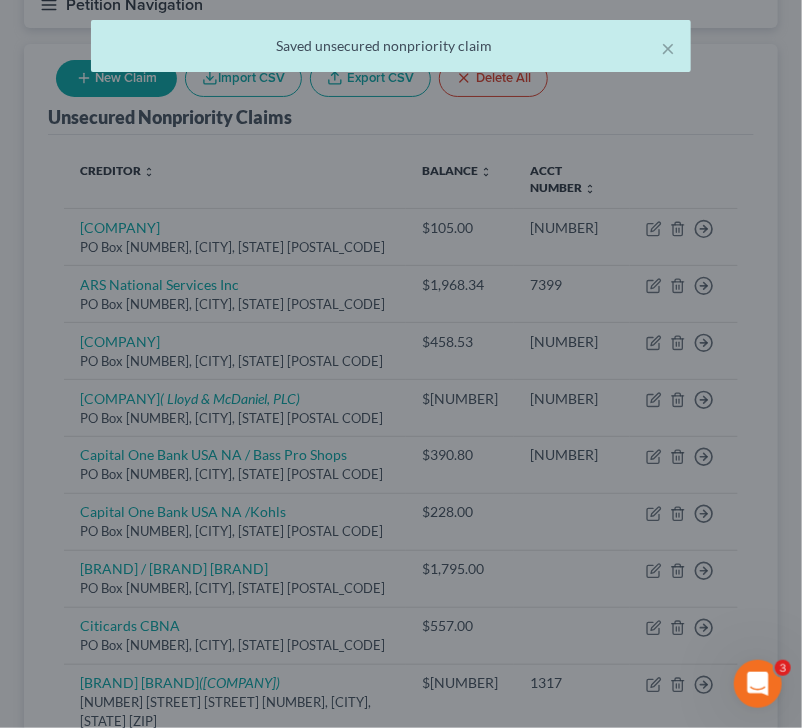 scroll, scrollTop: 0, scrollLeft: 0, axis: both 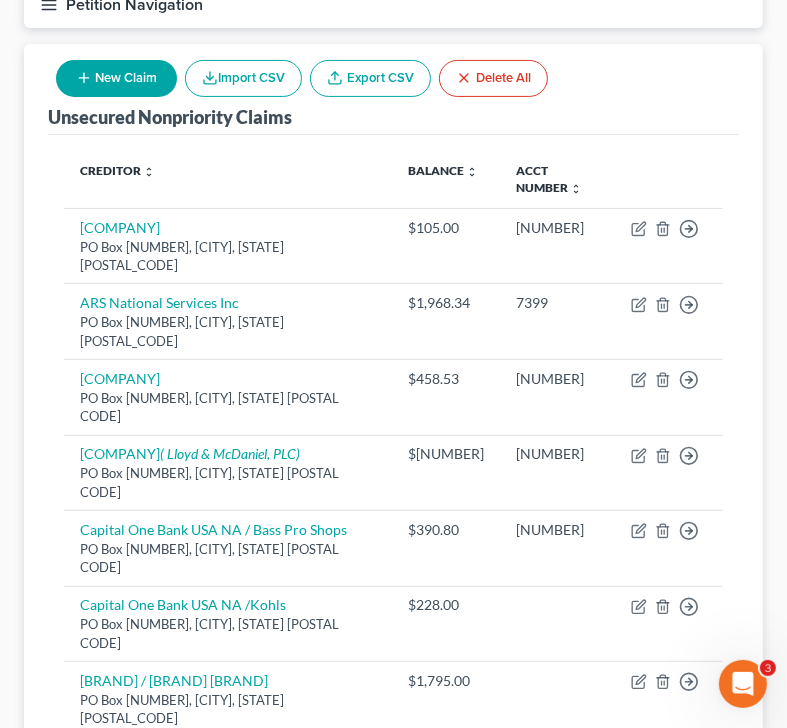 click on "New Claim" at bounding box center [116, 78] 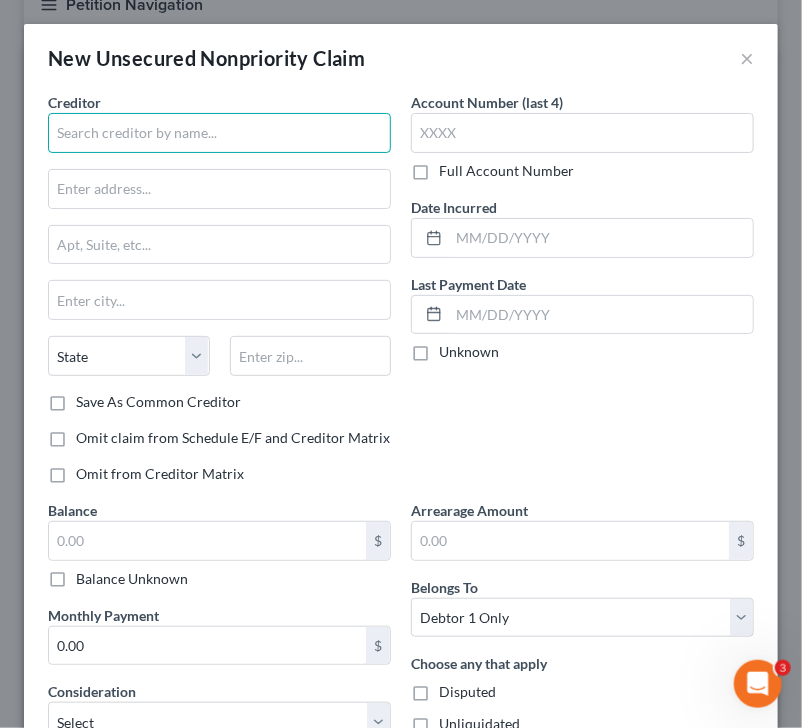 click at bounding box center (219, 133) 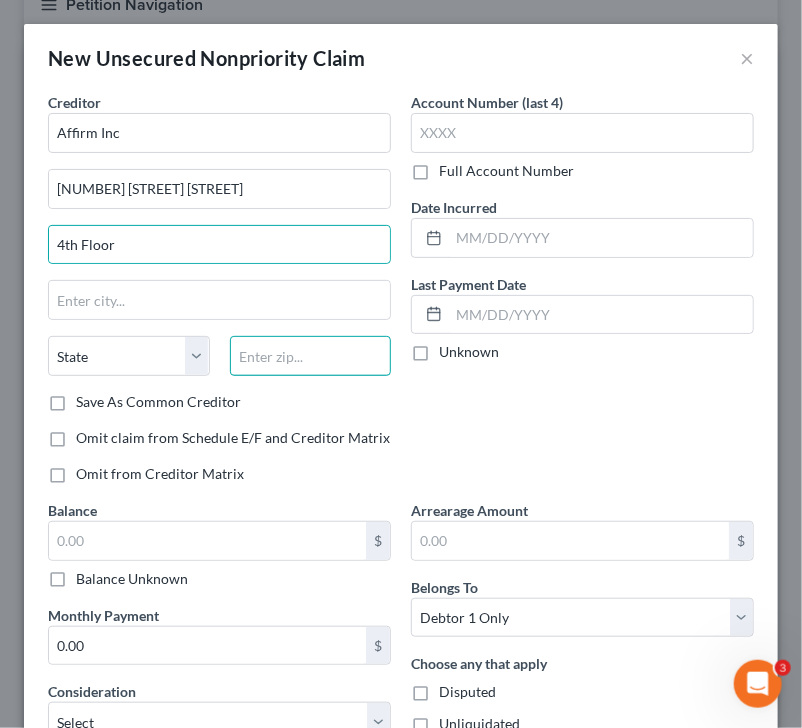 click at bounding box center (311, 356) 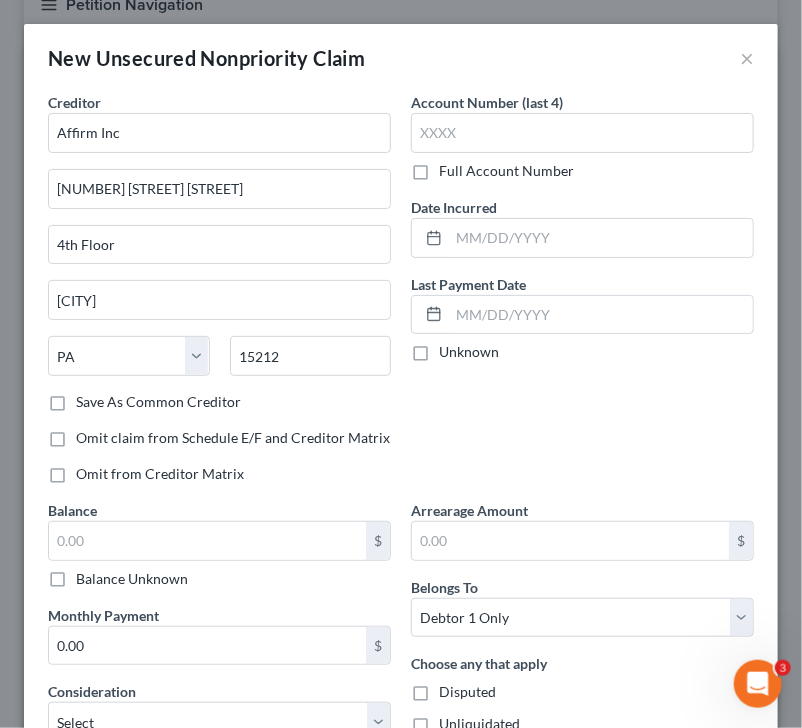 click on "Account Number (last 4)
Full Account Number
Date Incurred         Last Payment Date         Unknown" at bounding box center [582, 296] 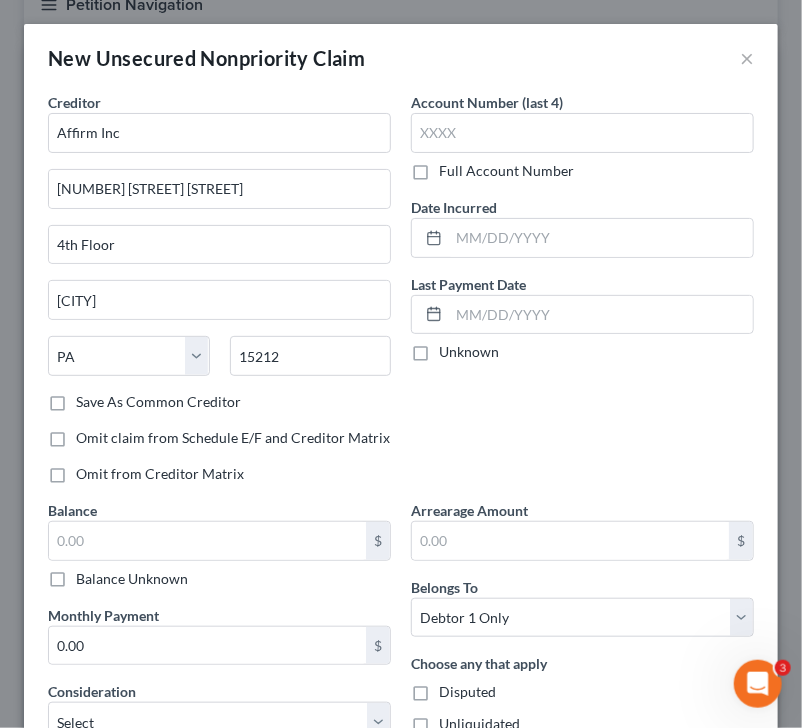 click on "Save As Common Creditor" at bounding box center (90, 398) 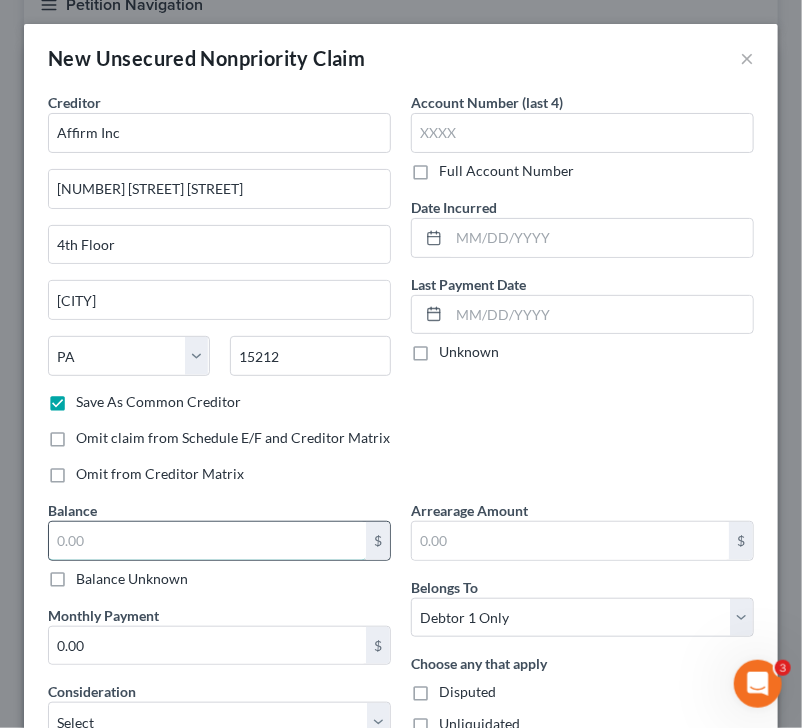 click at bounding box center (207, 541) 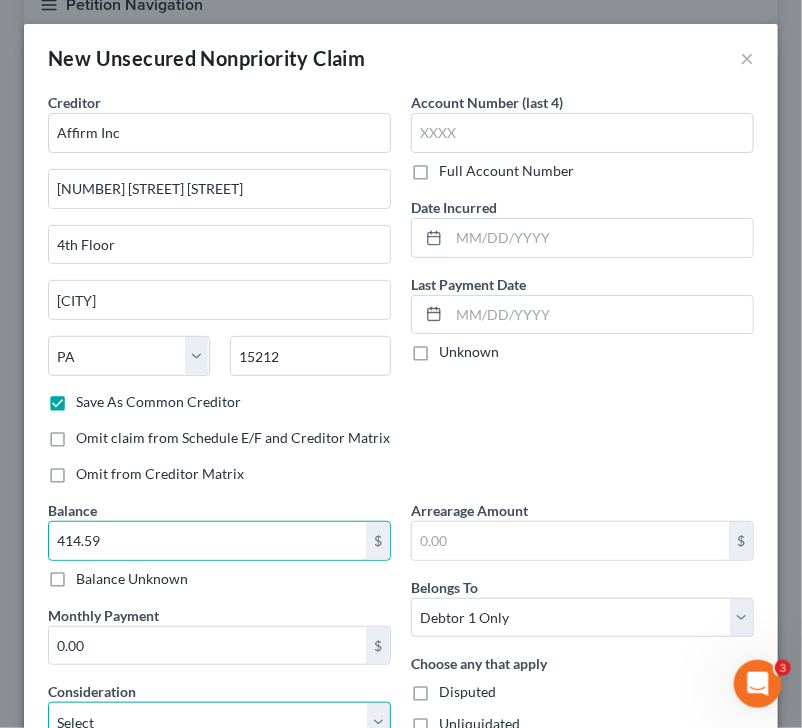 scroll, scrollTop: 11, scrollLeft: 0, axis: vertical 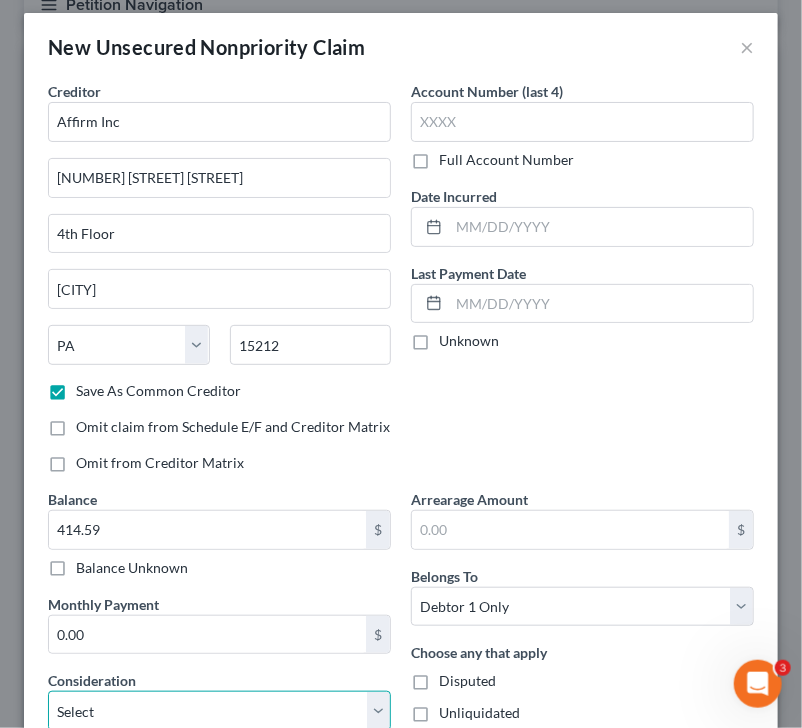 click on "Select Cable / Satellite Services Collection Agency Credit Card Debt Debt Counseling / Attorneys Deficiency Balance Domestic Support Obligations Home / Car Repairs Income Taxes Judgment Liens Medical Services Monies Loaned / Advanced Mortgage Obligation From Divorce Or Separation Obligation To Pensions Other Overdrawn Bank Account Promised To Help Pay Creditors Student Loans Suppliers And Vendors Telephone / Internet Services Utility Services" at bounding box center (219, 711) 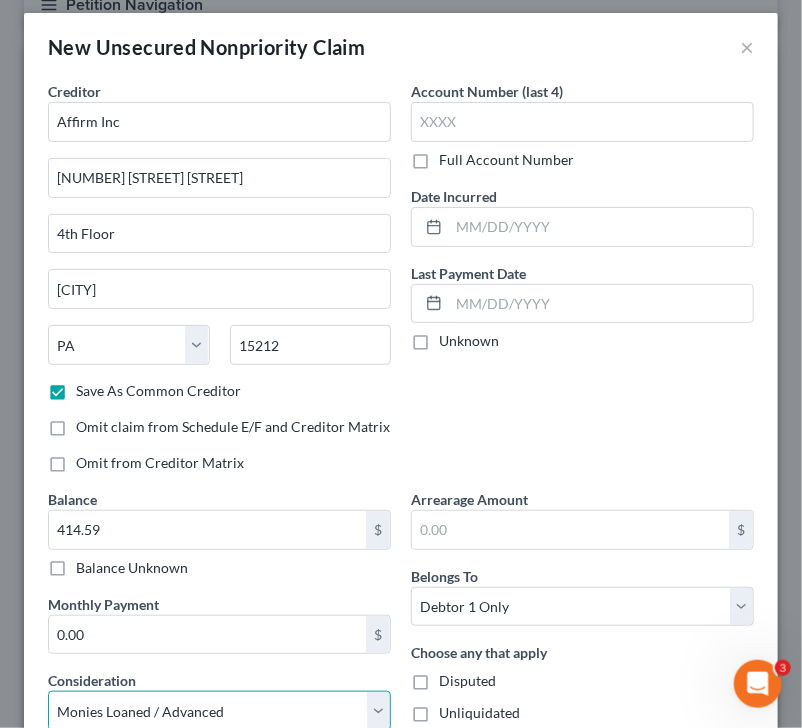 click on "Select Cable / Satellite Services Collection Agency Credit Card Debt Debt Counseling / Attorneys Deficiency Balance Domestic Support Obligations Home / Car Repairs Income Taxes Judgment Liens Medical Services Monies Loaned / Advanced Mortgage Obligation From Divorce Or Separation Obligation To Pensions Other Overdrawn Bank Account Promised To Help Pay Creditors Student Loans Suppliers And Vendors Telephone / Internet Services Utility Services" at bounding box center [219, 711] 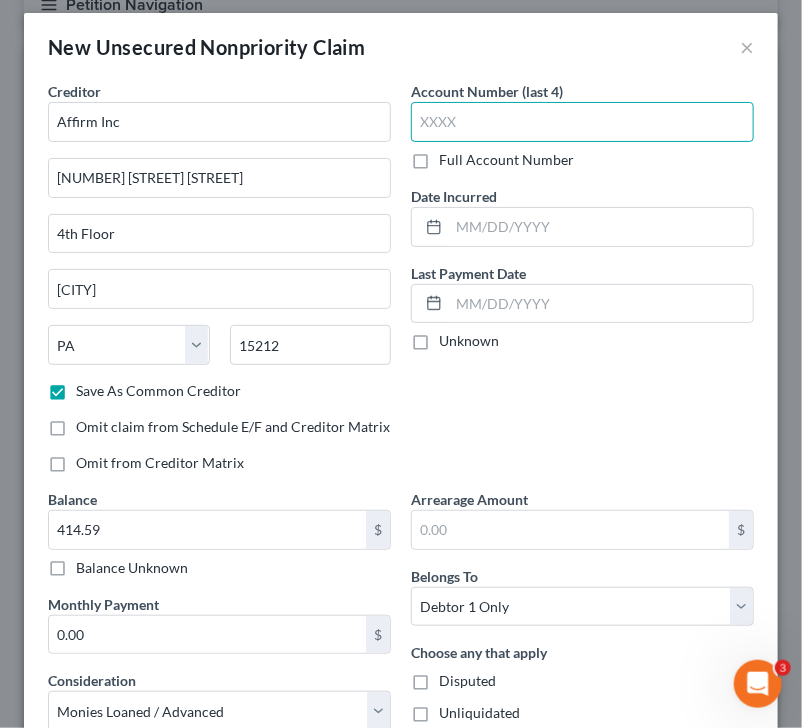 click at bounding box center [582, 122] 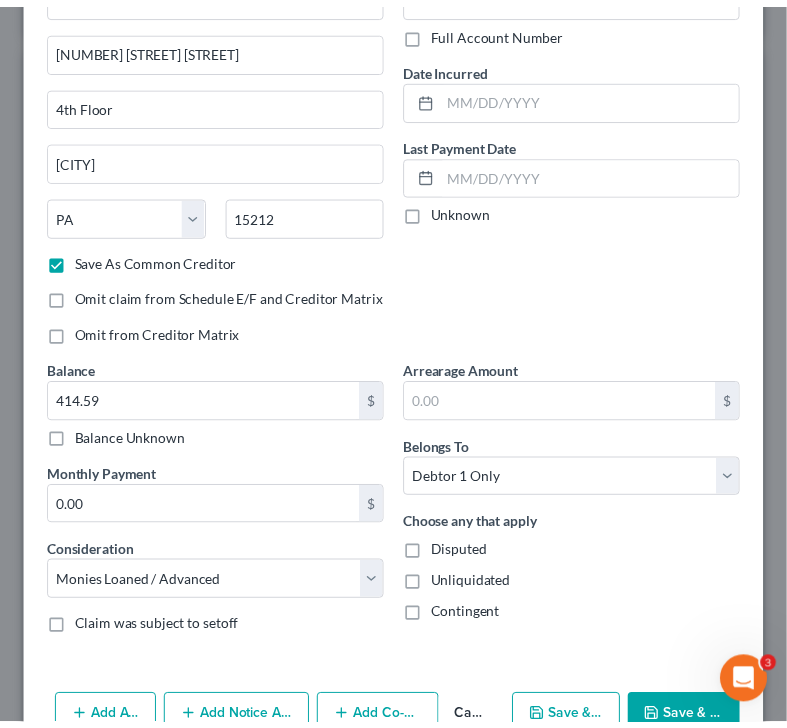 scroll, scrollTop: 188, scrollLeft: 0, axis: vertical 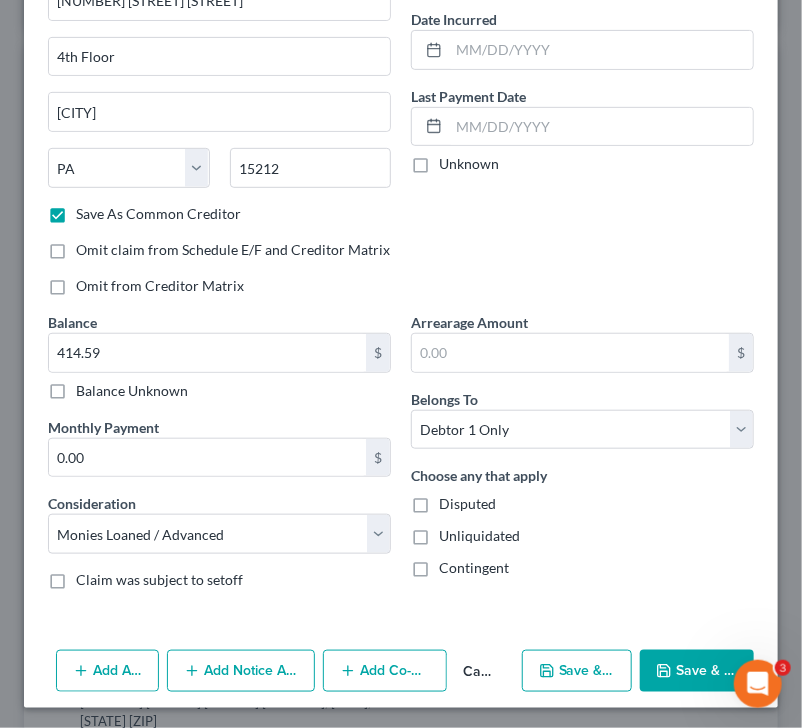 click on "Save & Close" at bounding box center (697, 671) 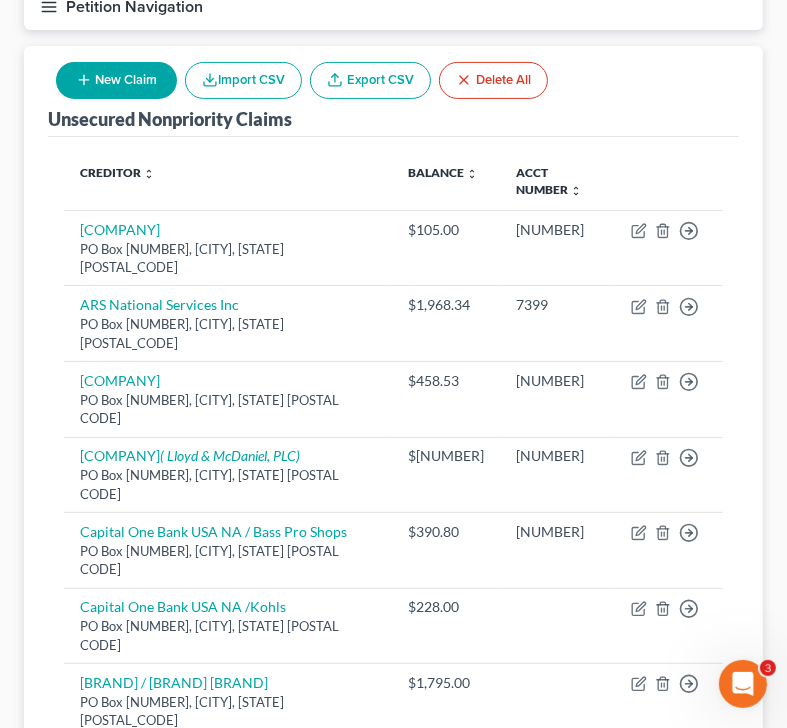 scroll, scrollTop: 385, scrollLeft: 0, axis: vertical 